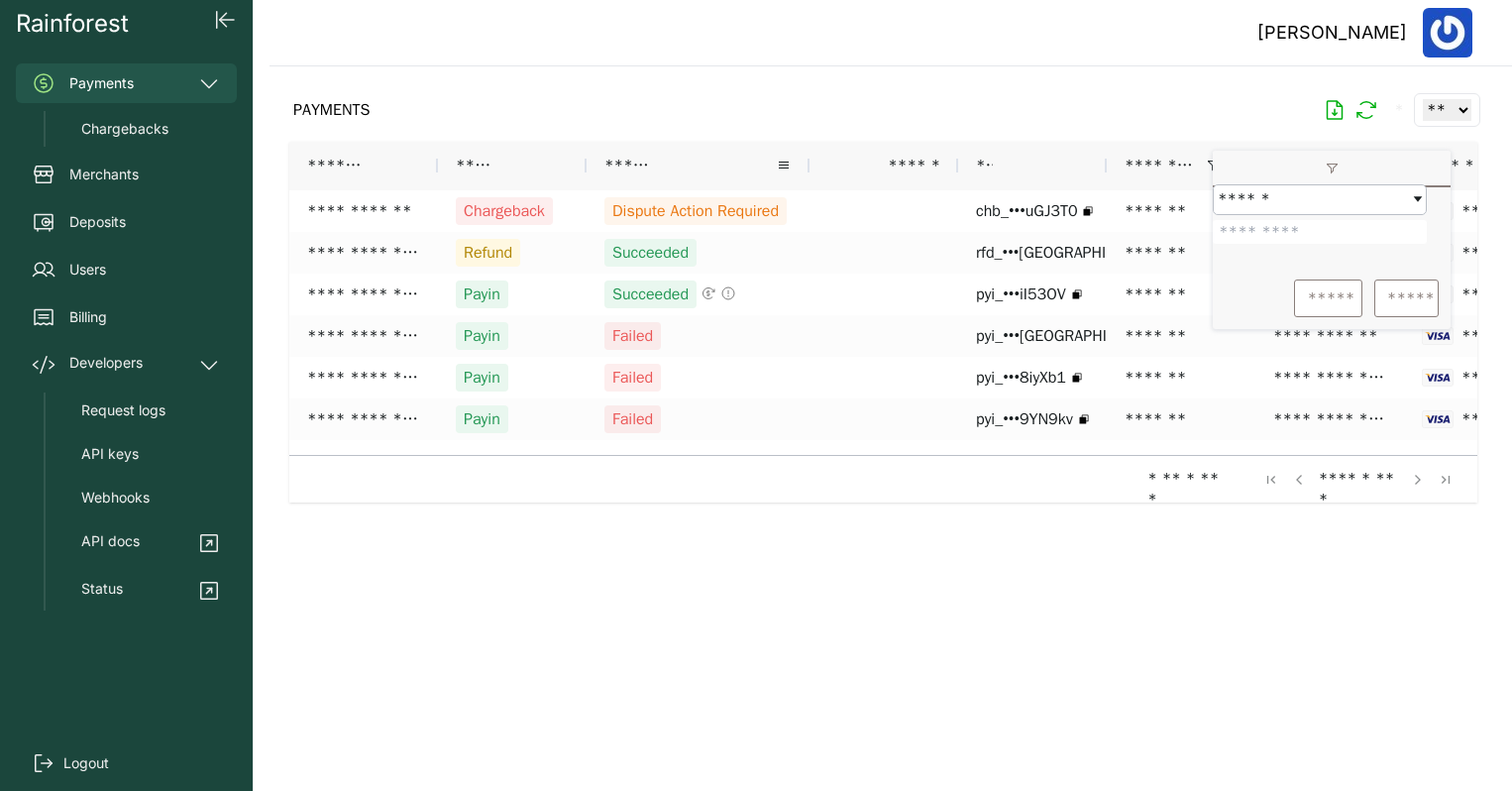 scroll, scrollTop: 0, scrollLeft: 0, axis: both 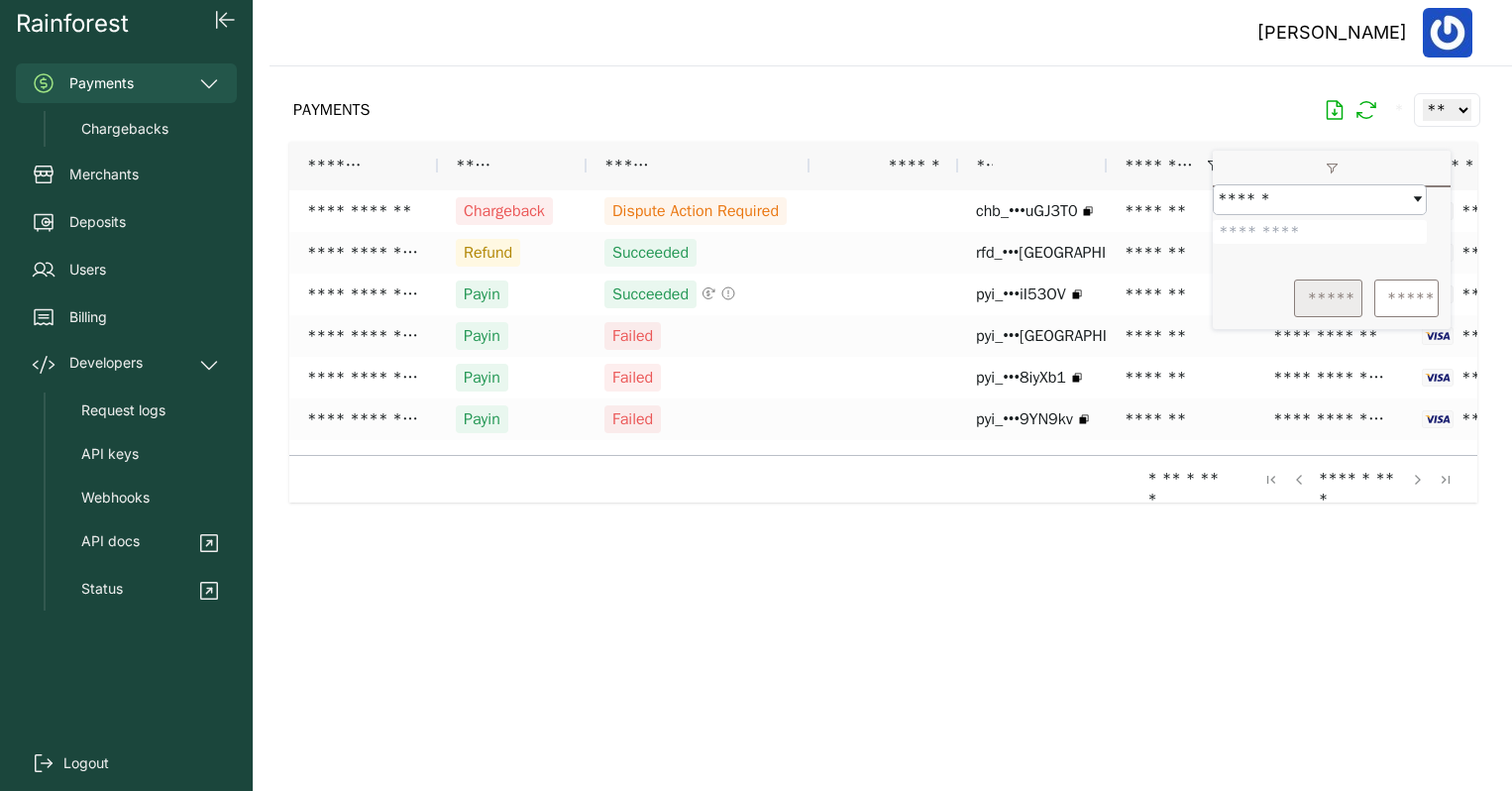 click on "*****" at bounding box center [1328, 298] 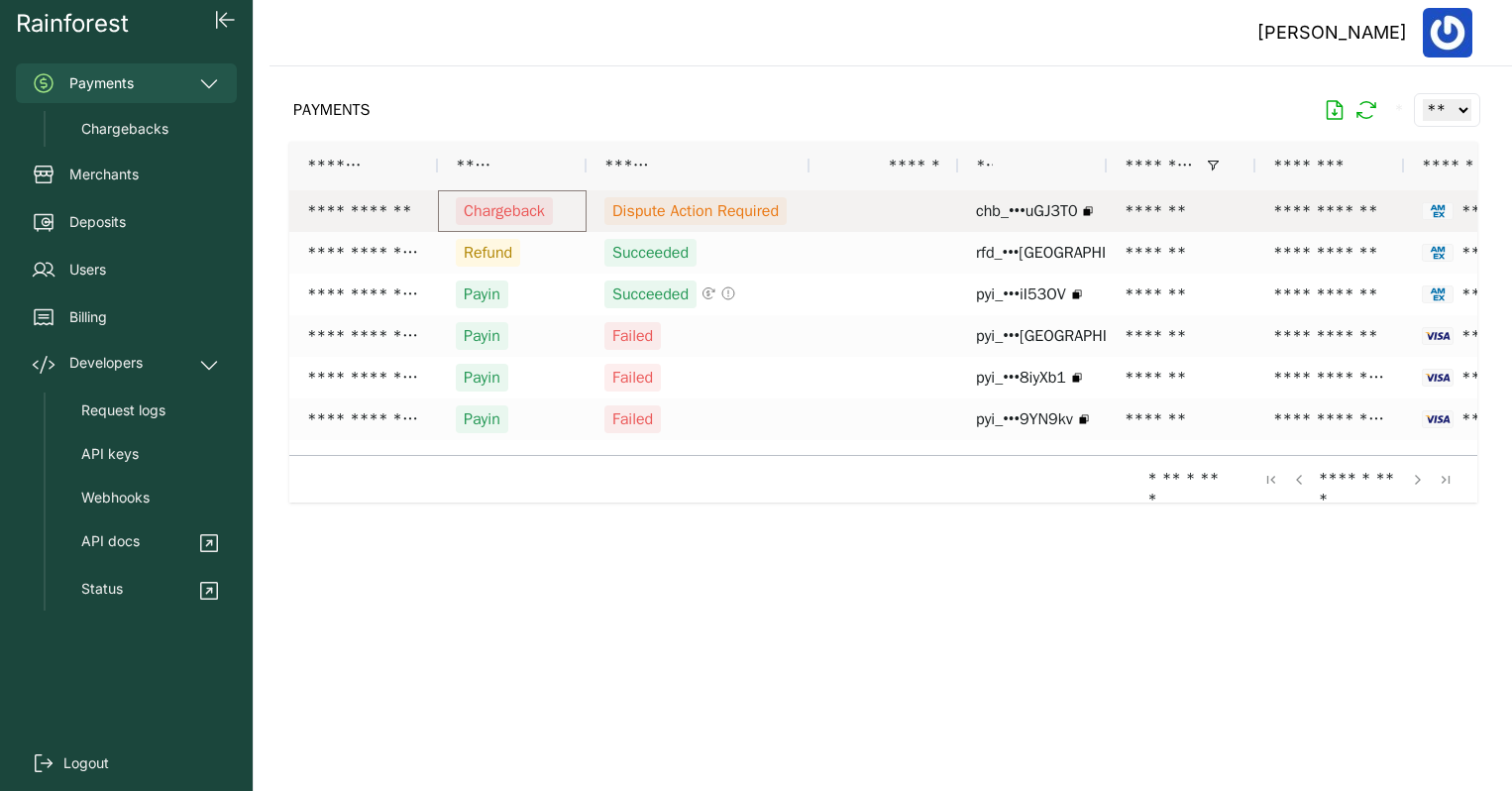 click on "Chargeback" at bounding box center [504, 211] 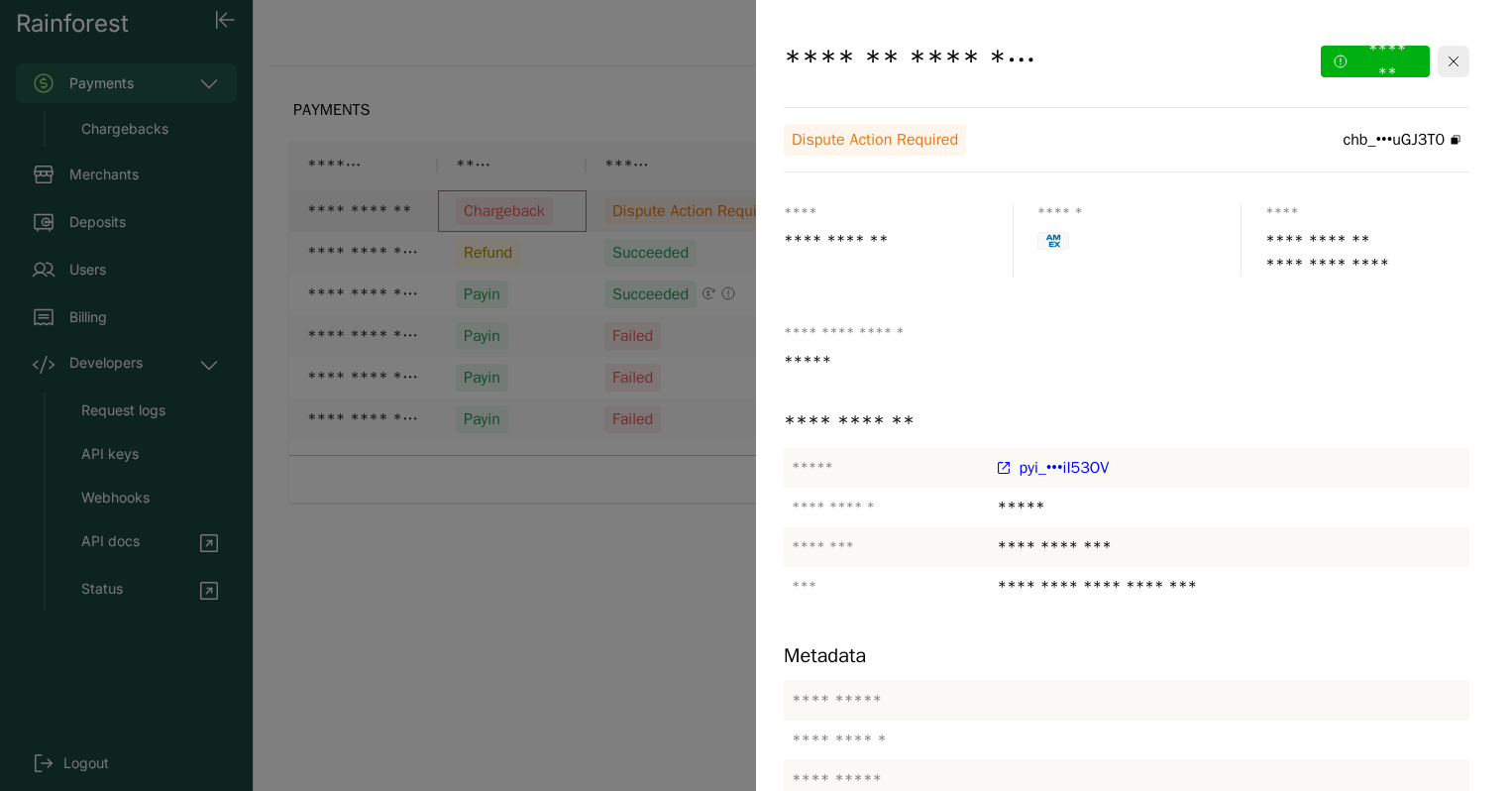 click on "*******" 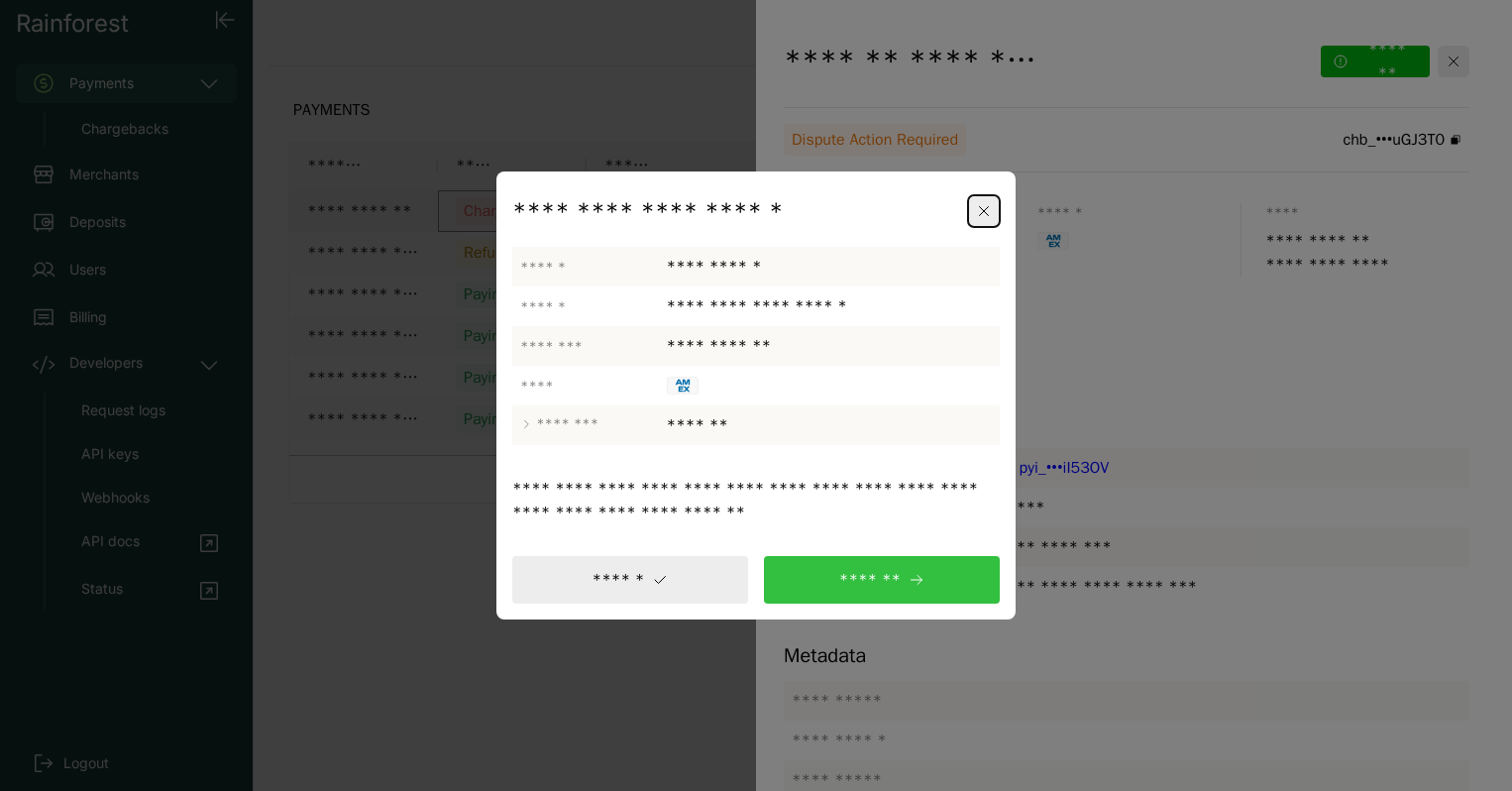 click 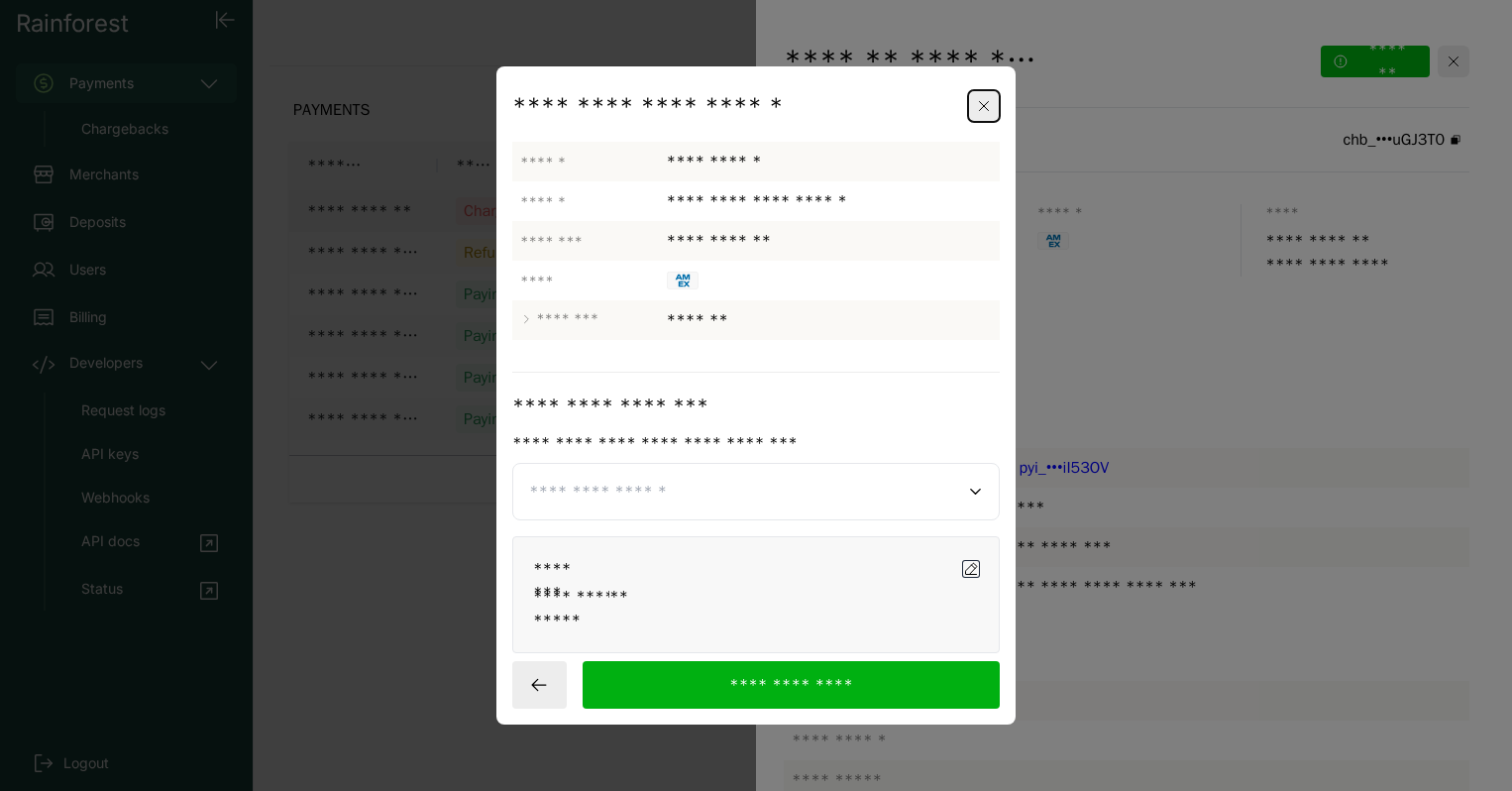 click 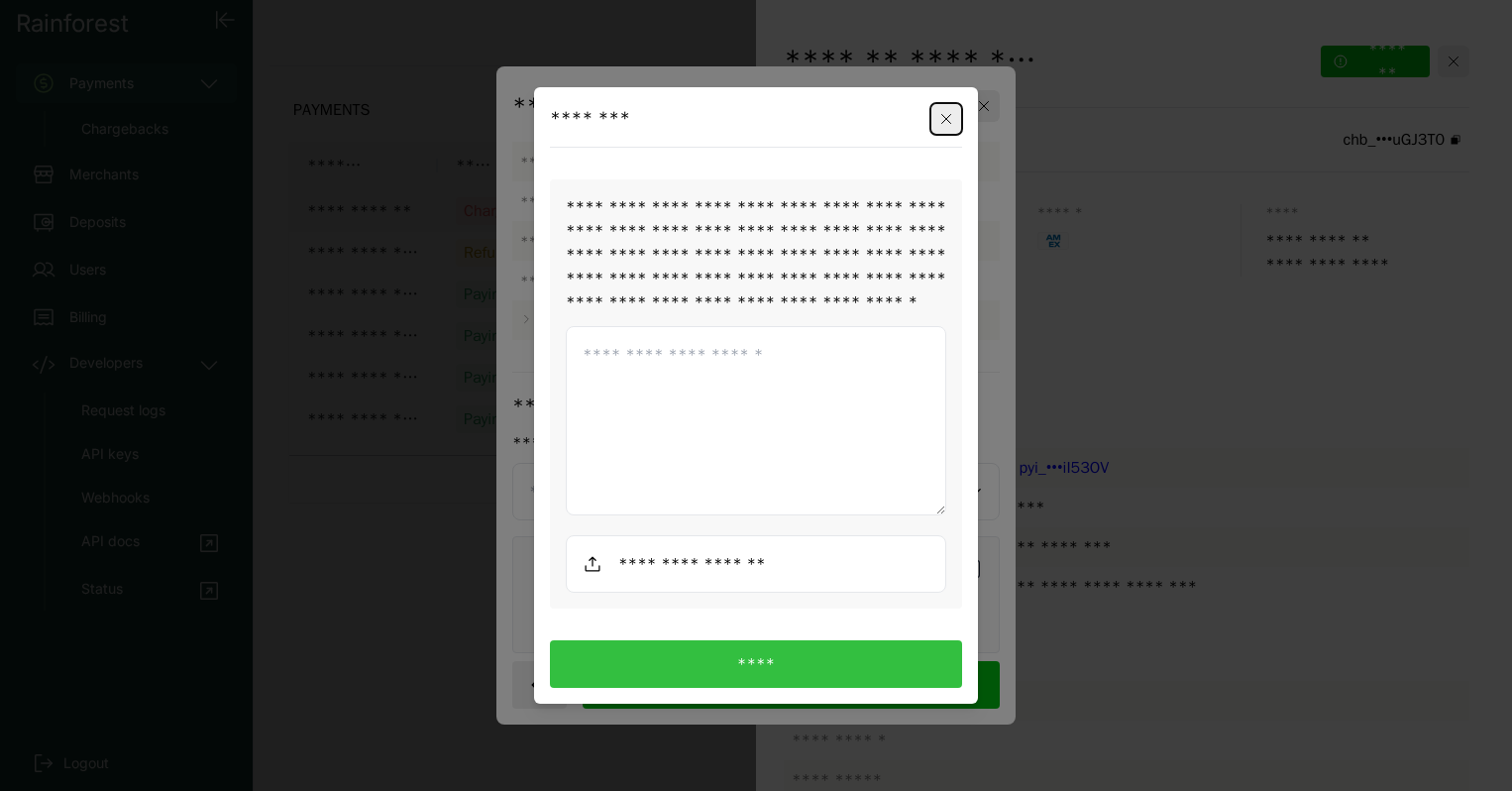 click at bounding box center [756, 421] 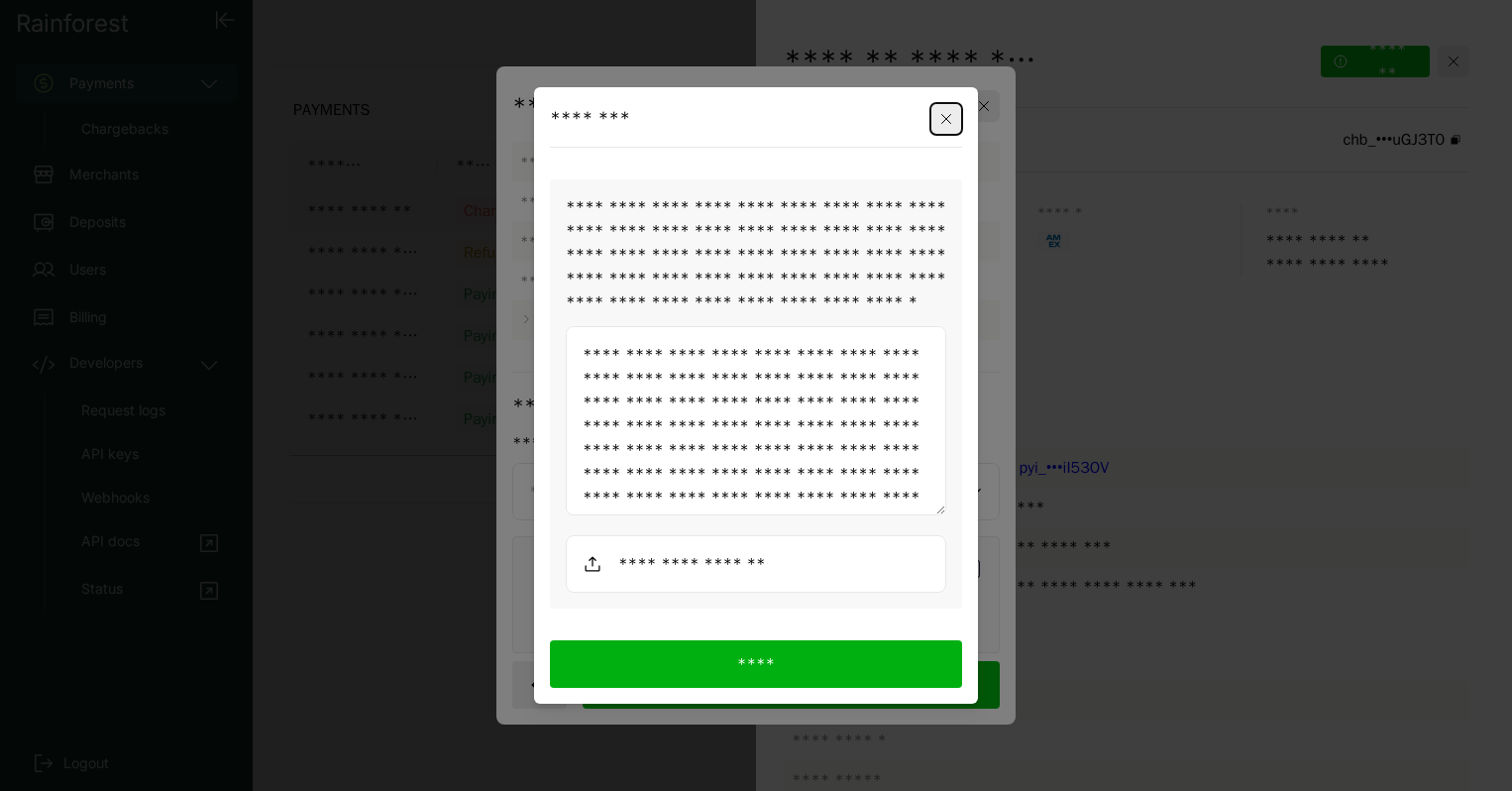 scroll, scrollTop: 488, scrollLeft: 0, axis: vertical 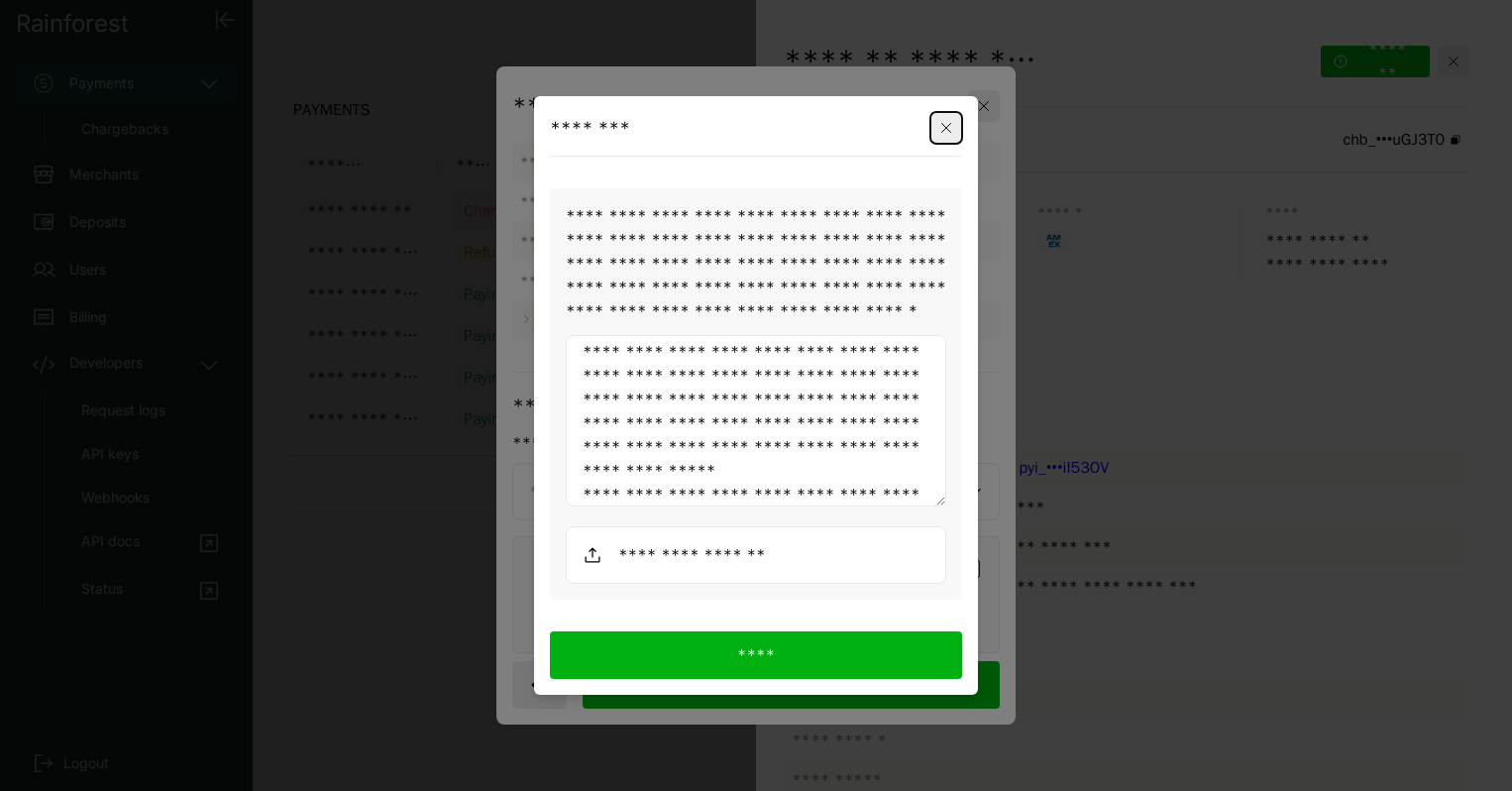 type on "**********" 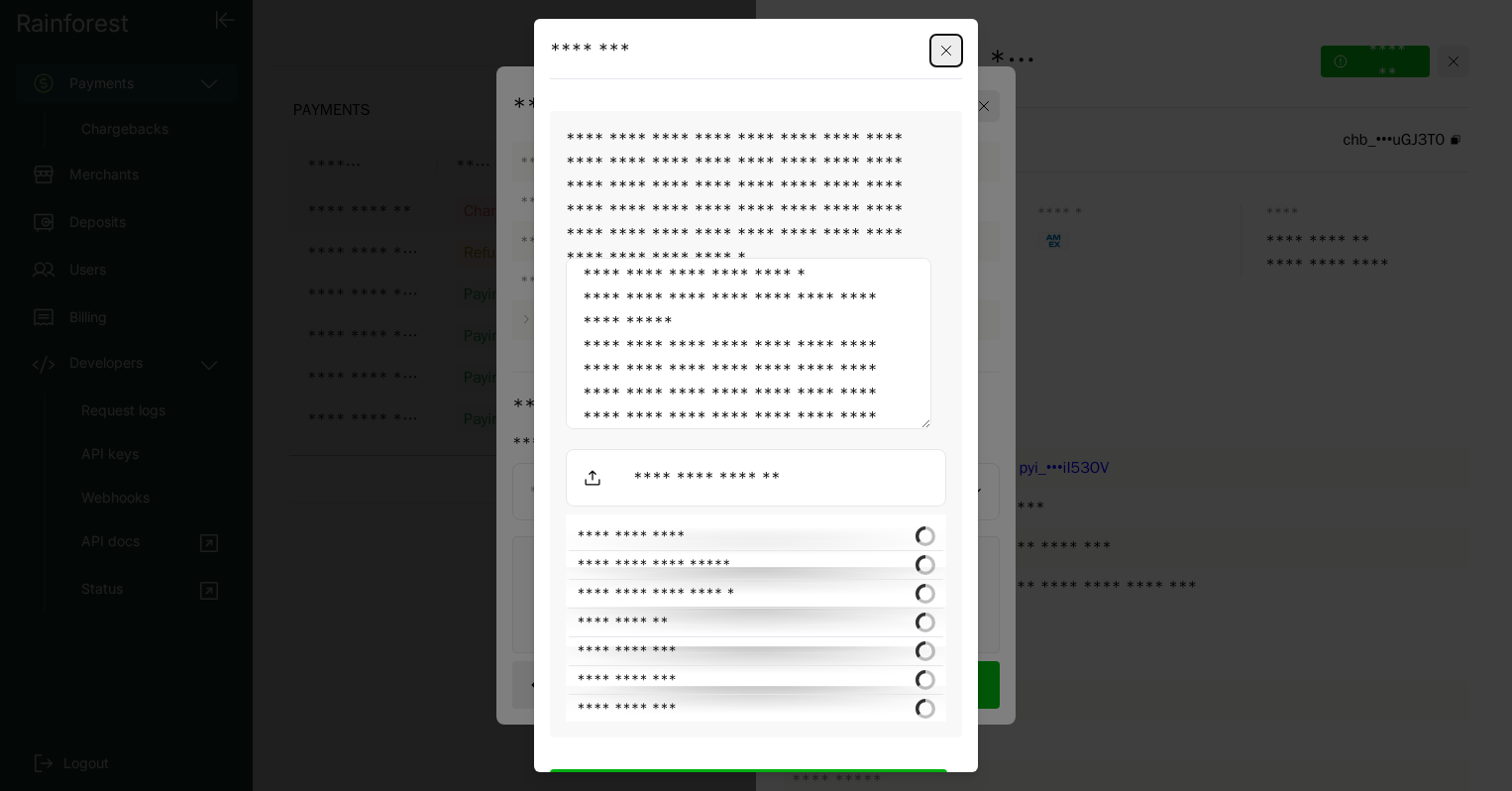 scroll, scrollTop: 535, scrollLeft: 0, axis: vertical 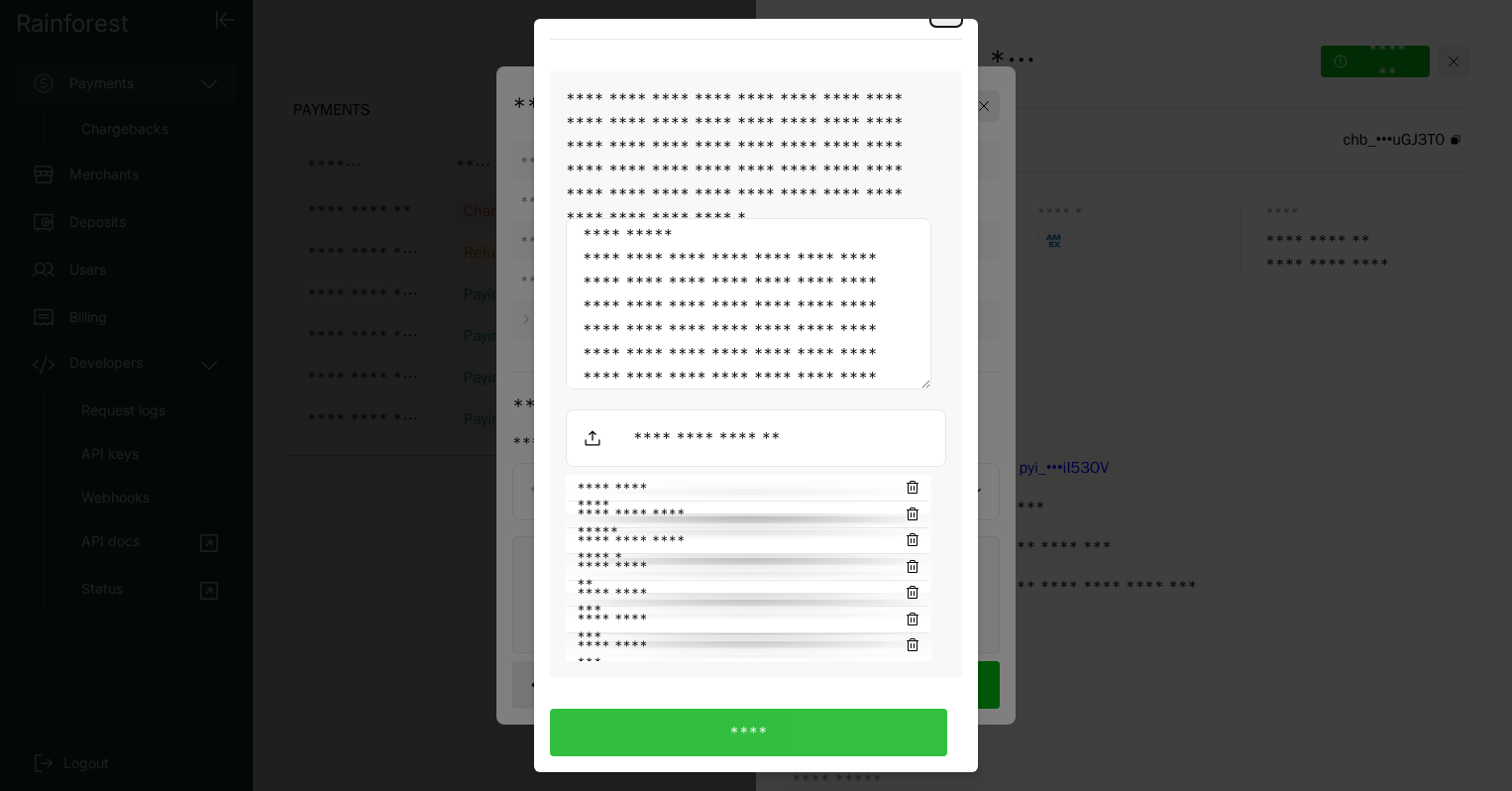 click on "****" at bounding box center [748, 733] 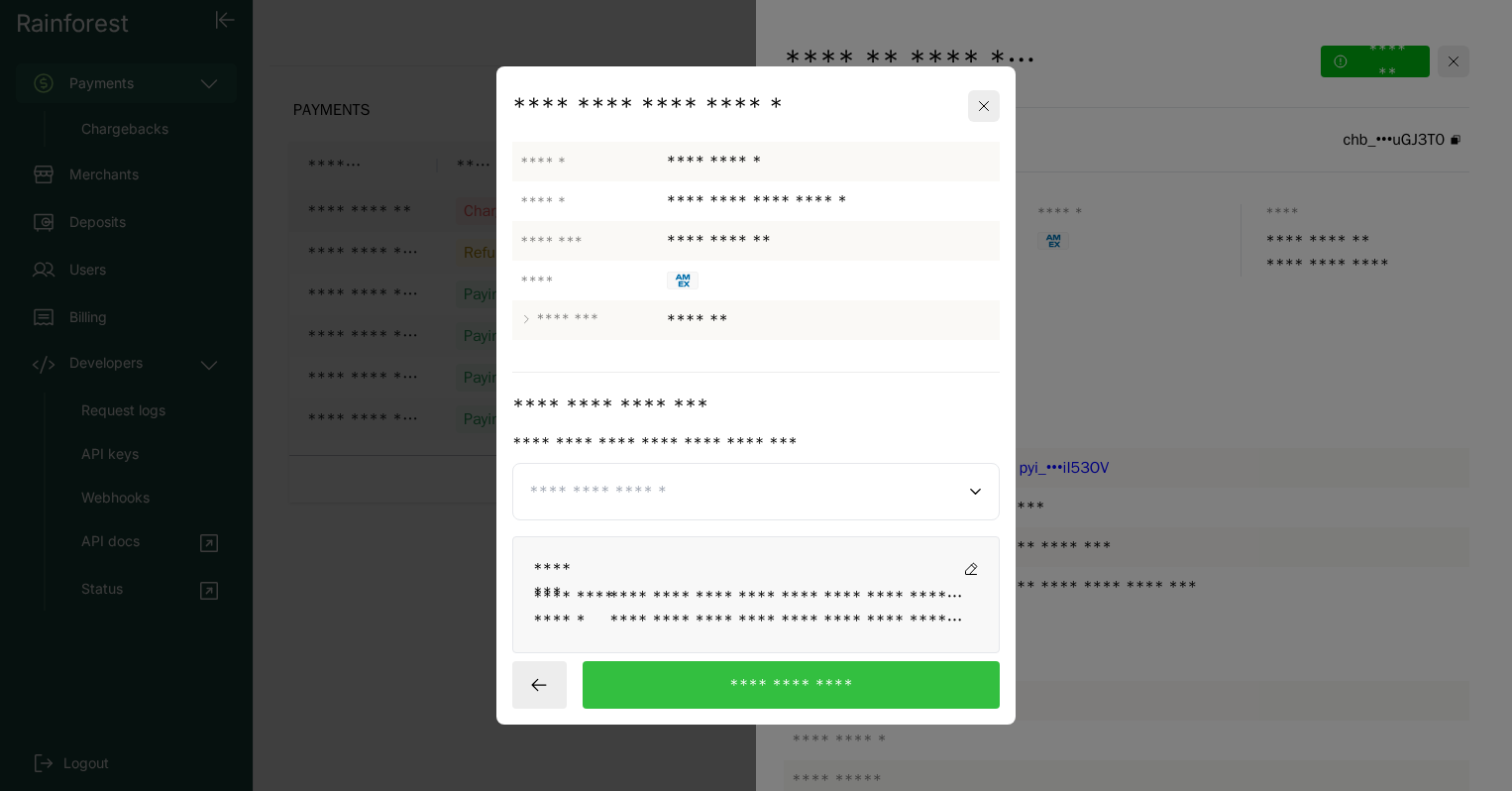 click on "**********" at bounding box center (791, 685) 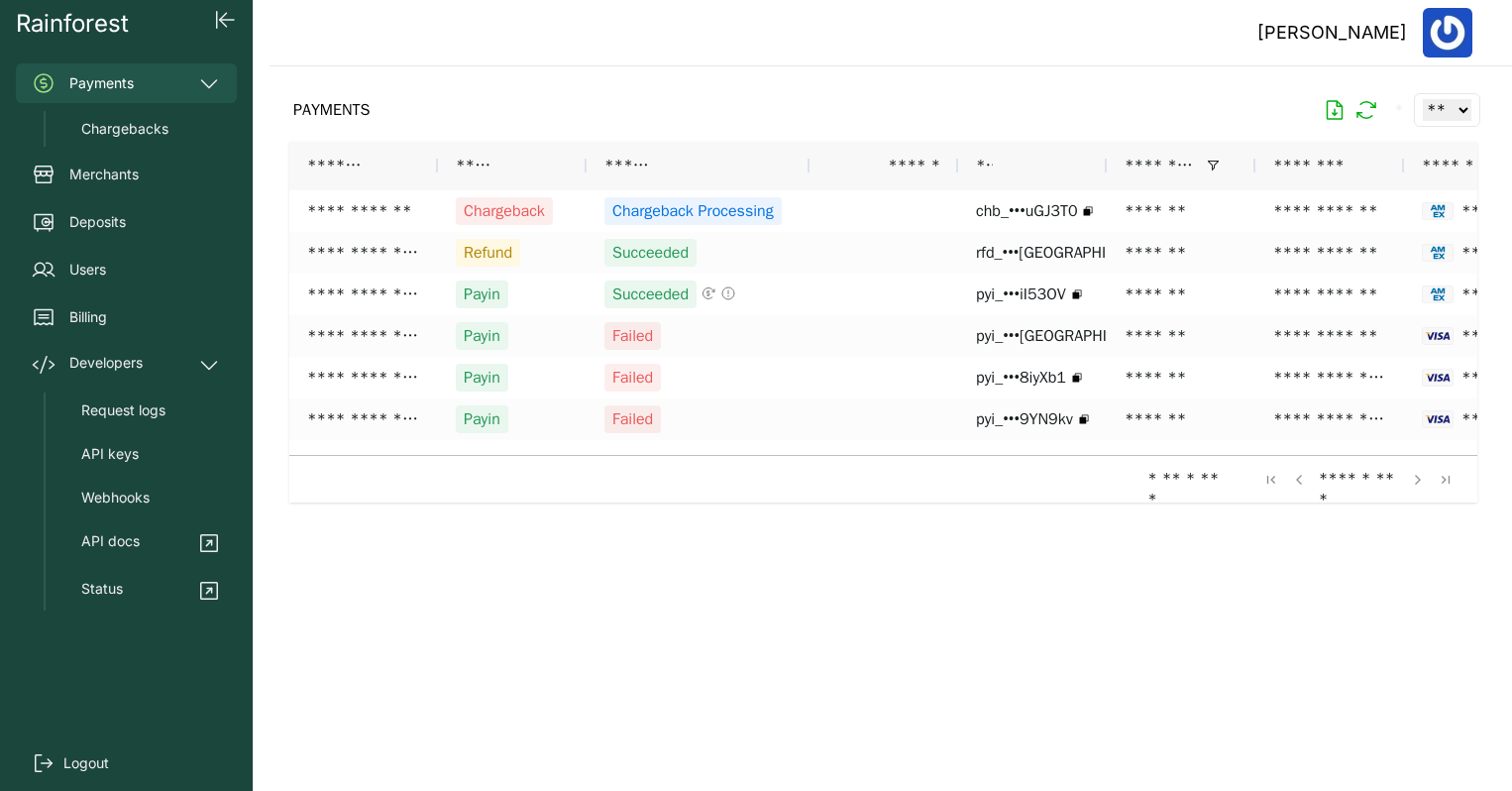 click on "[PERSON_NAME]" 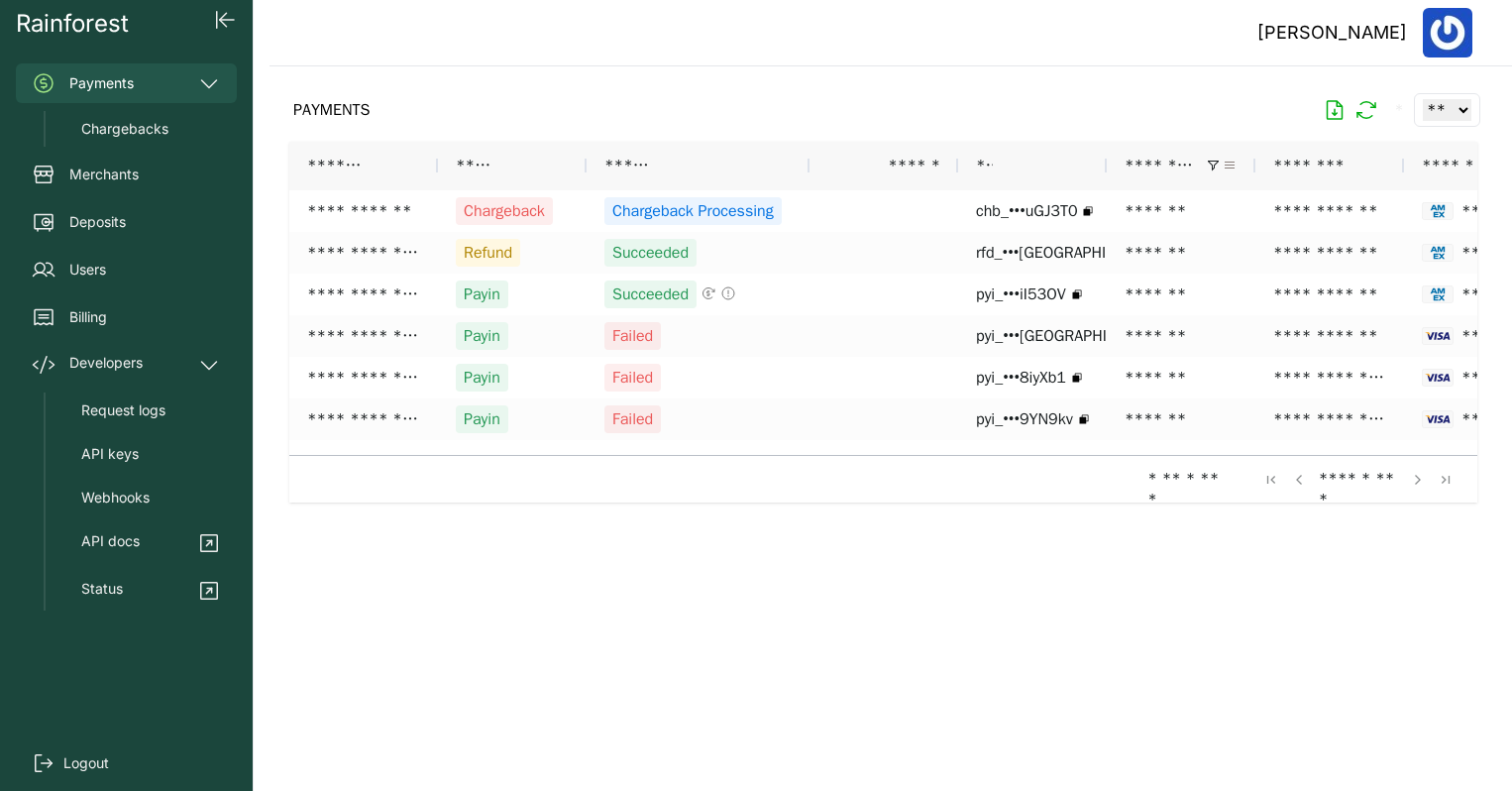 click at bounding box center [1230, 166] 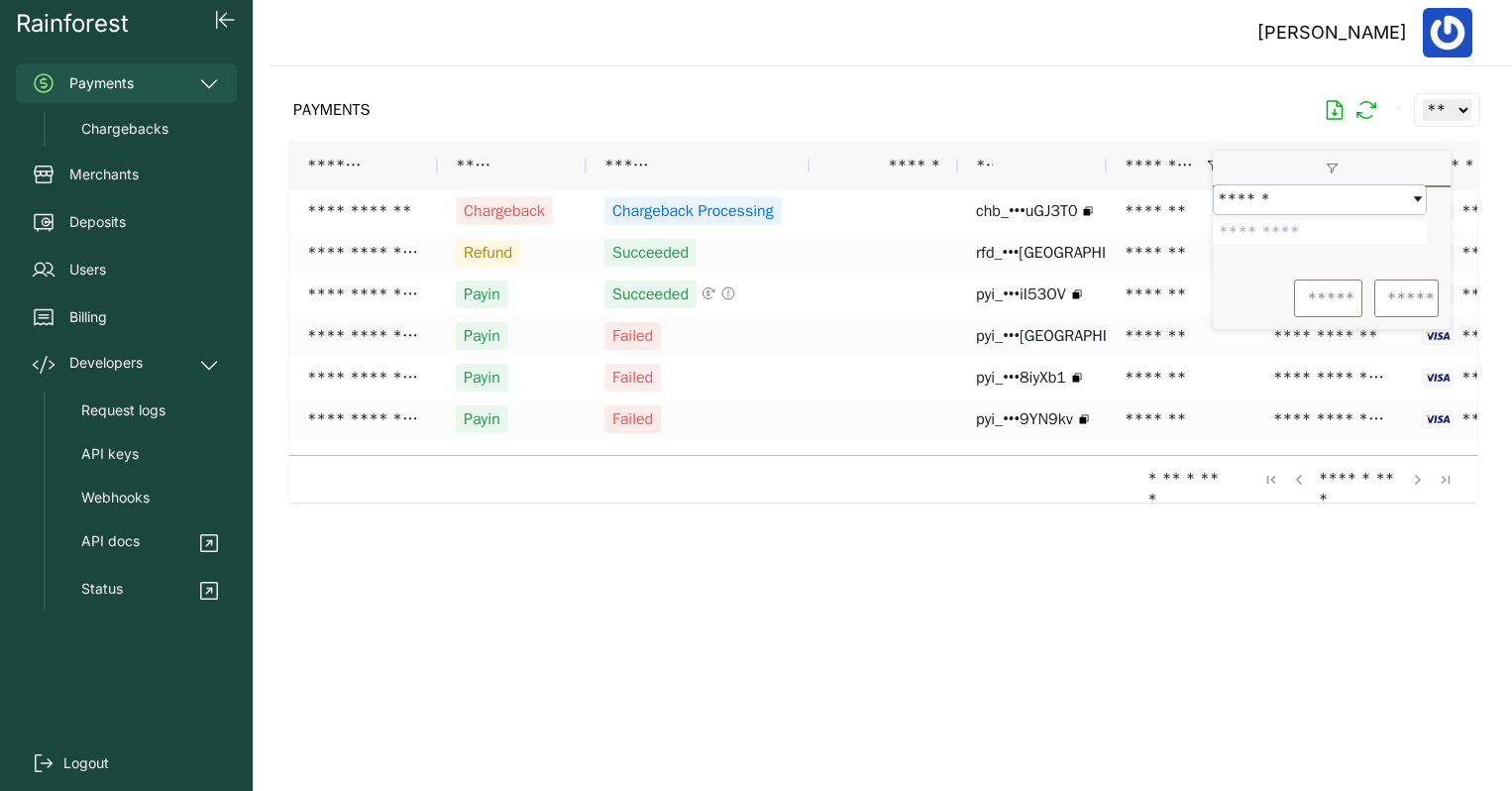 drag, startPoint x: 1322, startPoint y: 247, endPoint x: 1223, endPoint y: 231, distance: 100.2846 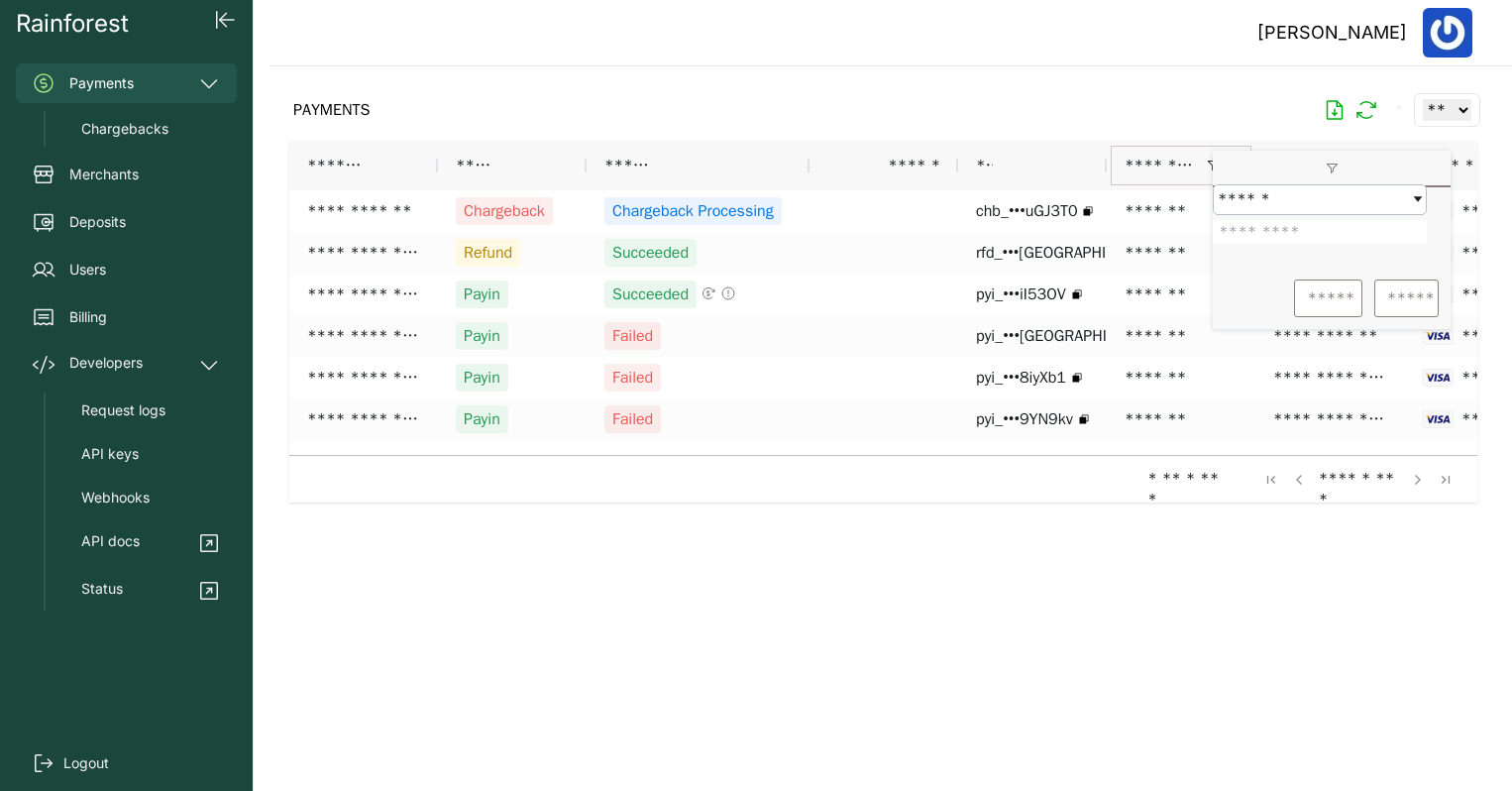 type on "*******" 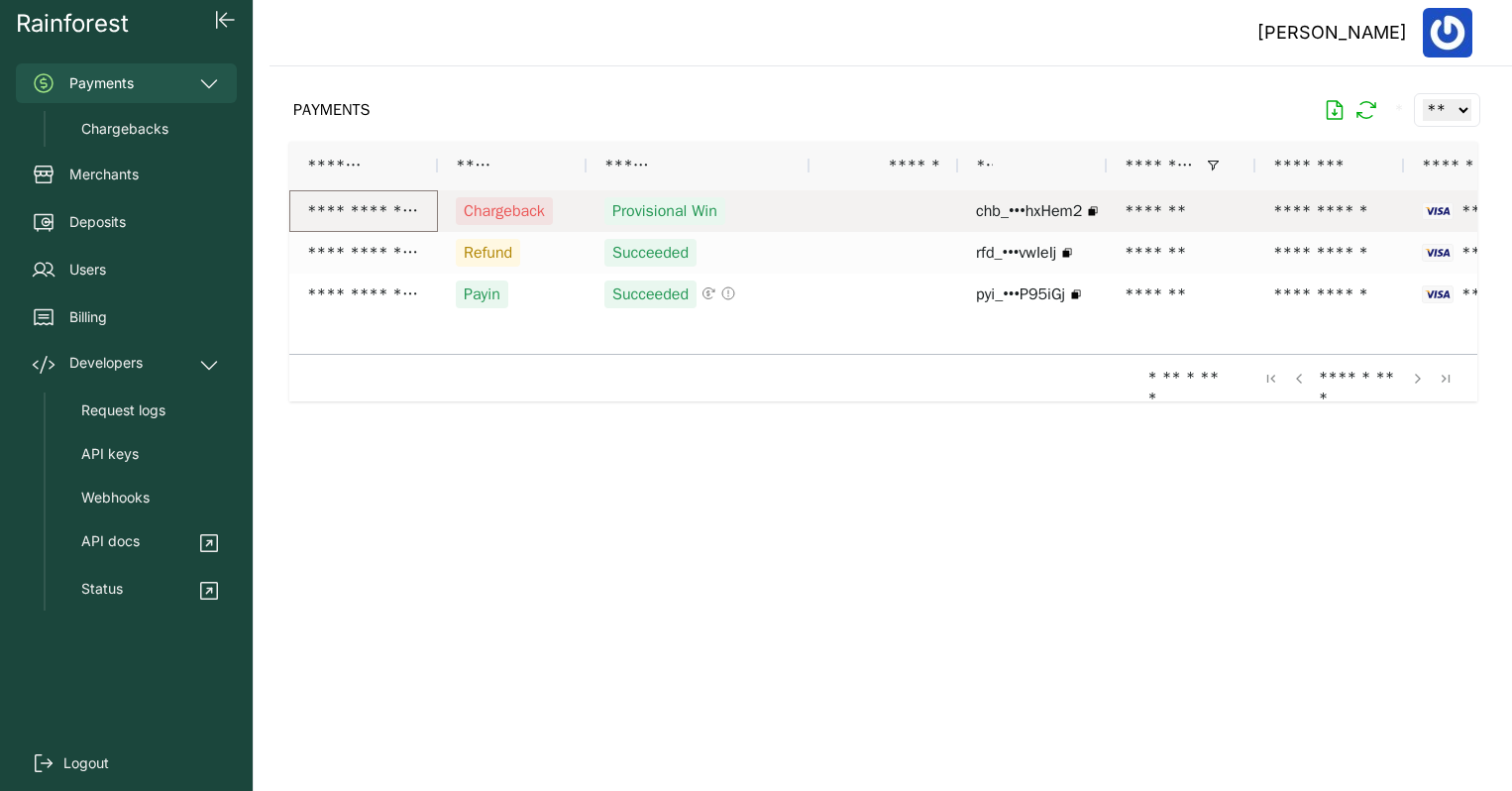 click on "**********" at bounding box center [364, 211] 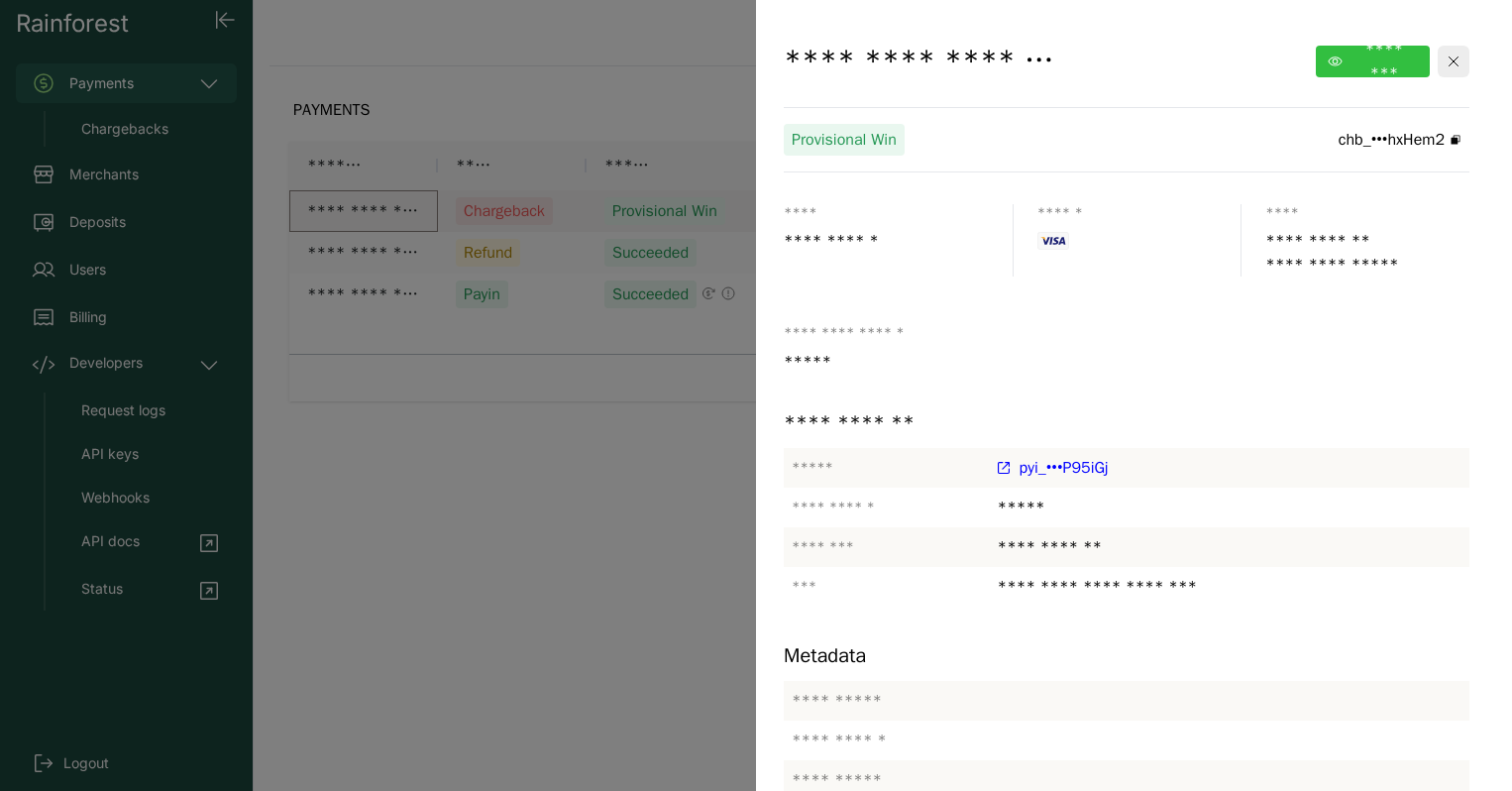 click on "********" 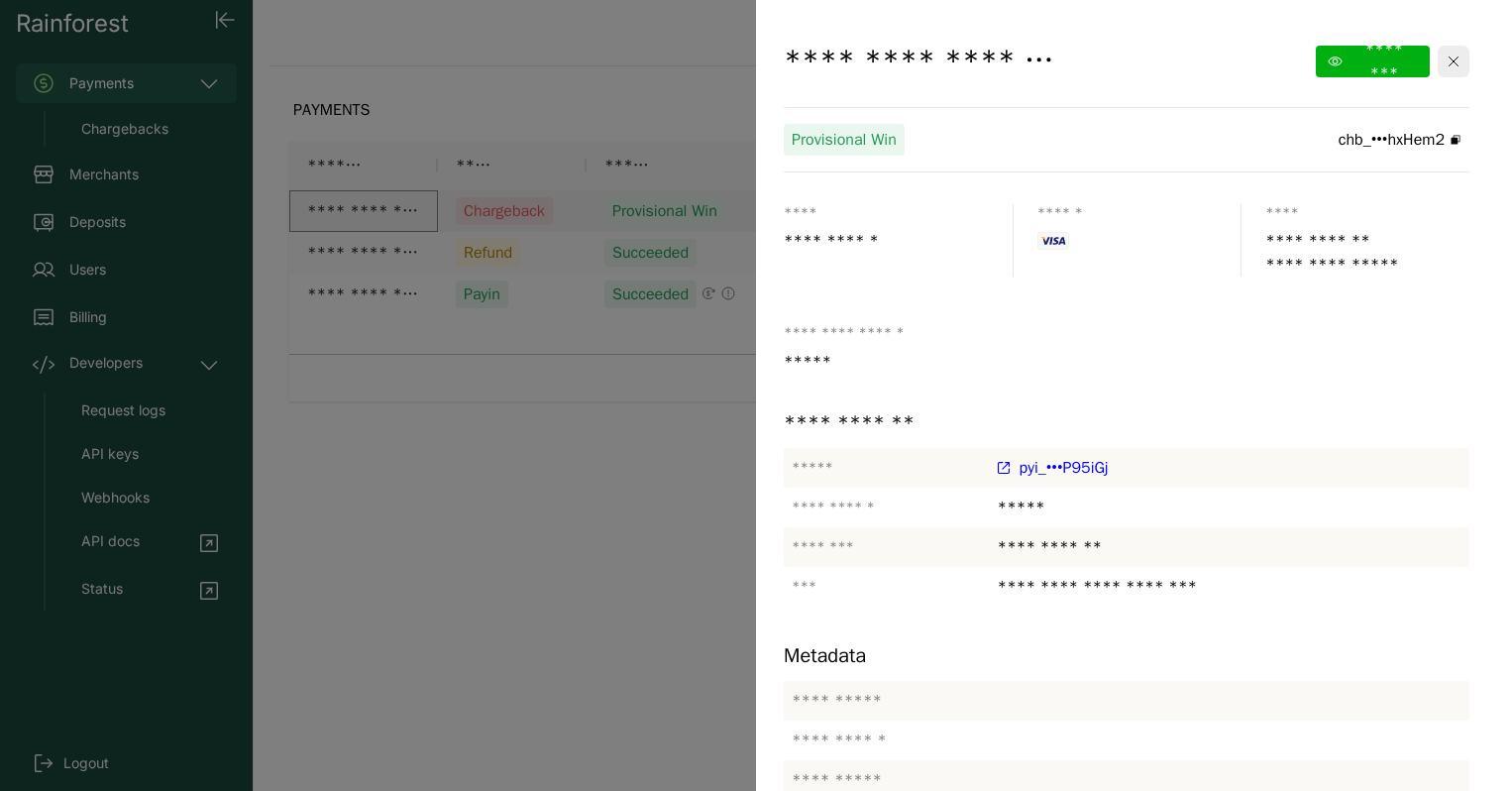 click 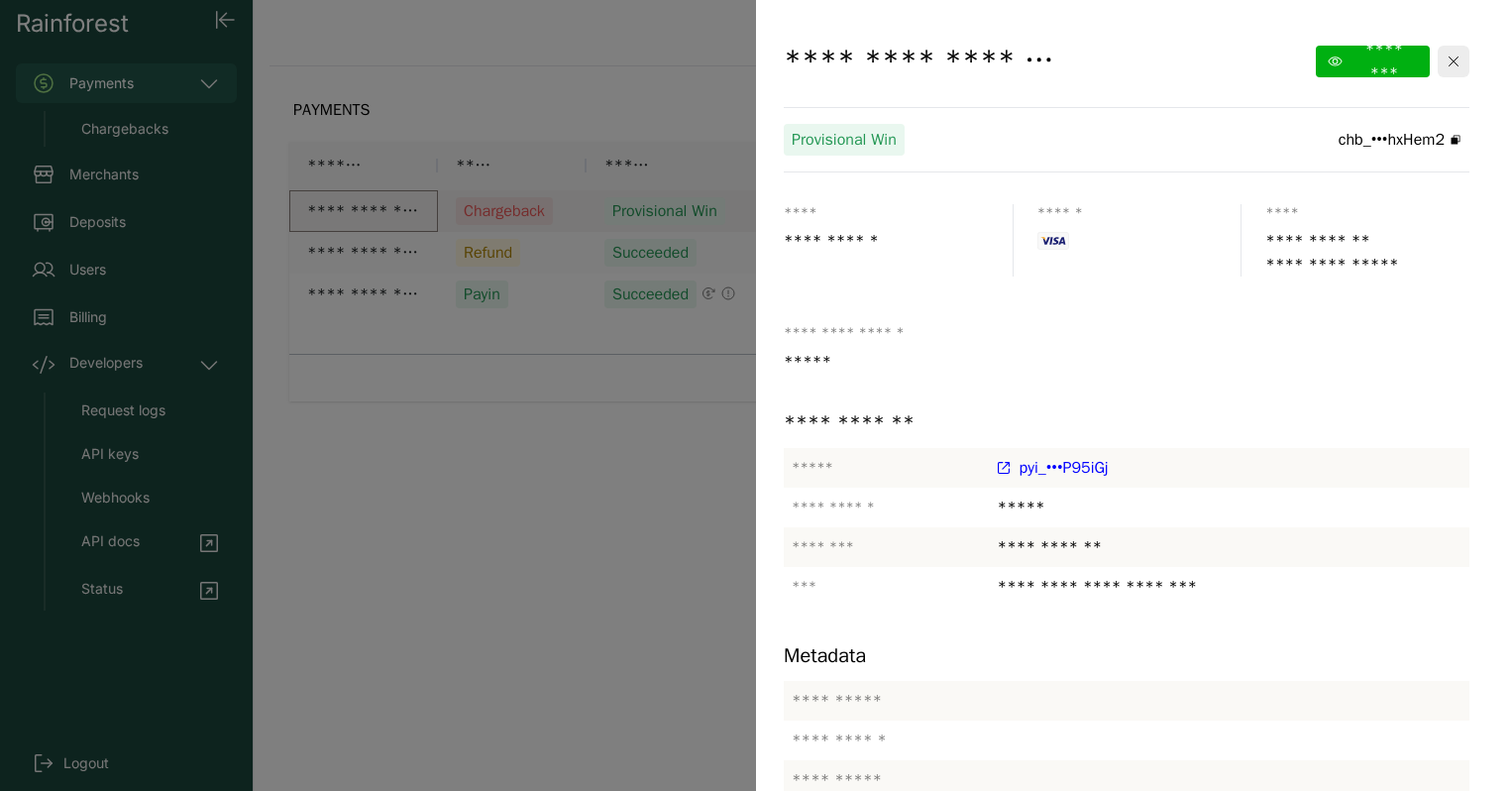 click at bounding box center (1325, 920) 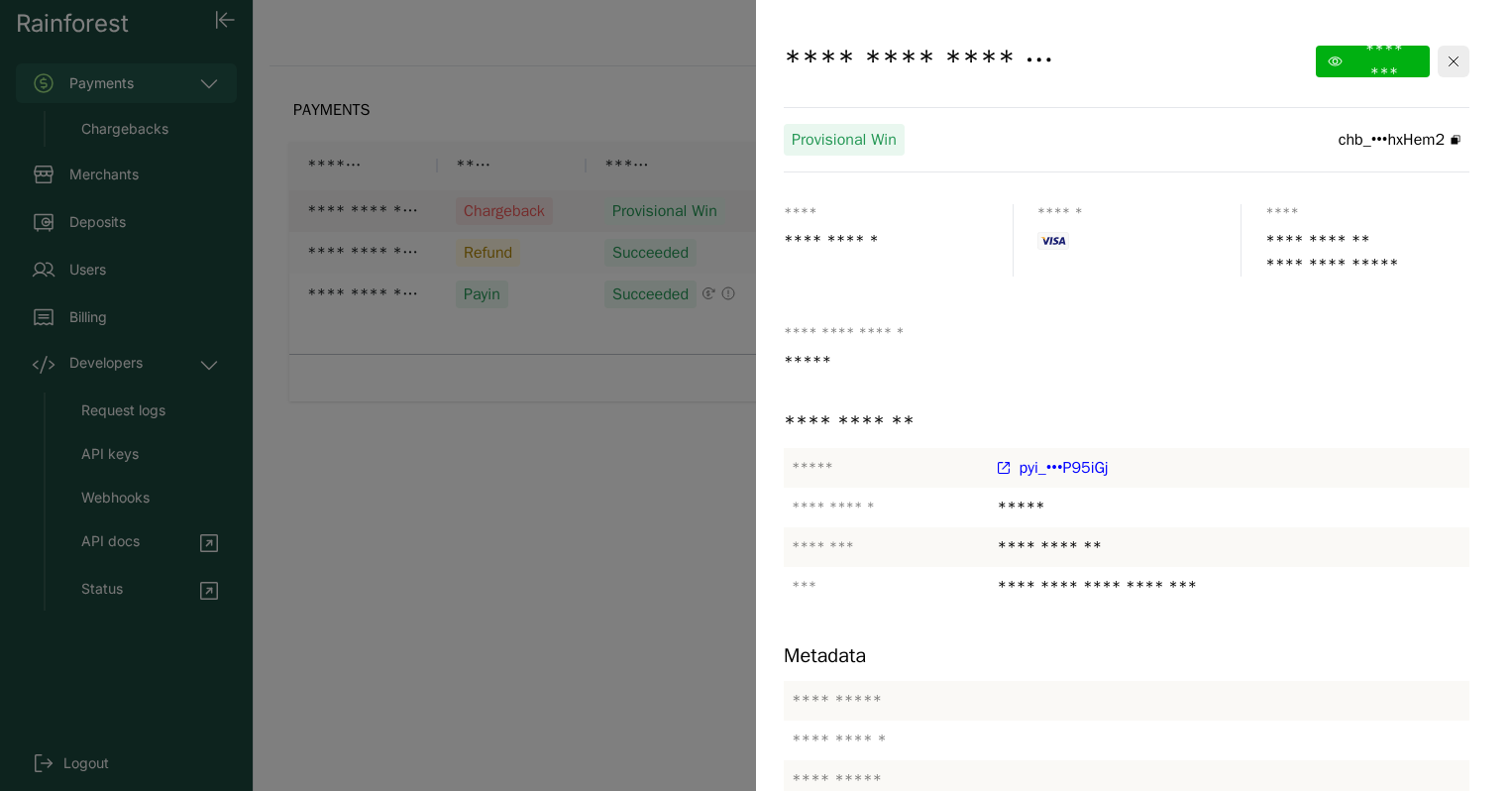click at bounding box center (1362, 912) 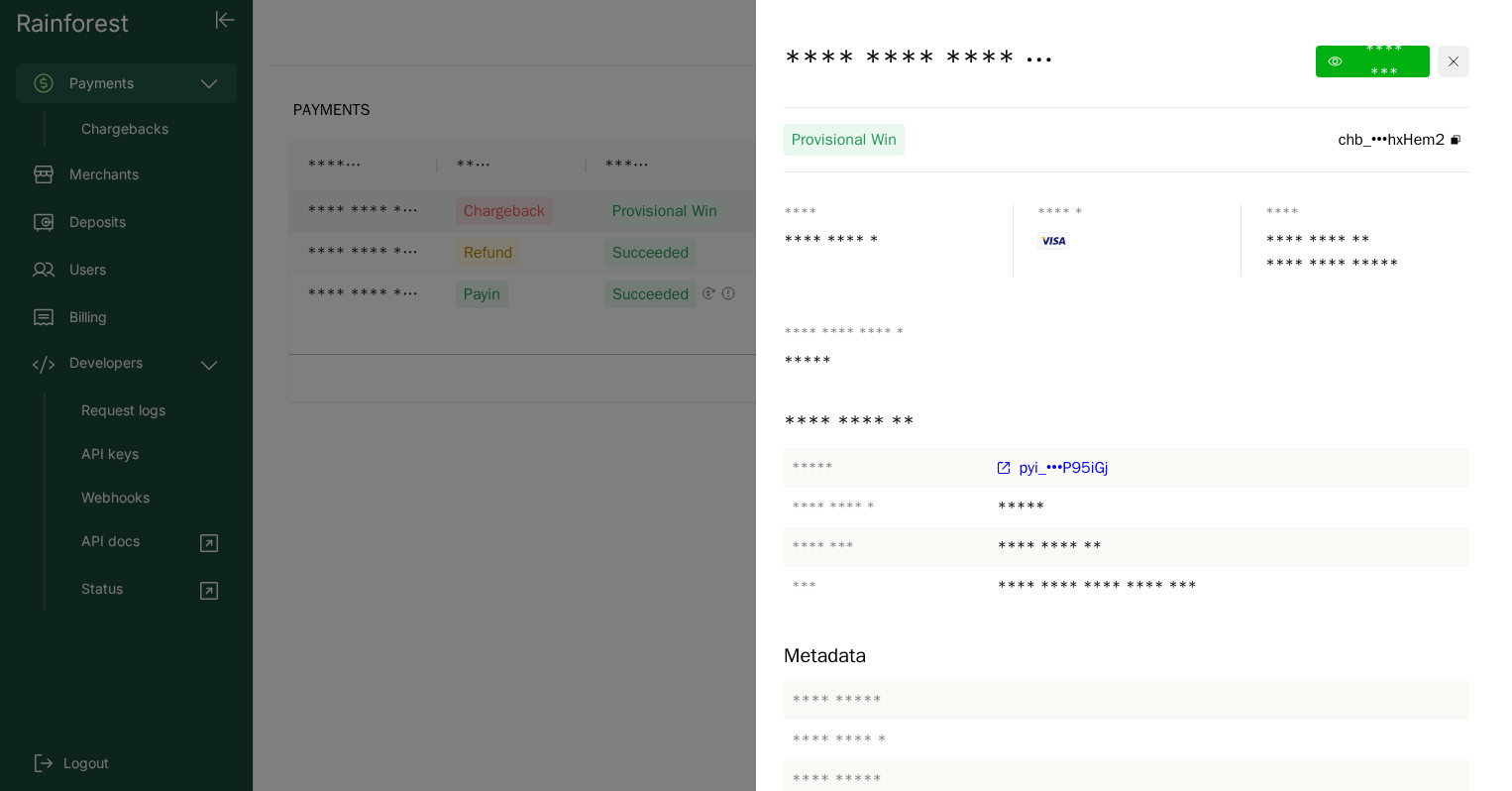 click 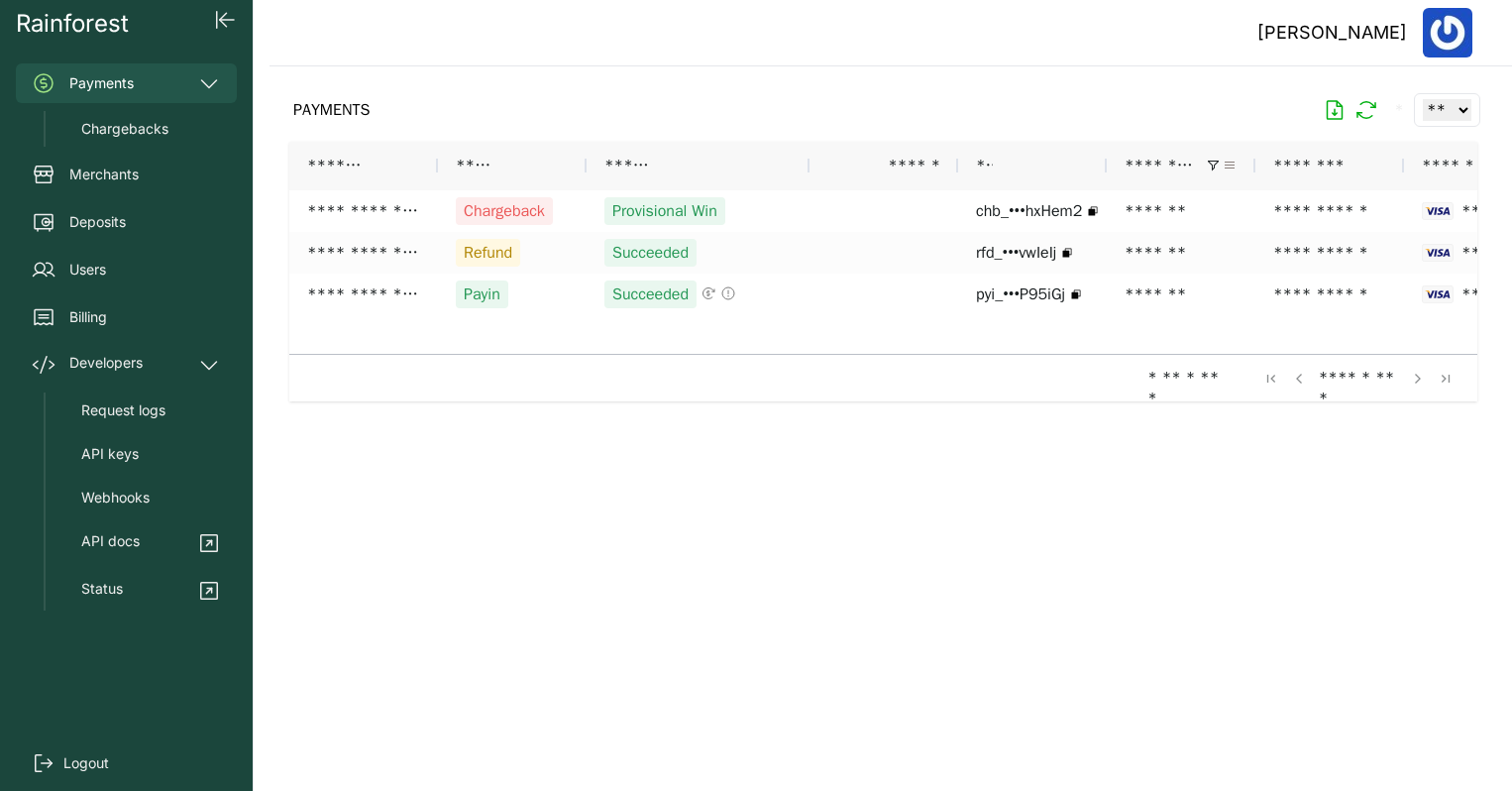 click at bounding box center (1230, 166) 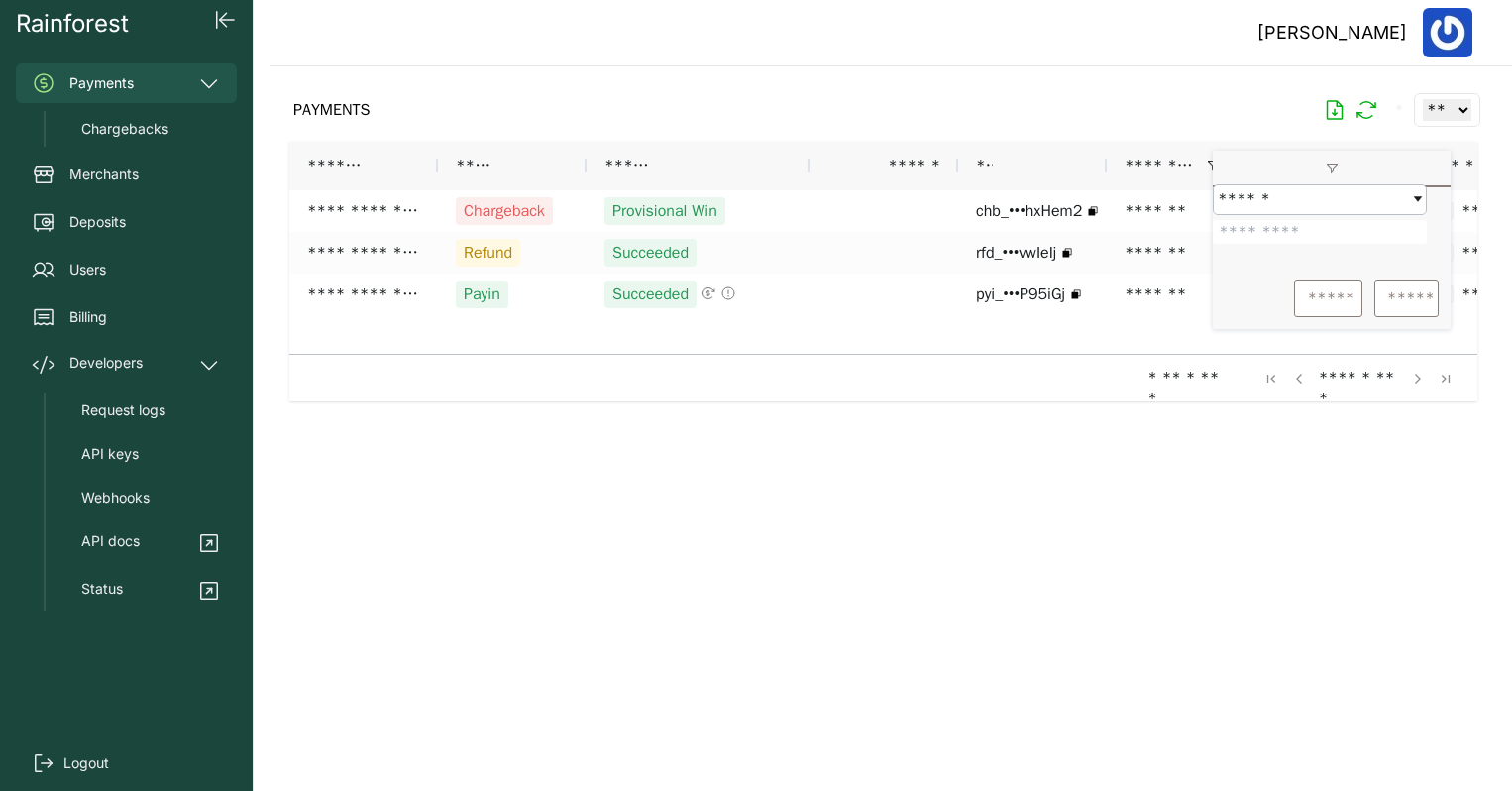 drag, startPoint x: 1304, startPoint y: 244, endPoint x: 1220, endPoint y: 236, distance: 84.38009 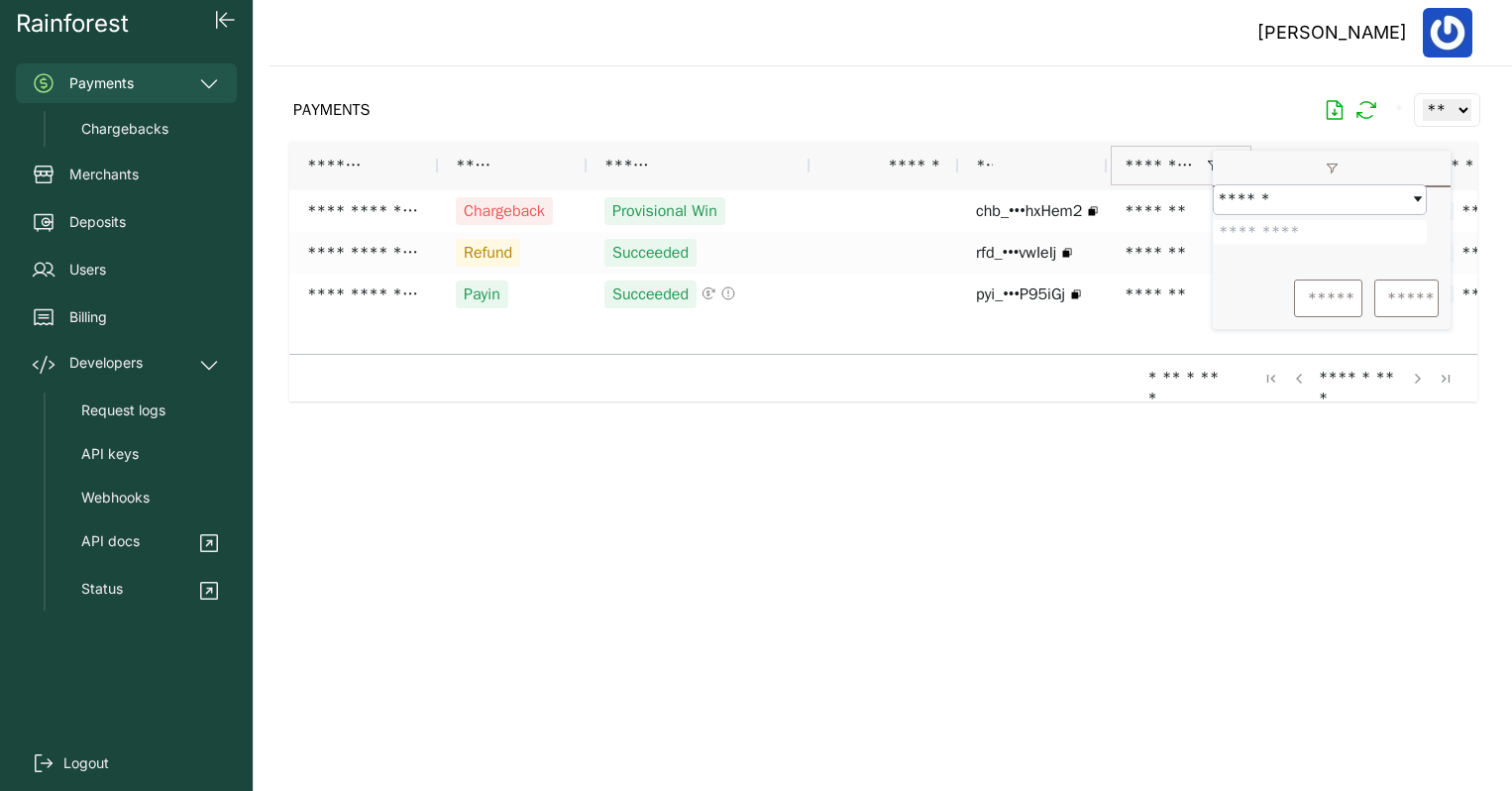 type on "*******" 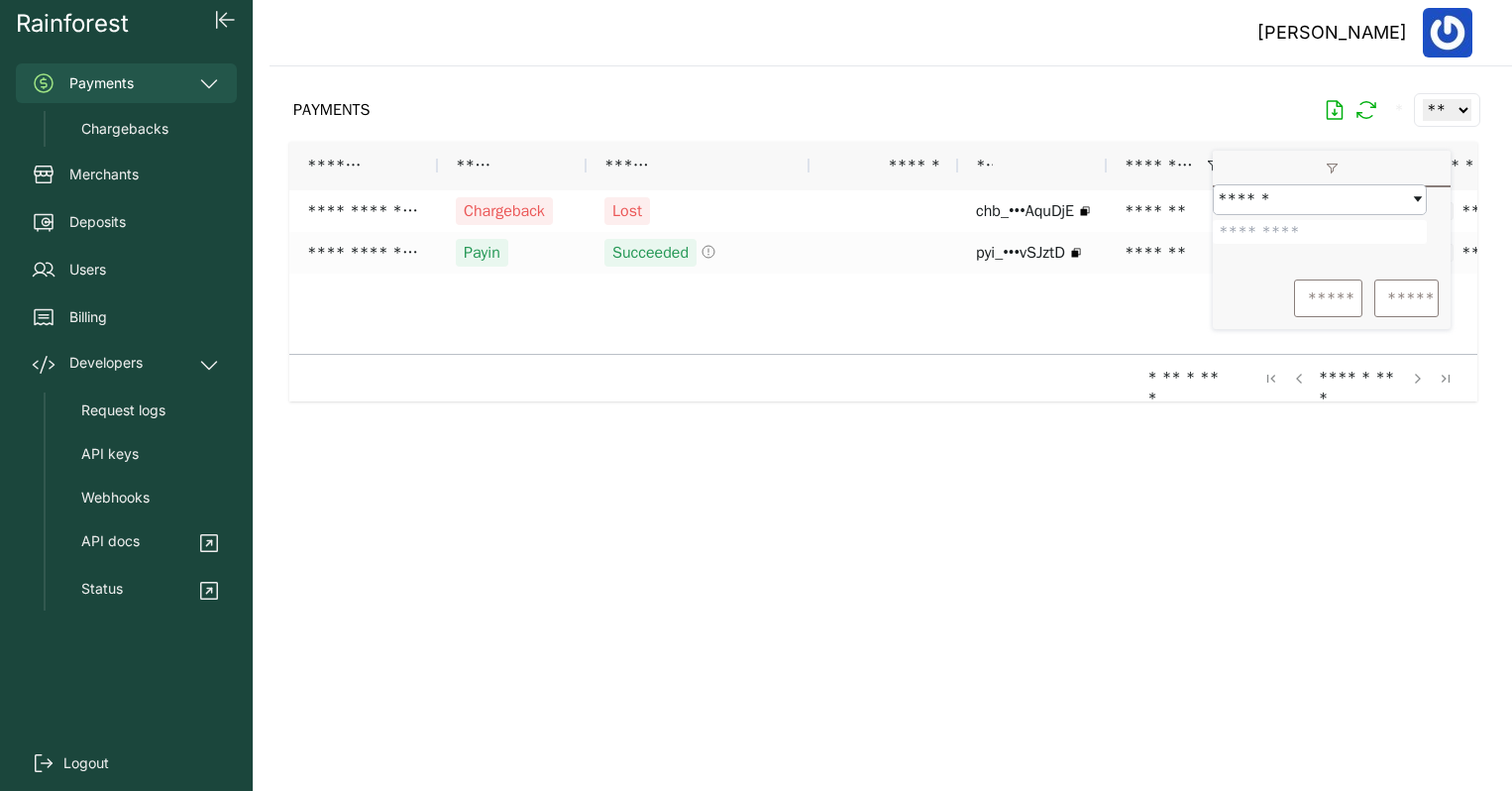 click on "Rainforest Payments Chargebacks Merchants Deposits Users Billing Developers Request logs API keys Webhooks API docs Status Logout" at bounding box center (127, 396) 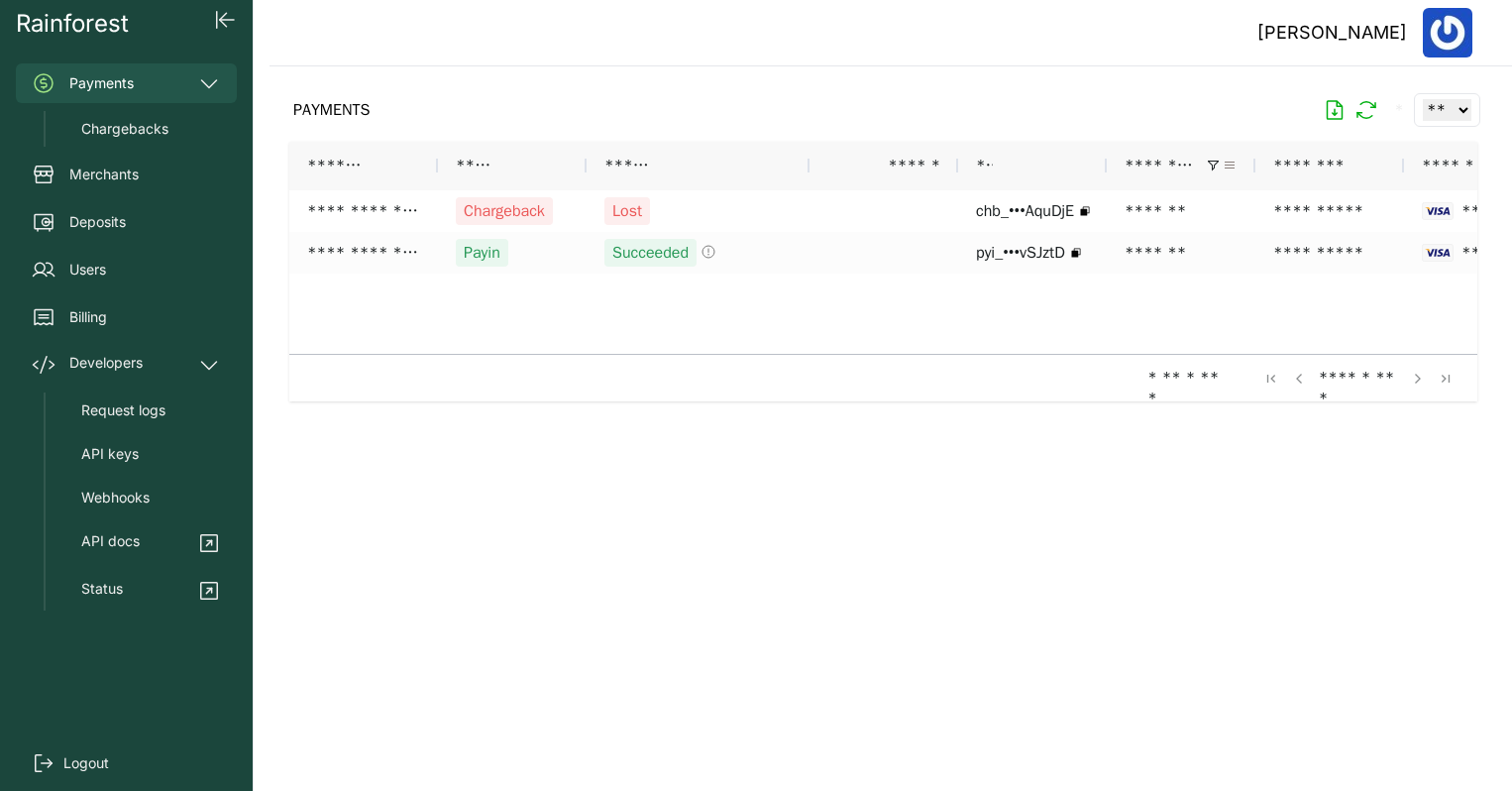 click at bounding box center [1230, 166] 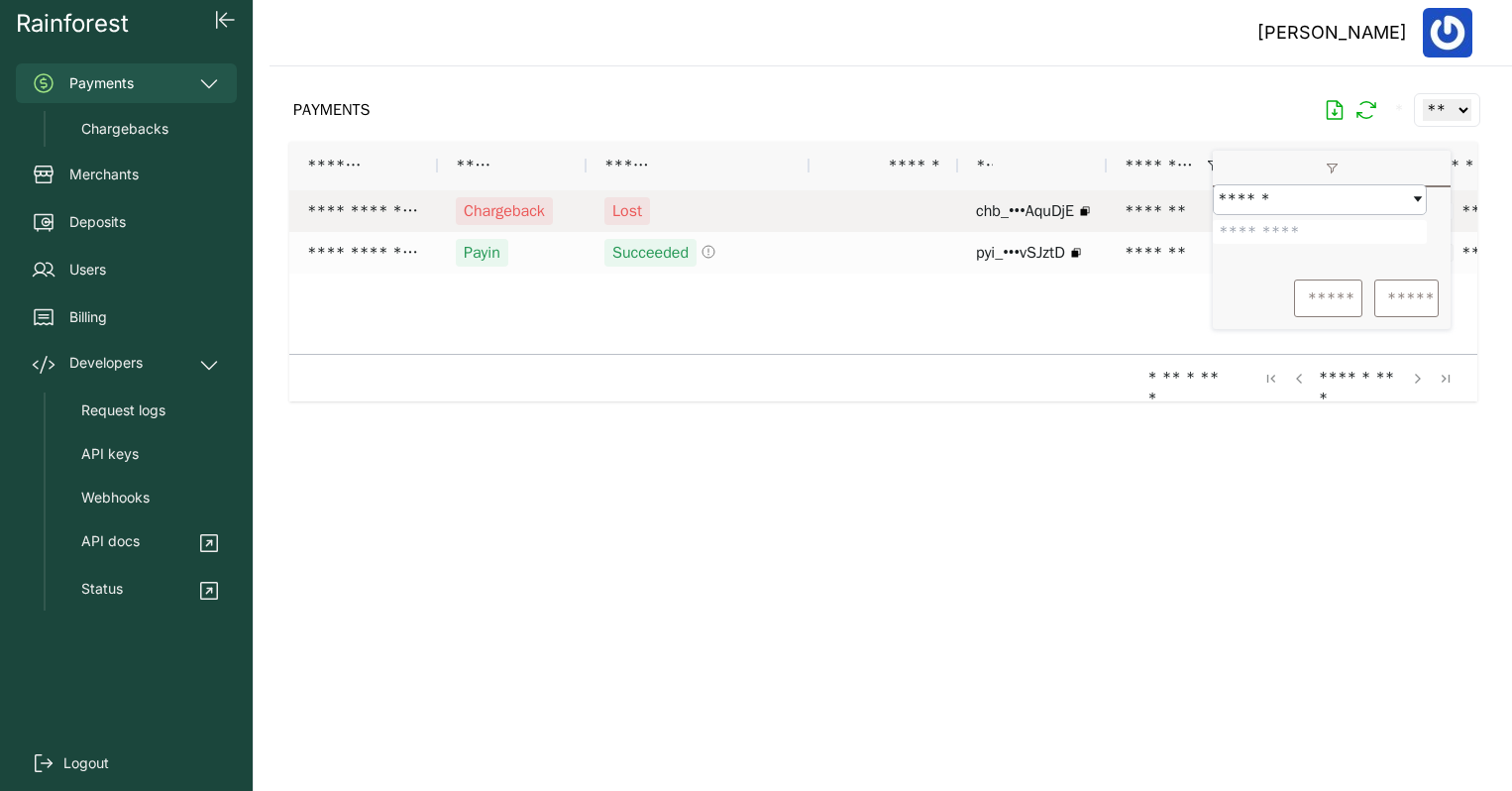drag, startPoint x: 1309, startPoint y: 250, endPoint x: 1186, endPoint y: 207, distance: 130.29965 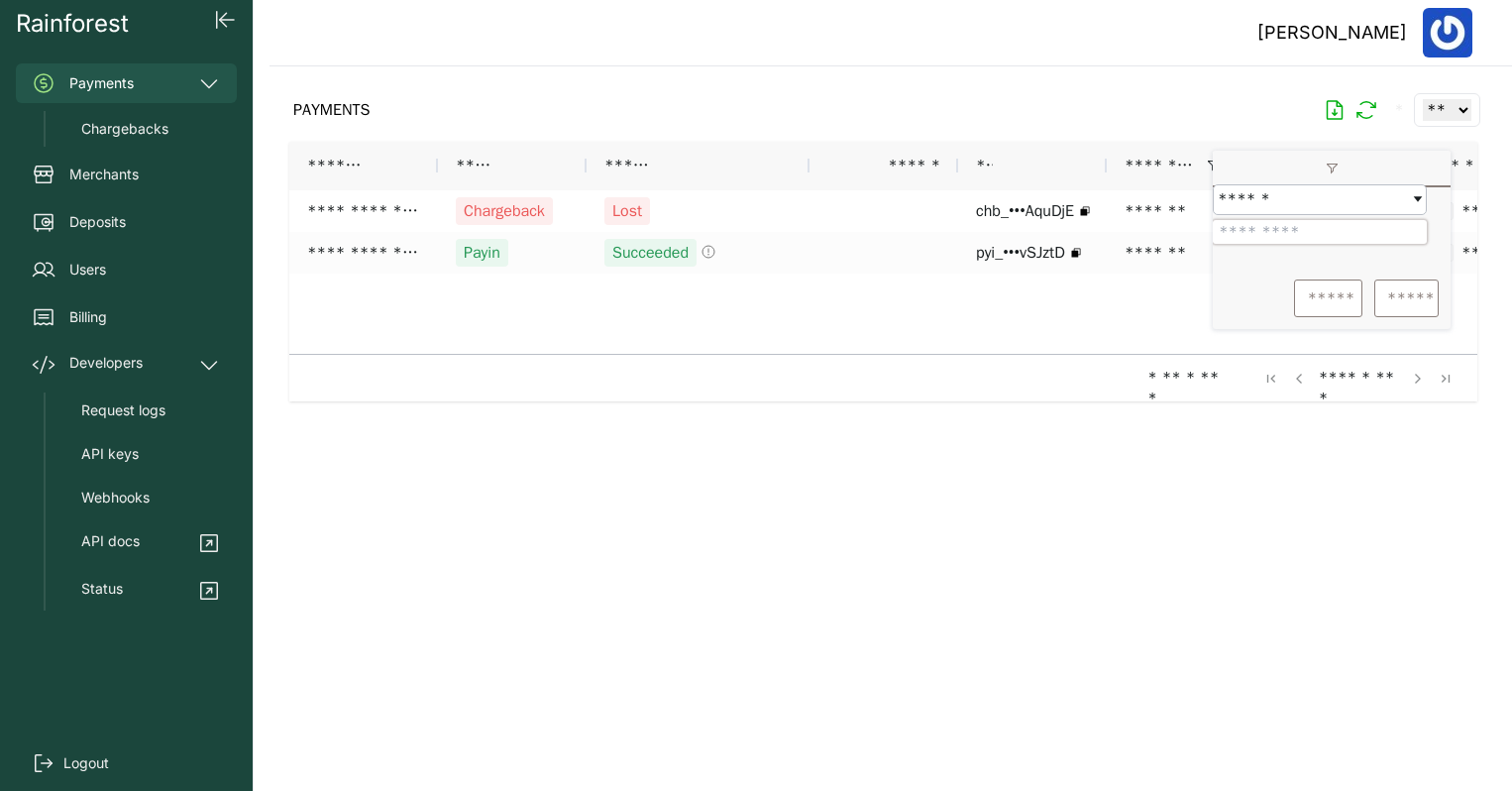click on "*******" at bounding box center (1320, 232) 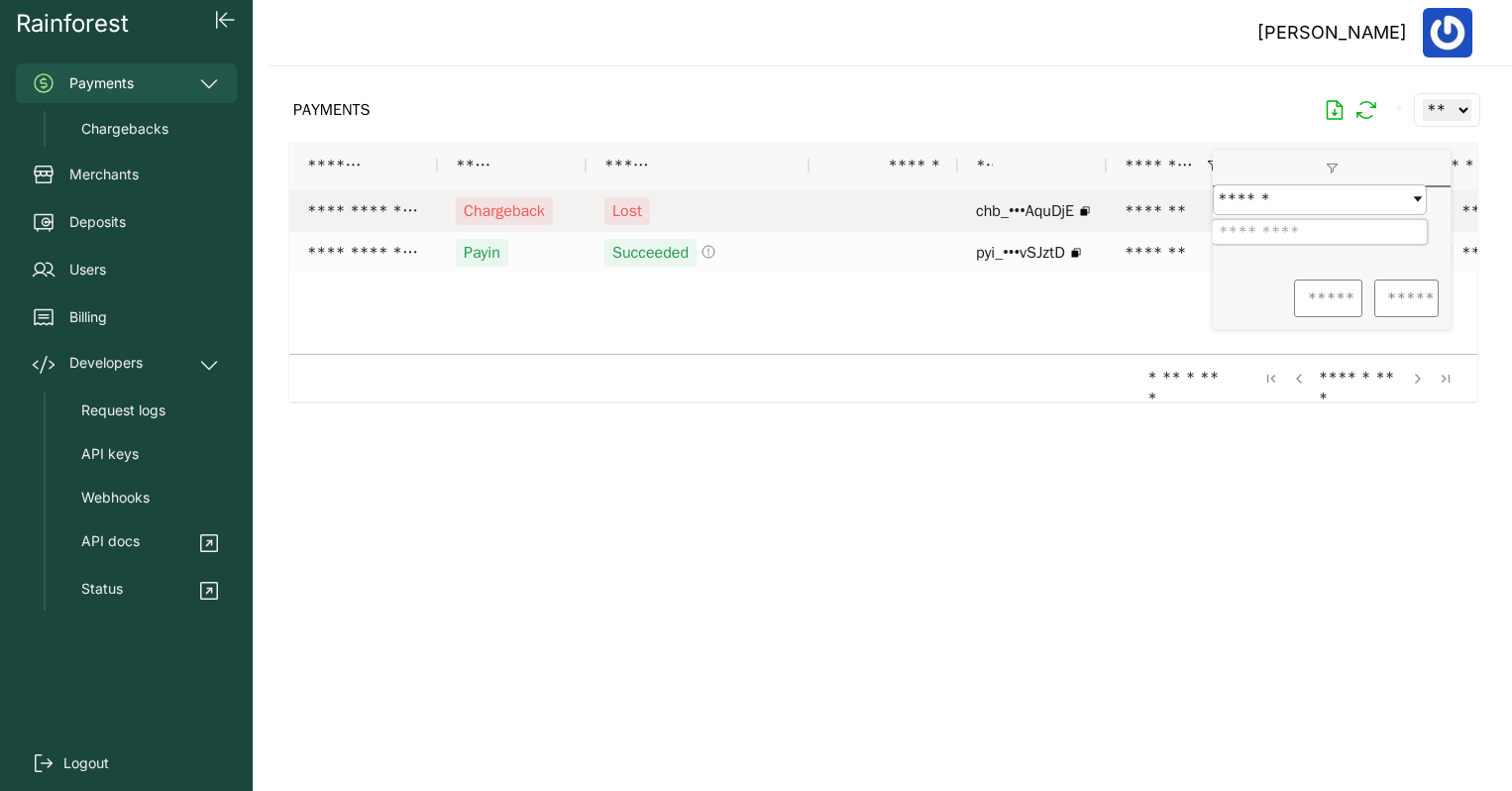drag, startPoint x: 1281, startPoint y: 242, endPoint x: 1178, endPoint y: 221, distance: 105.11898 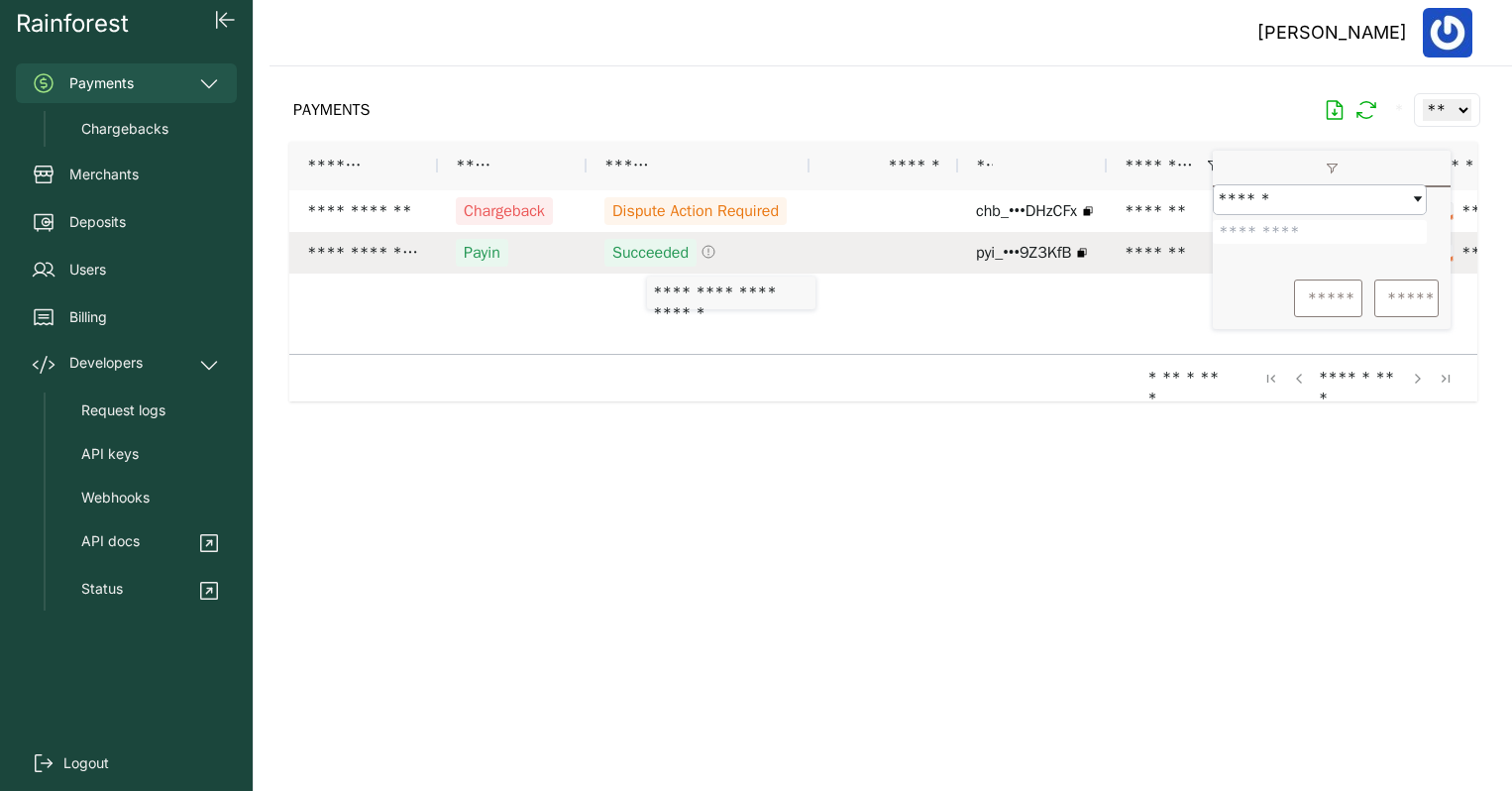 click on "Succeeded" at bounding box center [650, 253] 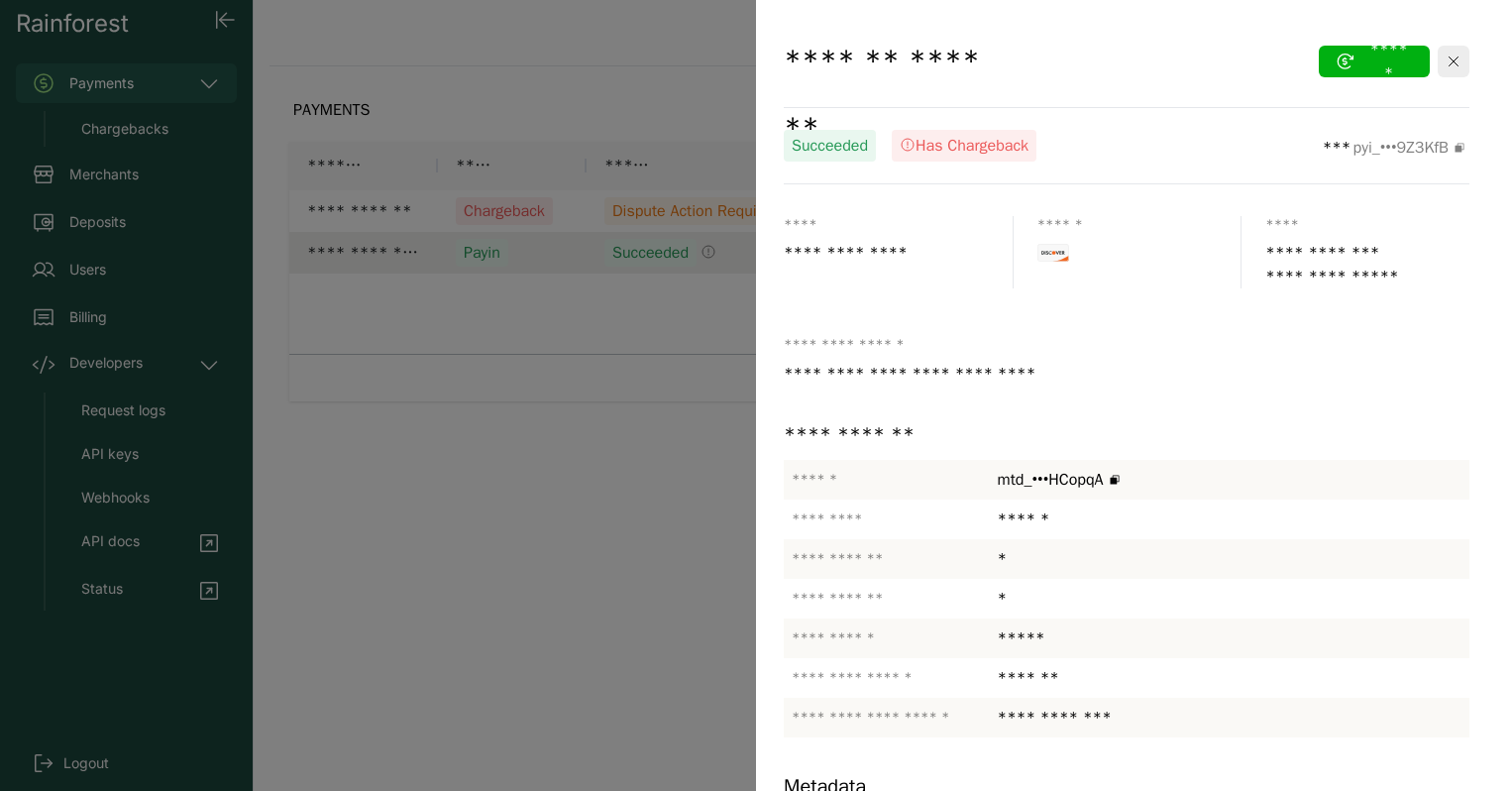 drag, startPoint x: 776, startPoint y: 257, endPoint x: 896, endPoint y: 271, distance: 120.81391 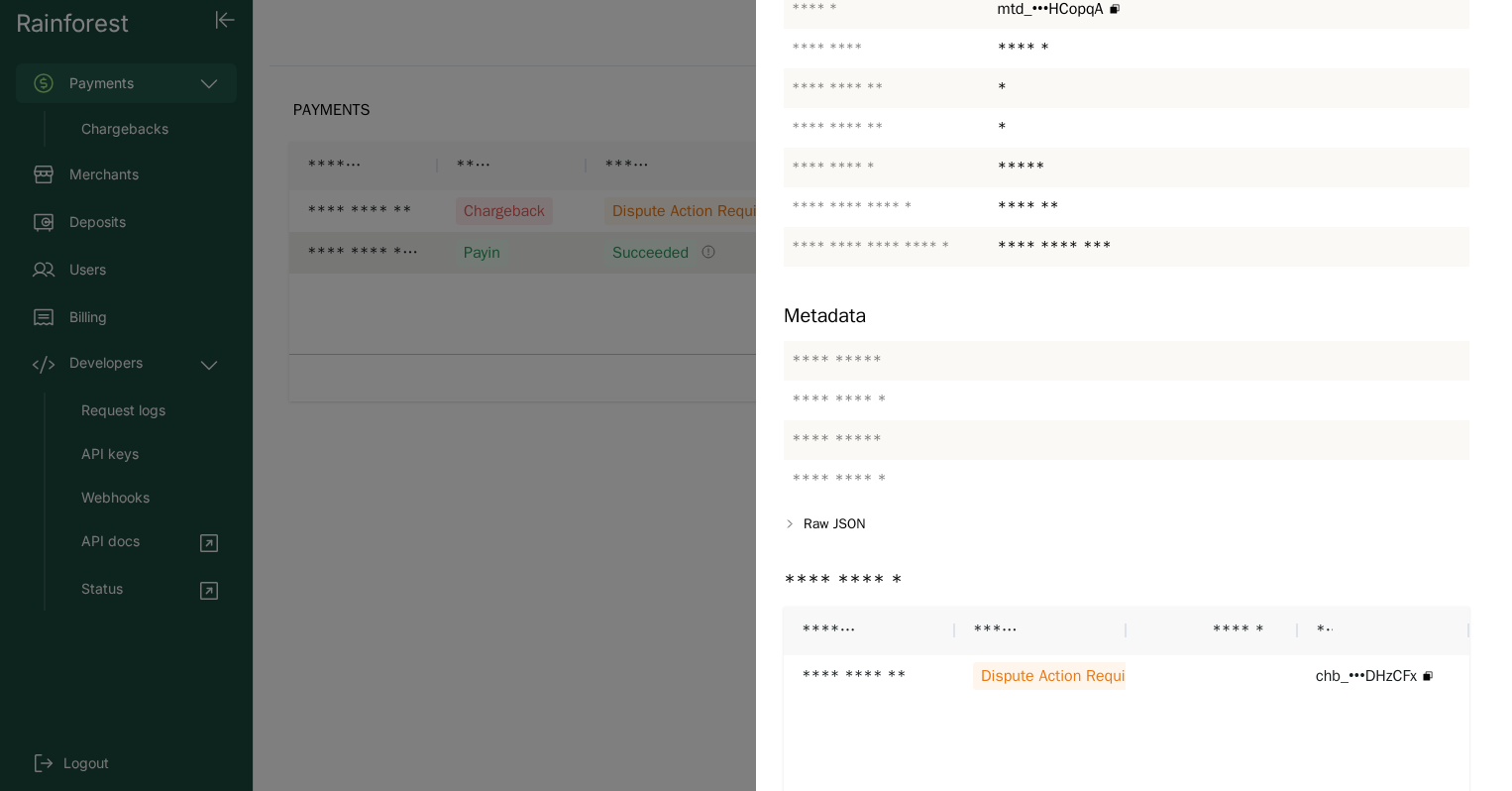 scroll, scrollTop: 549, scrollLeft: 0, axis: vertical 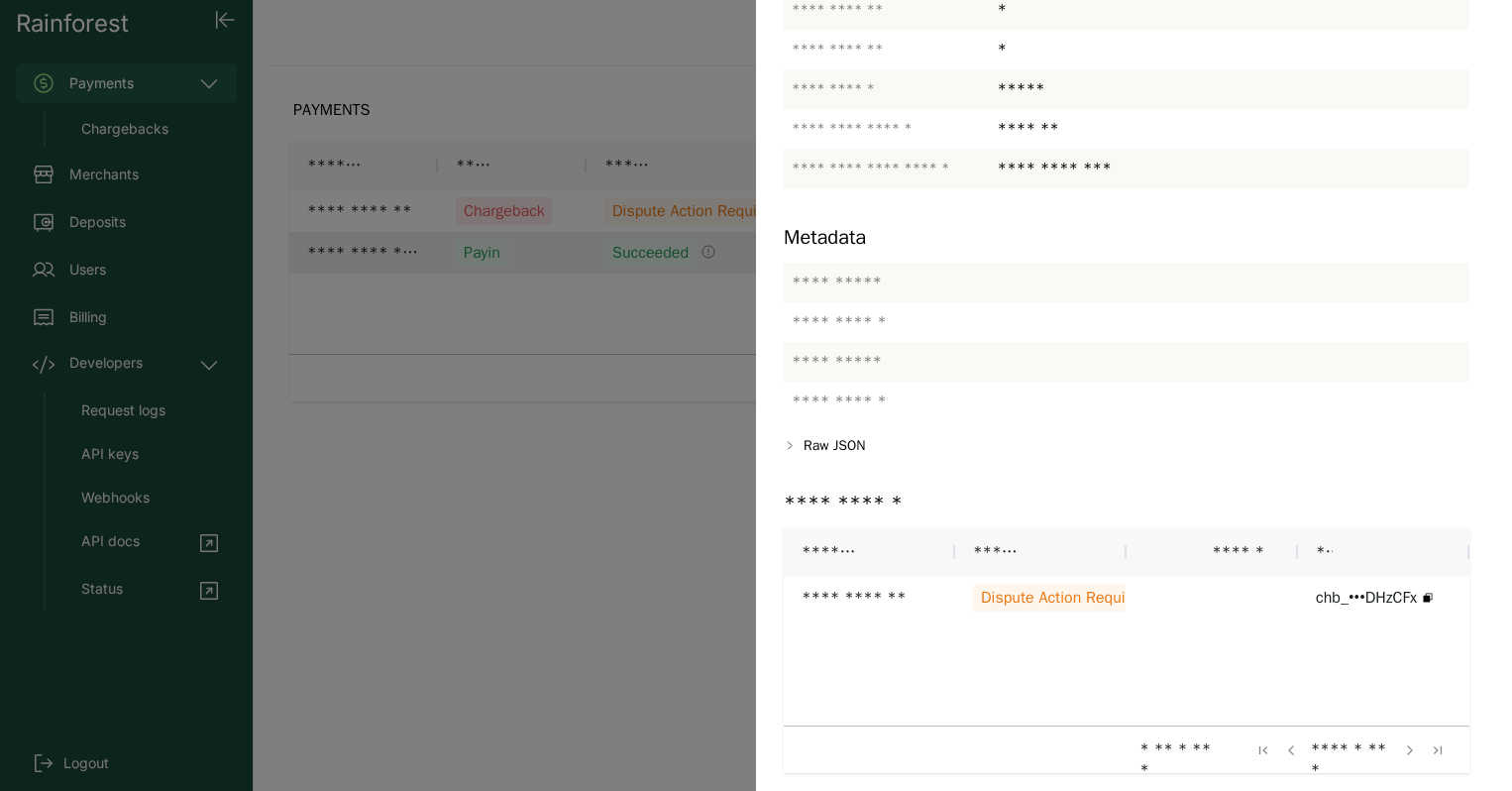 click on "**********" at bounding box center (959, 401) 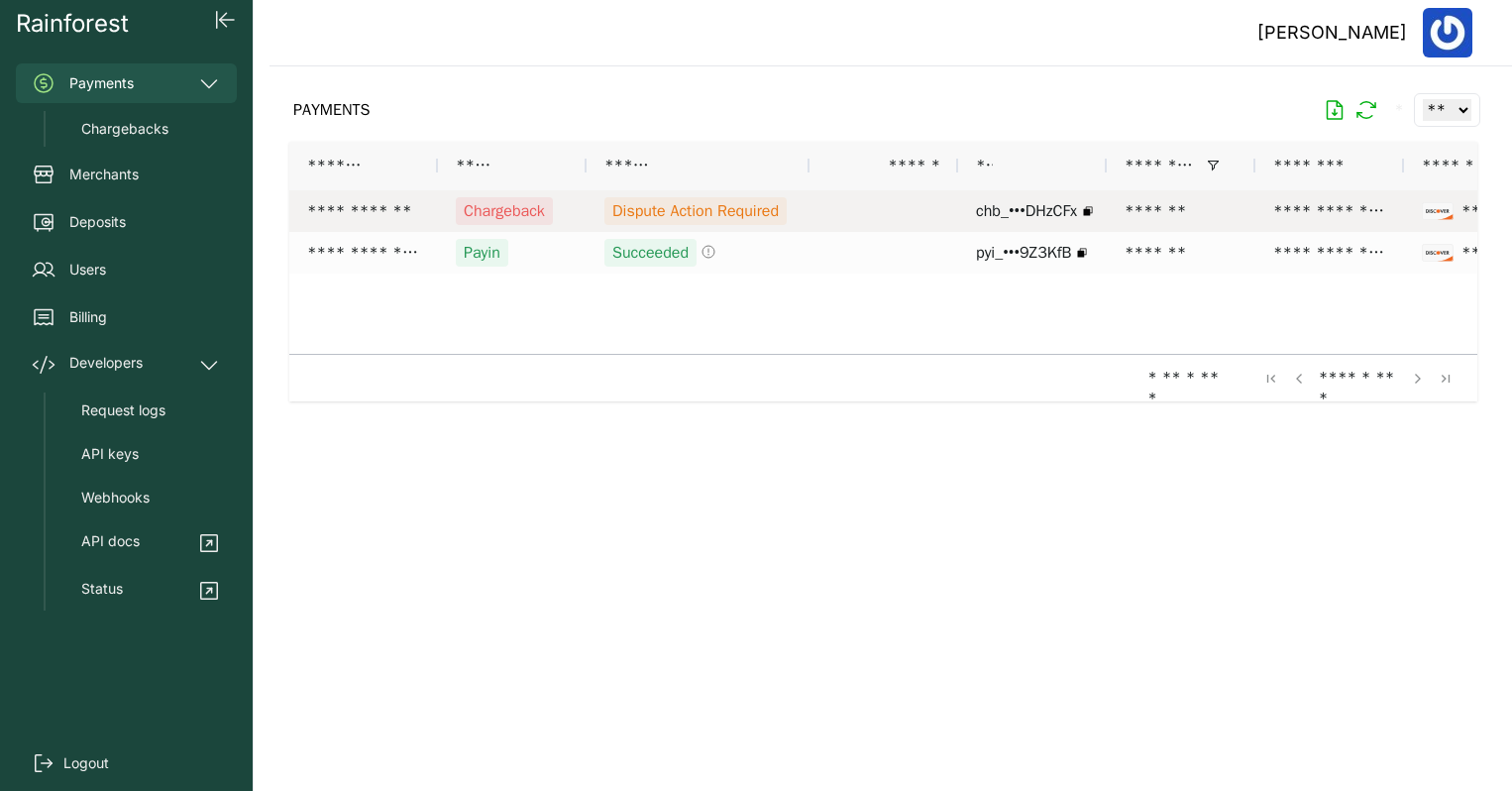 click on "chb_•••DHzCFx" at bounding box center (1026, 211) 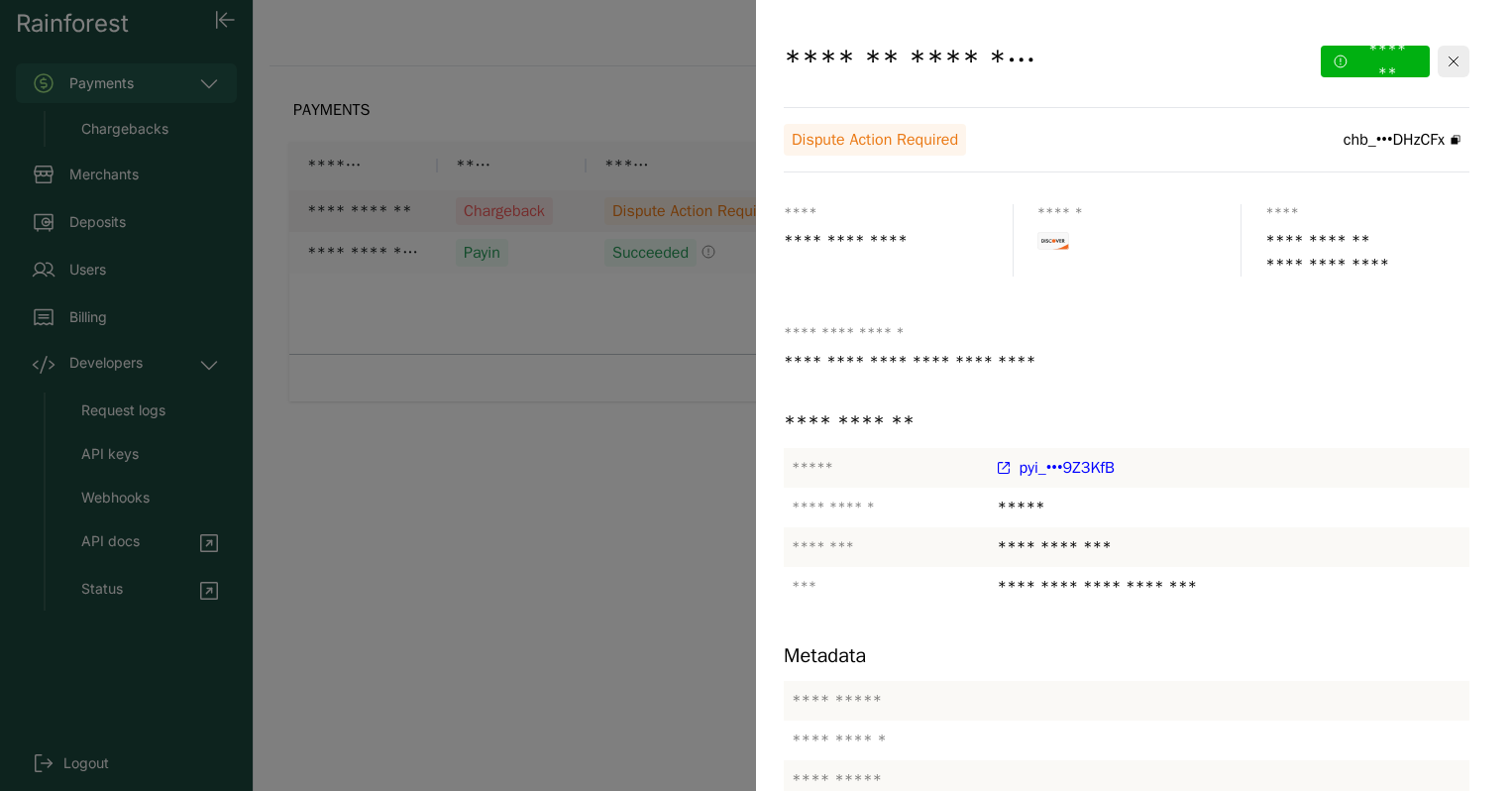 click on "*******" 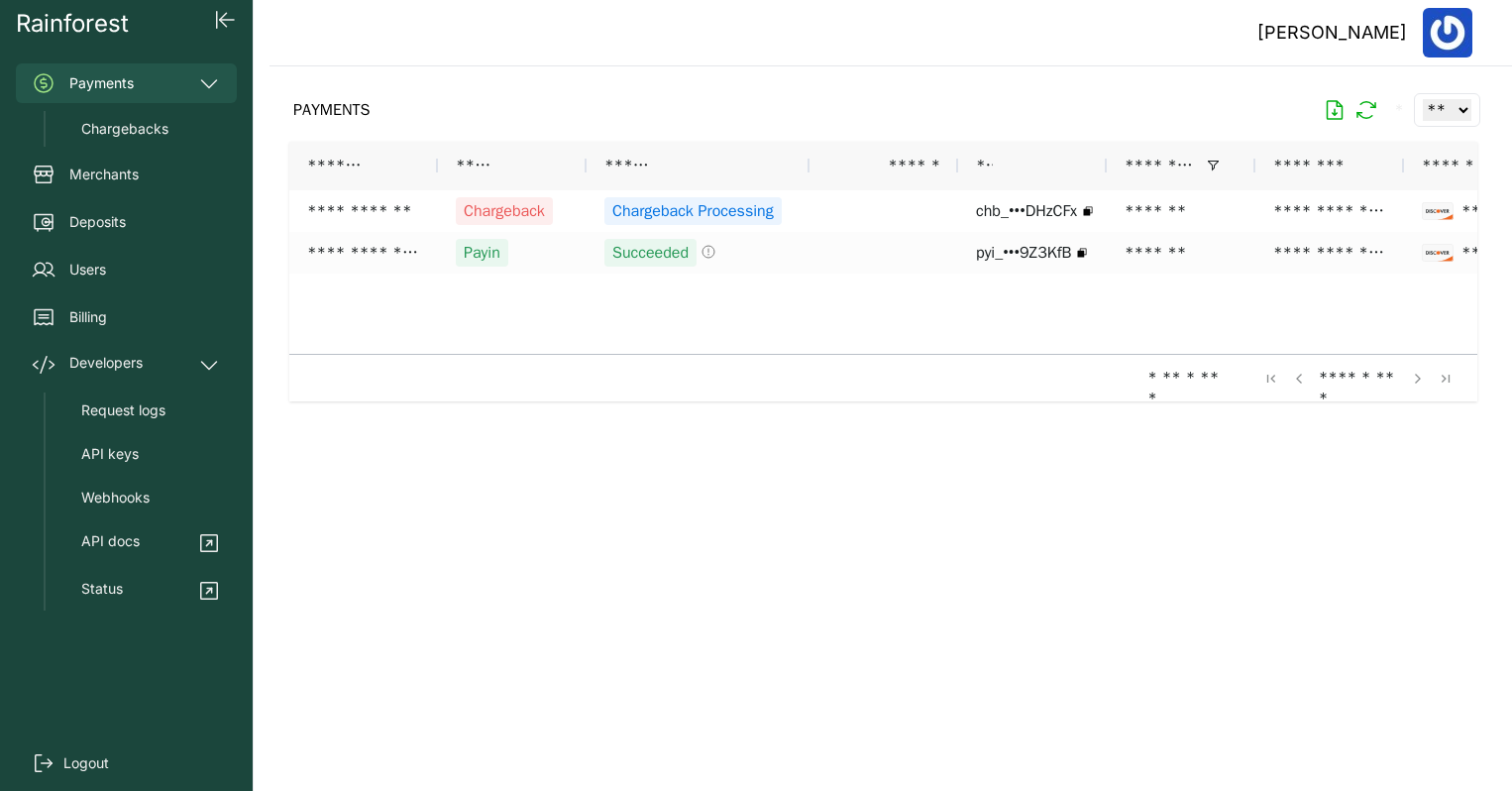 click on "Rainforest Payments Chargebacks Merchants Deposits Users Billing Developers Request logs API keys Webhooks API docs Status Logout" at bounding box center (127, 396) 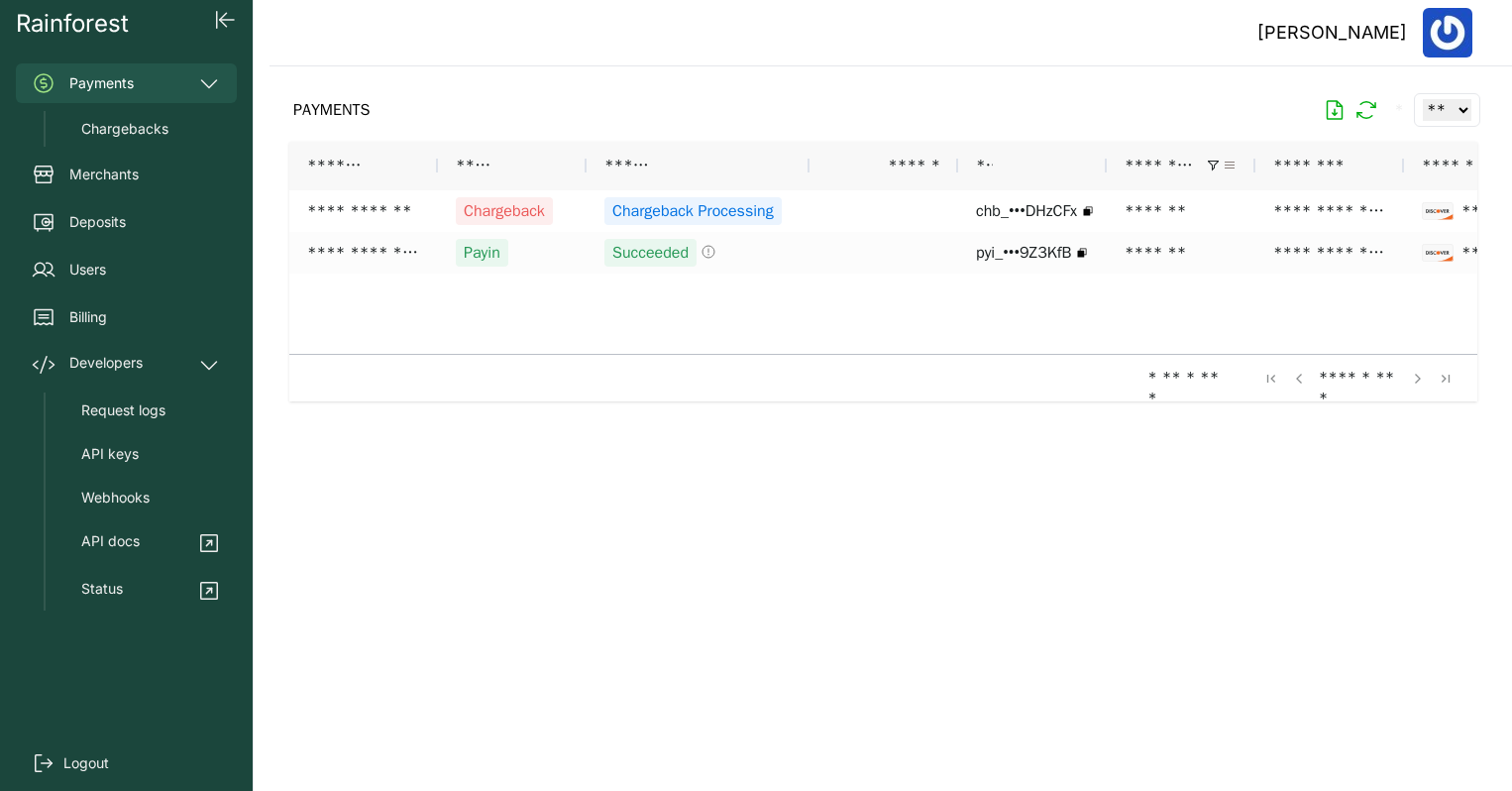 click at bounding box center [1230, 166] 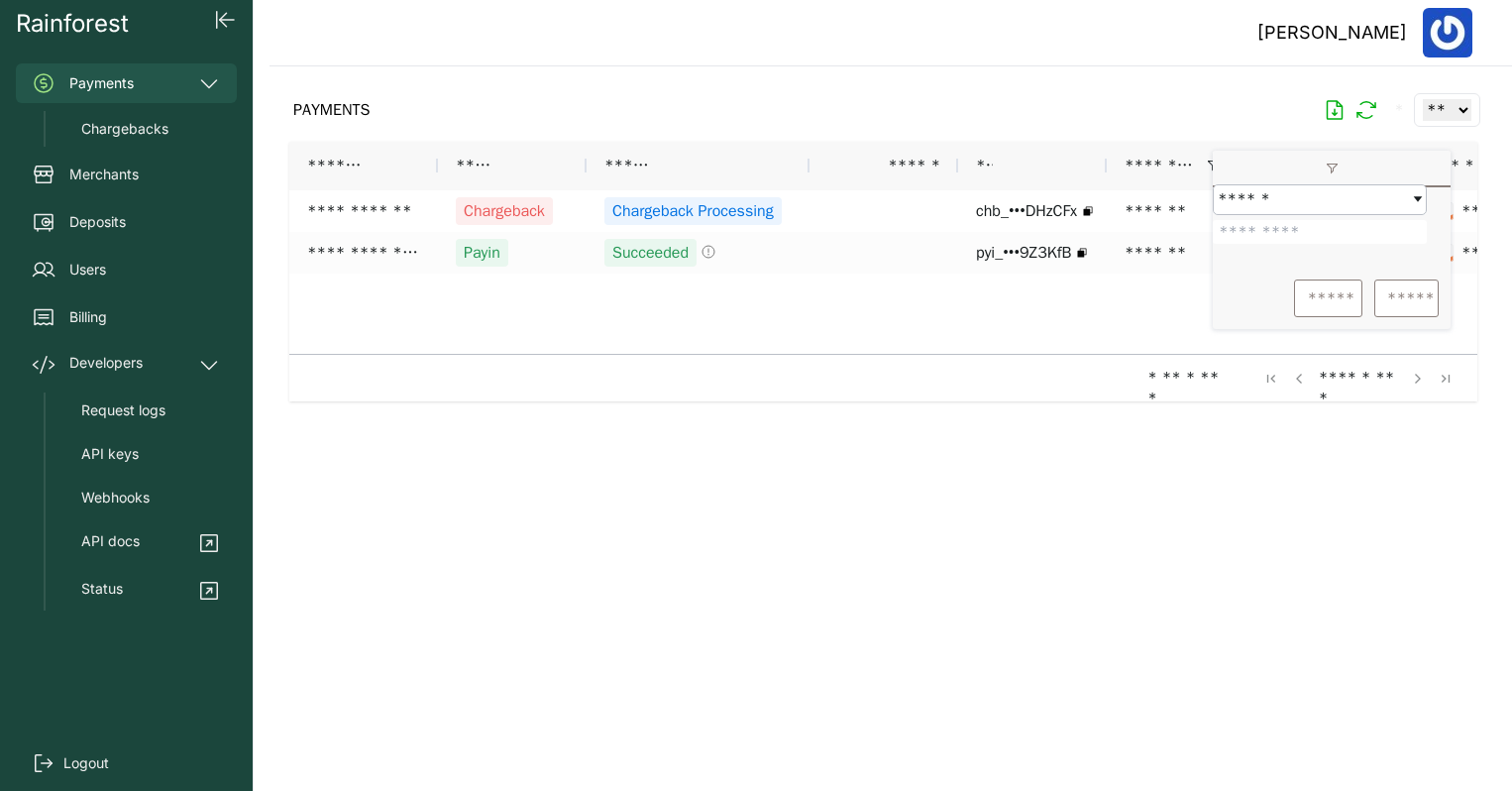 drag, startPoint x: 1292, startPoint y: 245, endPoint x: 1224, endPoint y: 241, distance: 68.117545 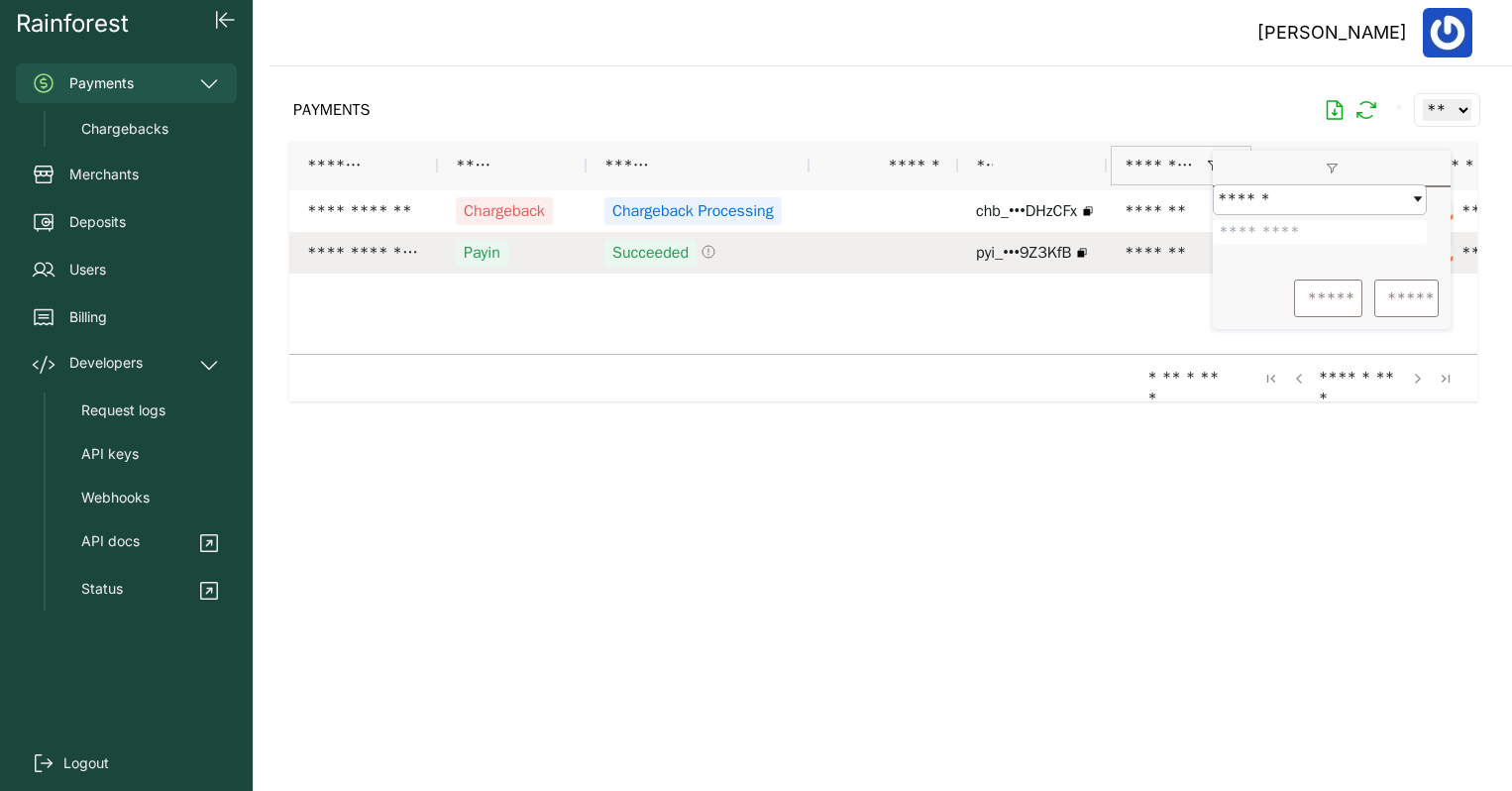 type on "*******" 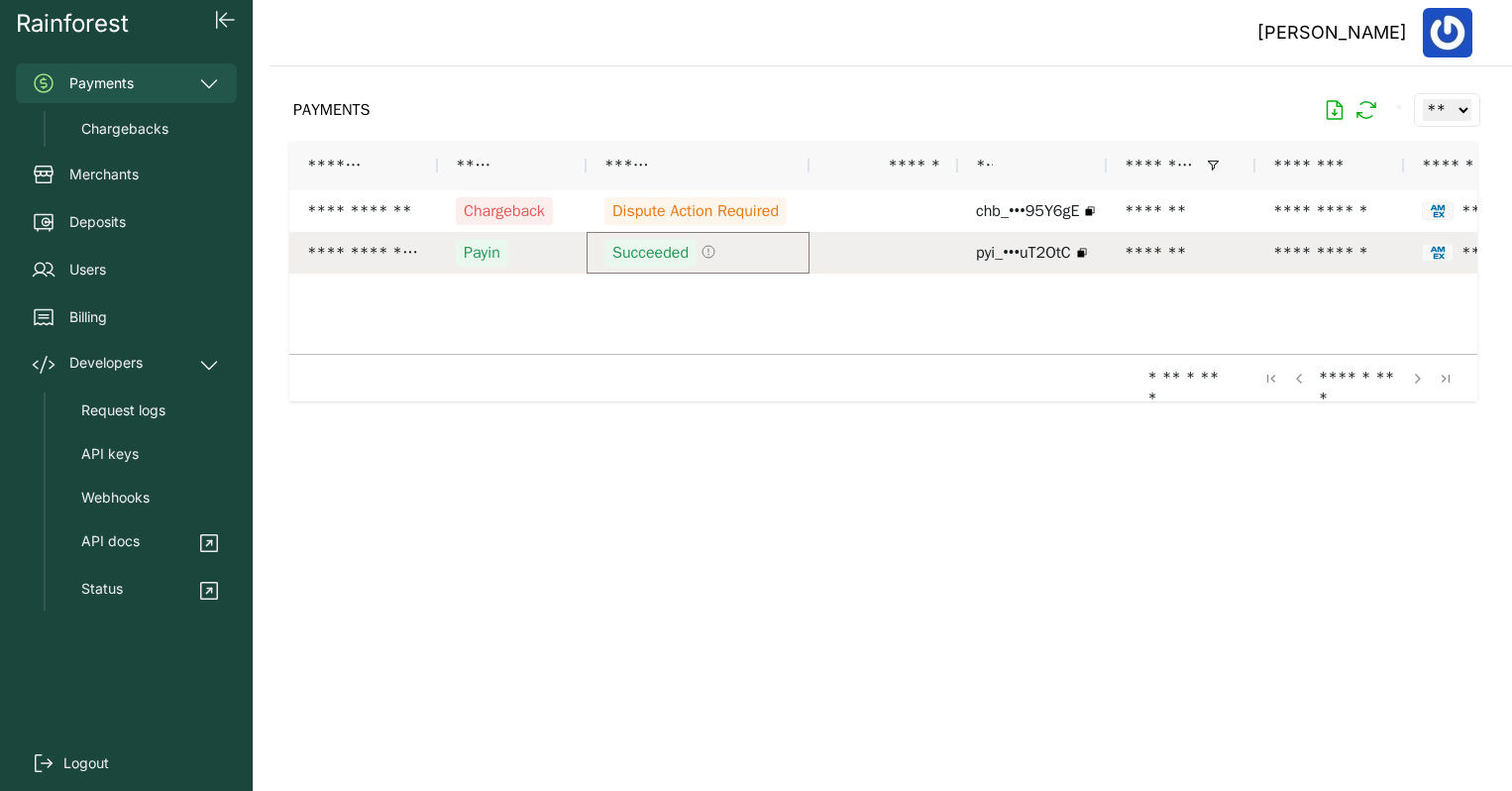 click on "Succeeded" at bounding box center [650, 253] 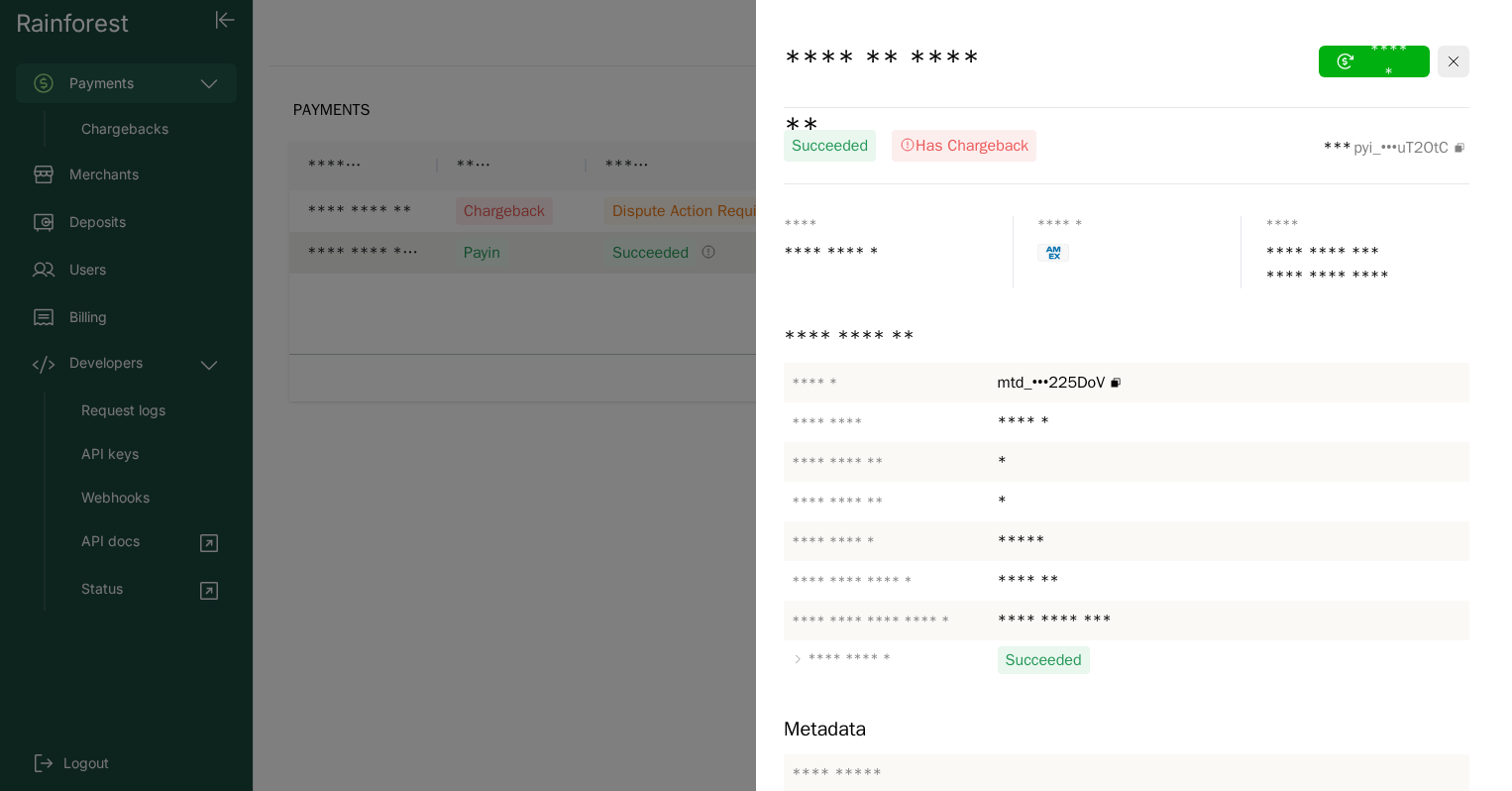 click at bounding box center [756, 396] 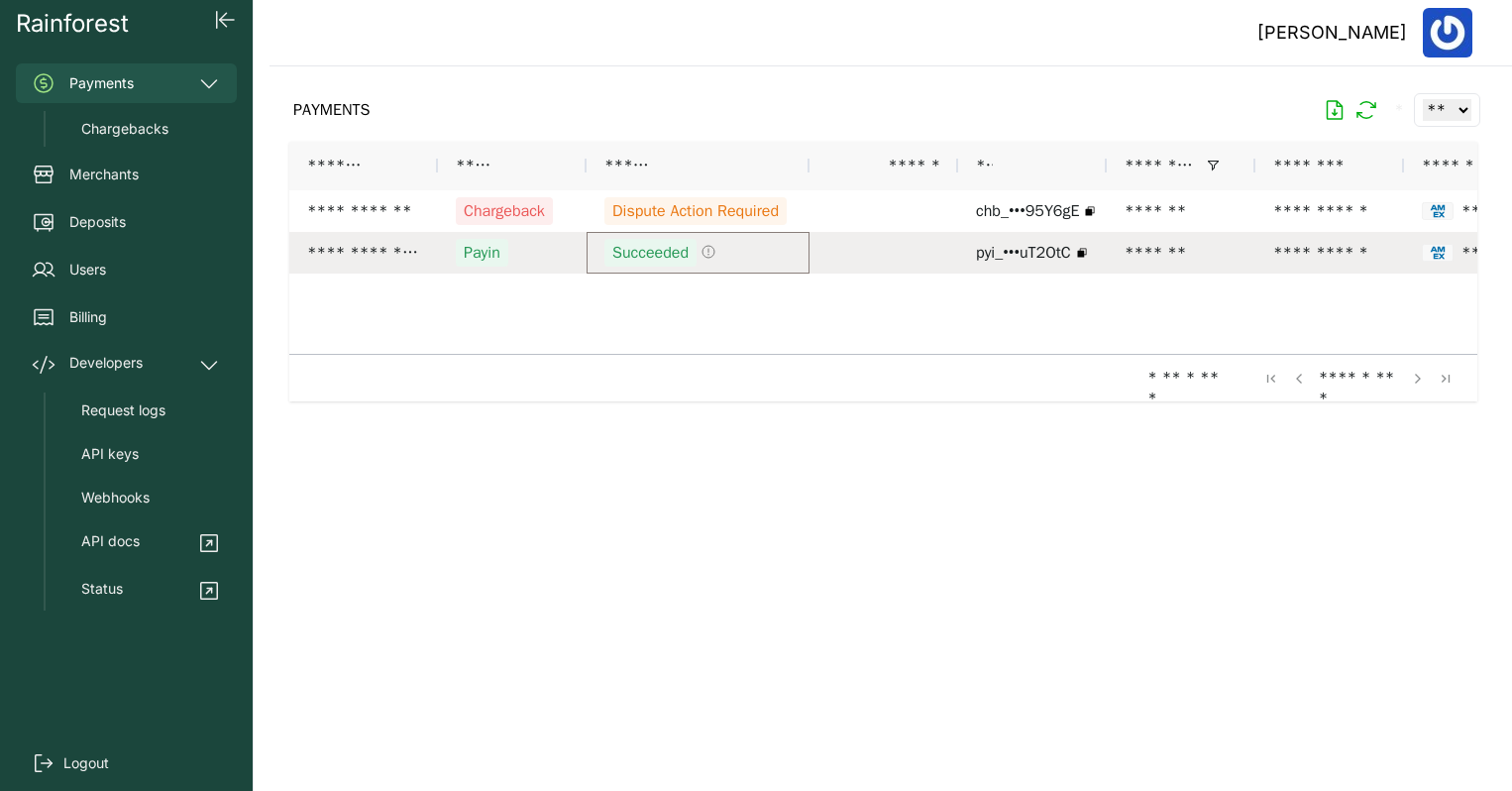 click 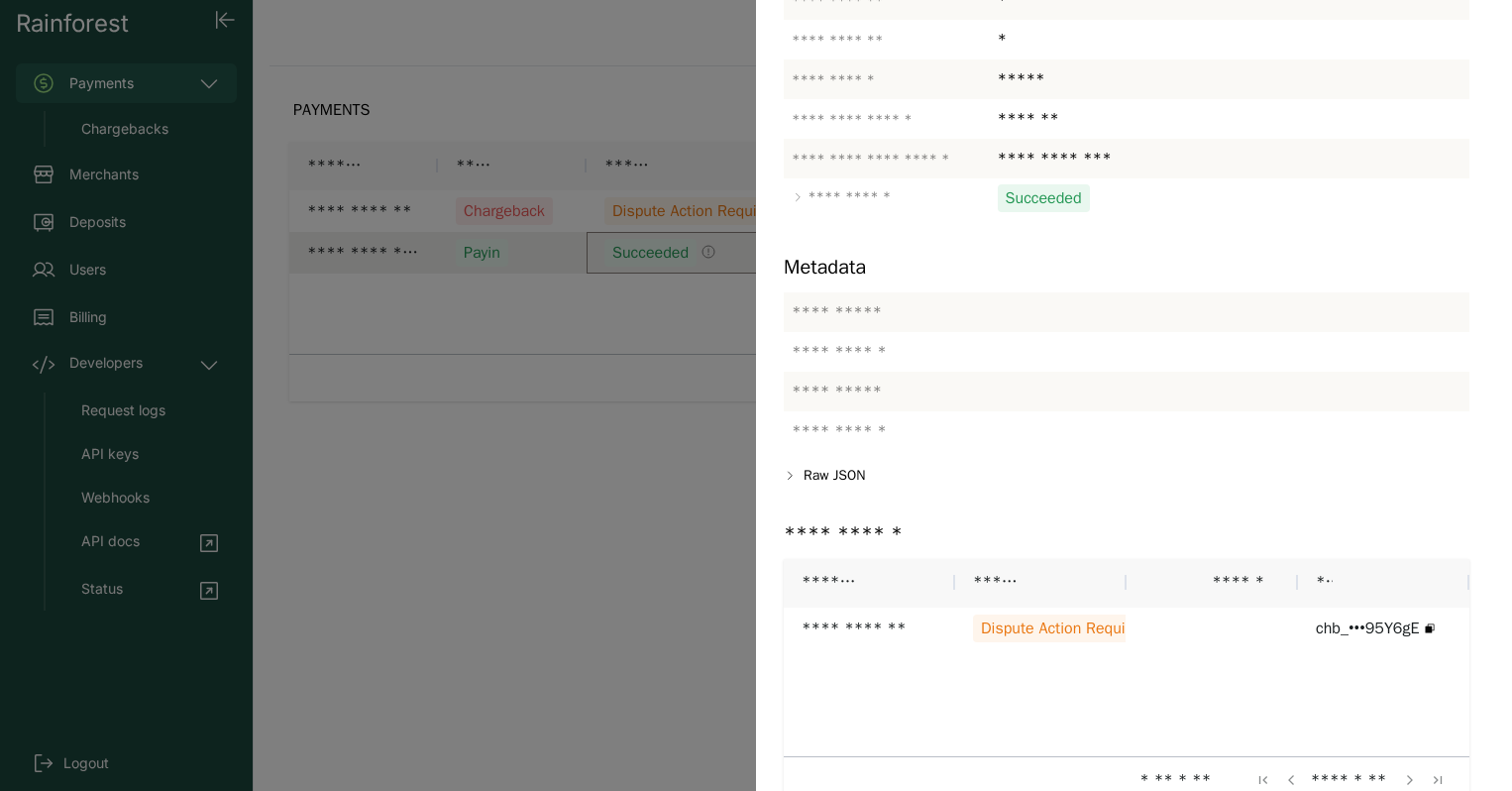 scroll, scrollTop: 0, scrollLeft: 0, axis: both 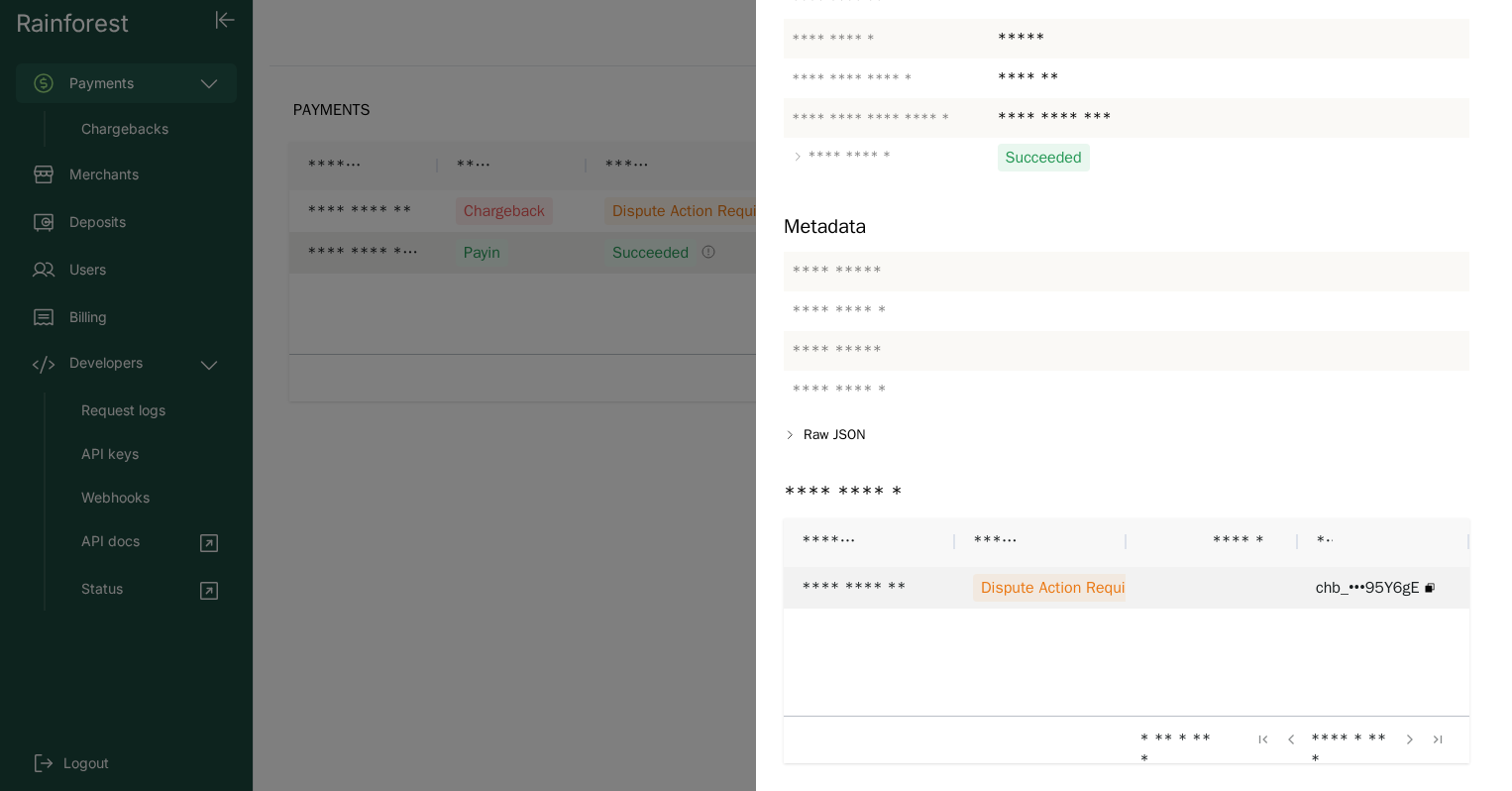 click on "Dispute Action Required" at bounding box center (1064, 588) 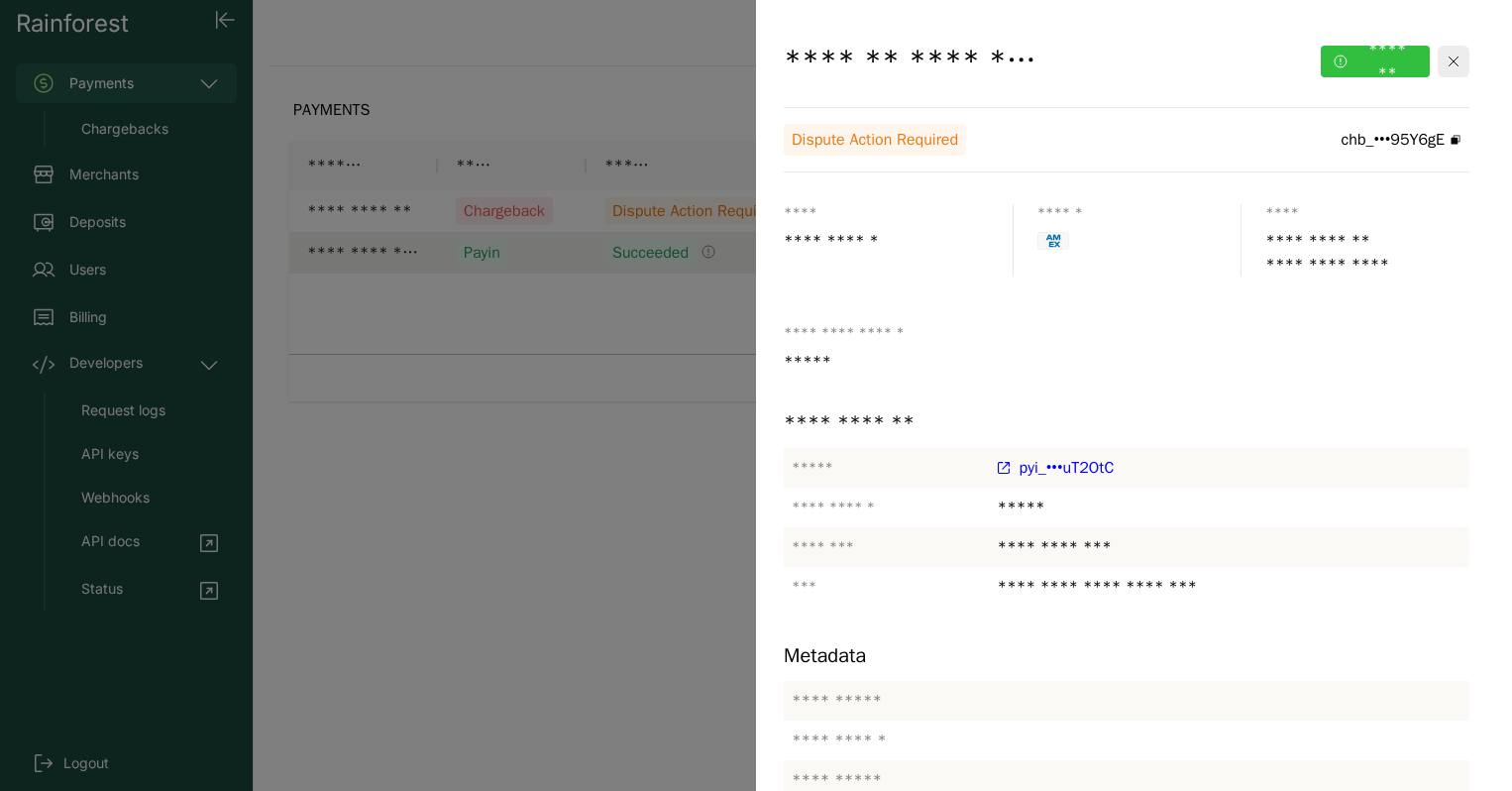 click on "*******" 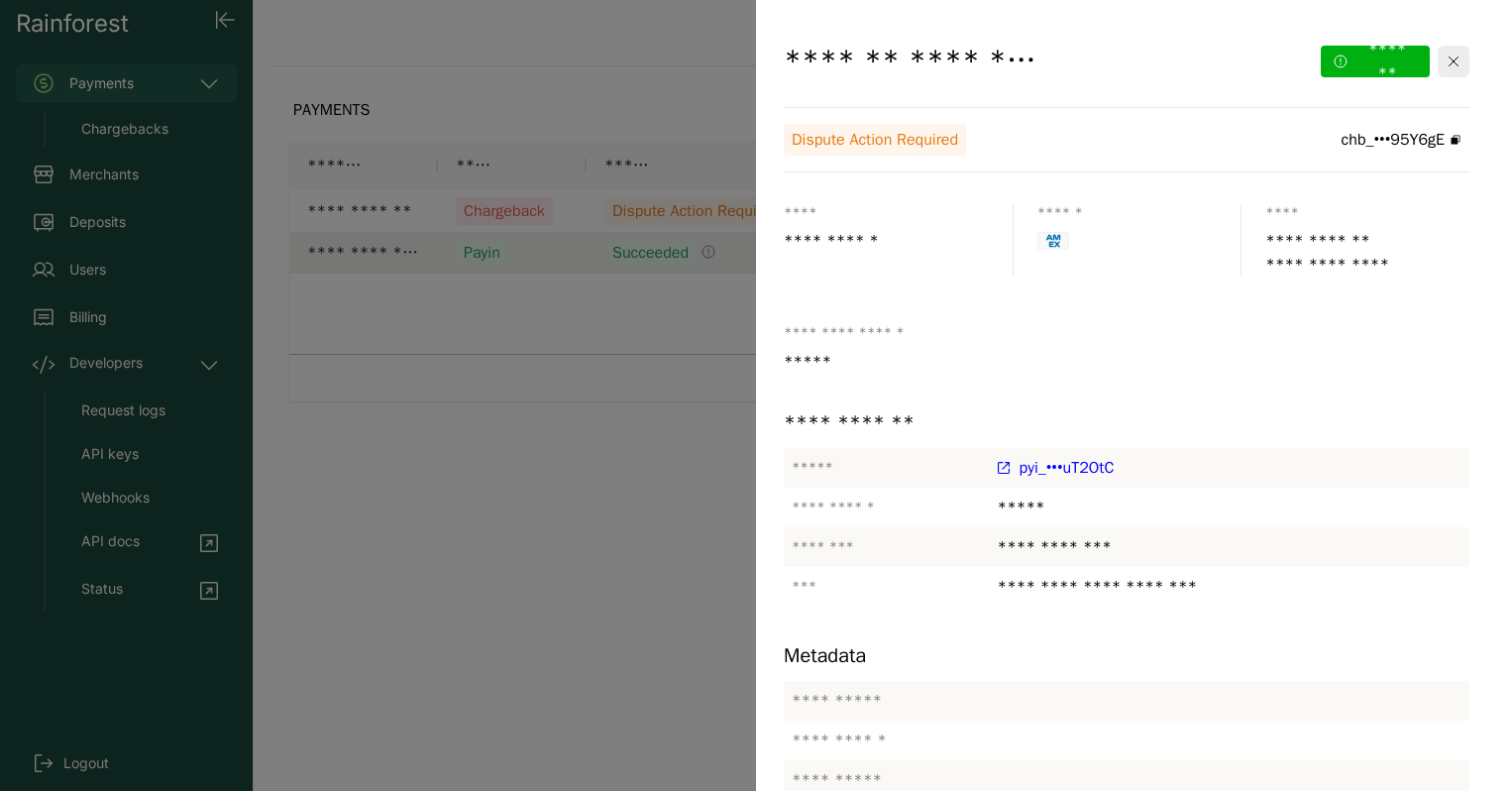 click on "*******" at bounding box center (1260, 1281) 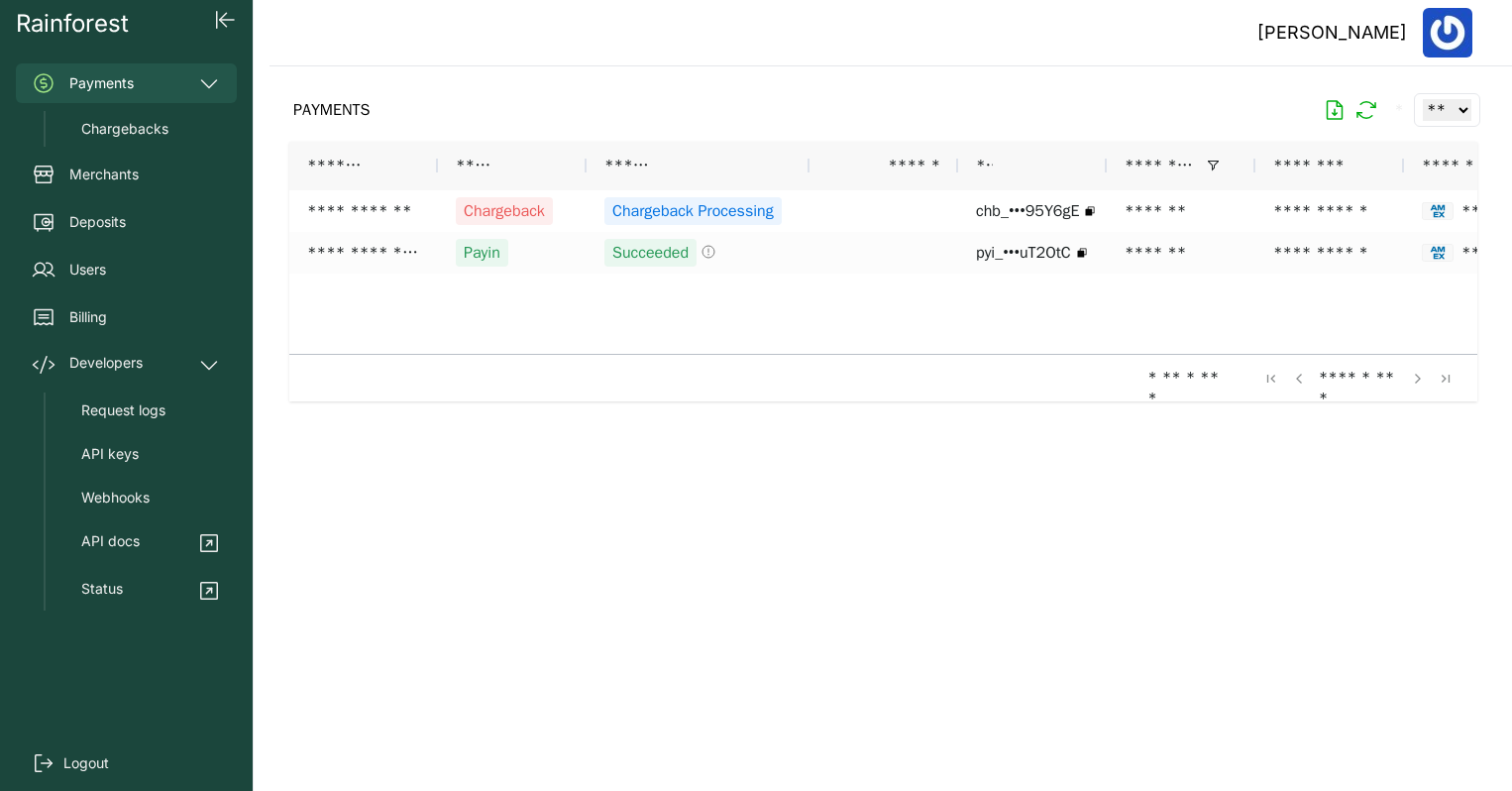 click on "[PERSON_NAME]" 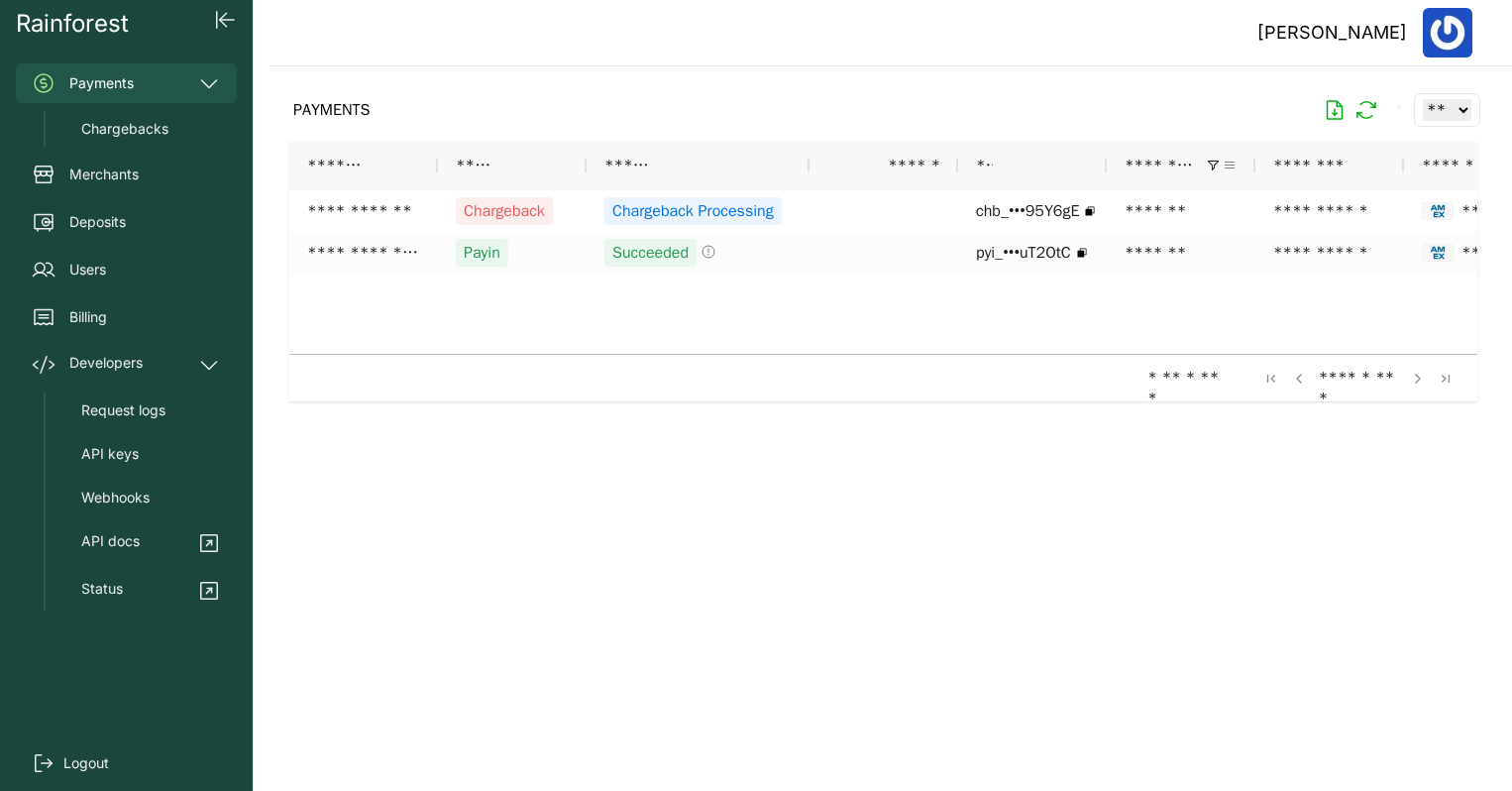 click at bounding box center [1230, 166] 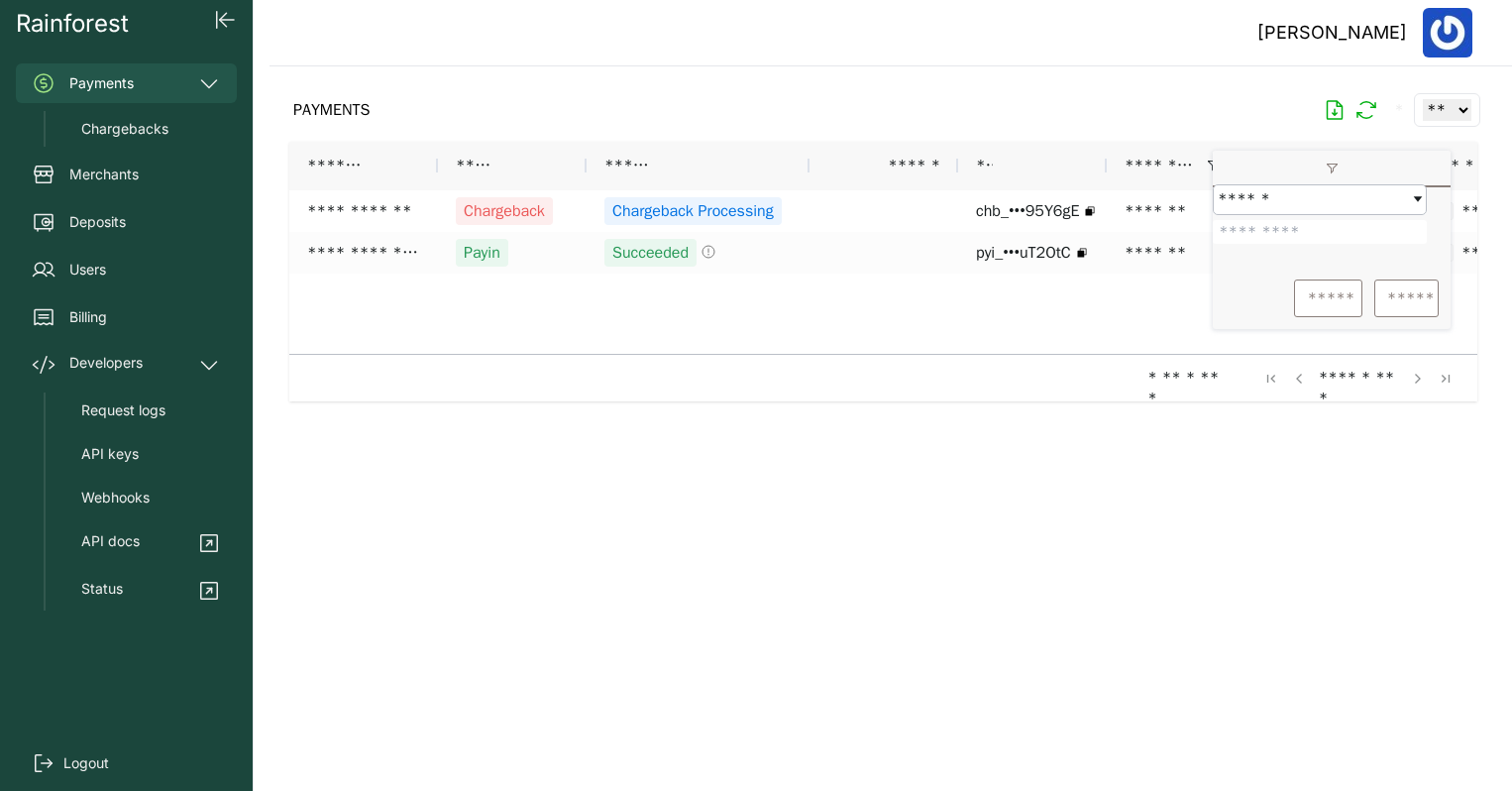 drag, startPoint x: 1301, startPoint y: 250, endPoint x: 1228, endPoint y: 238, distance: 73.97973 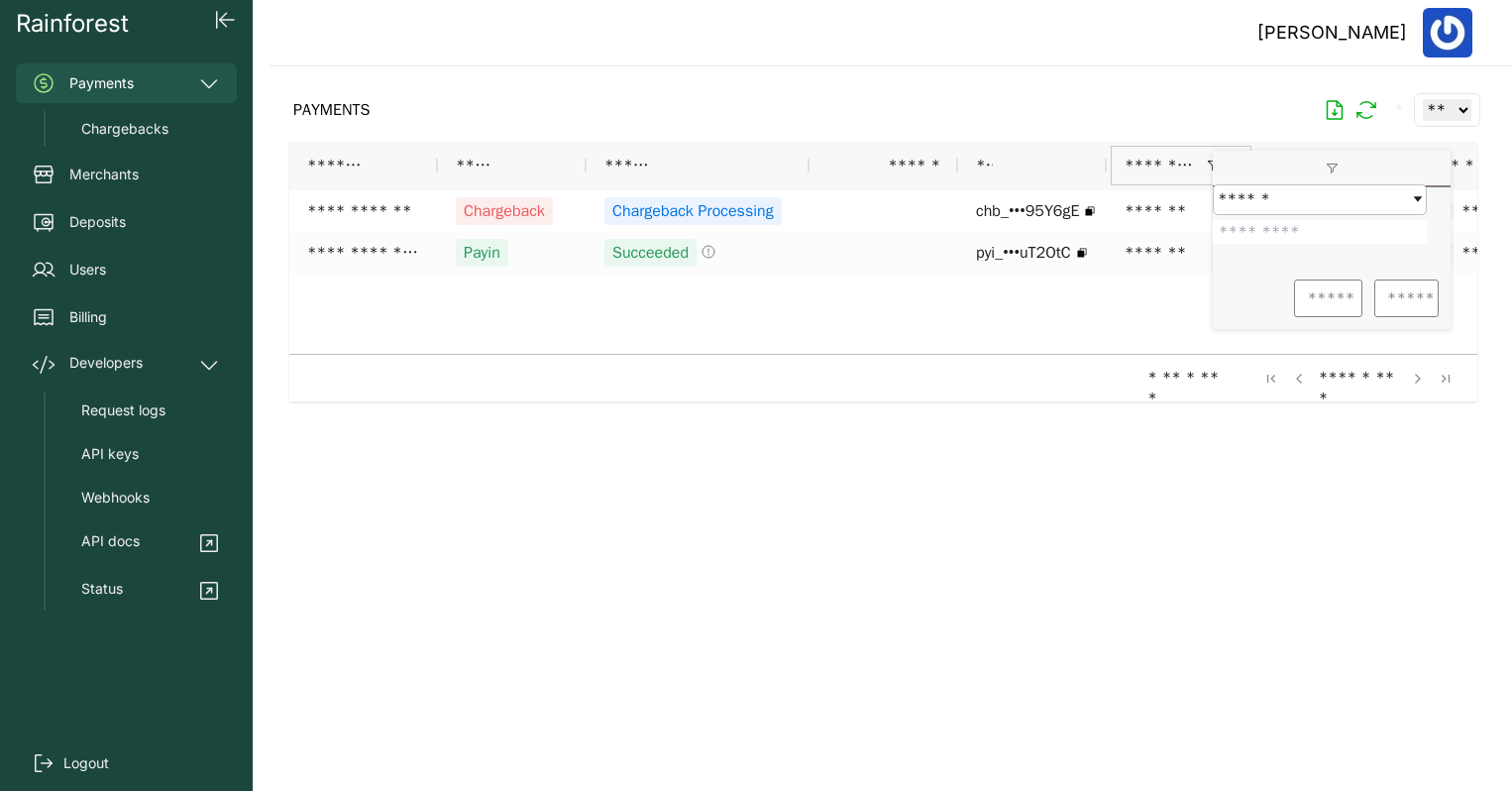 type on "*****" 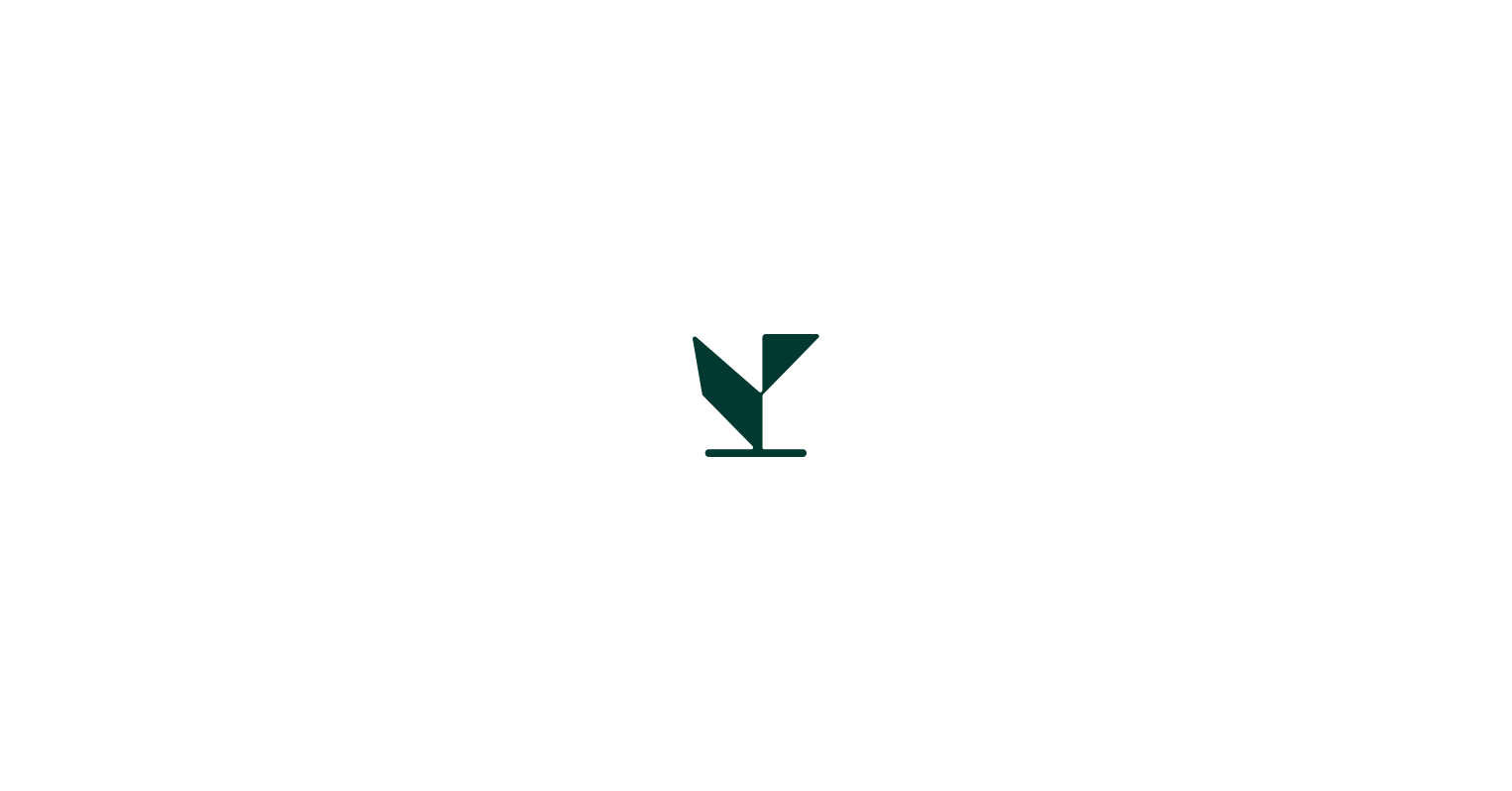 scroll, scrollTop: 0, scrollLeft: 0, axis: both 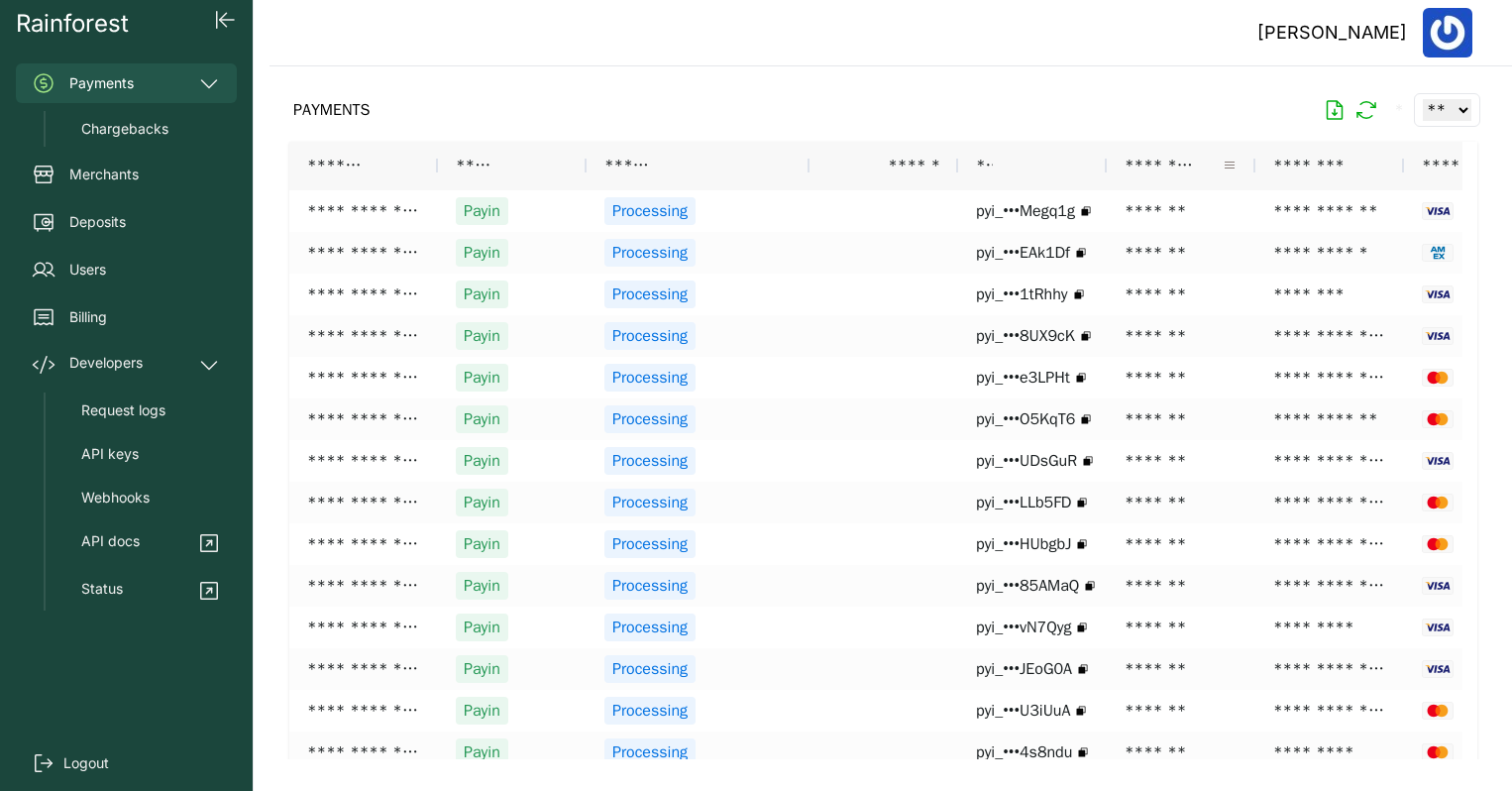 click at bounding box center [1230, 166] 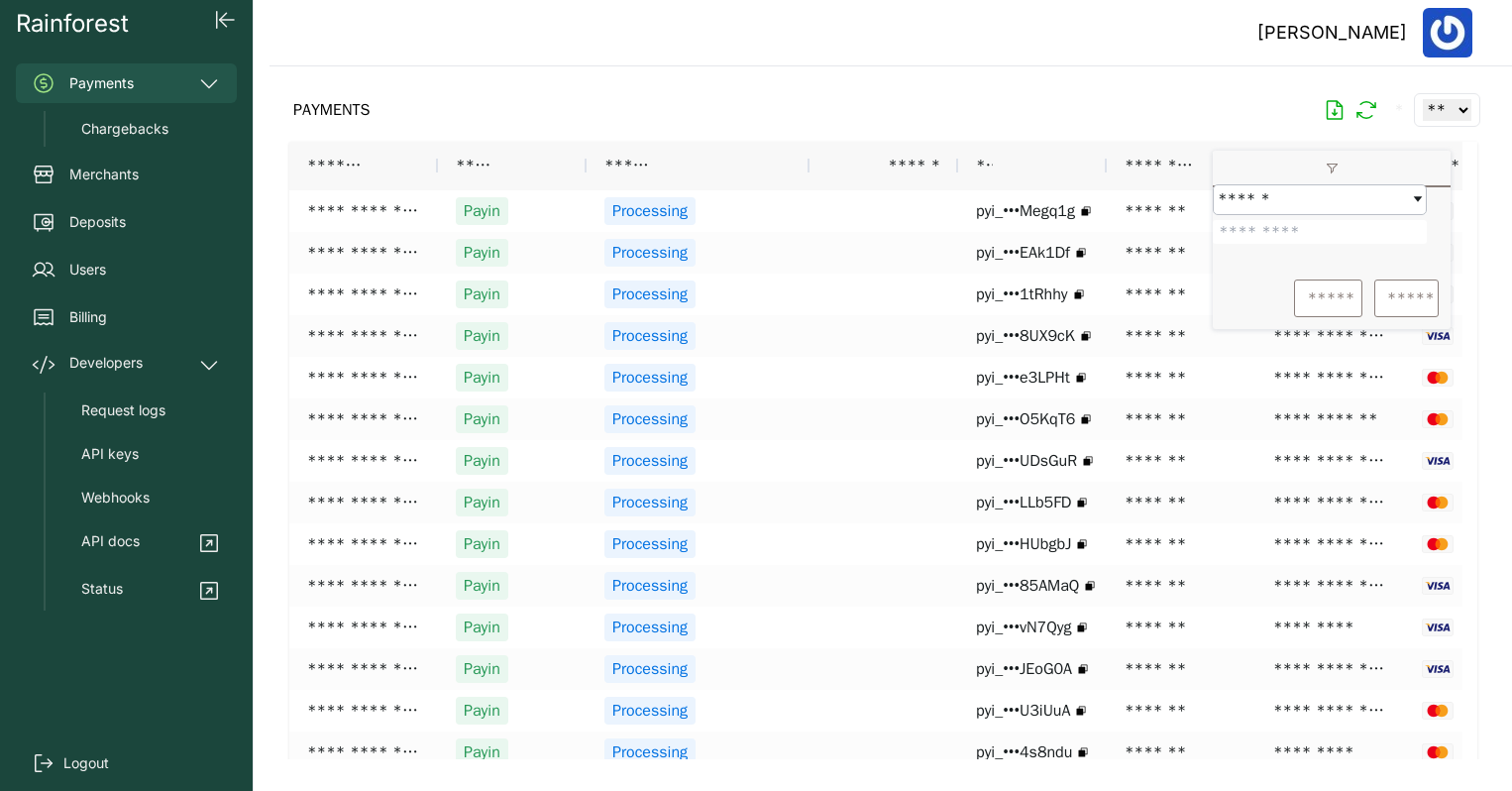 click at bounding box center [1320, 232] 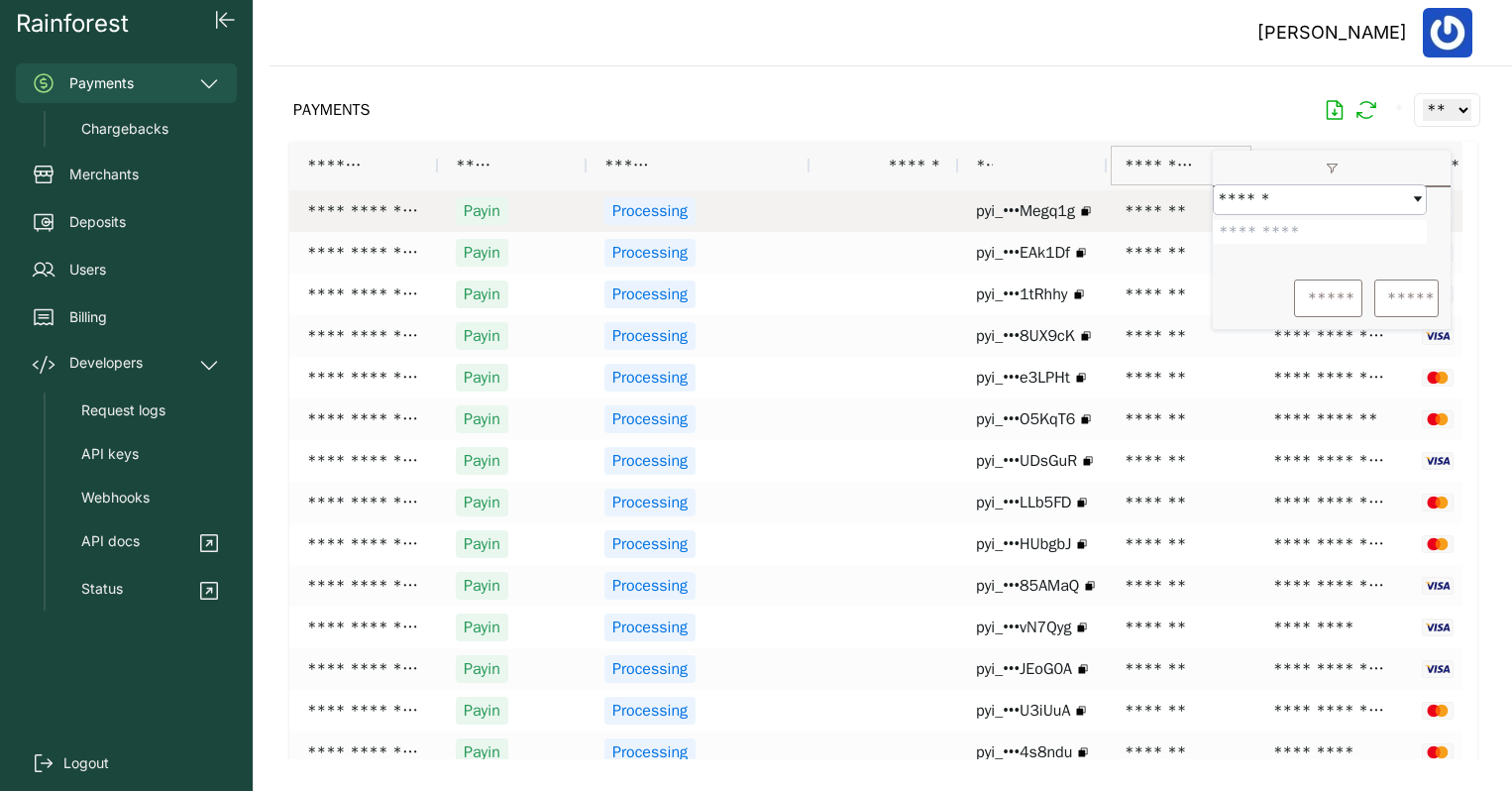 click on "*****" at bounding box center (1328, 298) 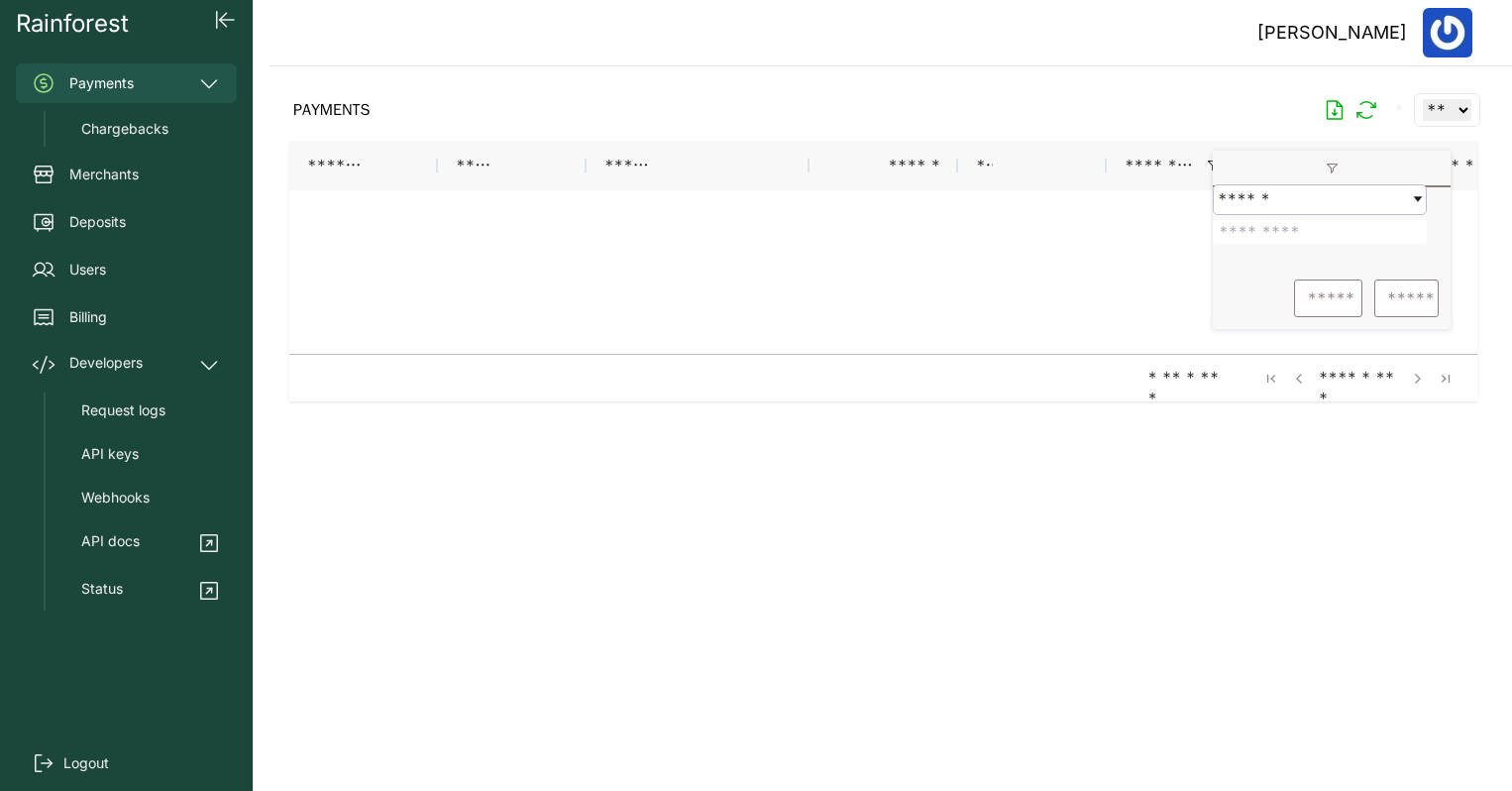 click on "********" at bounding box center [1320, 232] 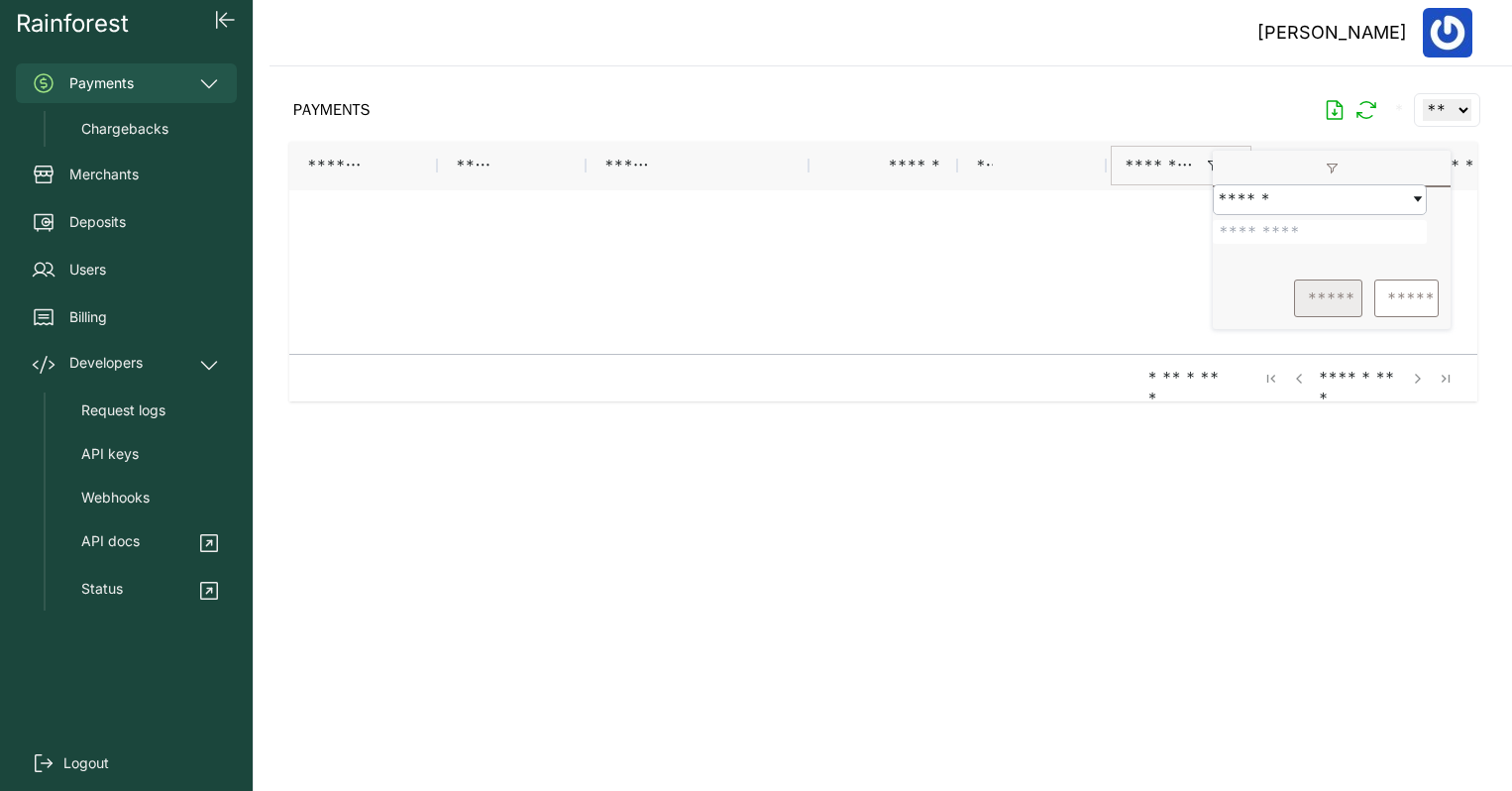 type on "*******" 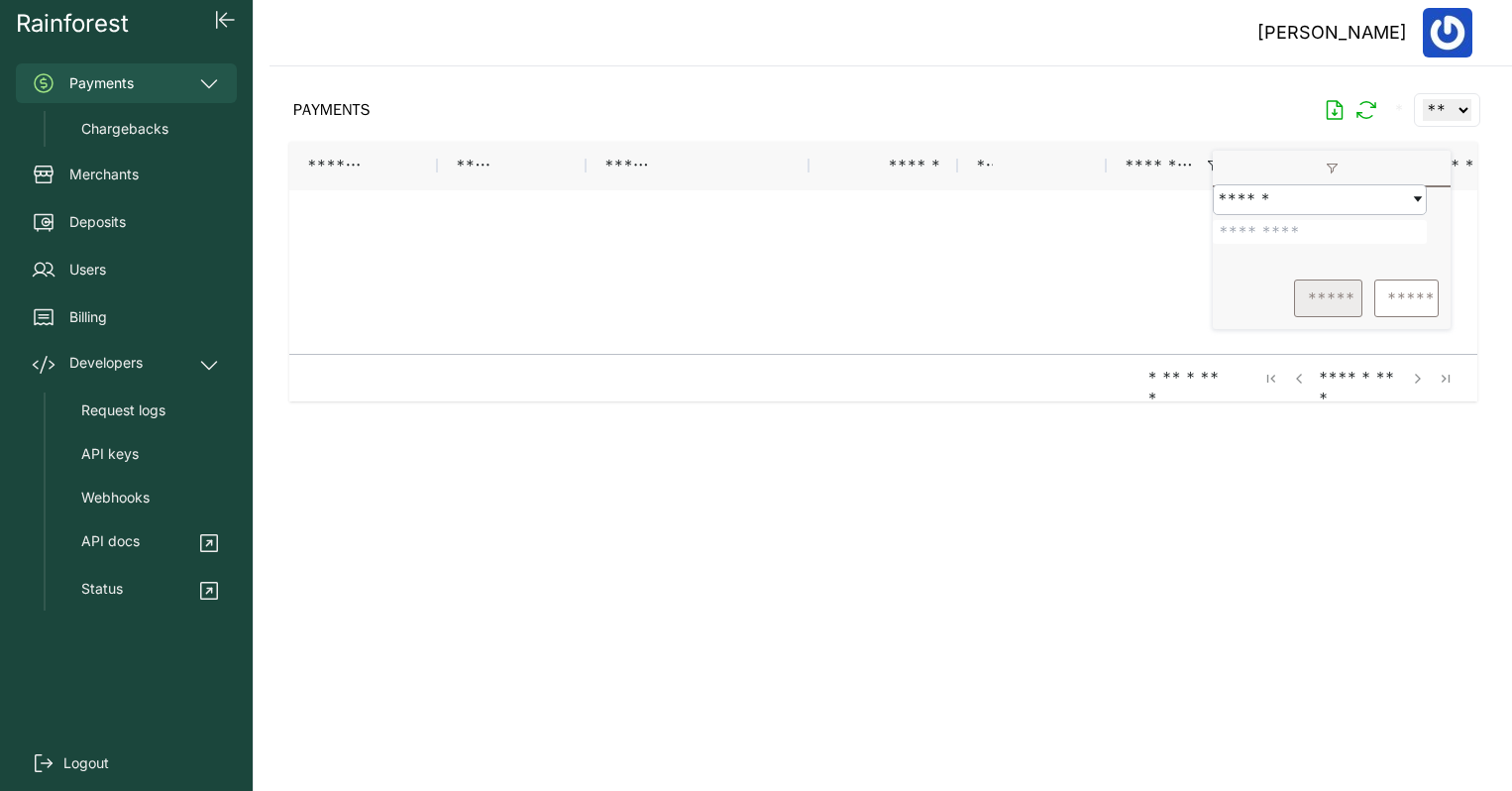 click on "*****" at bounding box center (1328, 298) 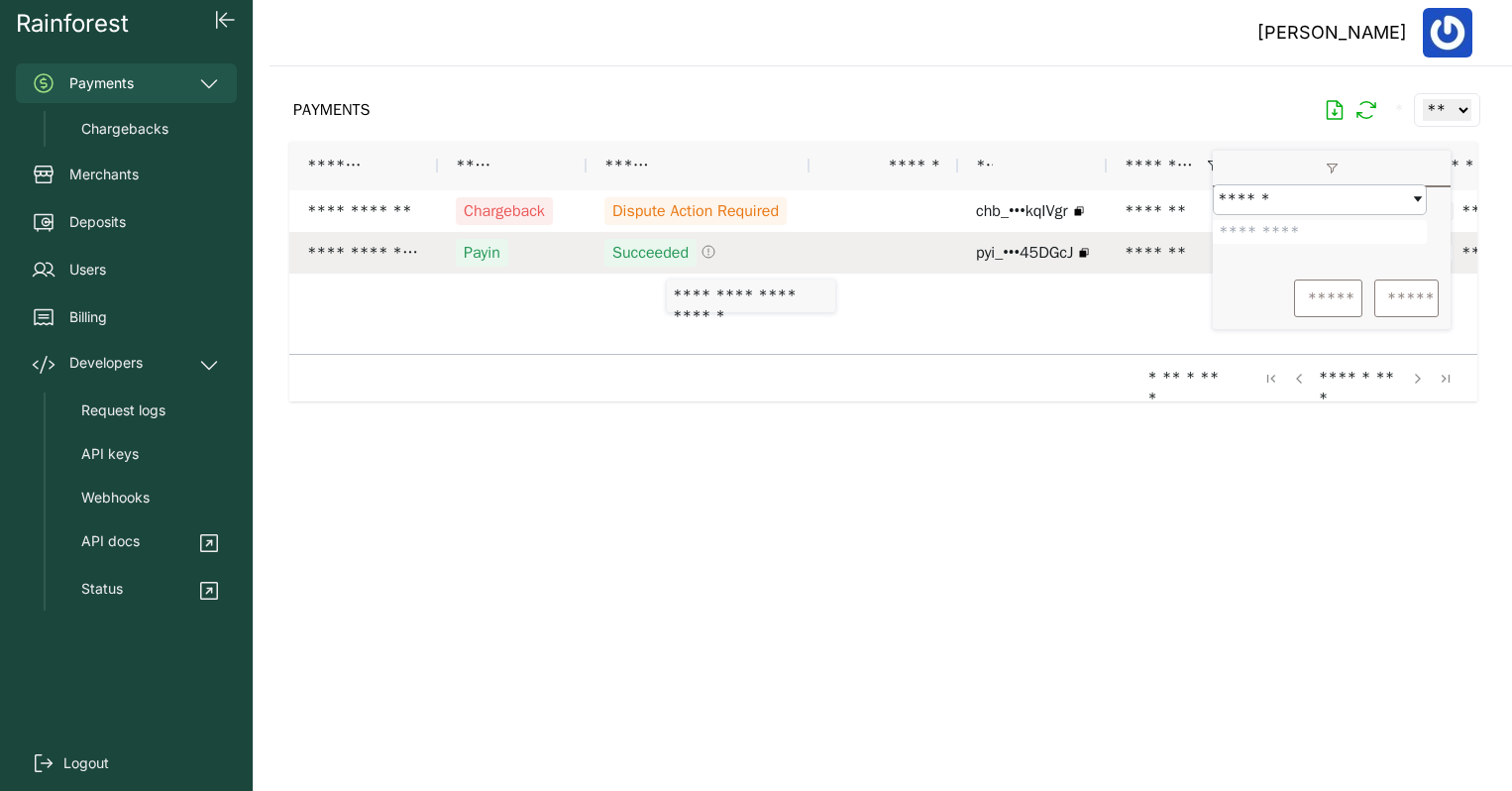 click on "Succeeded" at bounding box center [650, 253] 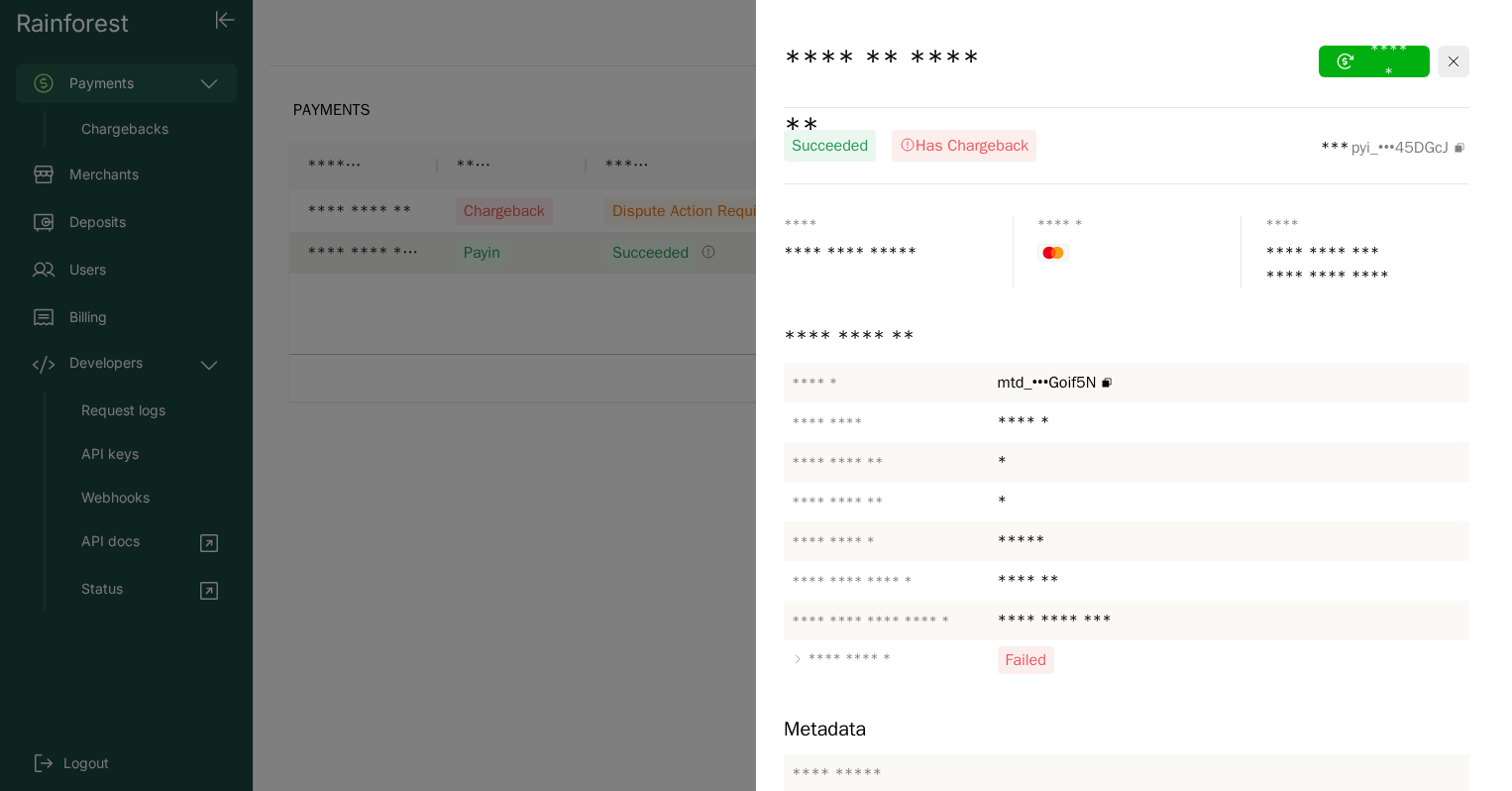 click on "Metadata" 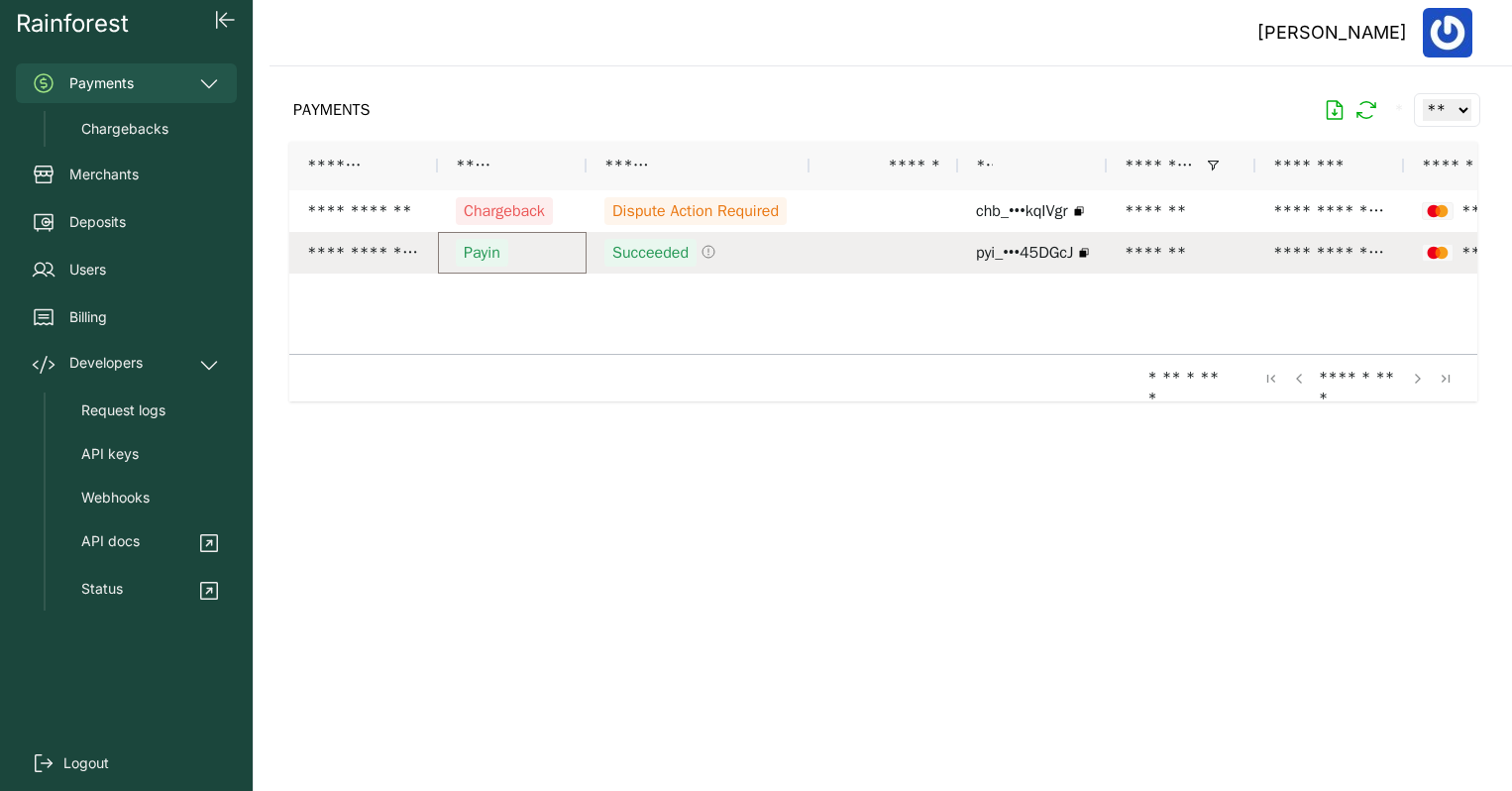 click on "Payin" at bounding box center [482, 253] 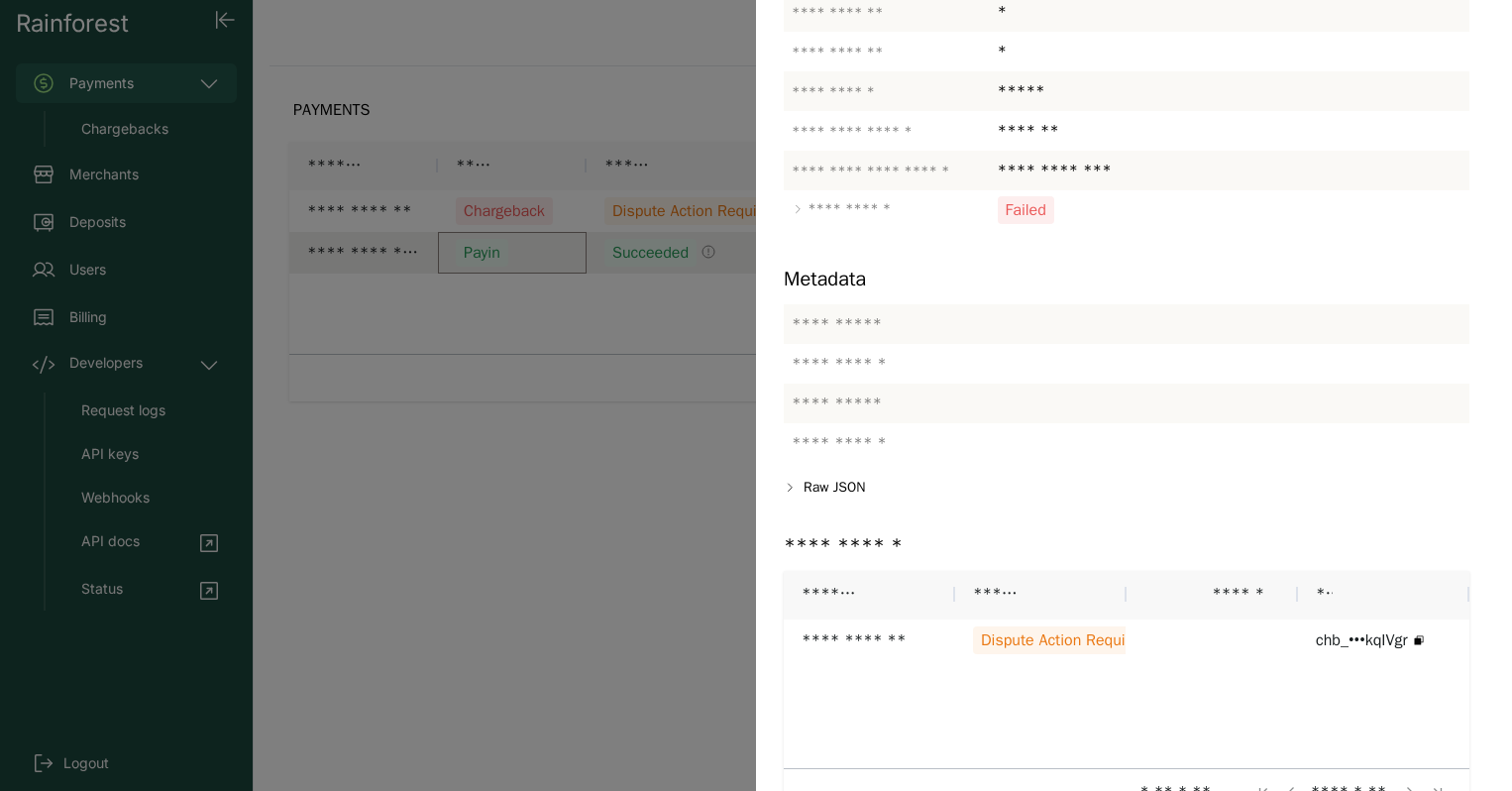 scroll, scrollTop: 459, scrollLeft: 0, axis: vertical 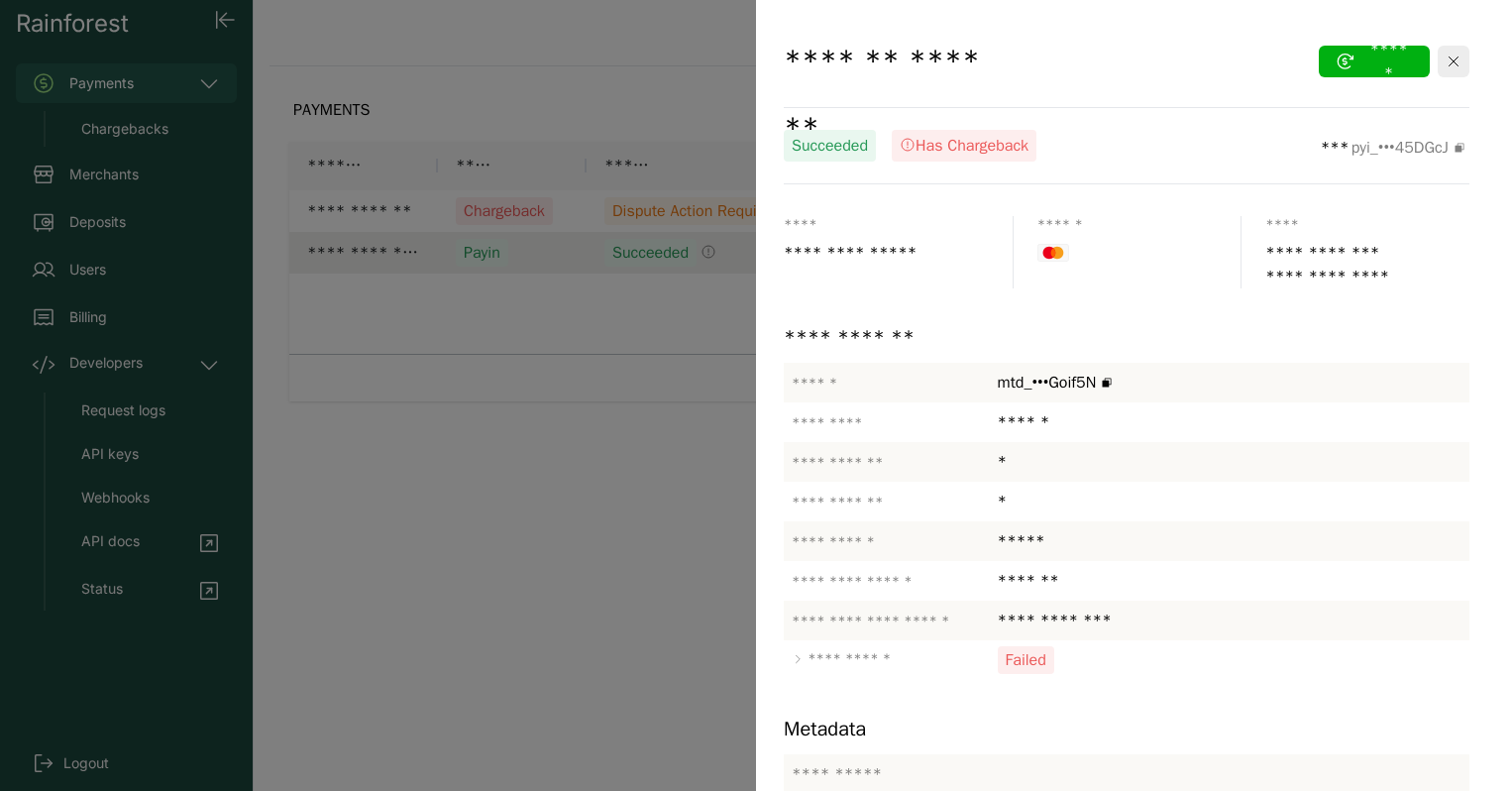 click at bounding box center (756, 396) 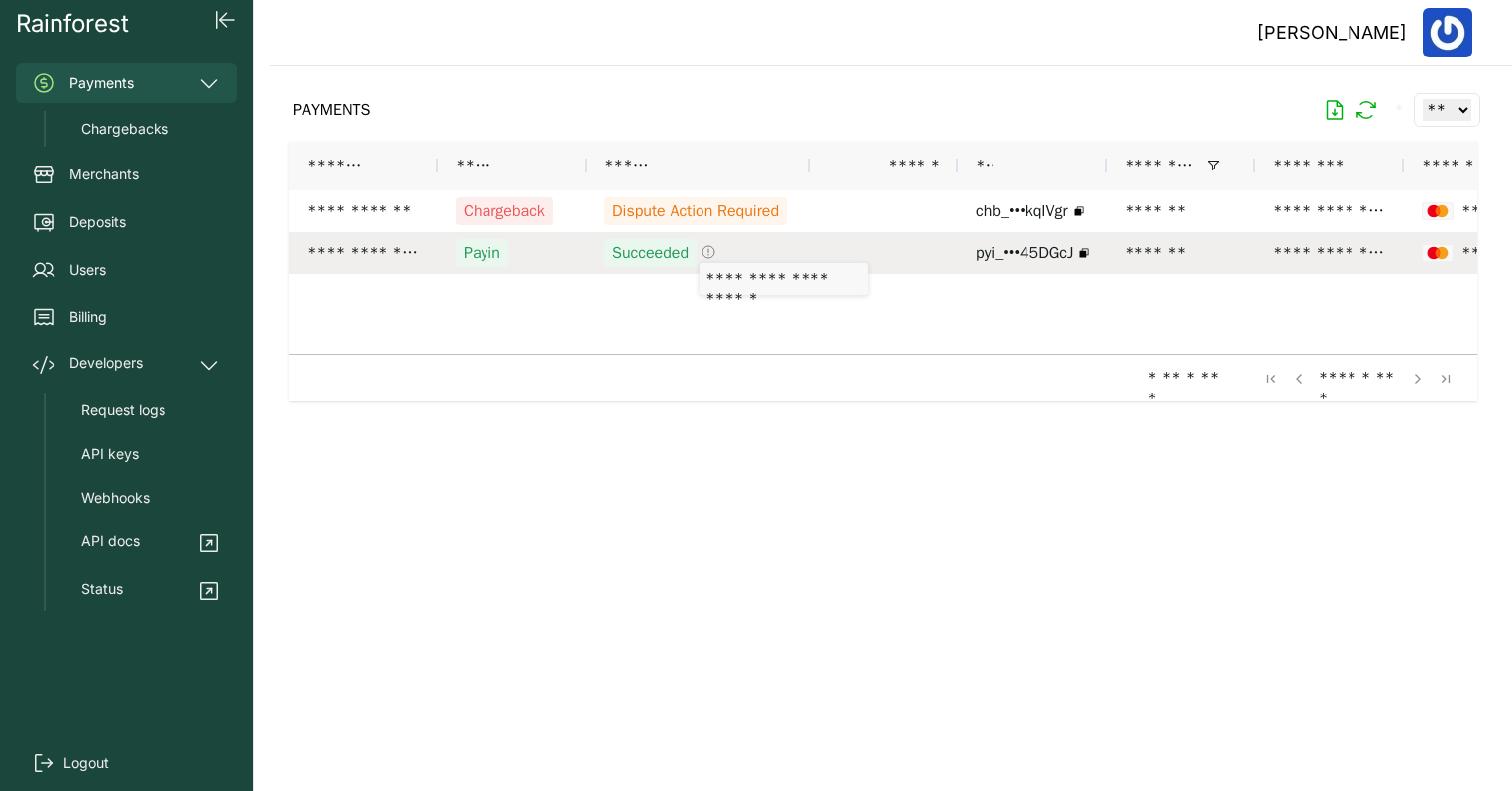 click on "Succeeded" at bounding box center (698, 253) 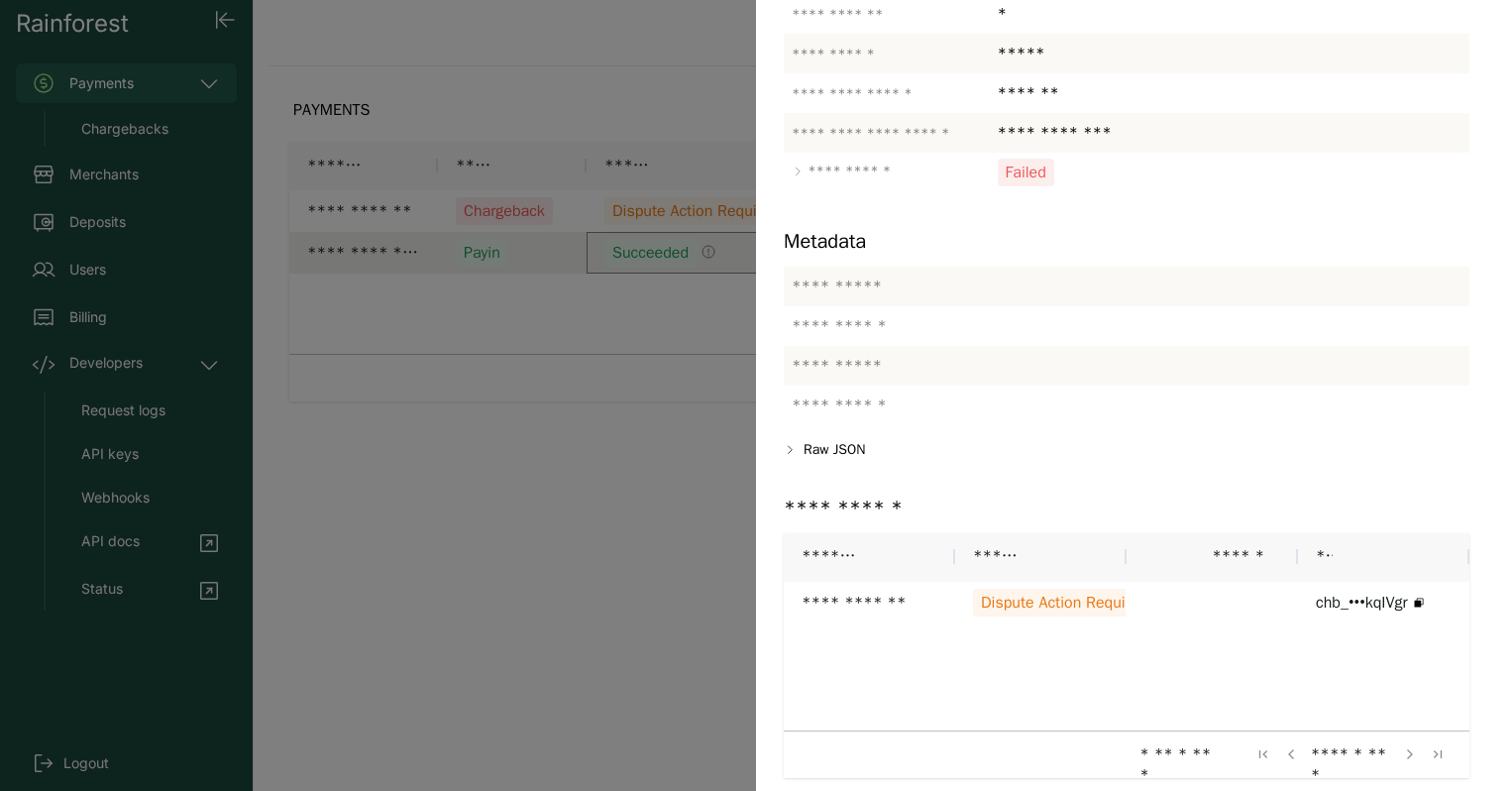 scroll, scrollTop: 517, scrollLeft: 0, axis: vertical 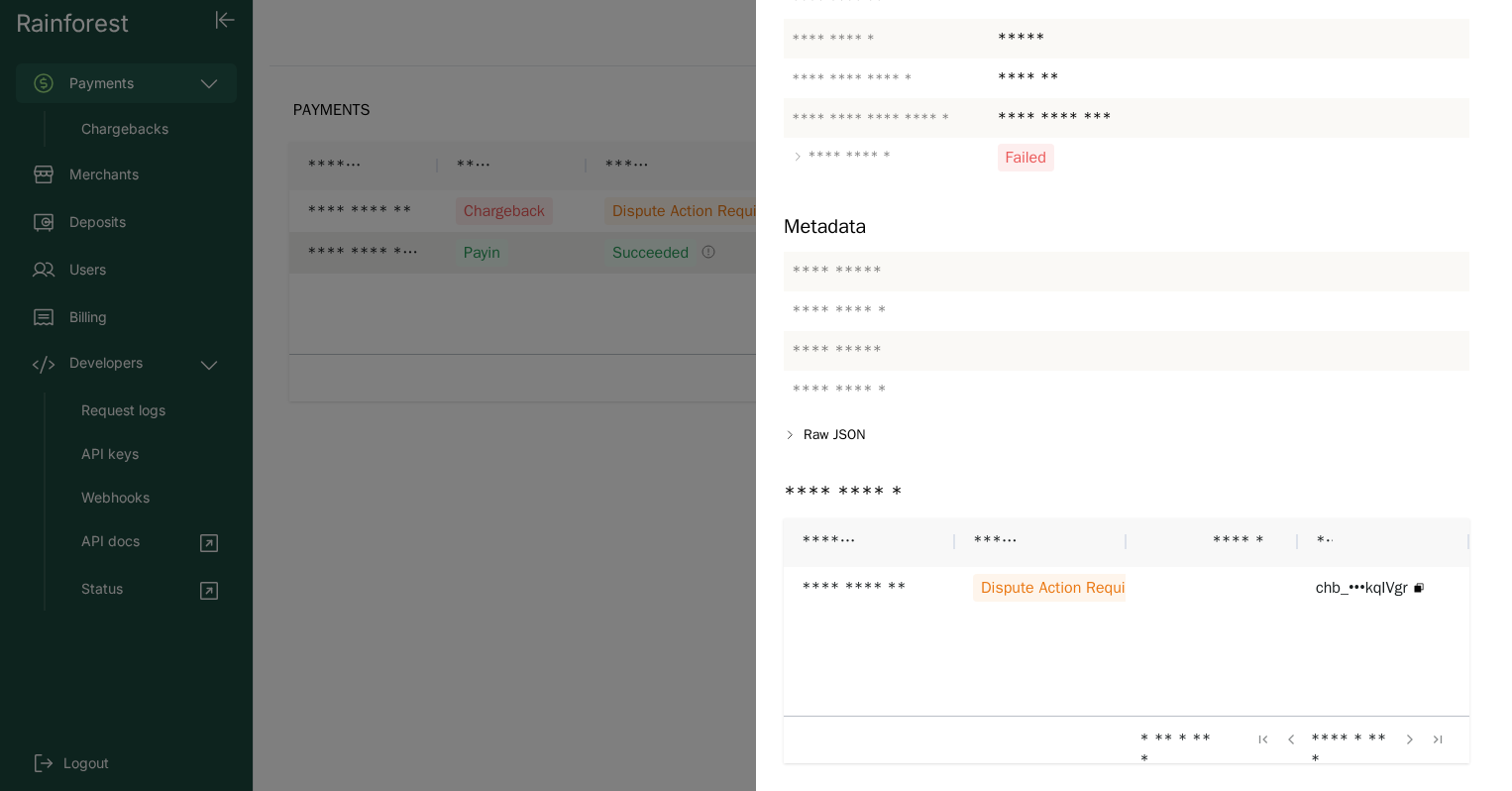 click at bounding box center (756, 396) 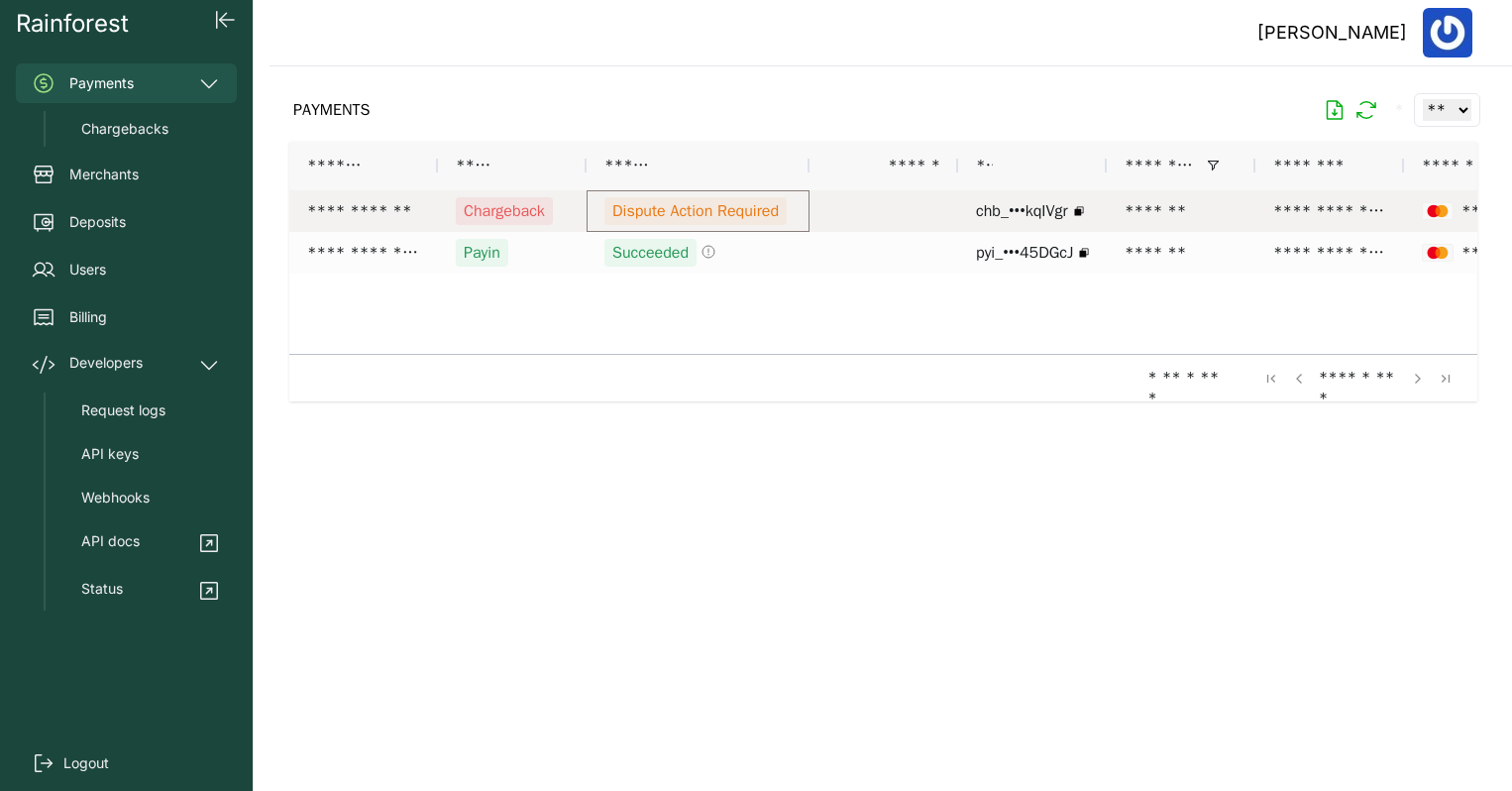 click on "Dispute Action Required" at bounding box center (696, 211) 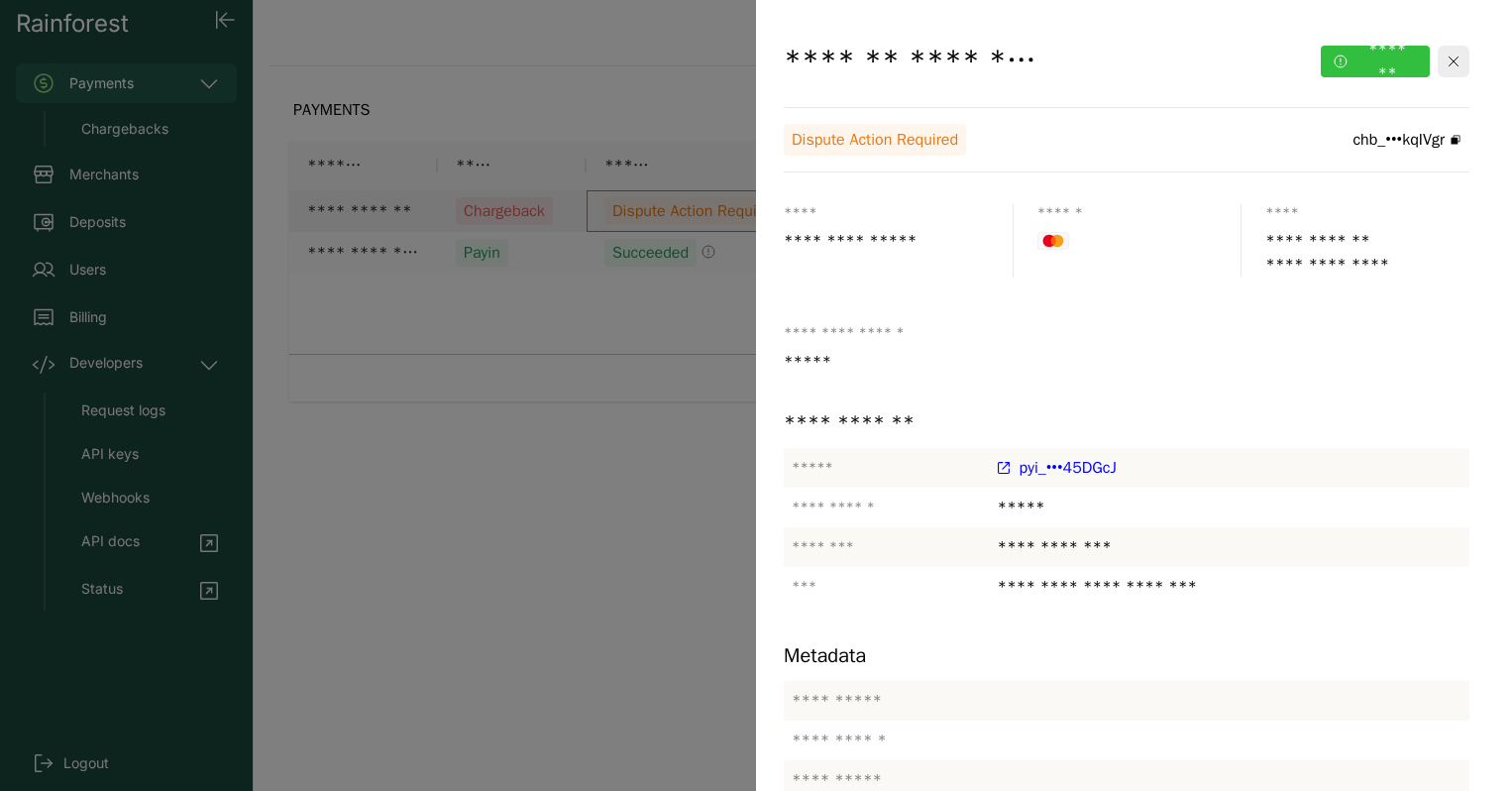 click on "*******" 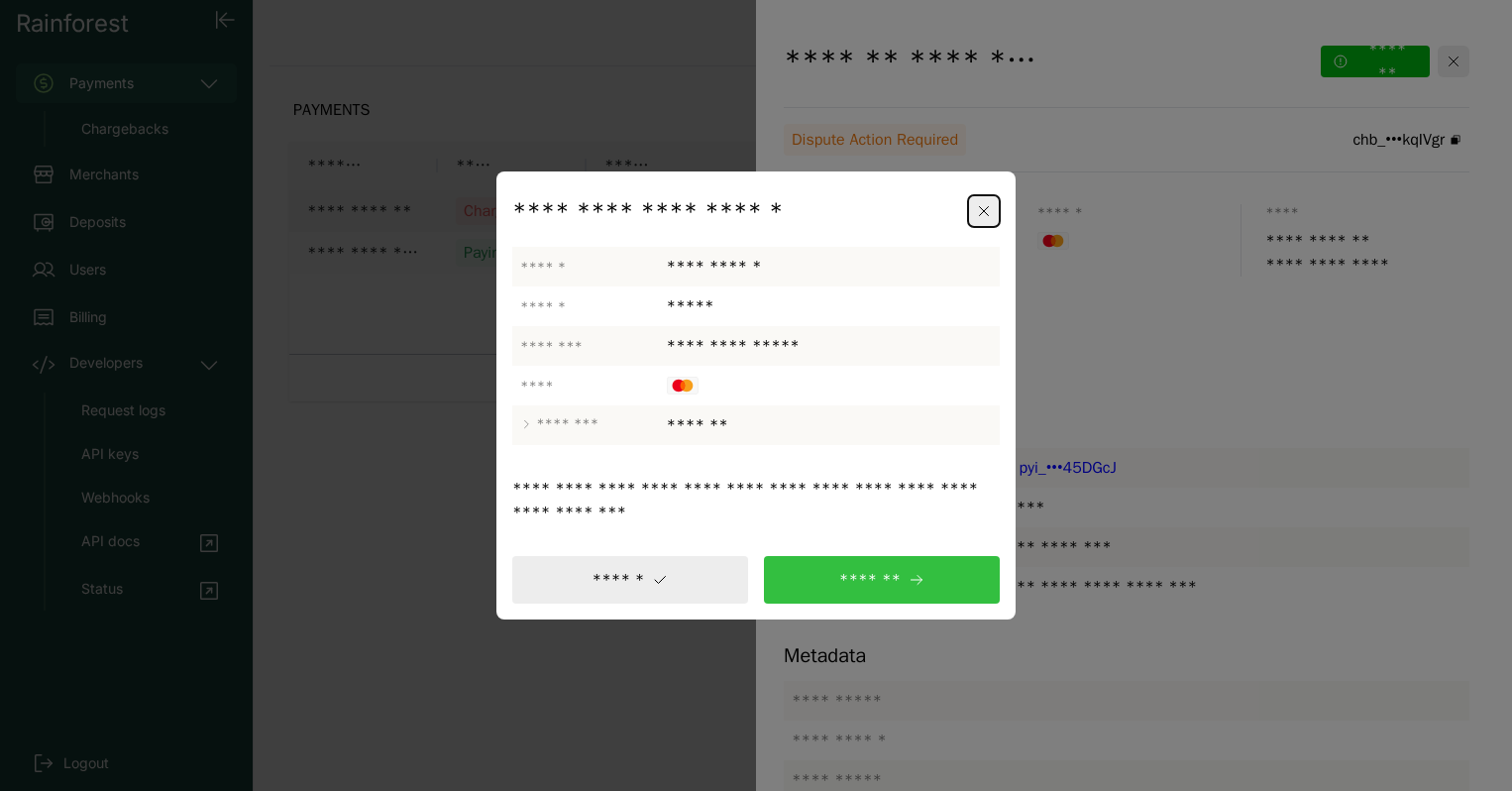 click on "*******" at bounding box center (882, 580) 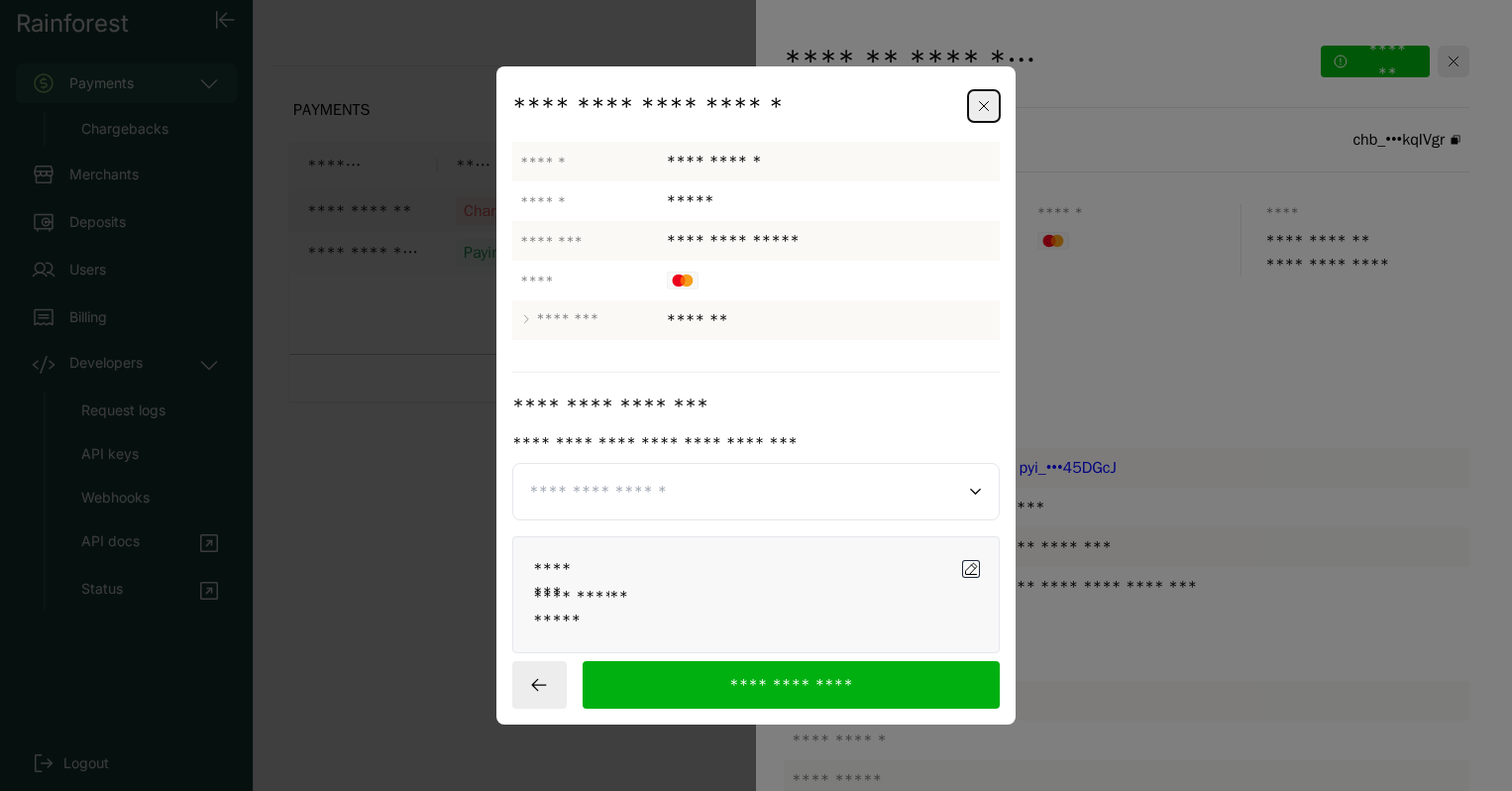 click 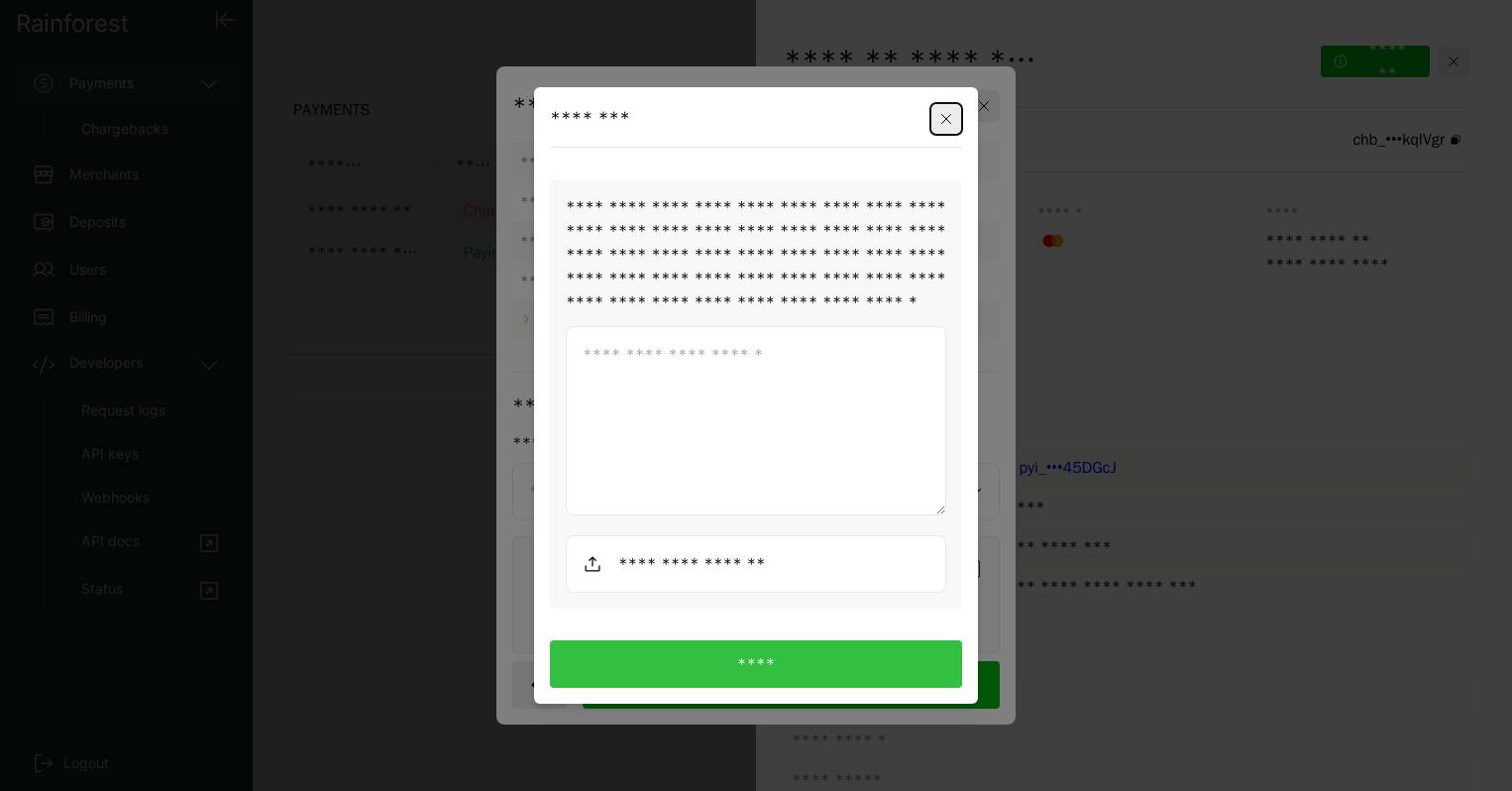click at bounding box center (756, 421) 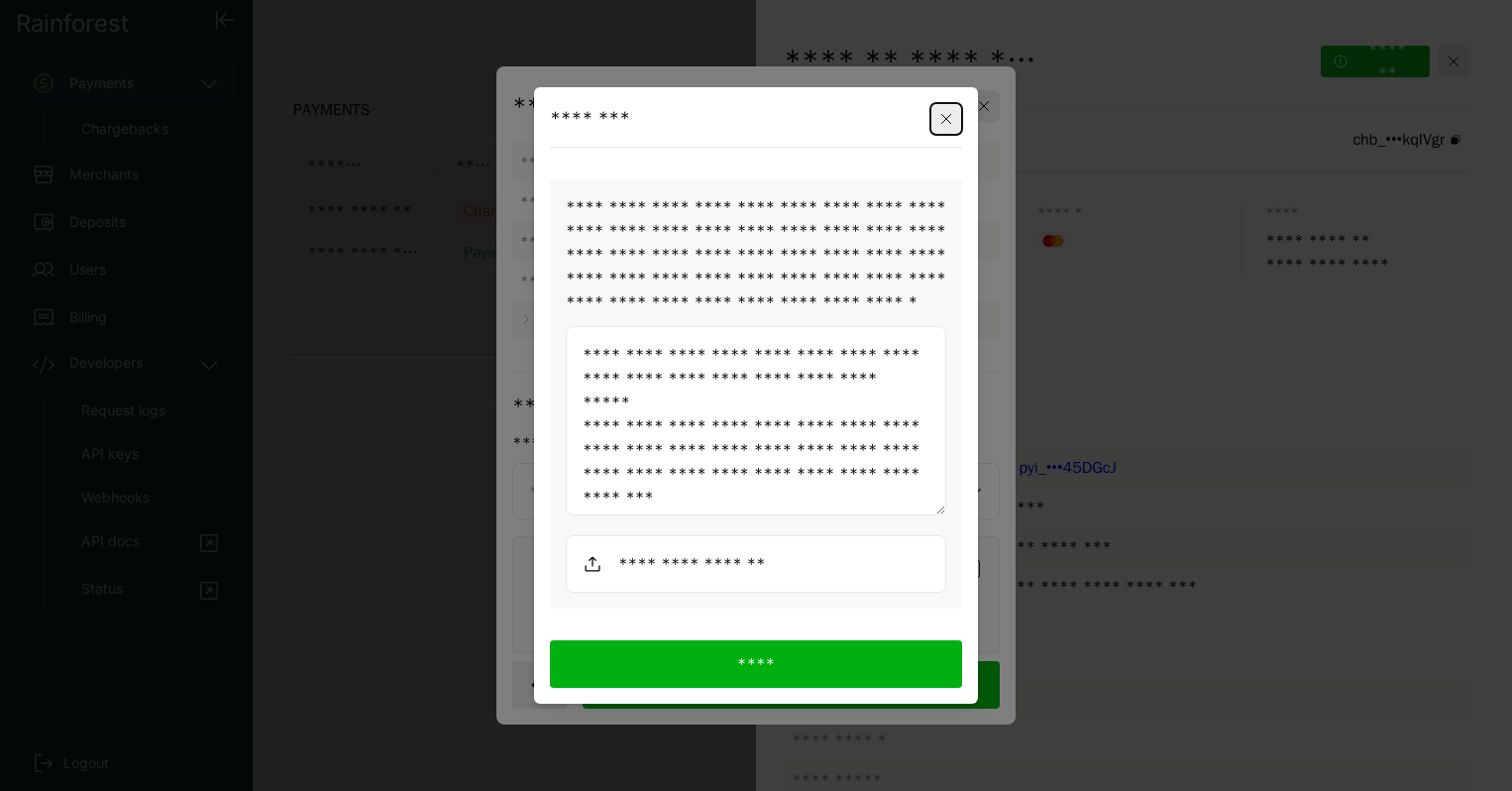 scroll, scrollTop: 321, scrollLeft: 0, axis: vertical 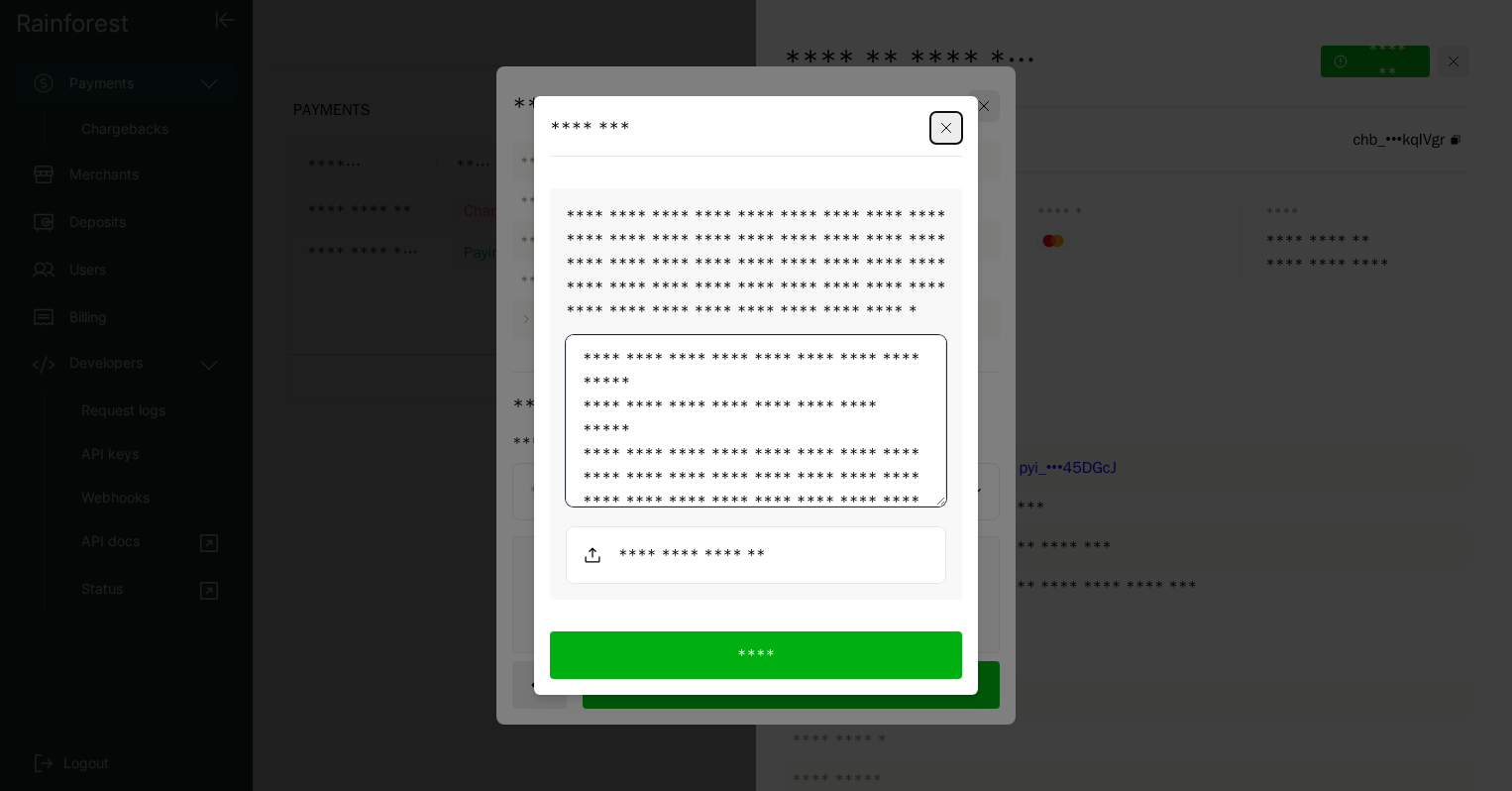 paste on "**********" 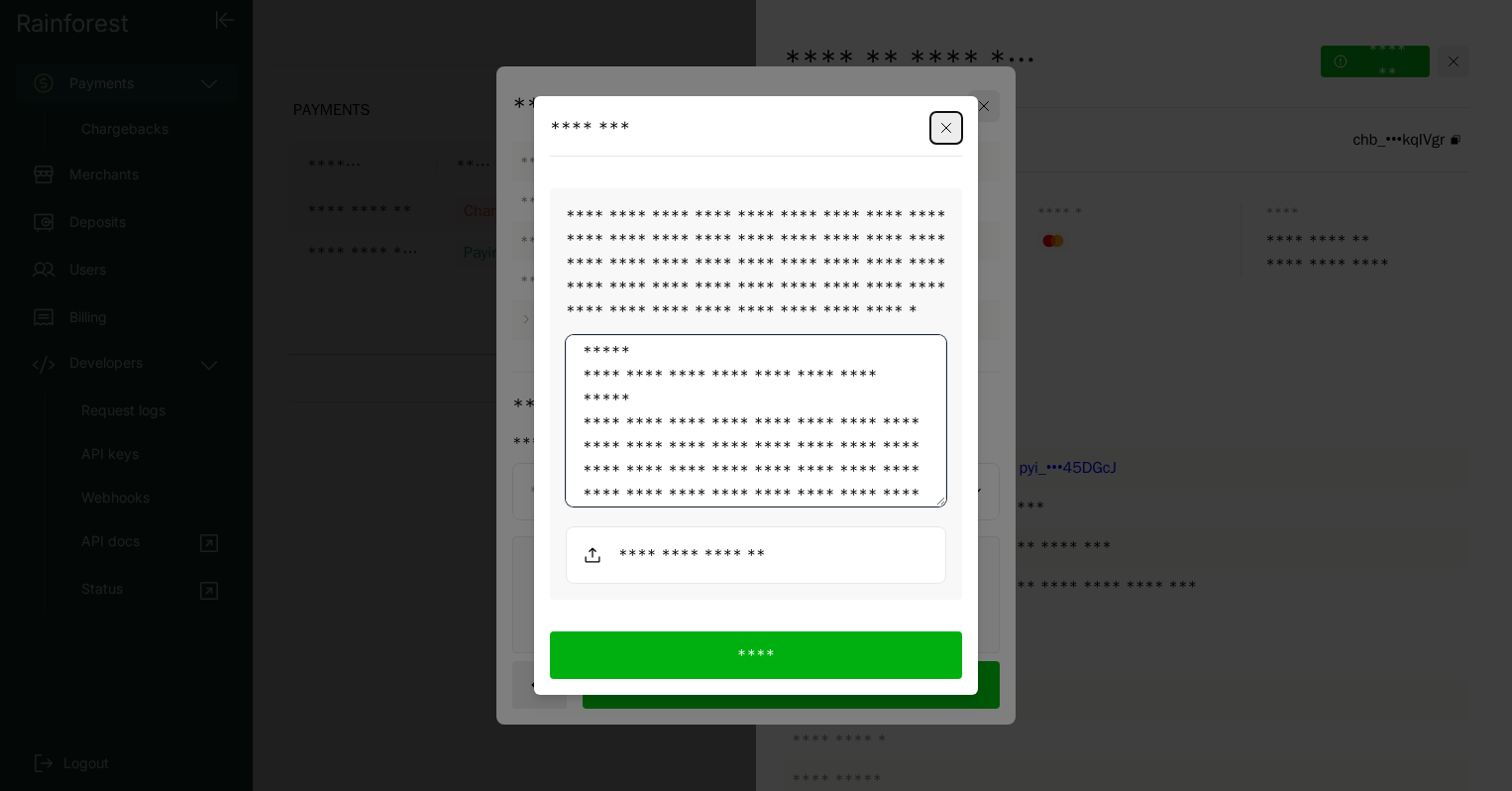 type on "**********" 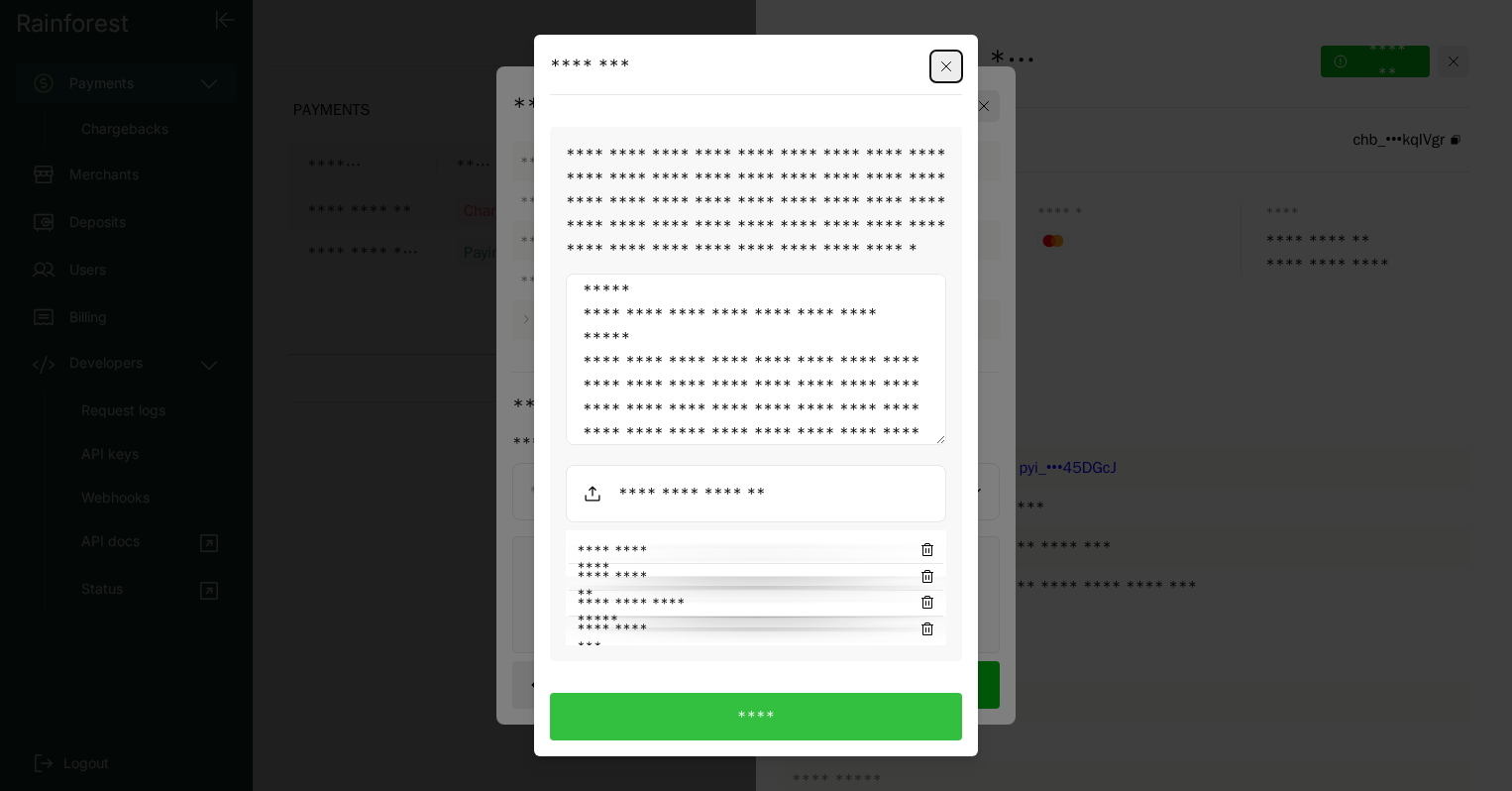 click on "****" at bounding box center [756, 717] 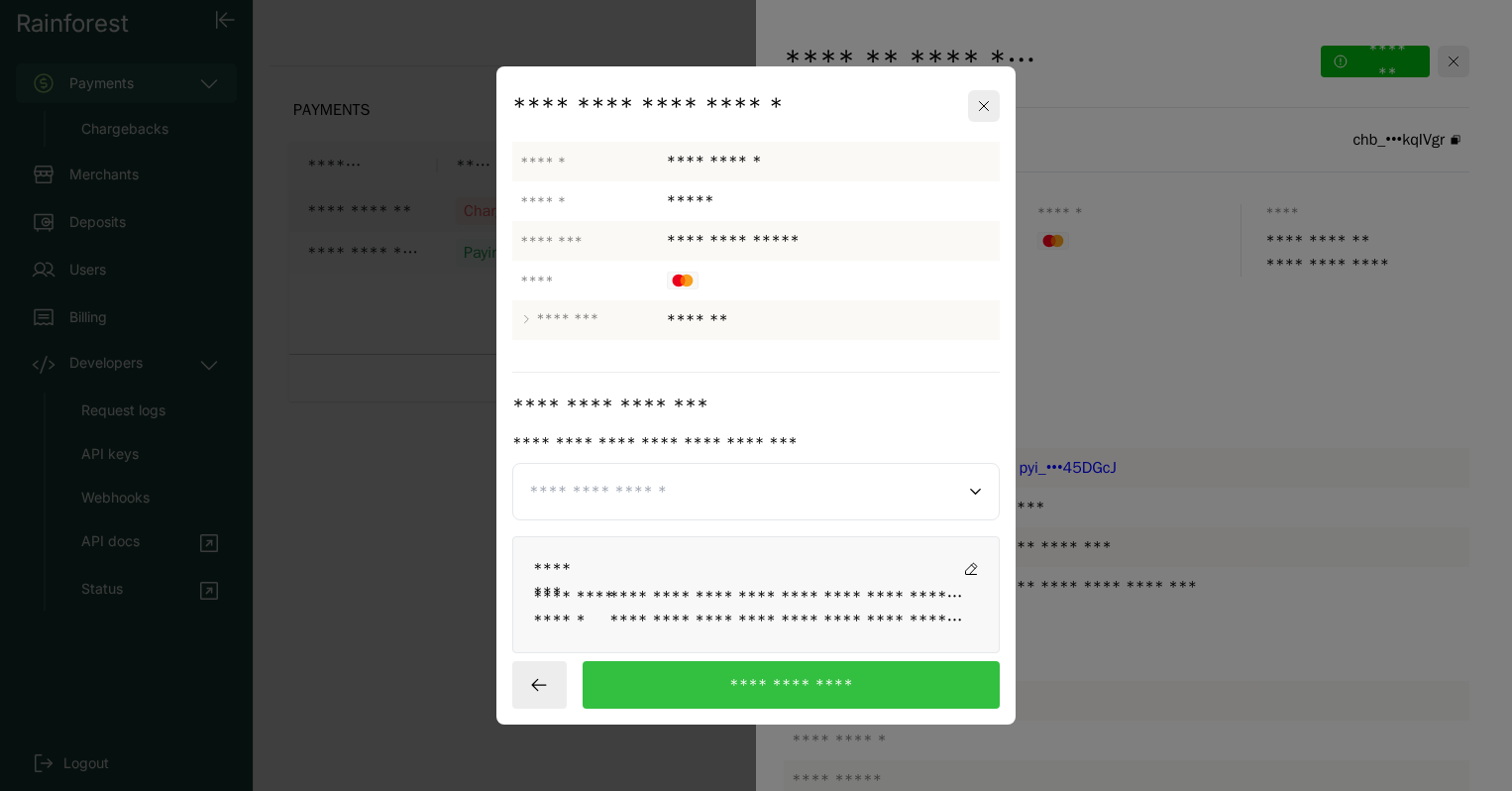 click on "**********" at bounding box center (791, 685) 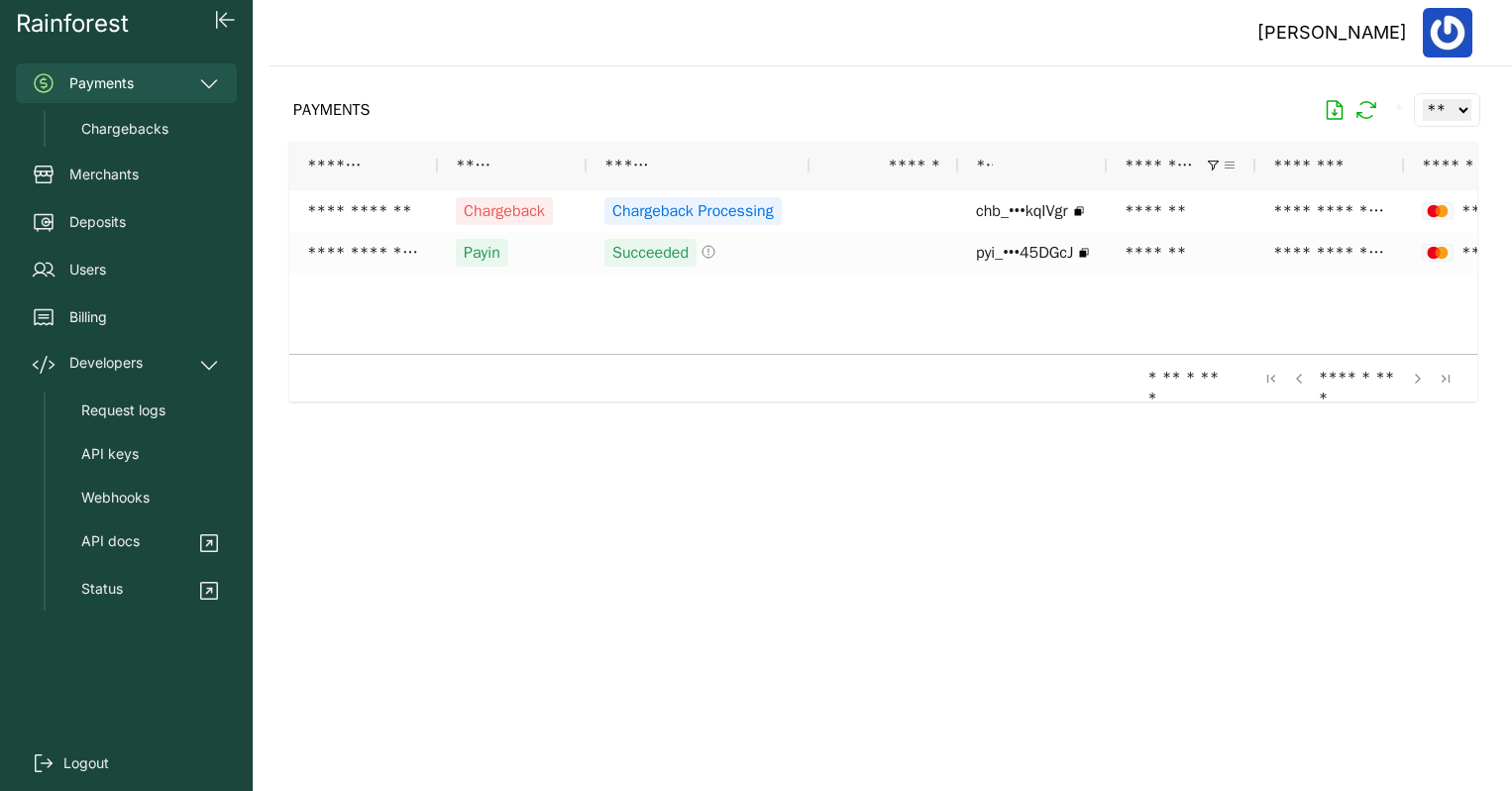 click at bounding box center [1230, 166] 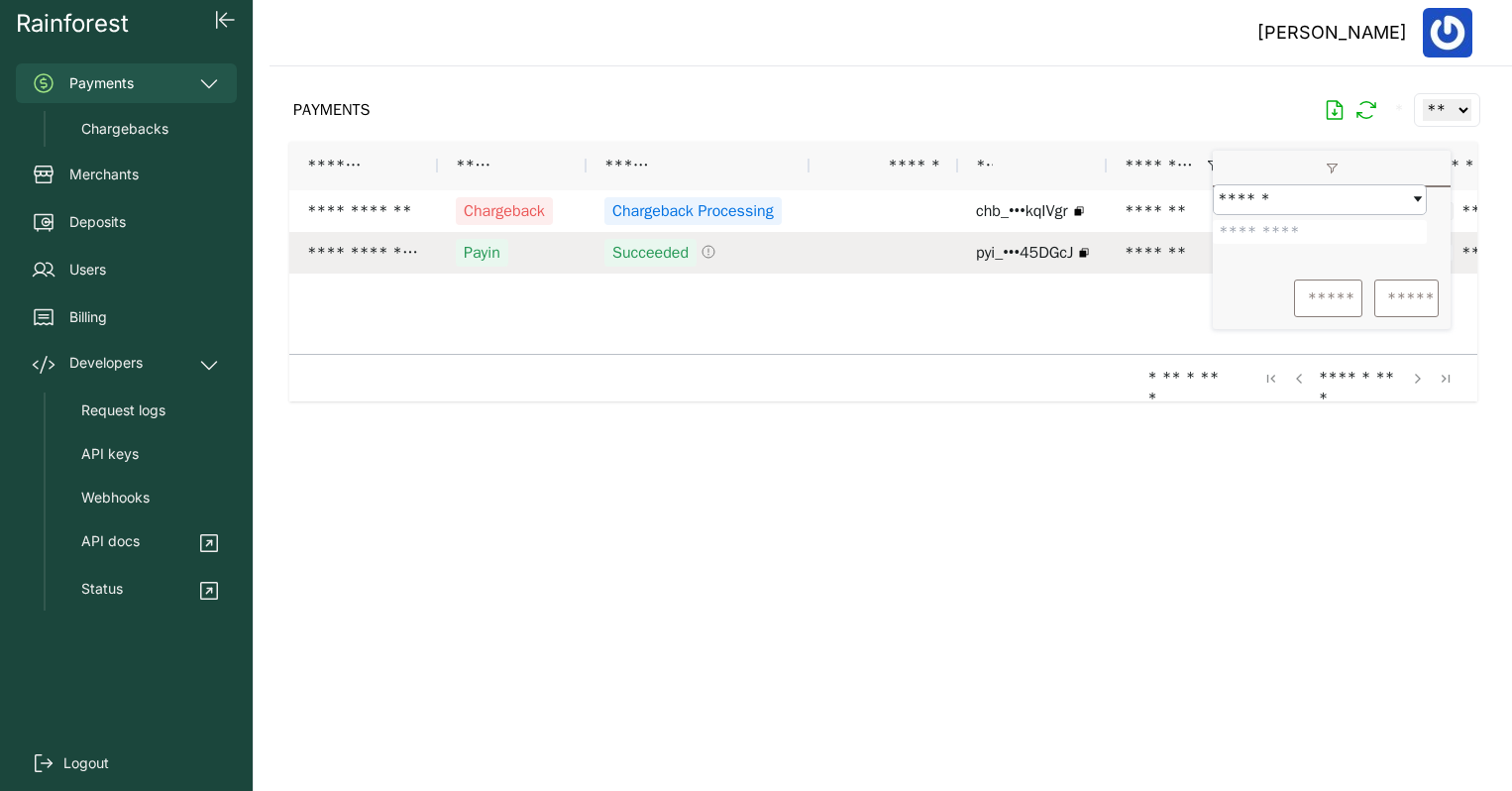 drag, startPoint x: 1300, startPoint y: 246, endPoint x: 1165, endPoint y: 243, distance: 135.03333 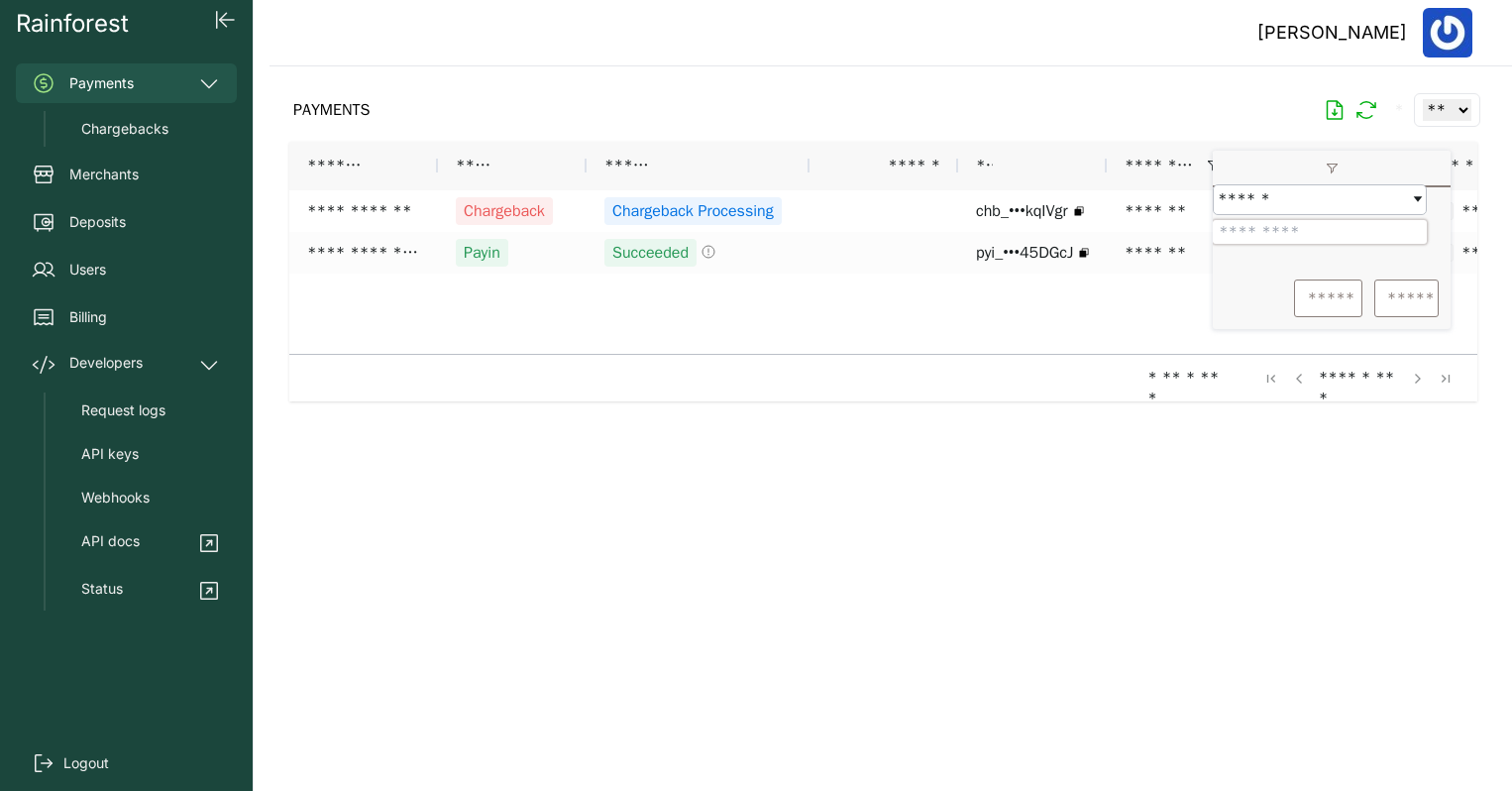 click on "*******" at bounding box center [1320, 232] 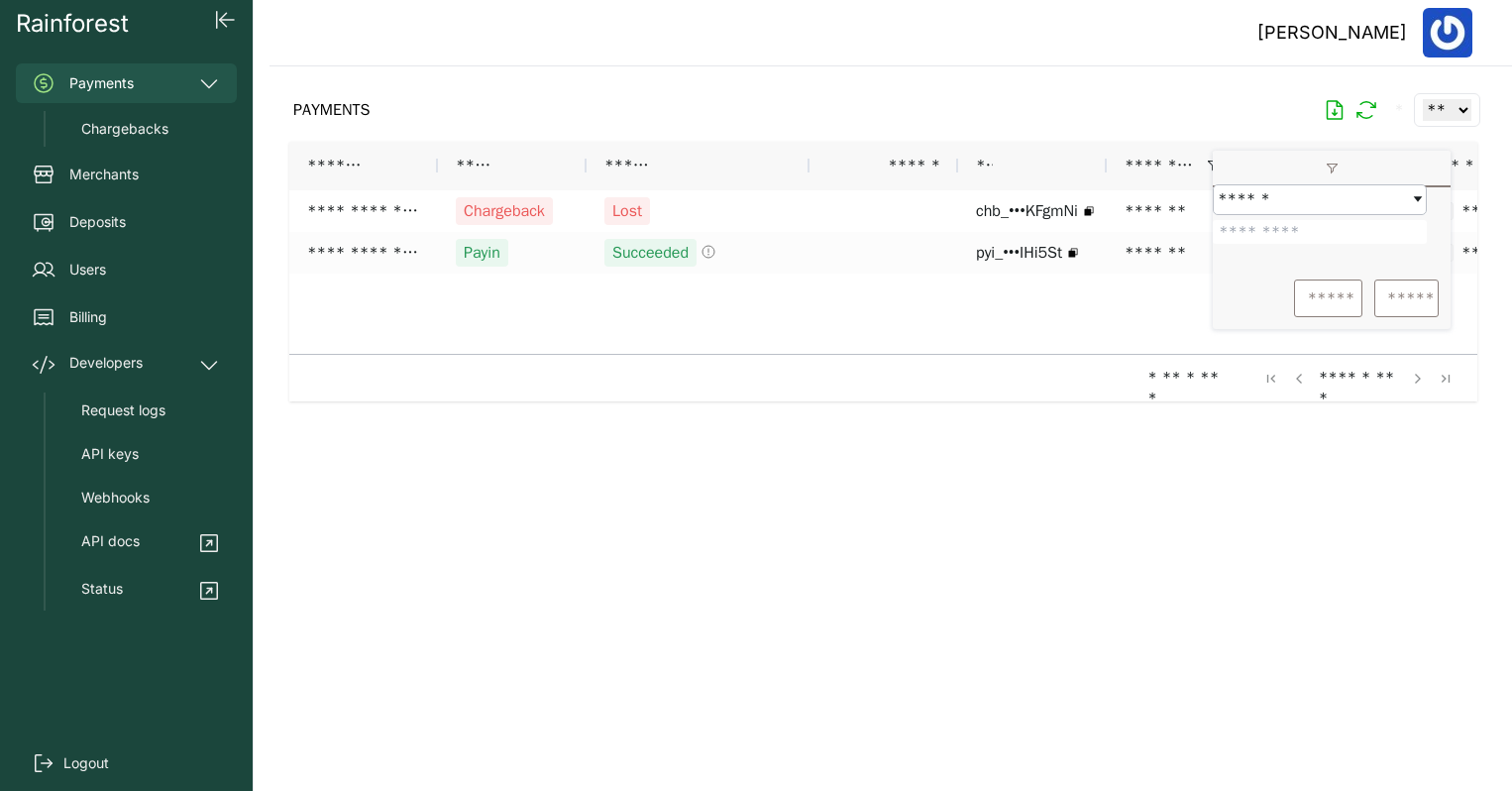 click at bounding box center [883, 412] 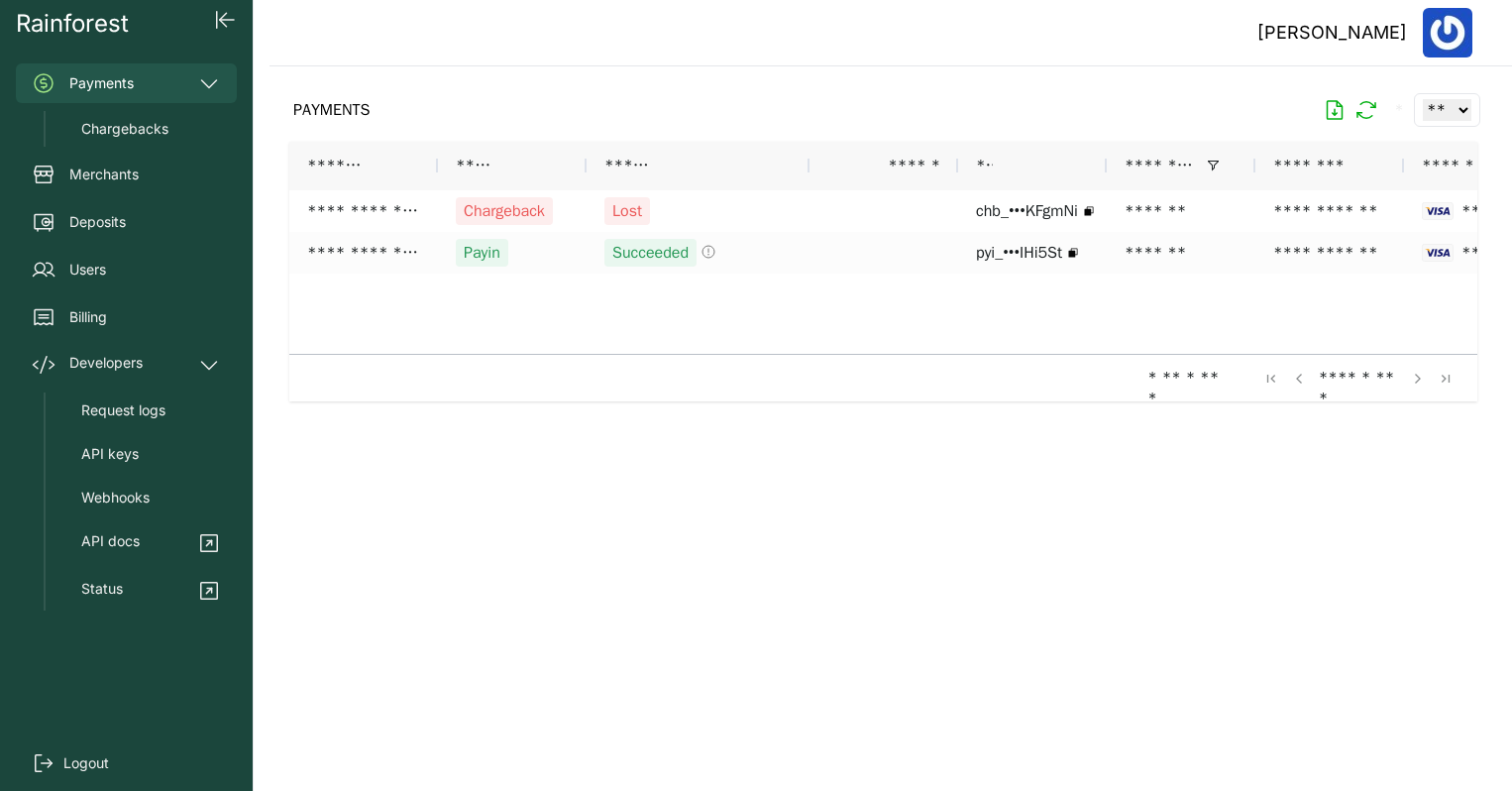 scroll, scrollTop: 0, scrollLeft: 110, axis: horizontal 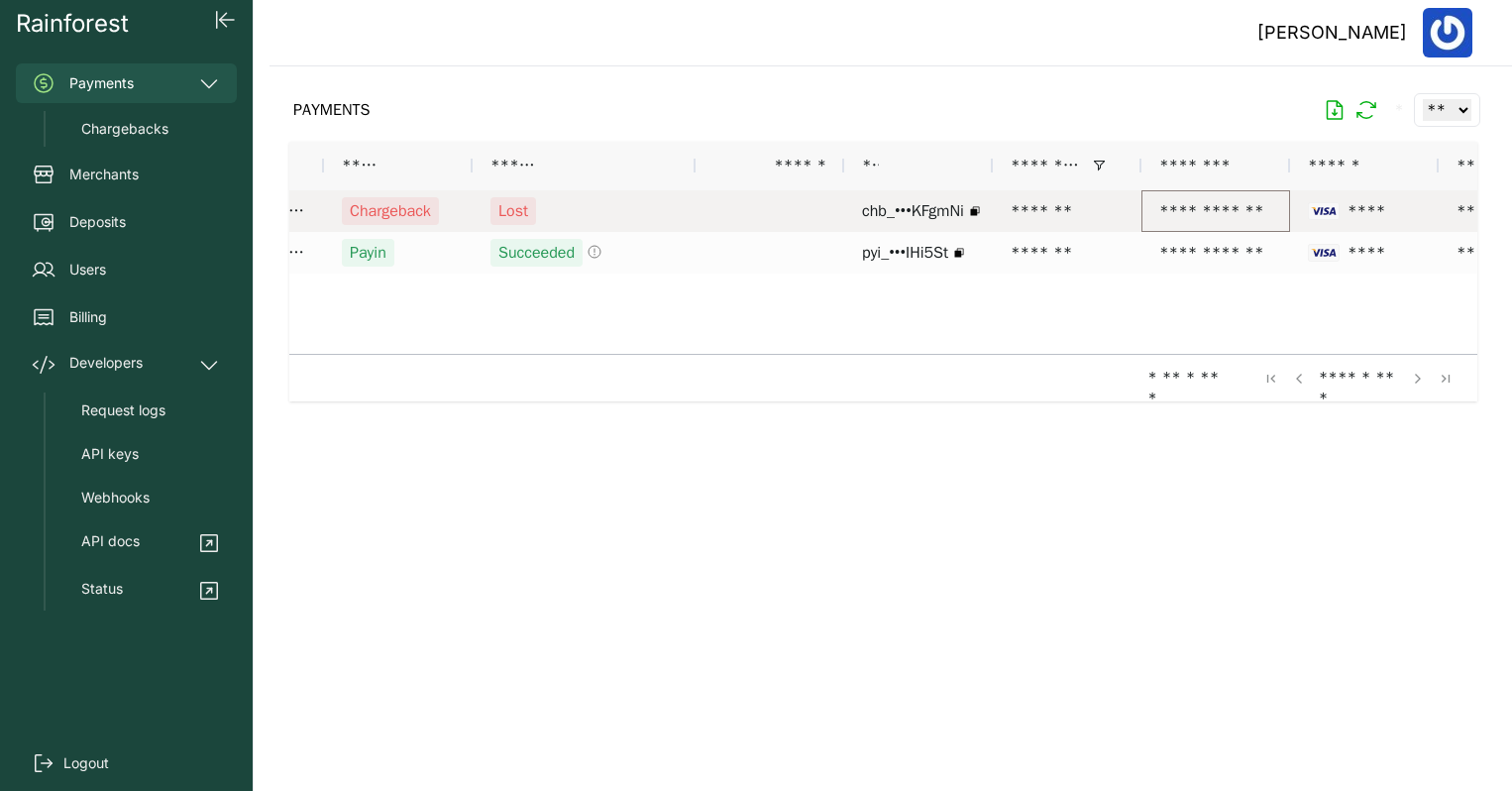 drag, startPoint x: 1157, startPoint y: 216, endPoint x: 1213, endPoint y: 225, distance: 56.718604 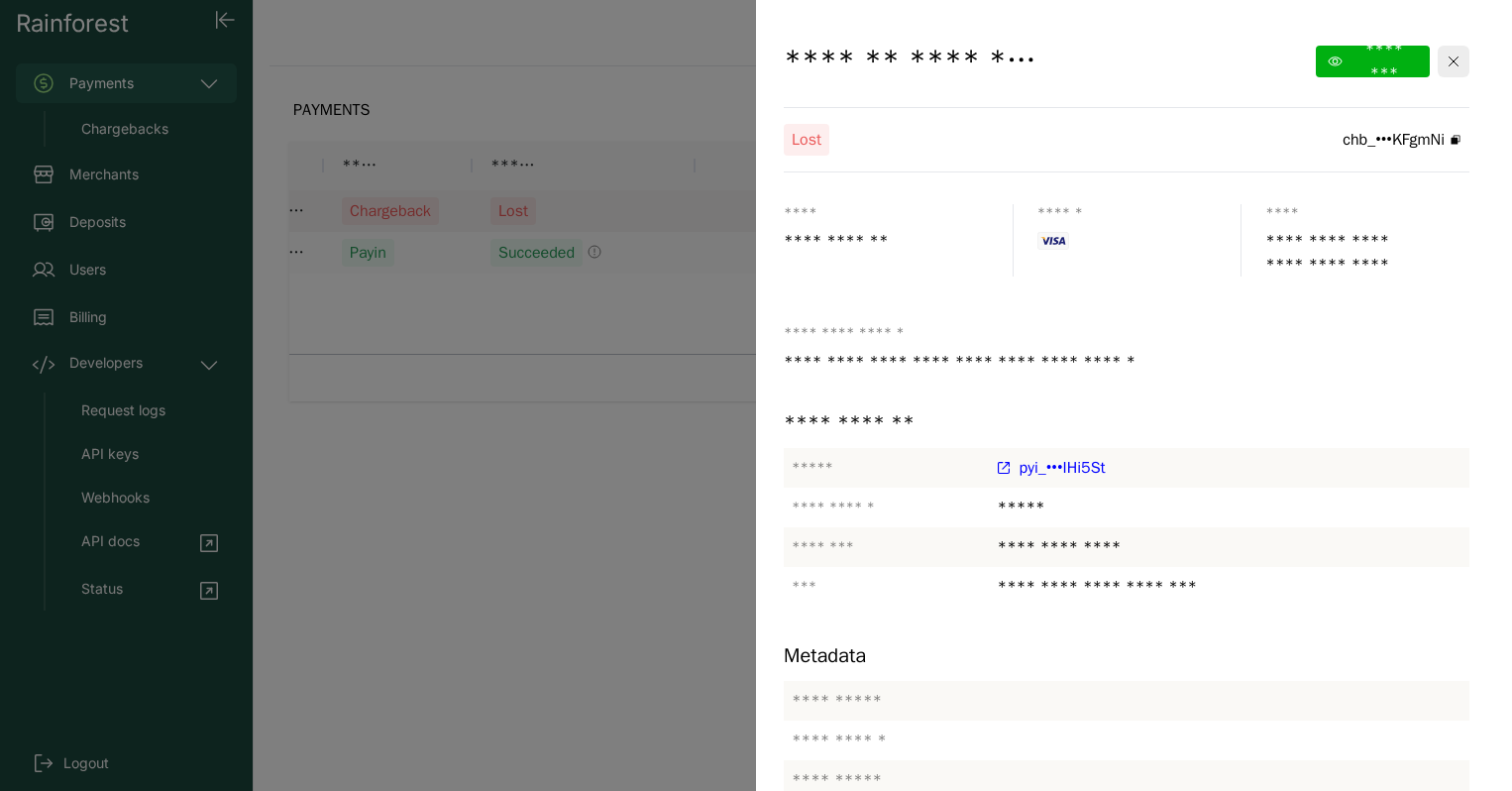 drag, startPoint x: 786, startPoint y: 245, endPoint x: 897, endPoint y: 275, distance: 114.982607 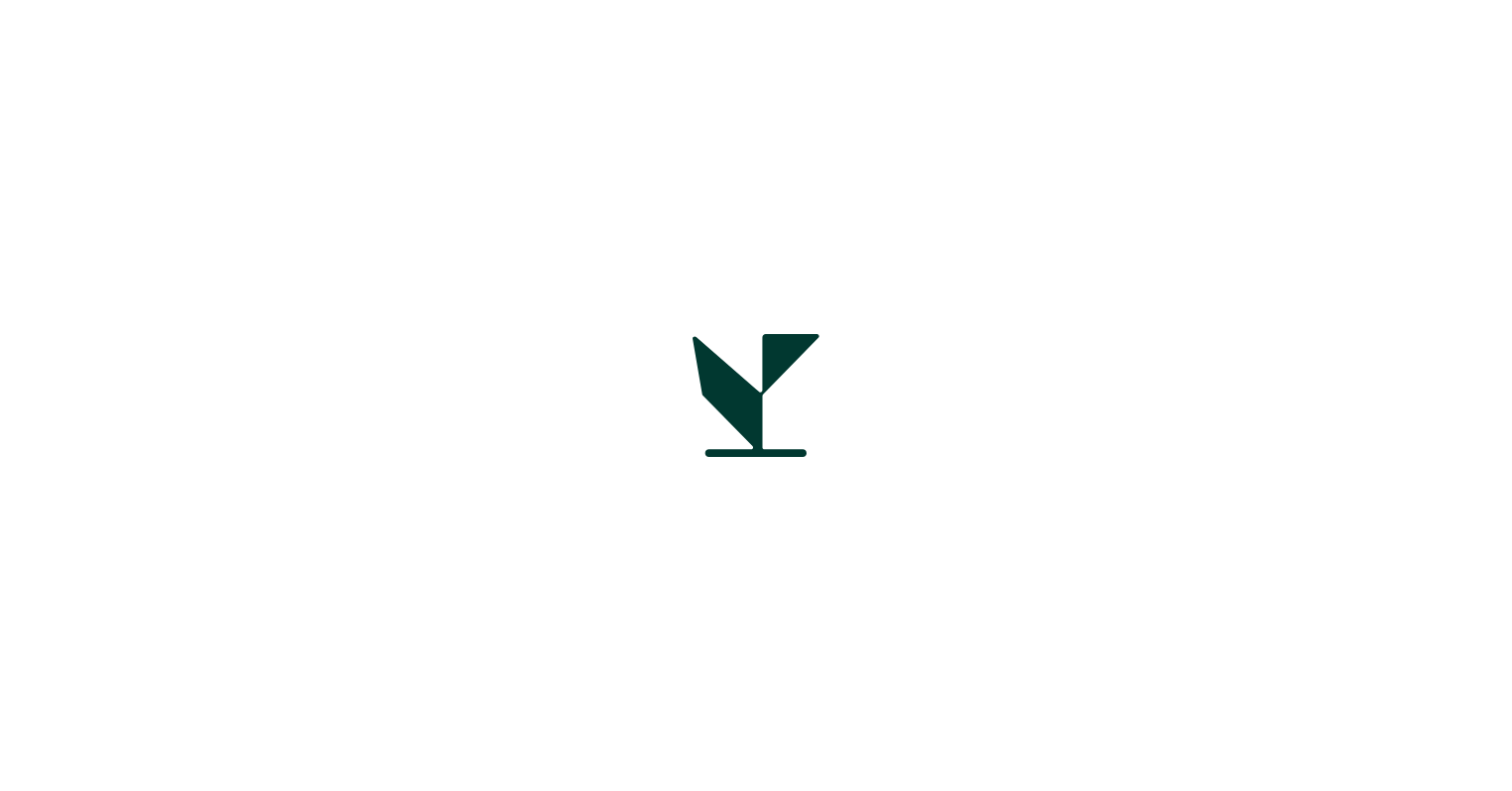 scroll, scrollTop: 0, scrollLeft: 0, axis: both 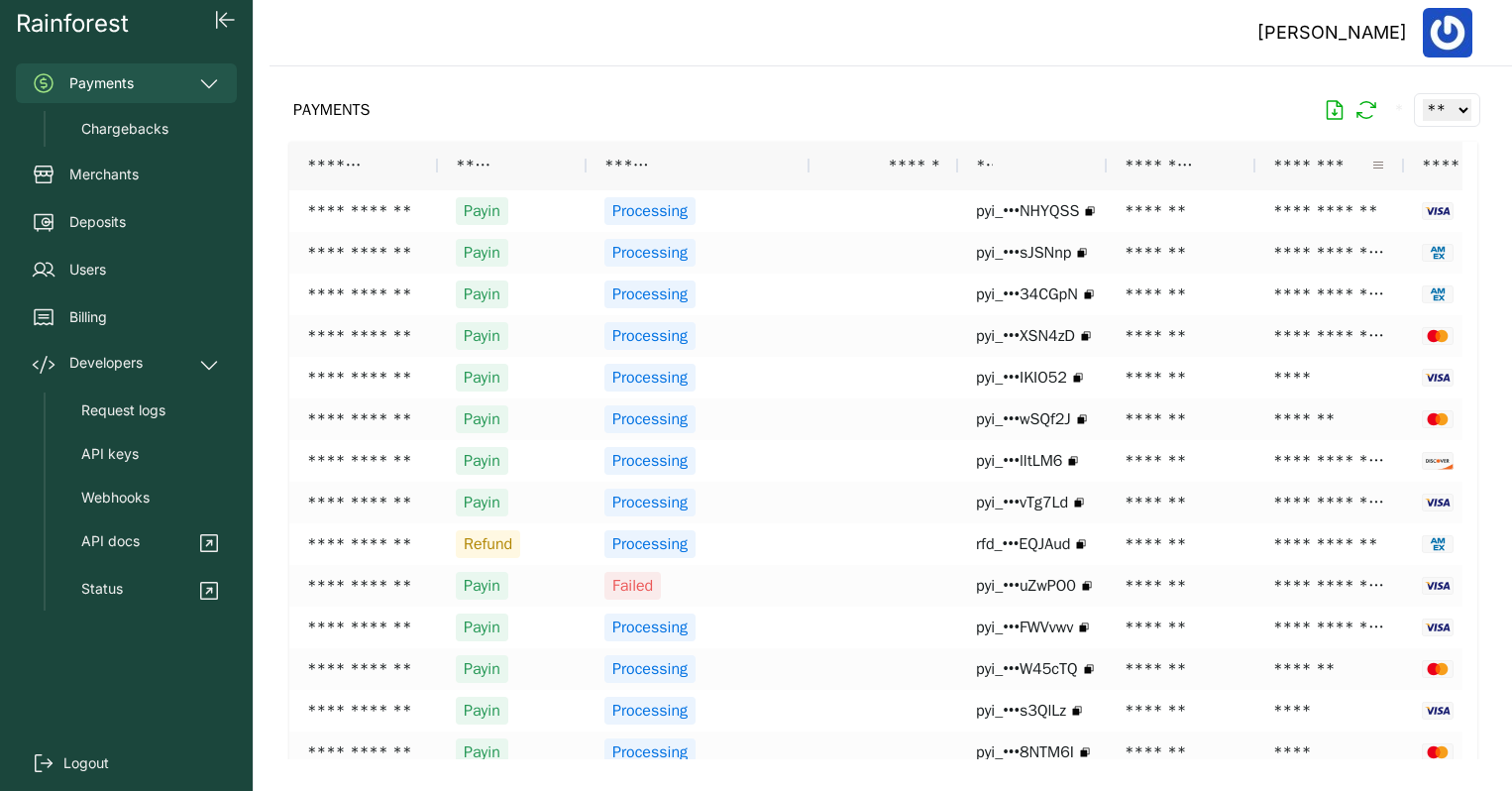 click at bounding box center [1378, 166] 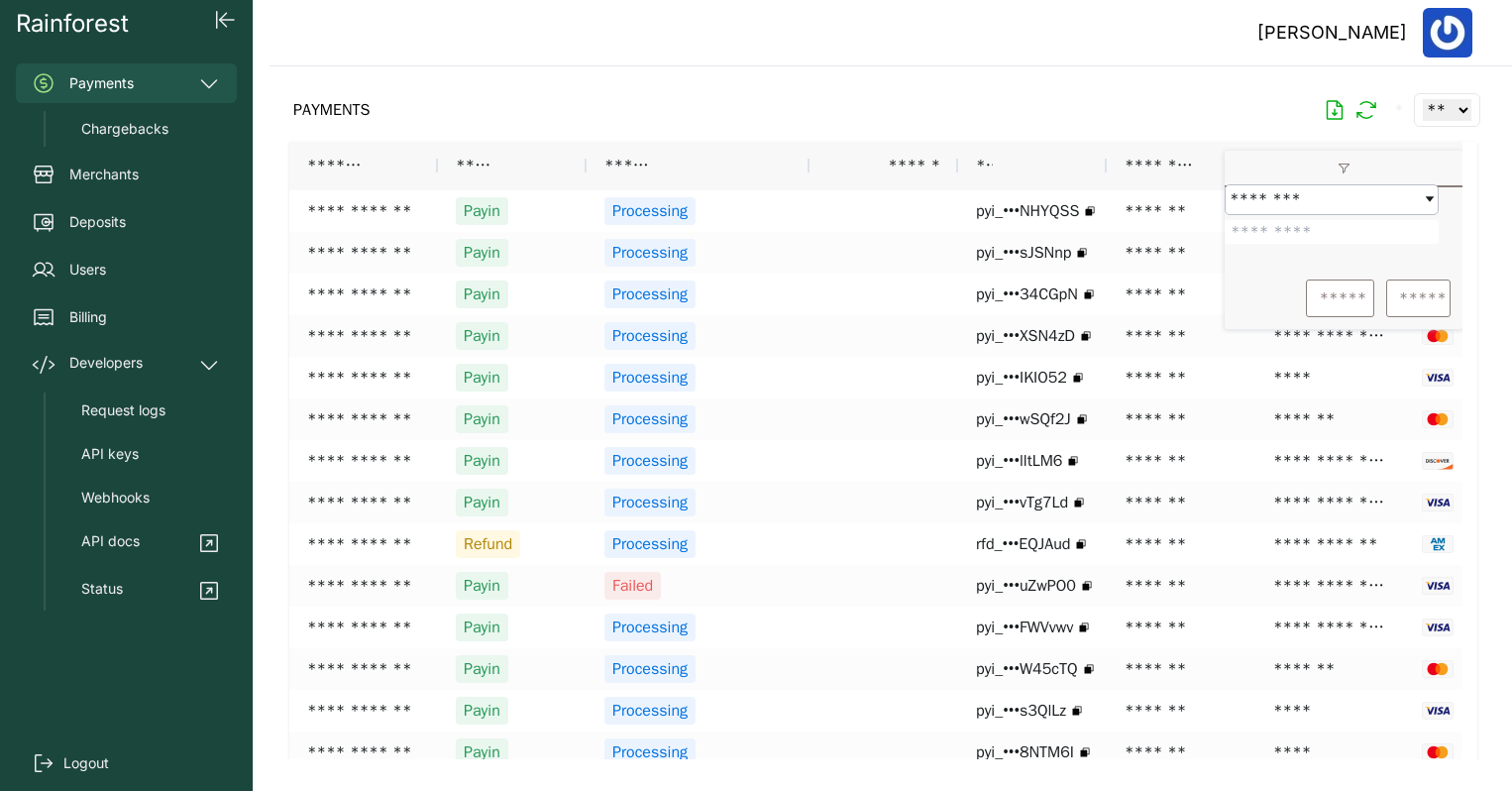 click at bounding box center [1332, 232] 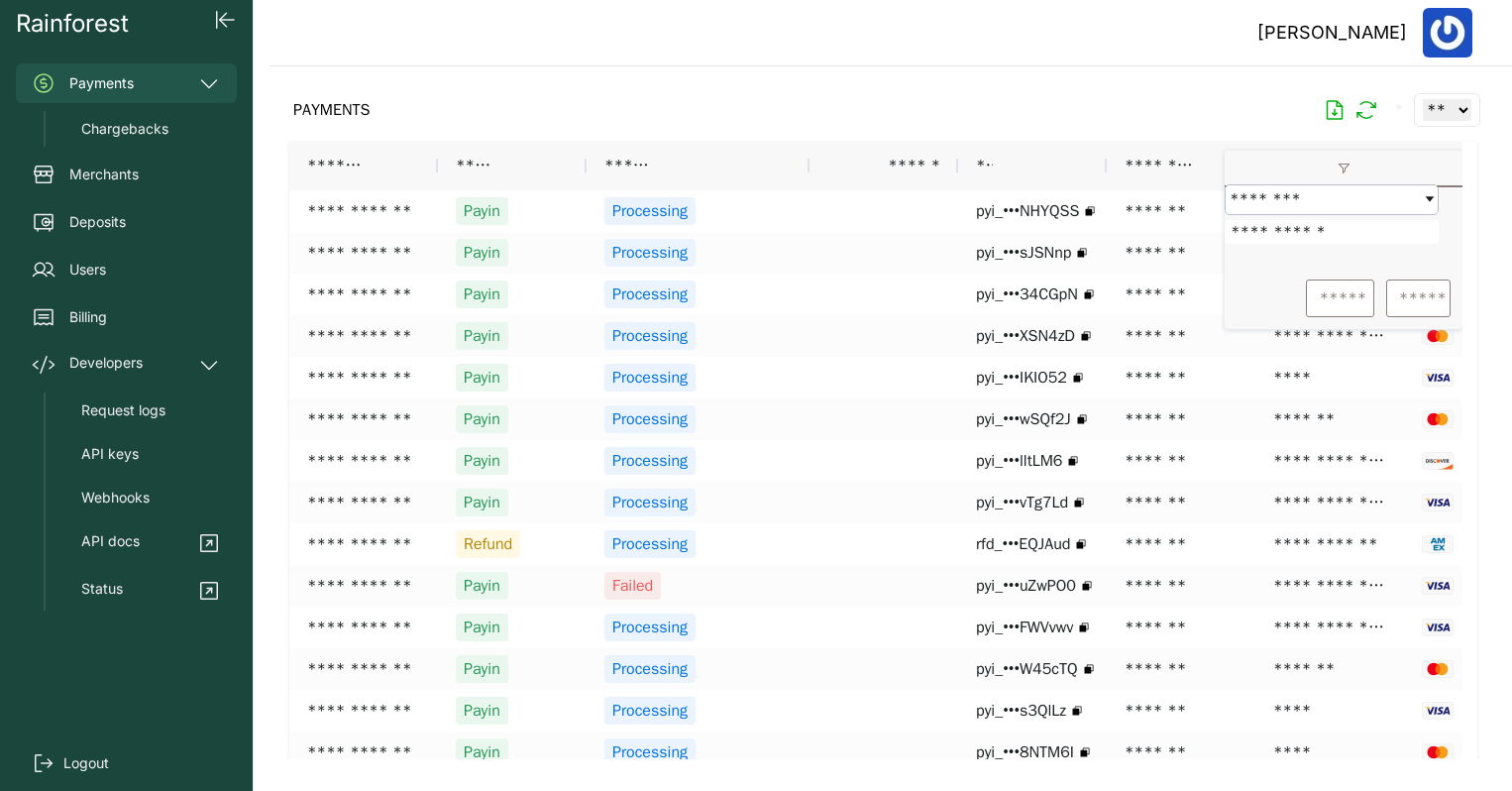 type on "**********" 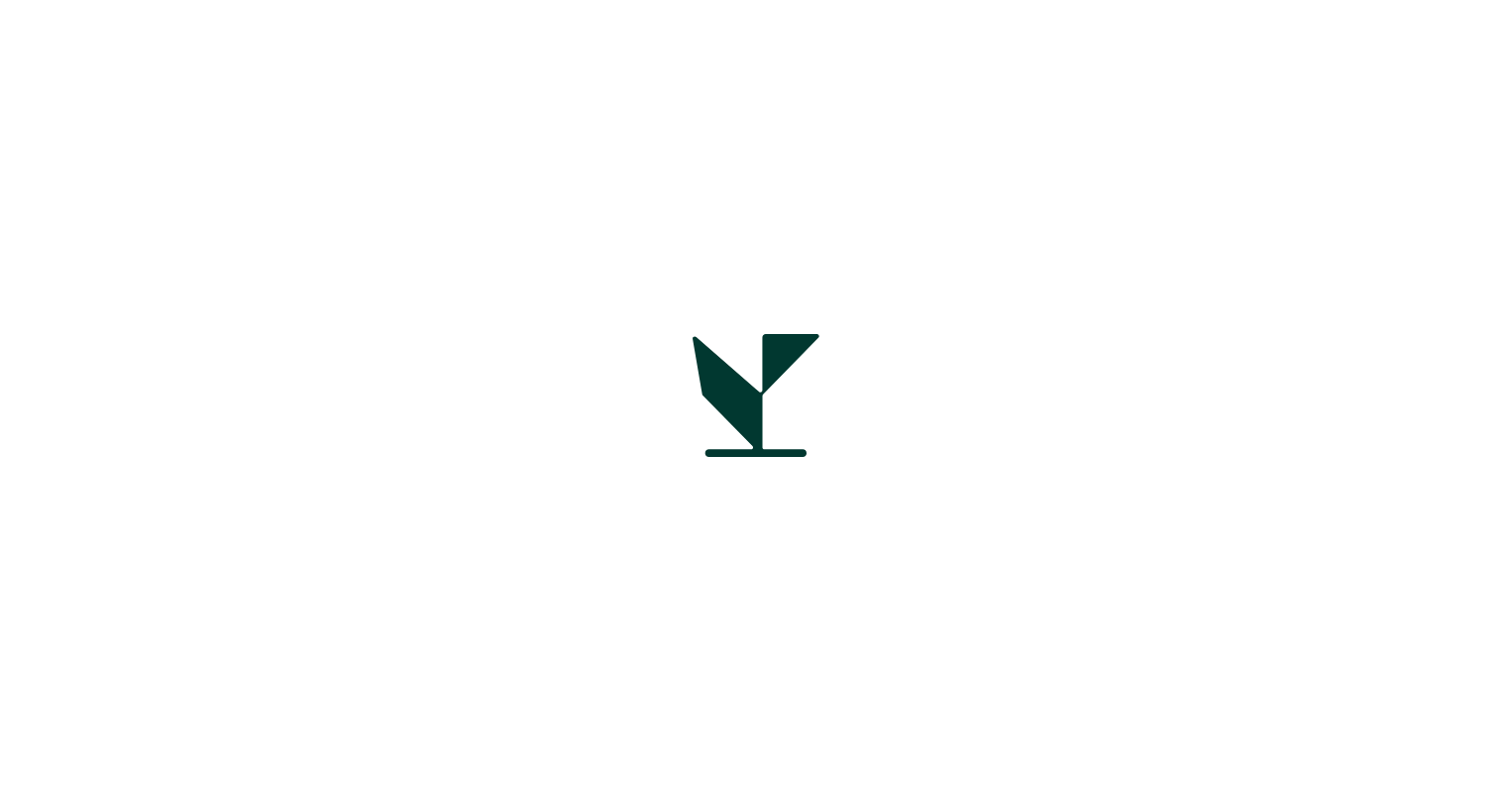 scroll, scrollTop: 0, scrollLeft: 0, axis: both 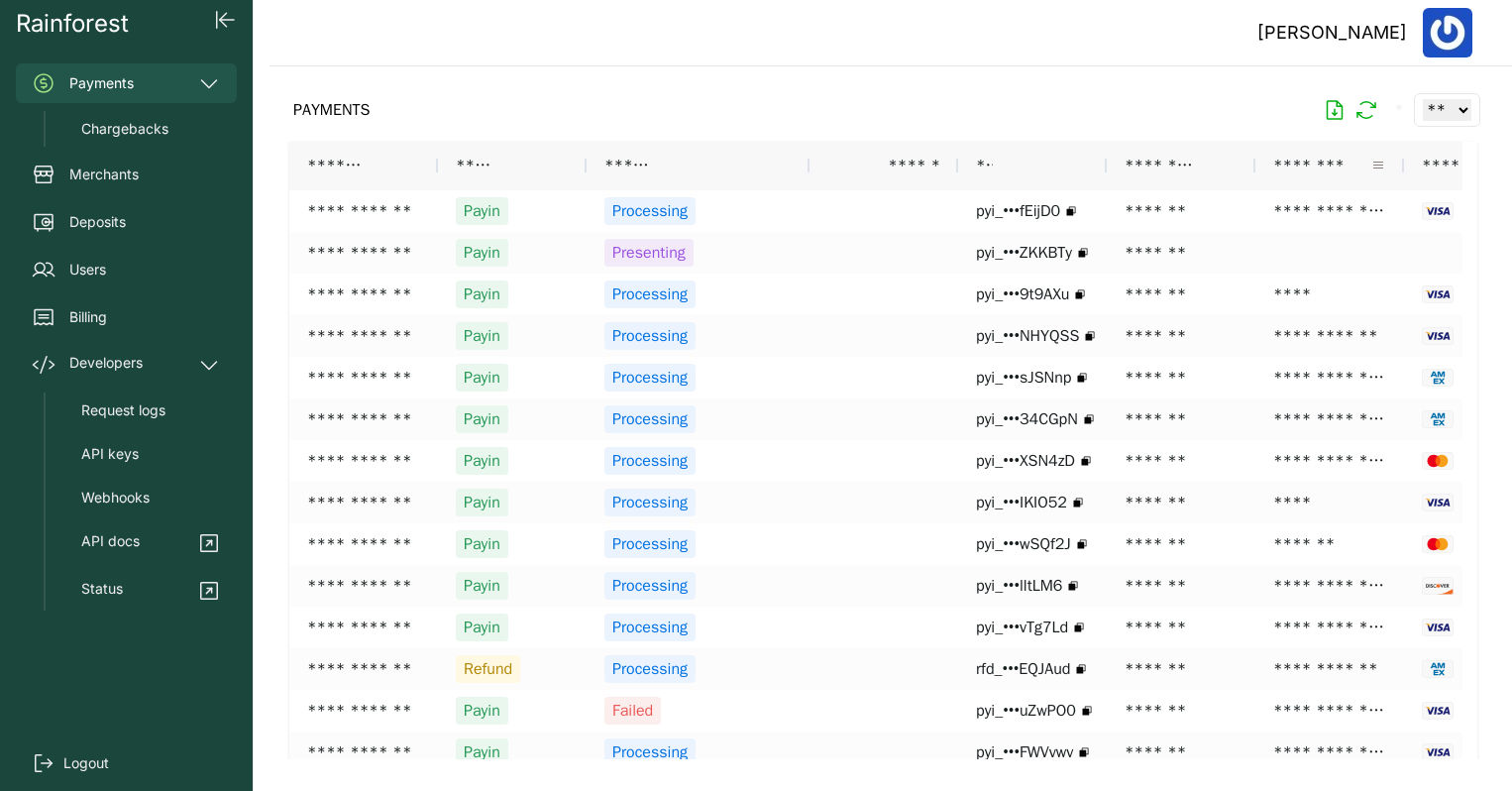 click at bounding box center [1378, 166] 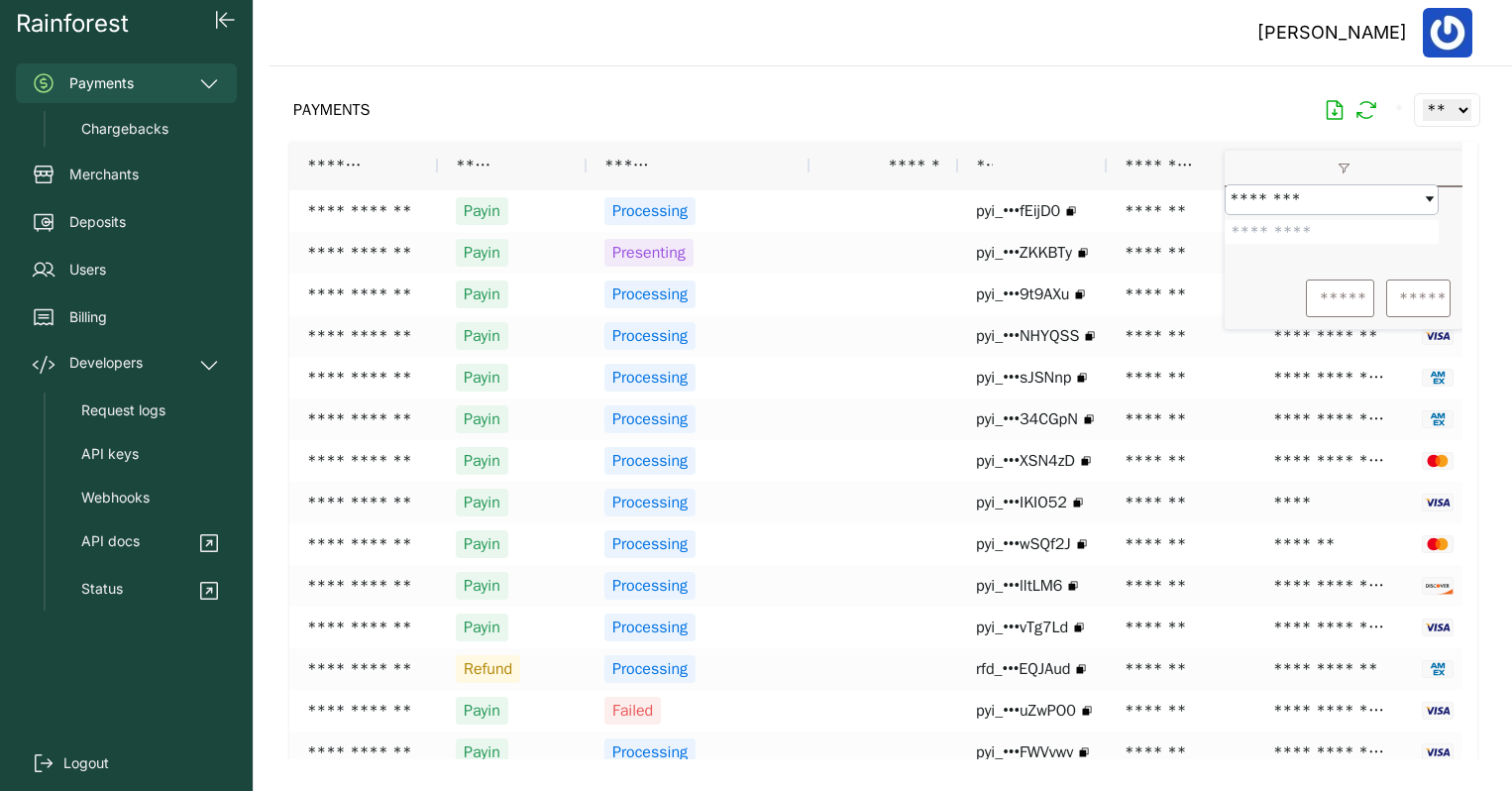click at bounding box center (1332, 232) 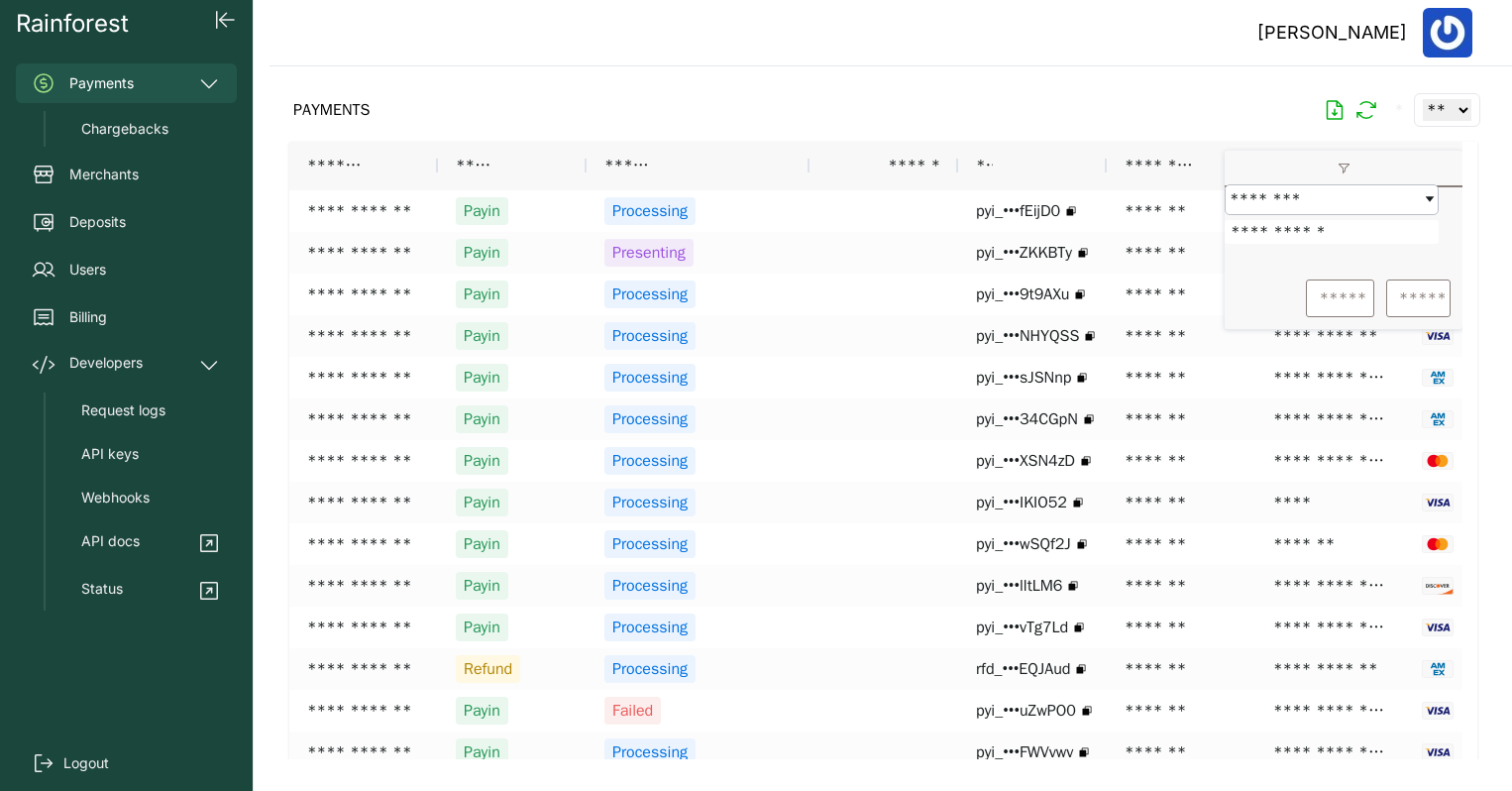 type on "**********" 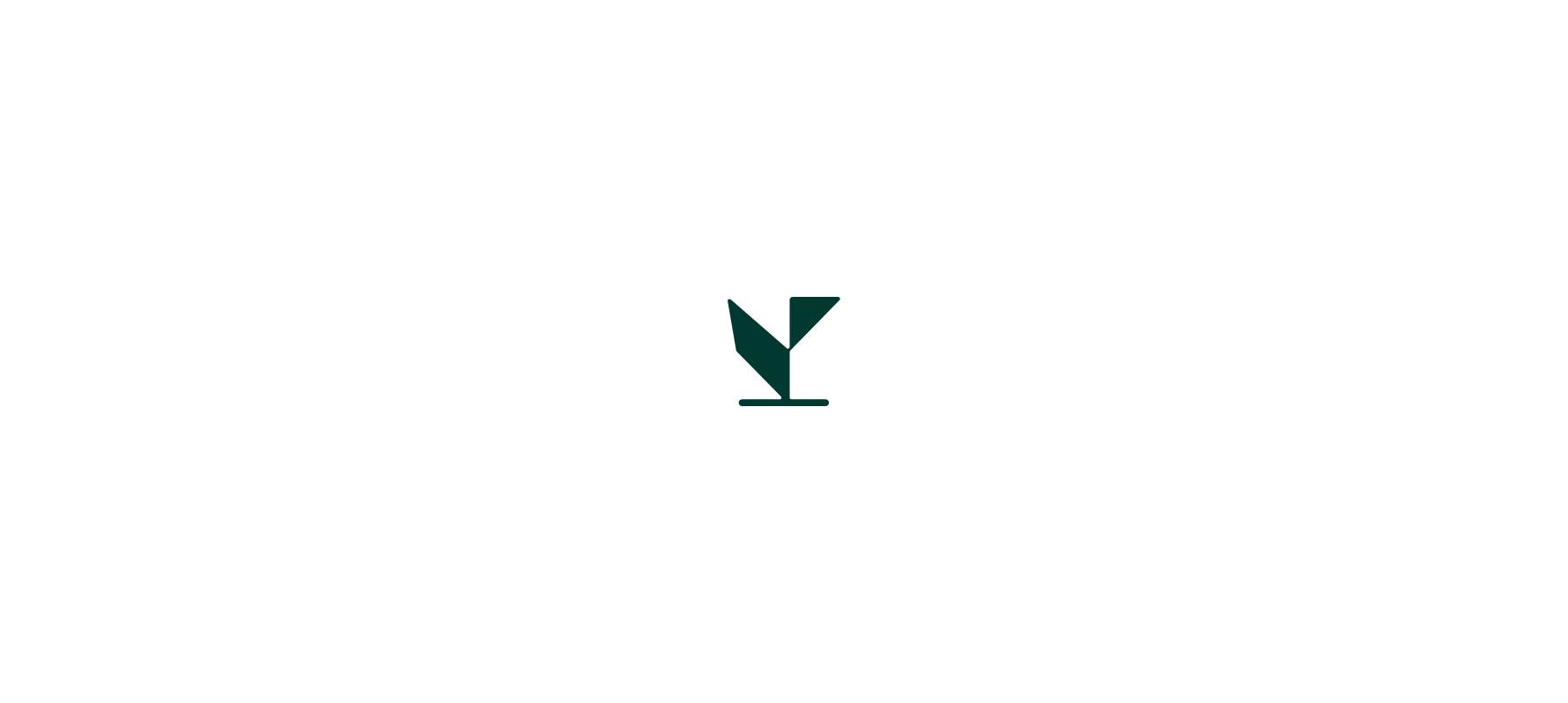 scroll, scrollTop: 0, scrollLeft: 0, axis: both 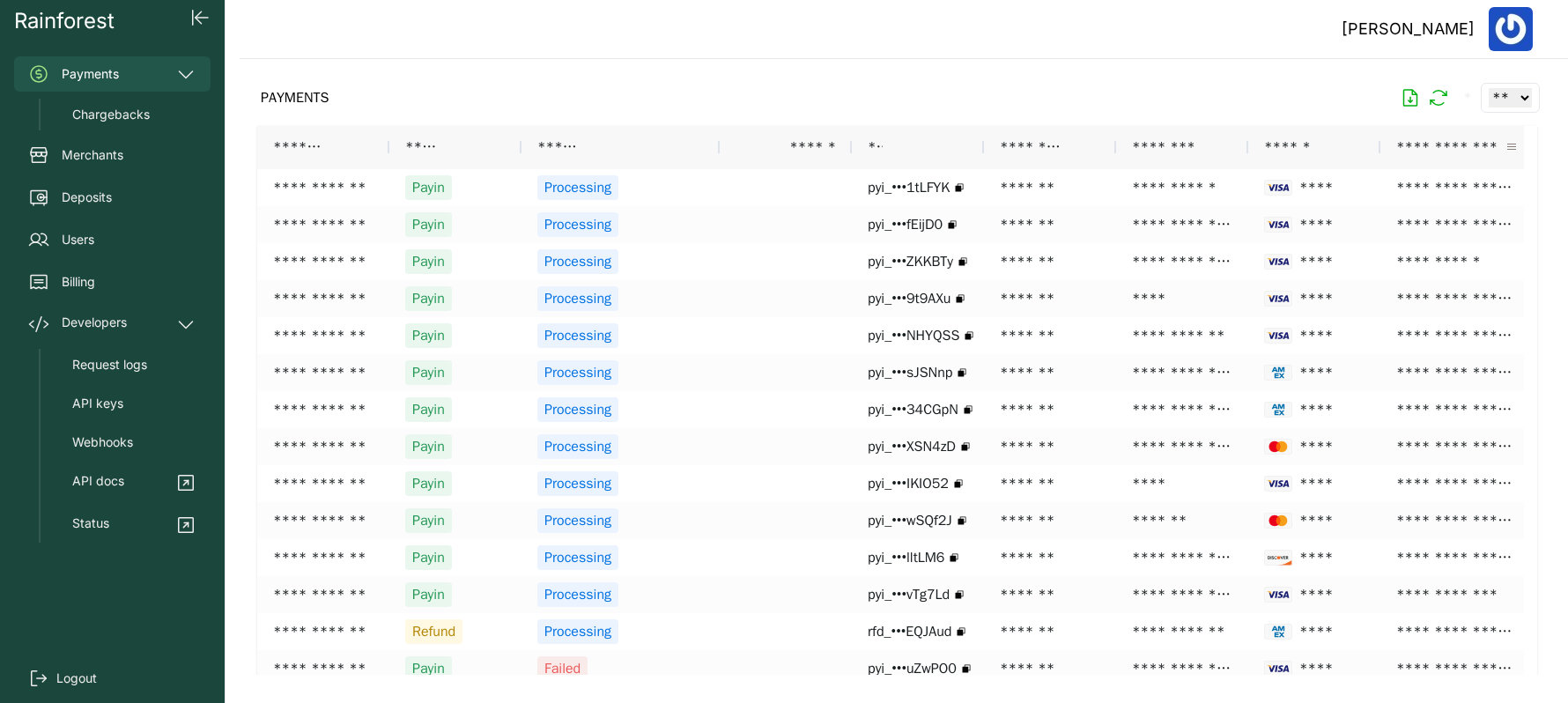click at bounding box center [1512, 147] 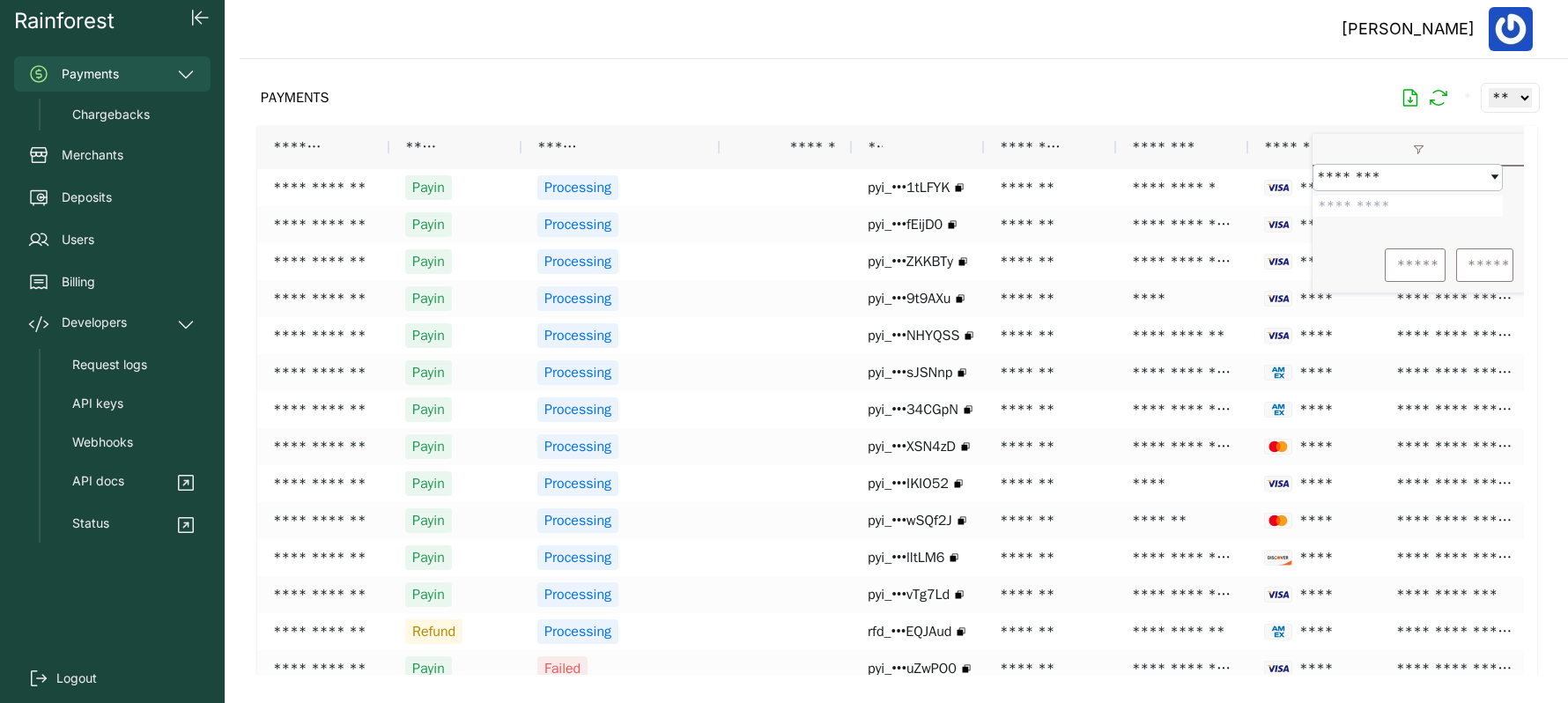 click at bounding box center (1408, 206) 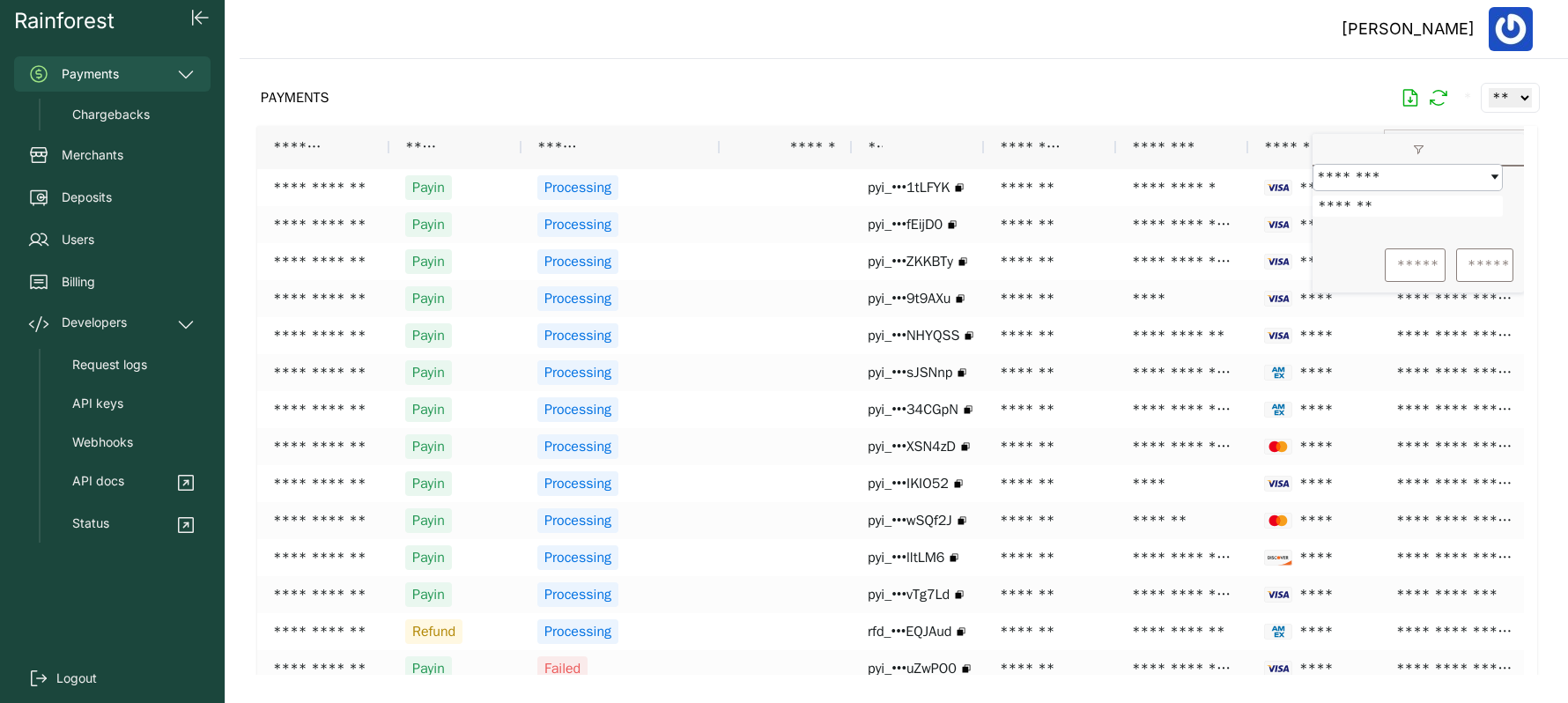 type on "*******" 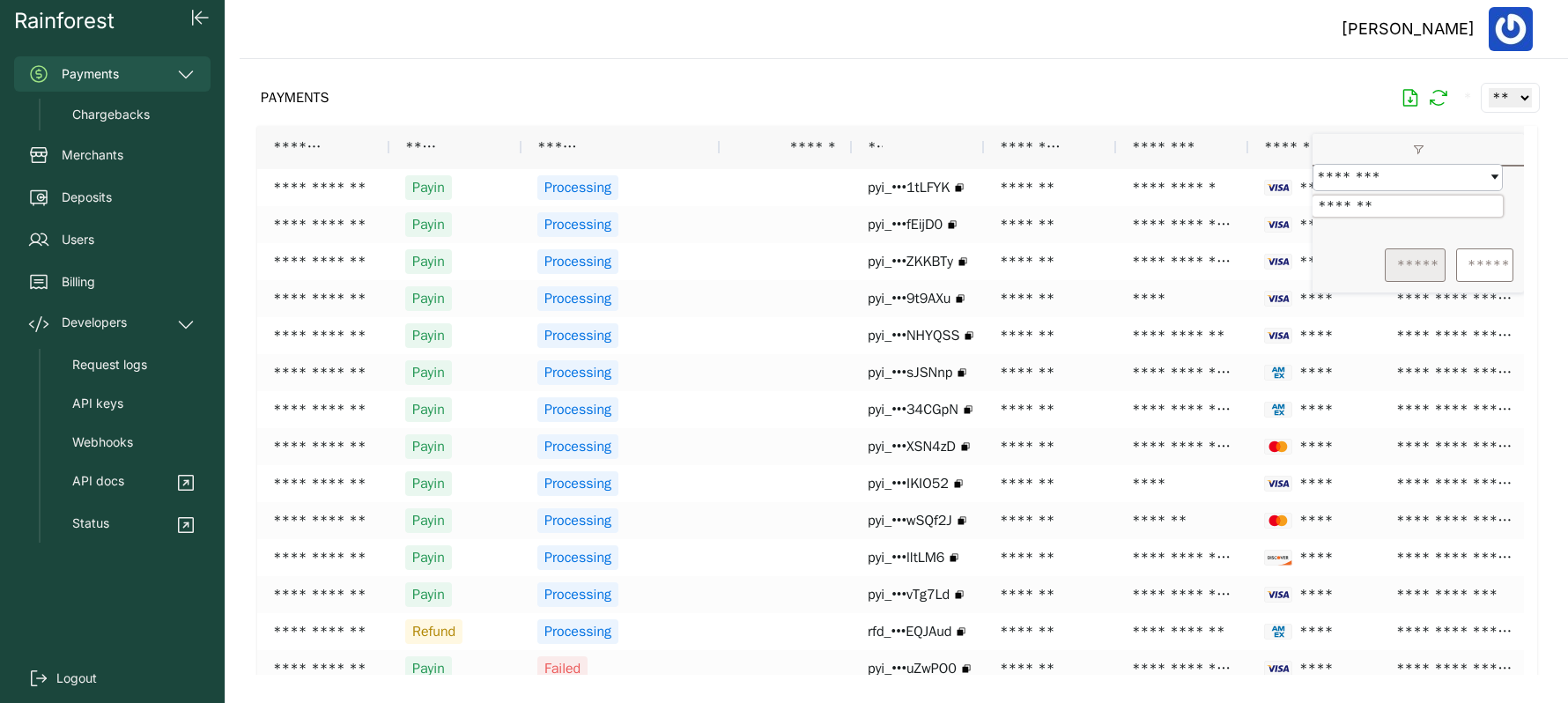 click on "*****" at bounding box center (1415, 265) 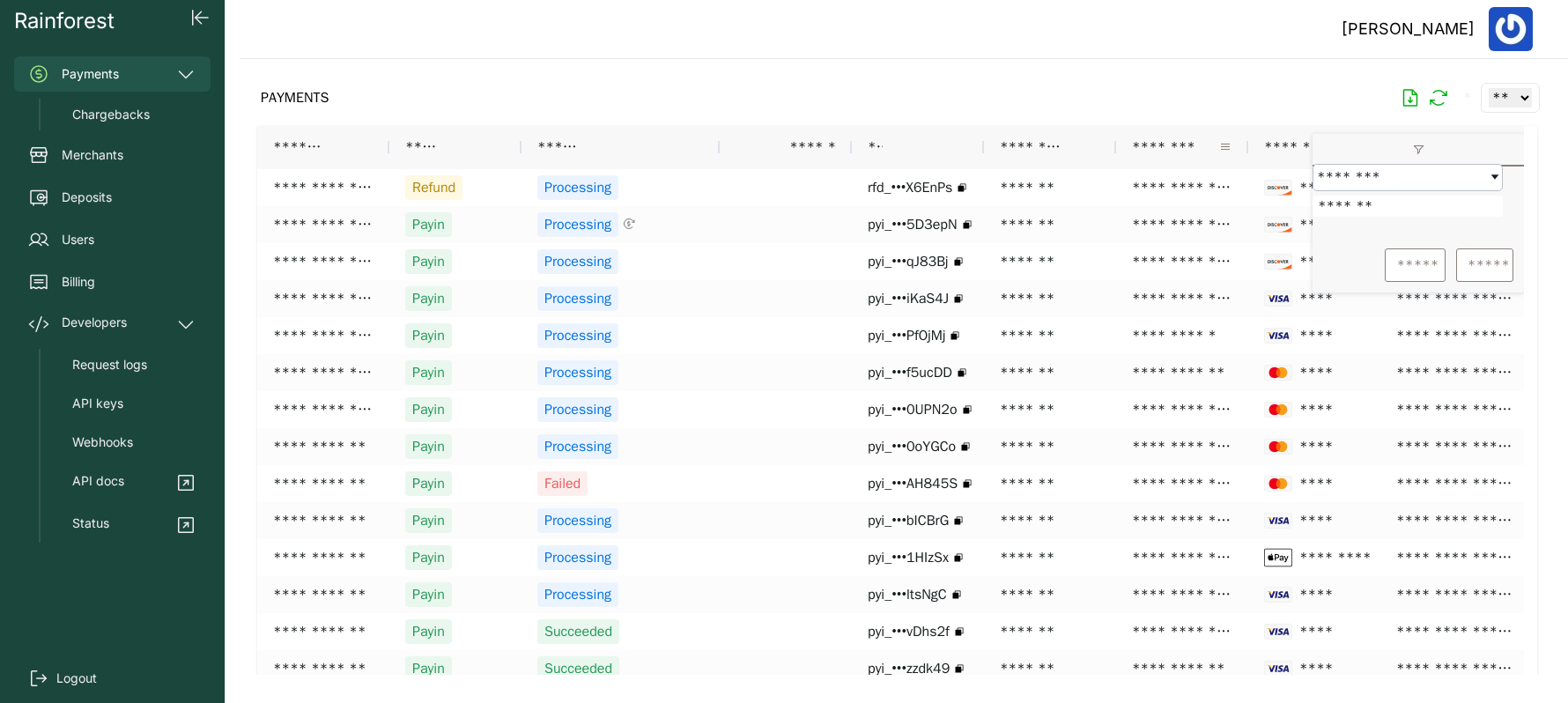 click at bounding box center (1225, 147) 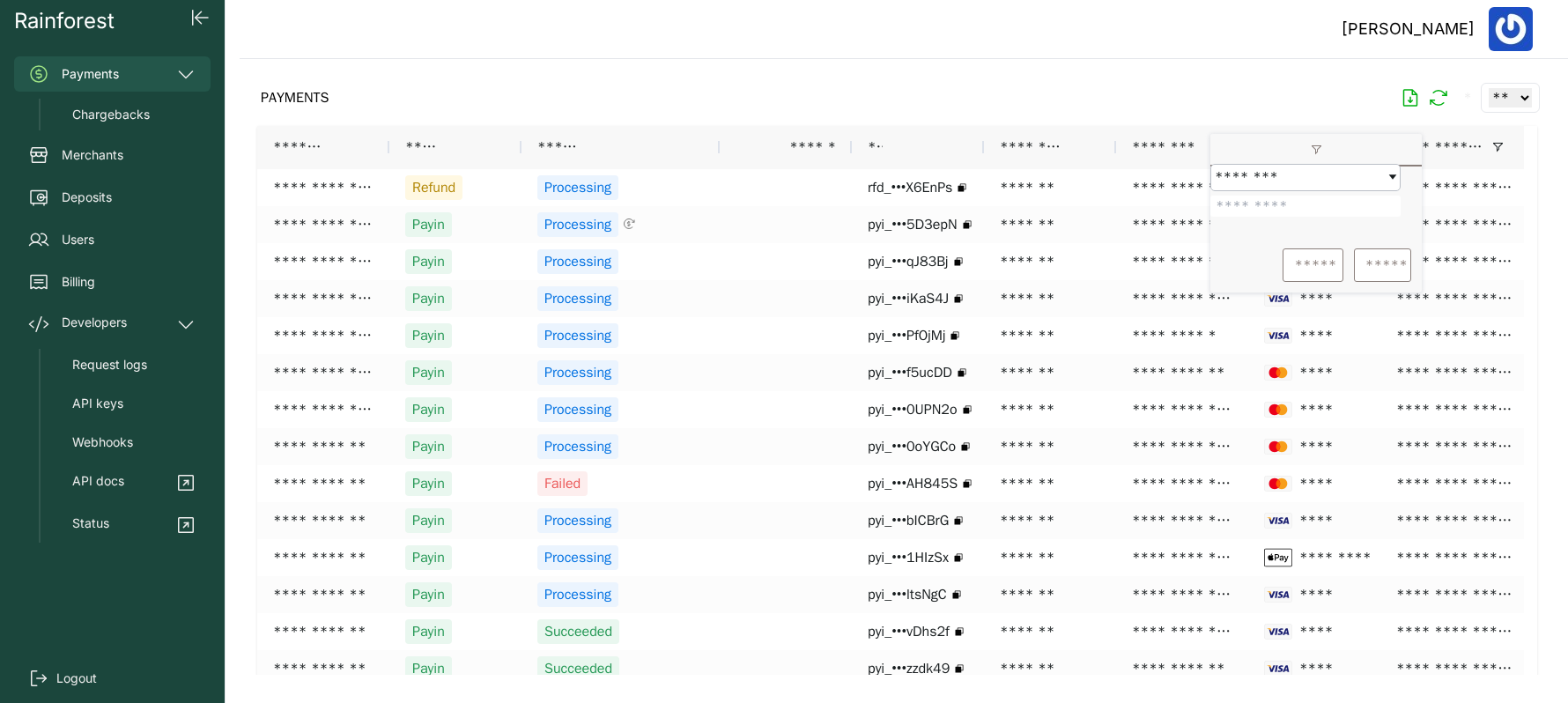 click at bounding box center [1305, 206] 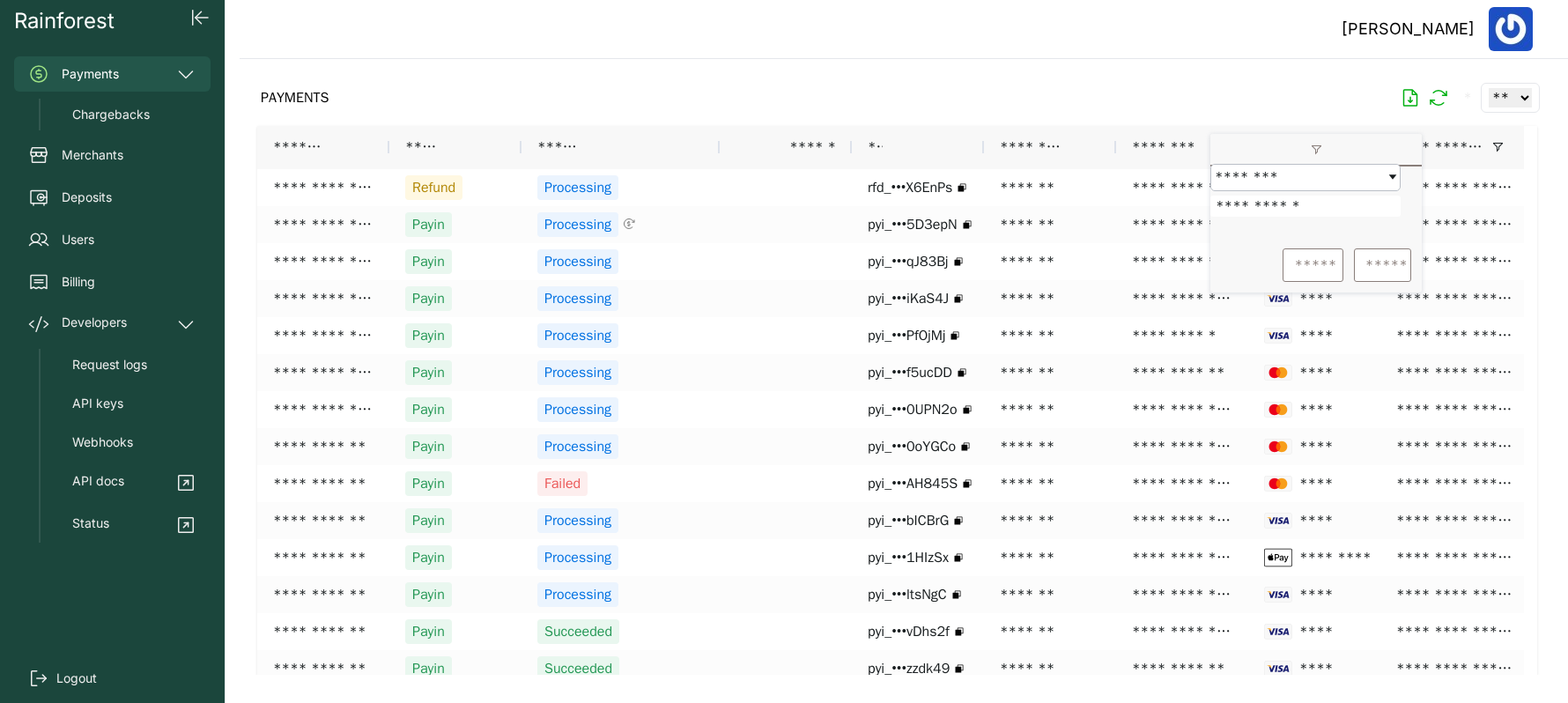 click on "*****" at bounding box center (1313, 265) 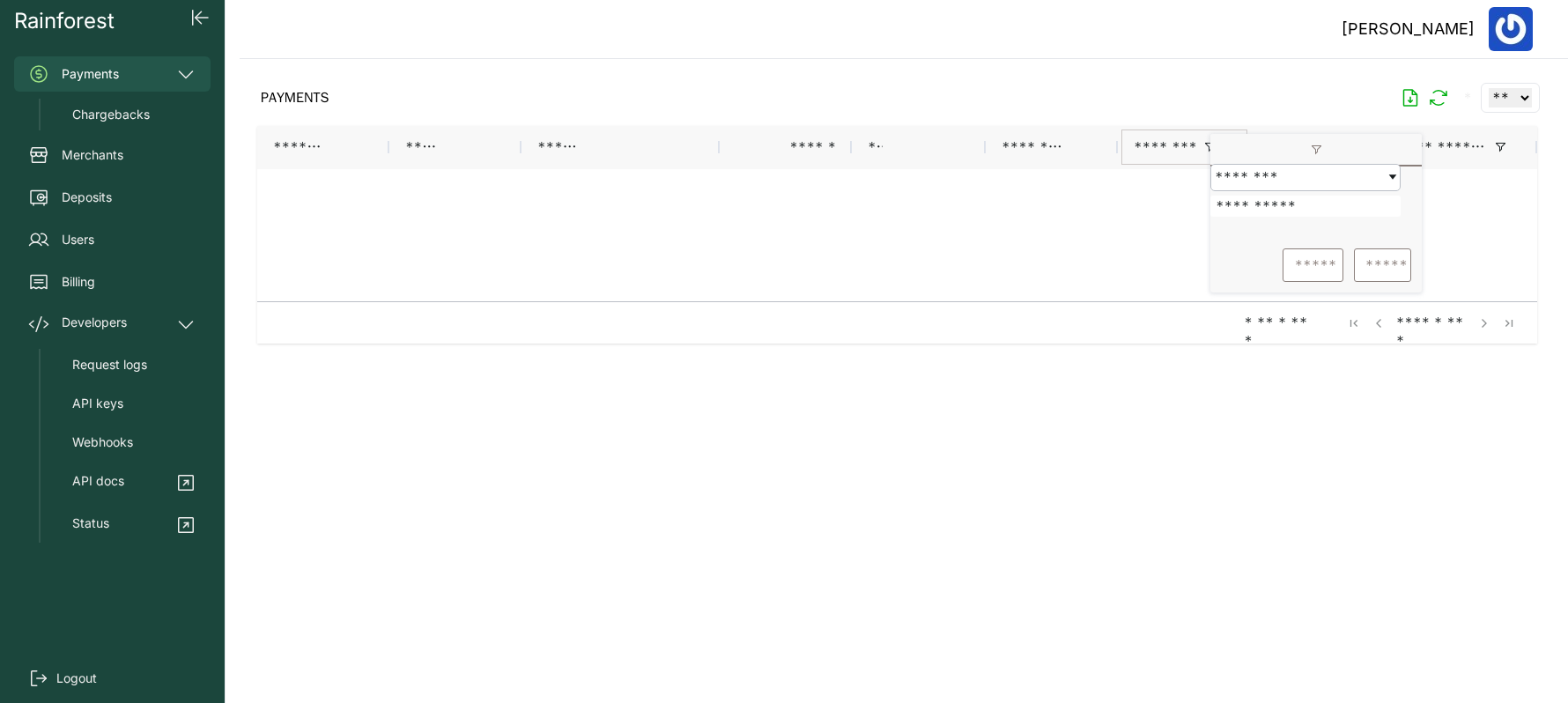 type on "**********" 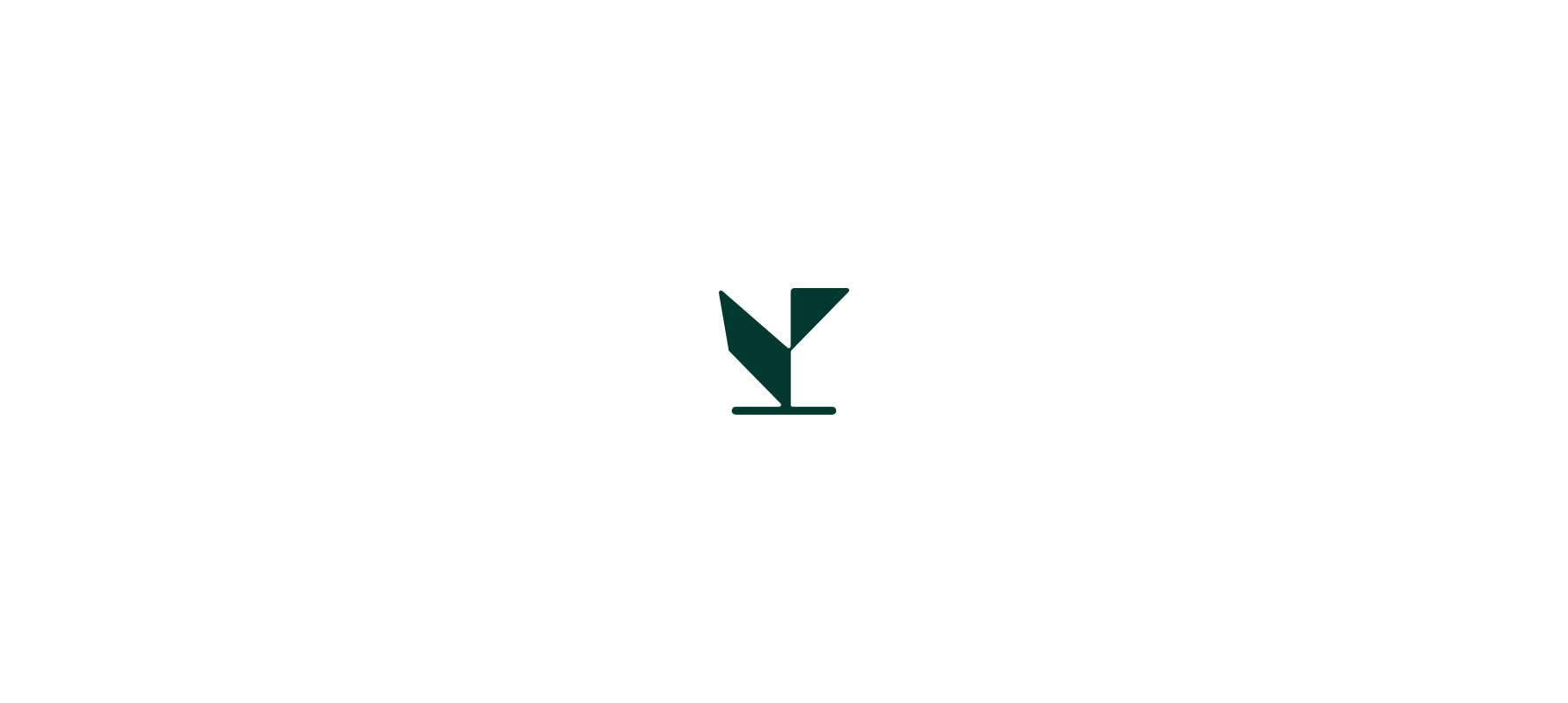 scroll, scrollTop: 0, scrollLeft: 0, axis: both 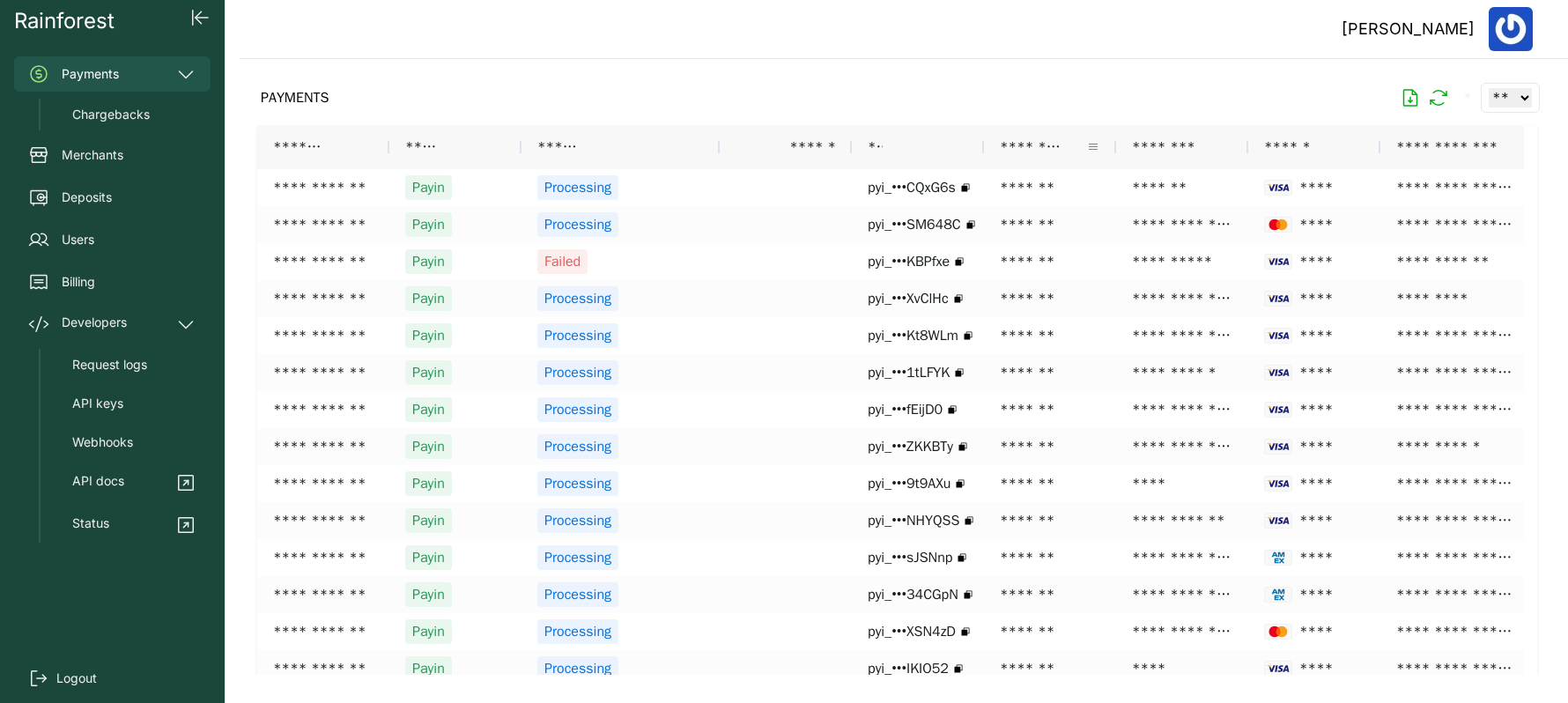 click at bounding box center [1093, 147] 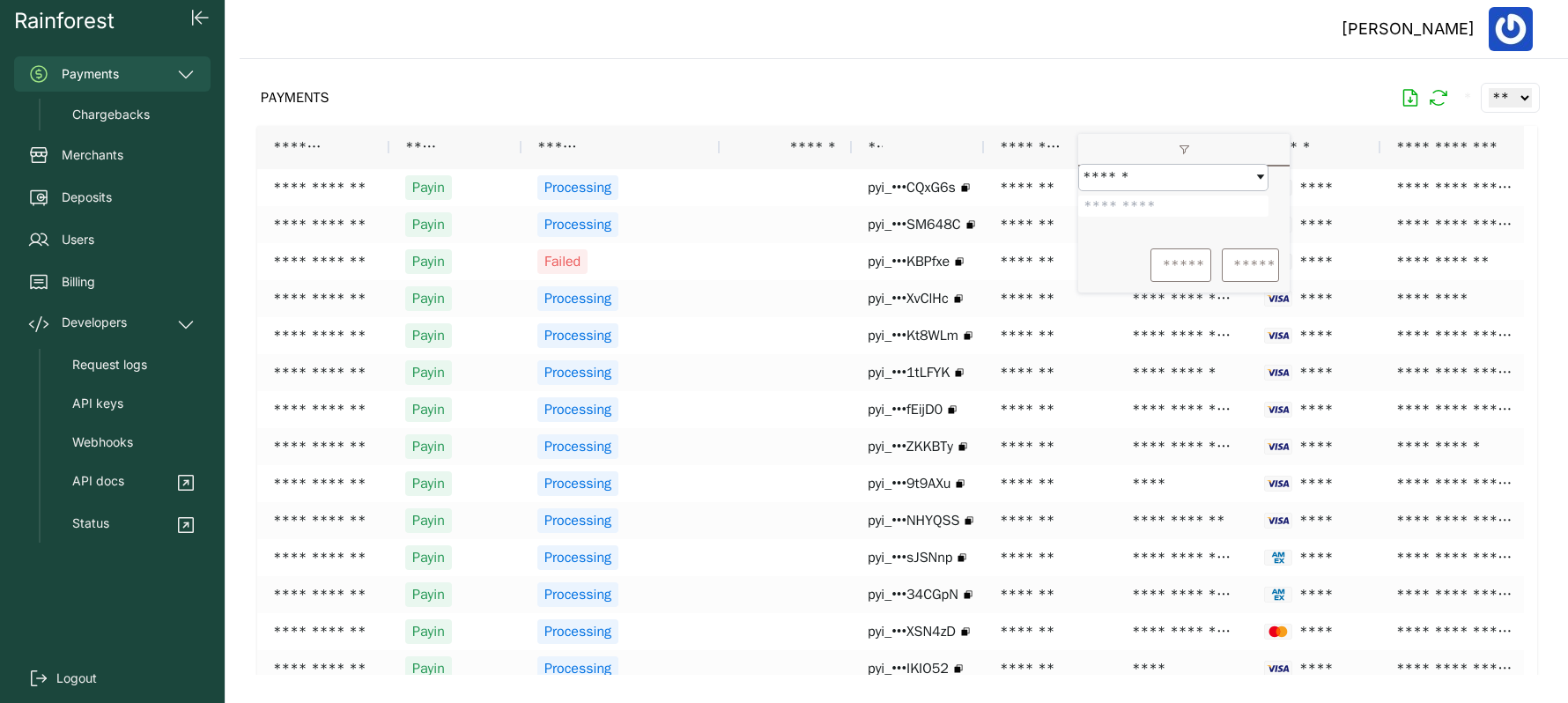 click at bounding box center [1173, 206] 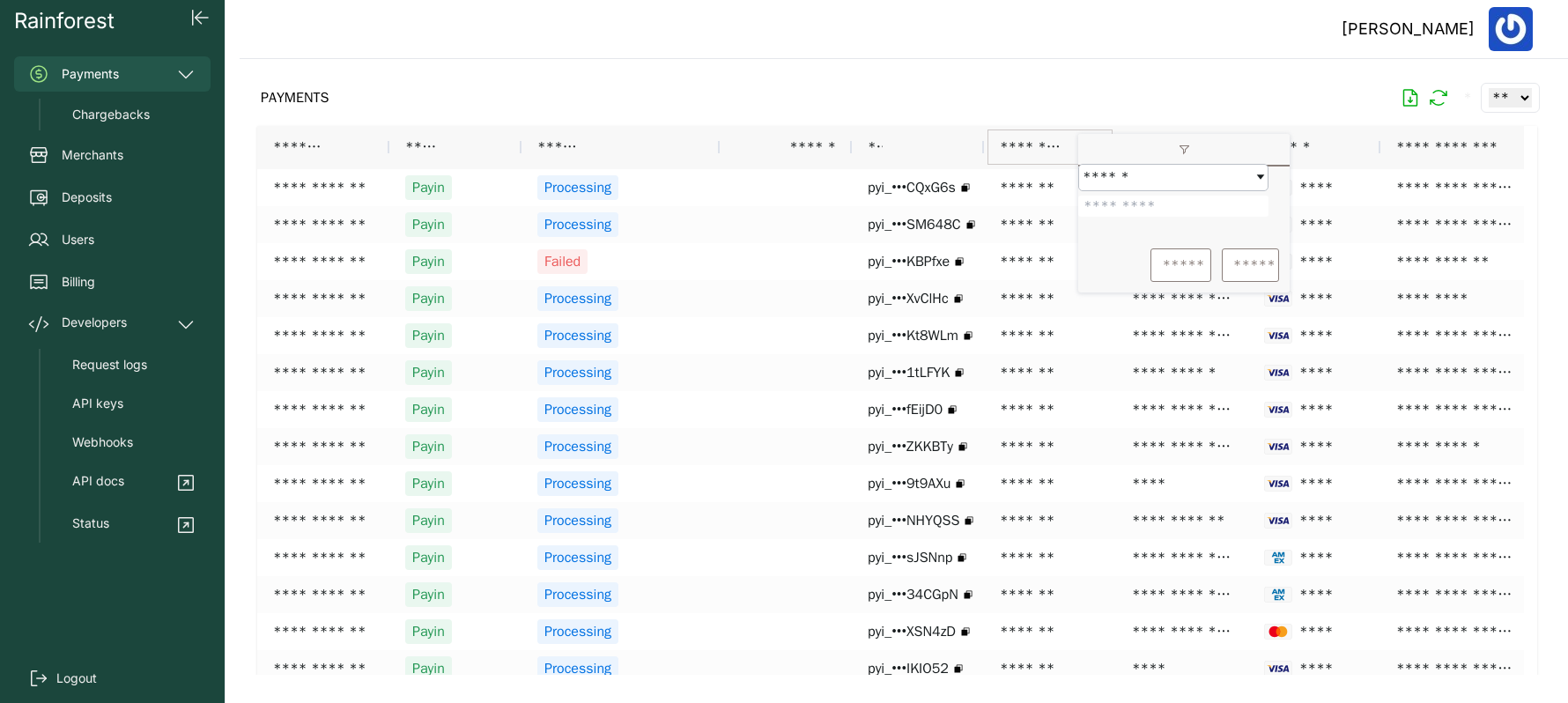 type on "*******" 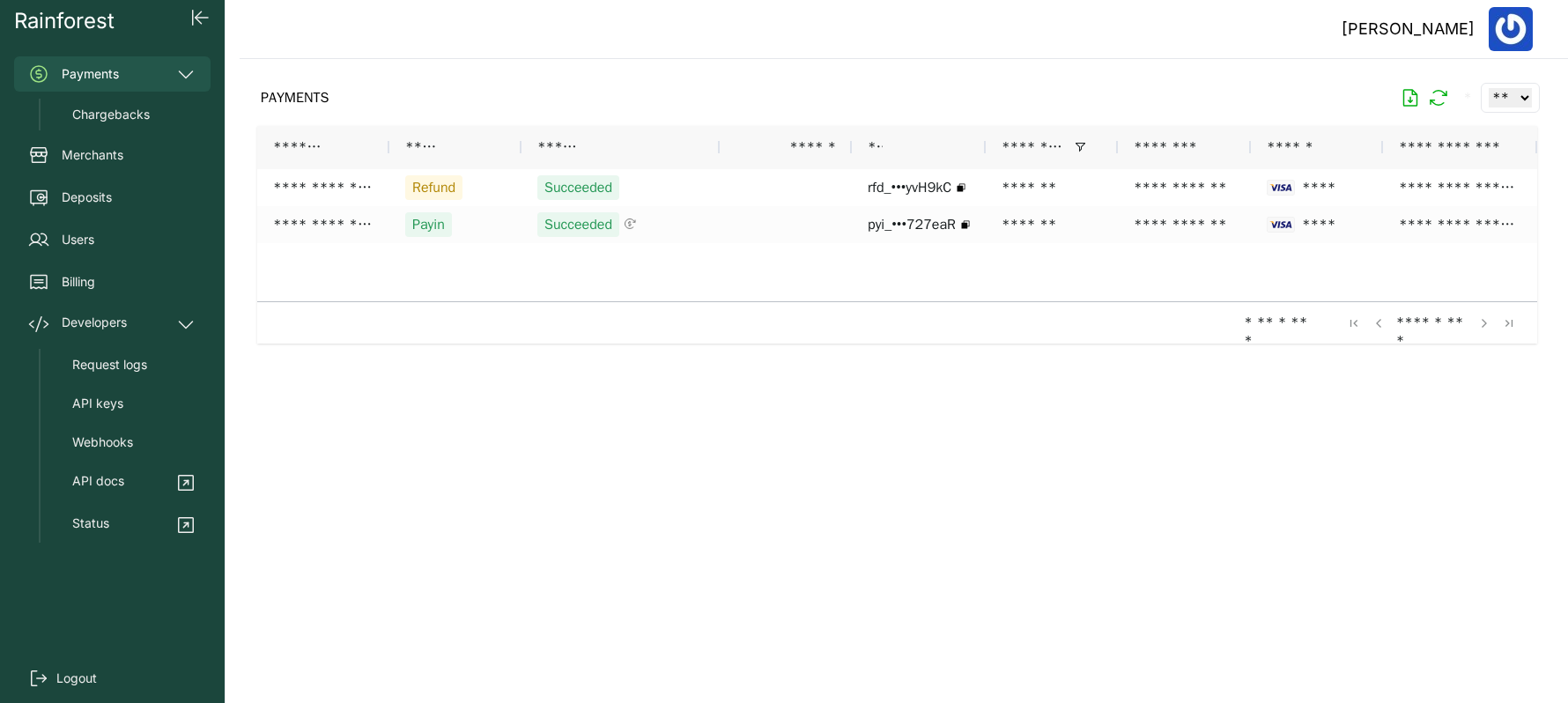 click on "**********" at bounding box center (897, 235) 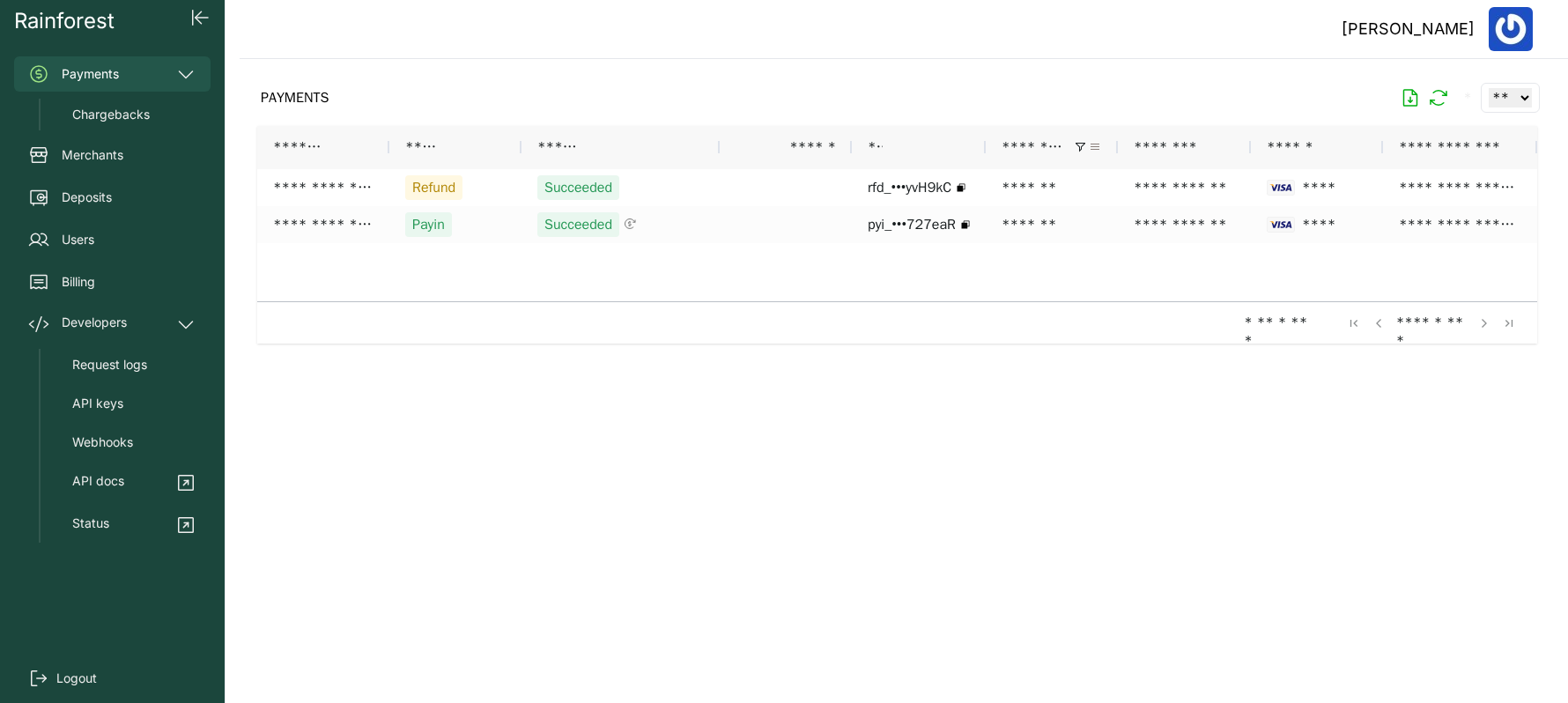 click at bounding box center (1095, 147) 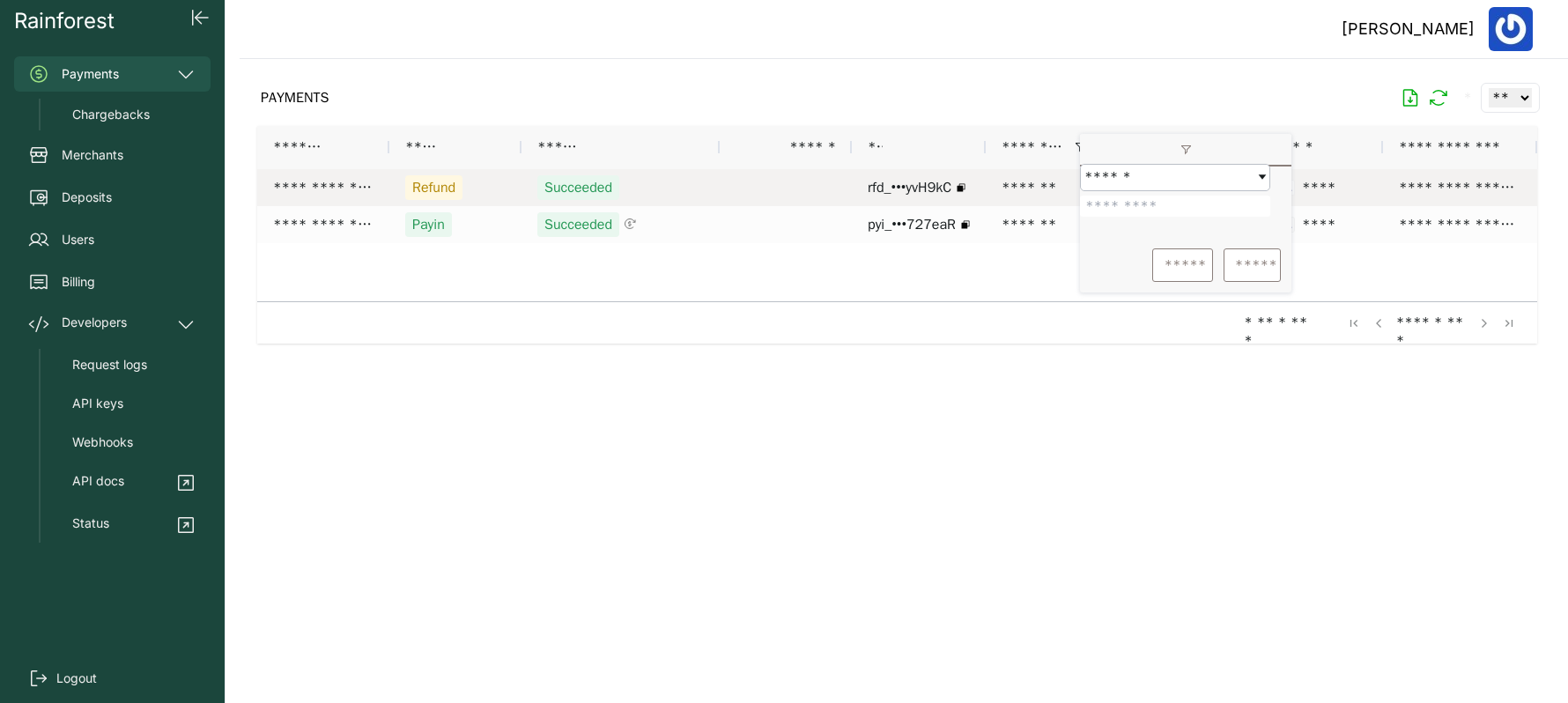 drag, startPoint x: 1165, startPoint y: 219, endPoint x: 1079, endPoint y: 205, distance: 87.13208 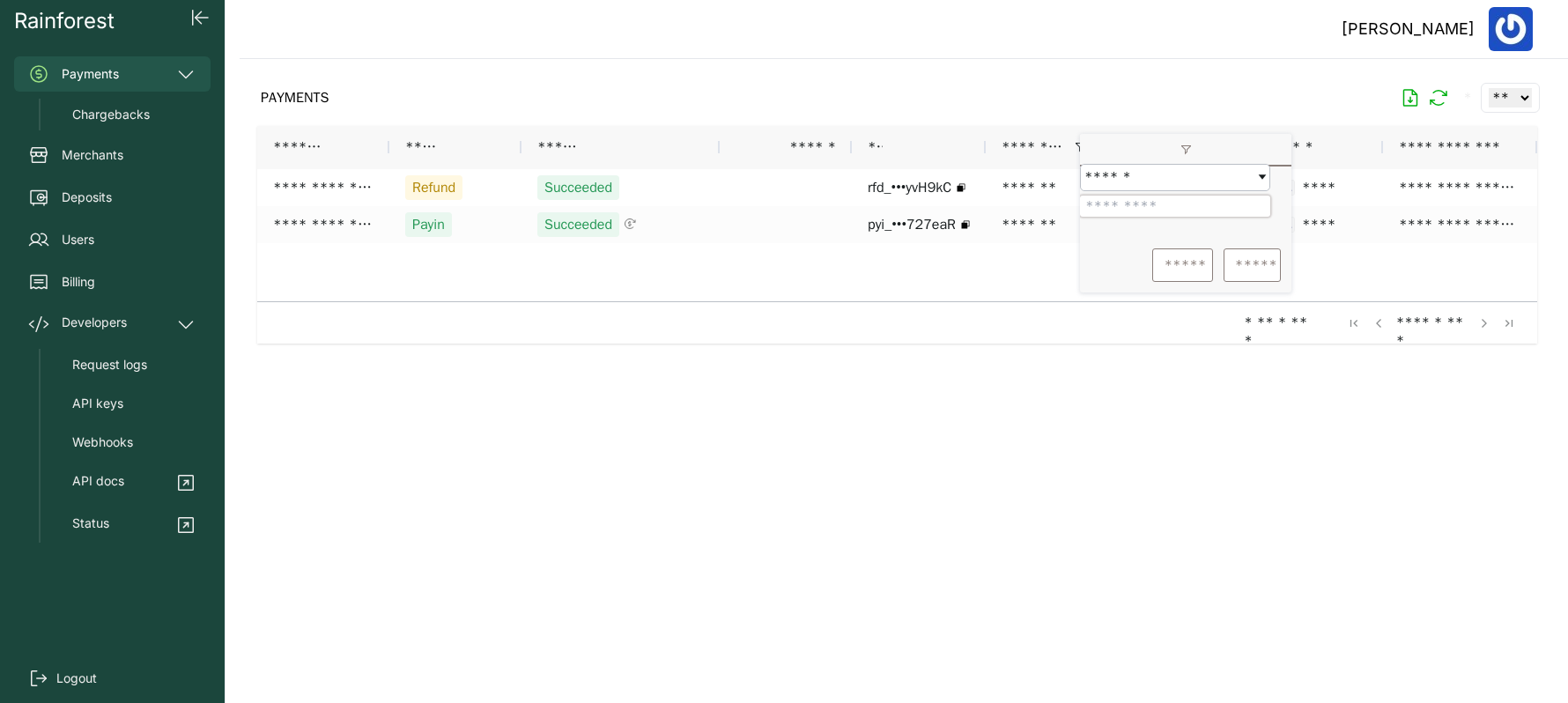 click on "*******" at bounding box center (1175, 206) 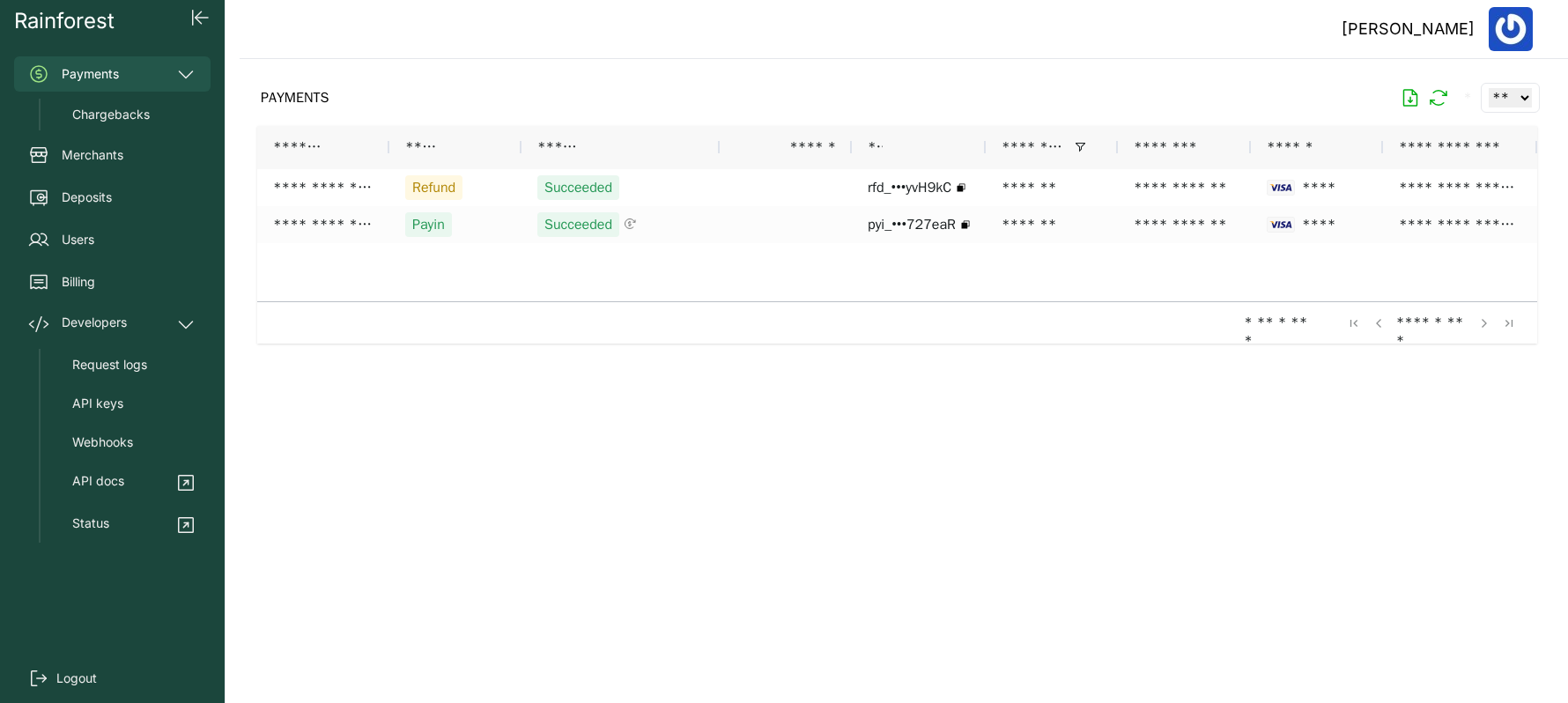 click at bounding box center [897, 366] 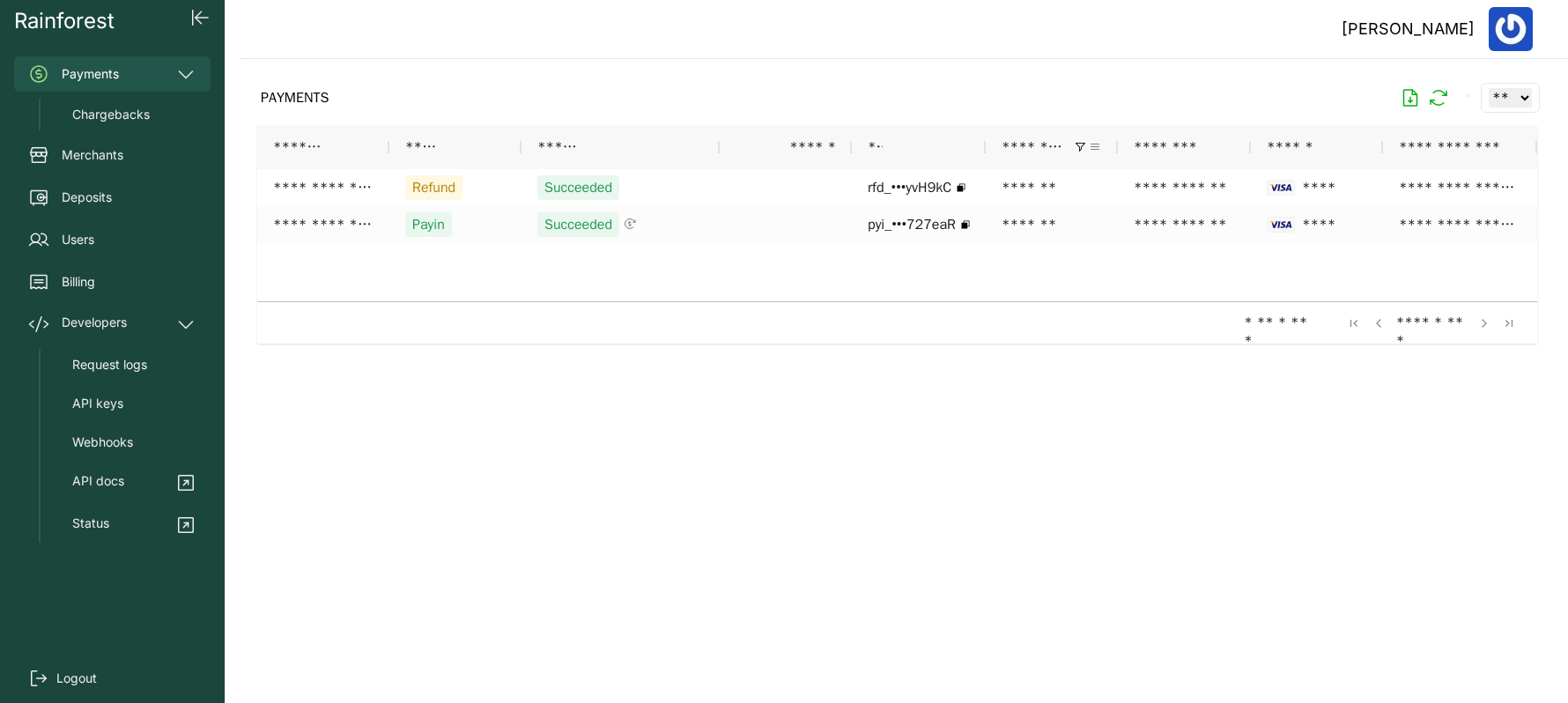 click at bounding box center [1095, 147] 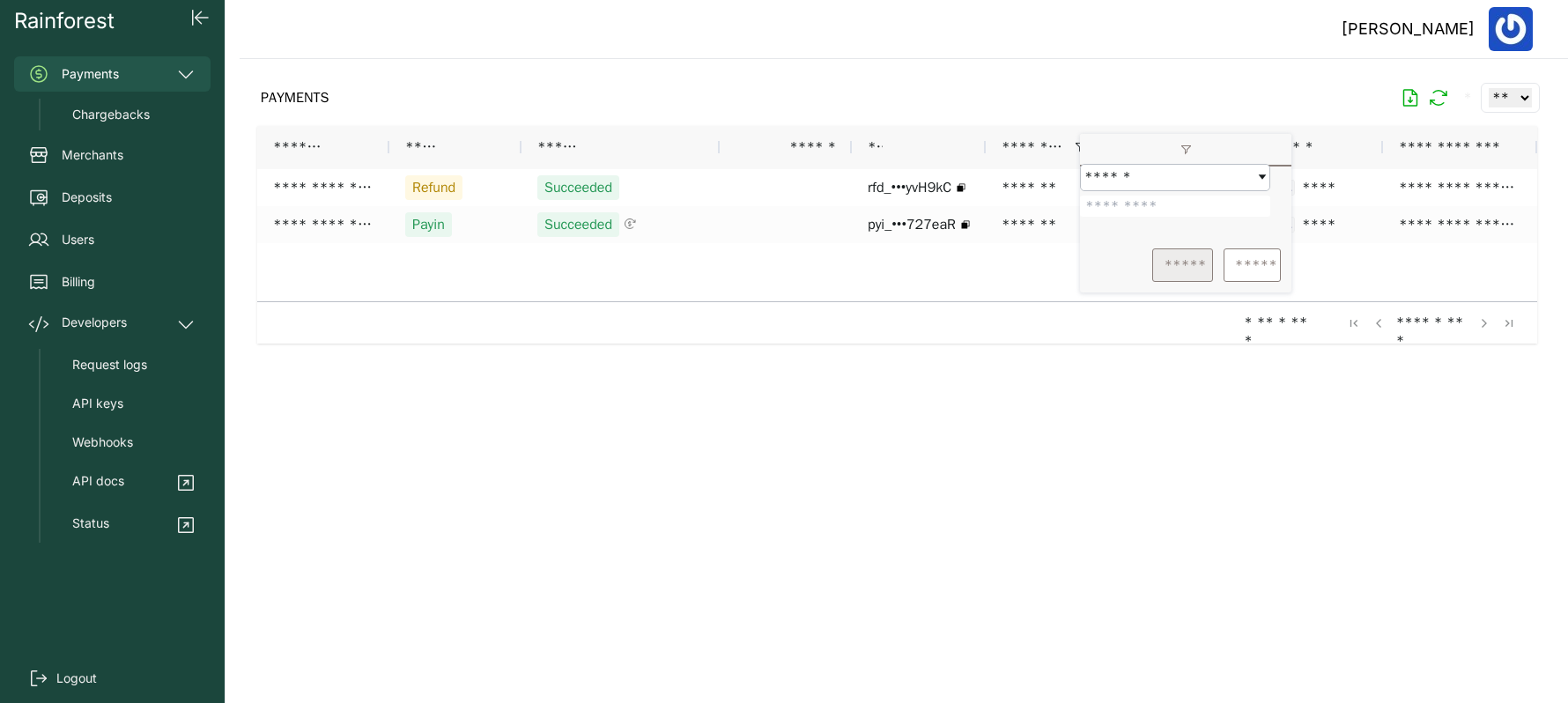 click on "*****" at bounding box center [1182, 265] 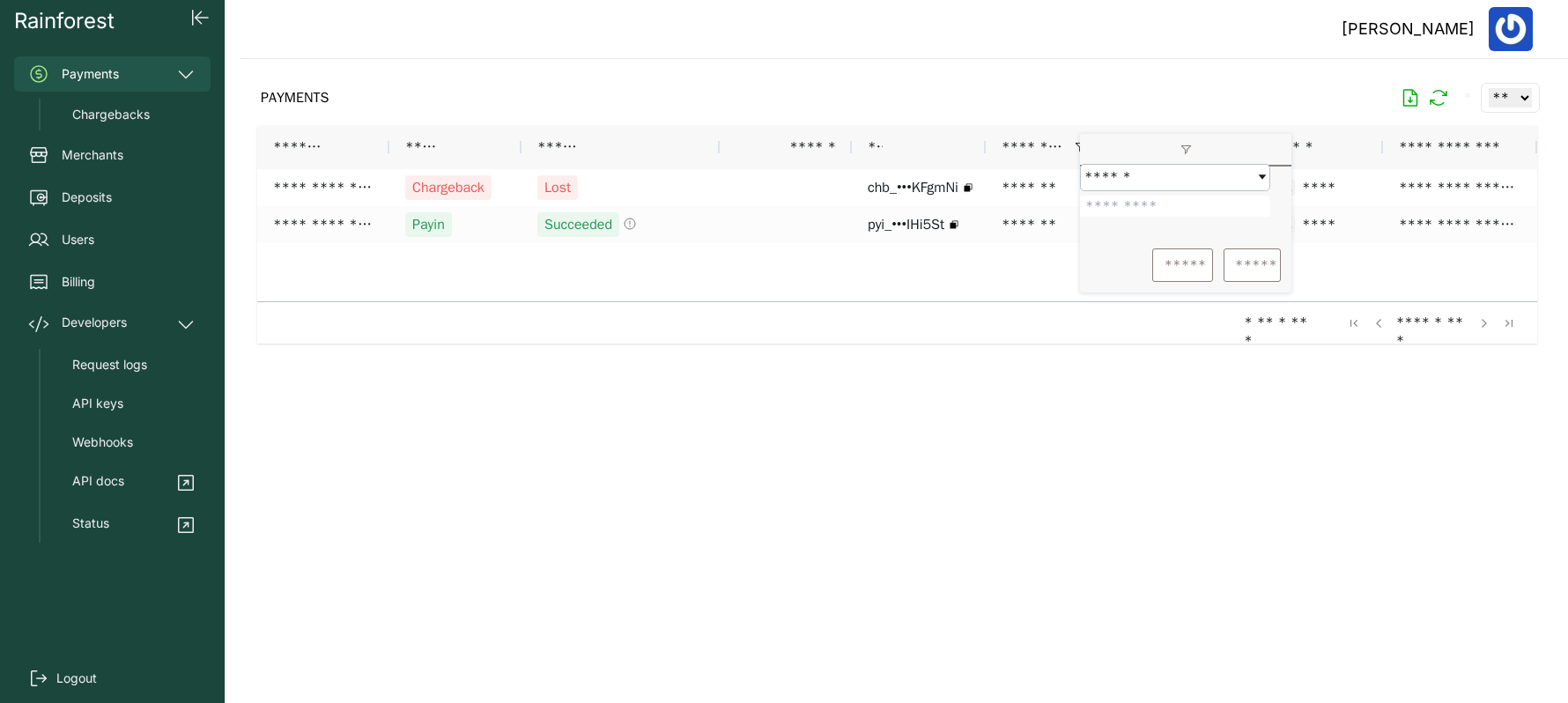 click at bounding box center [897, 366] 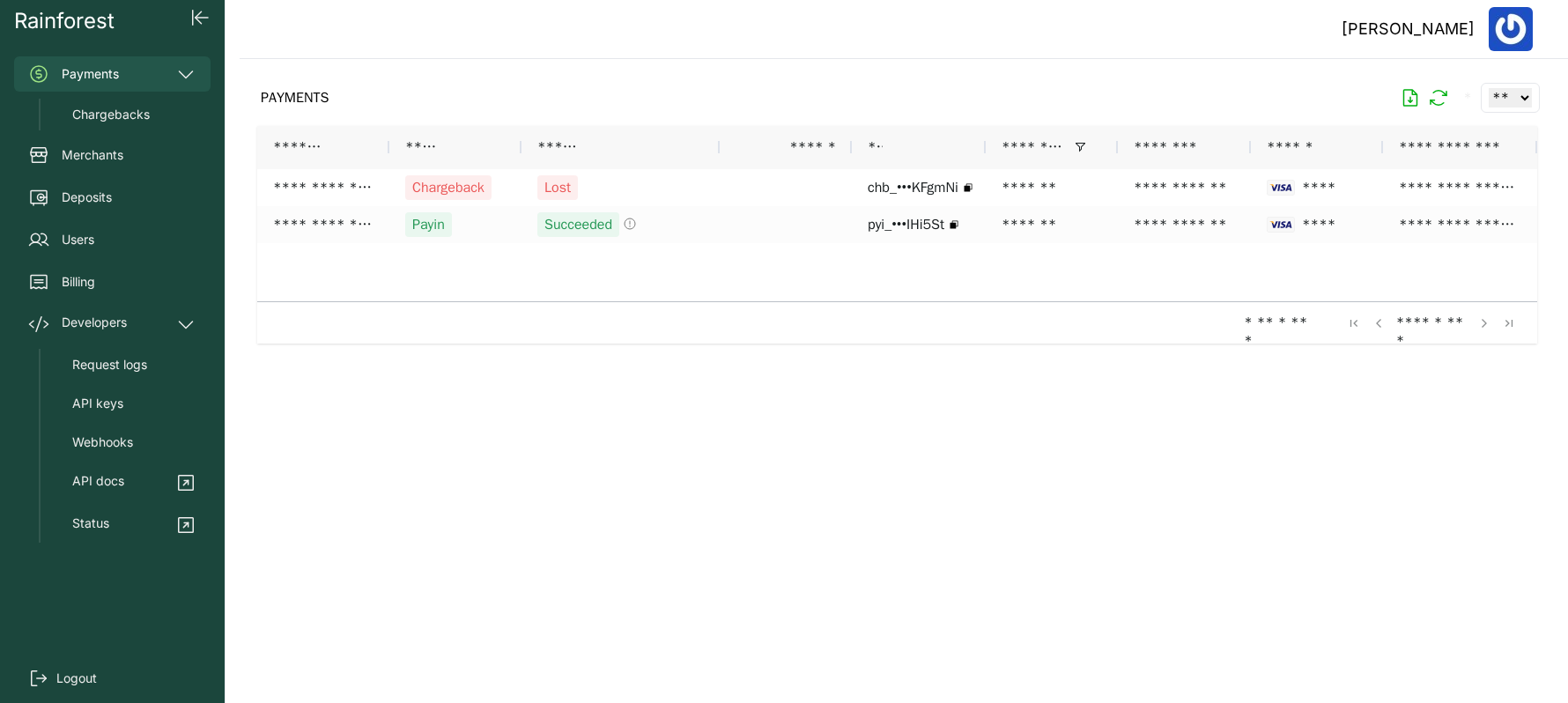 click at bounding box center [897, 366] 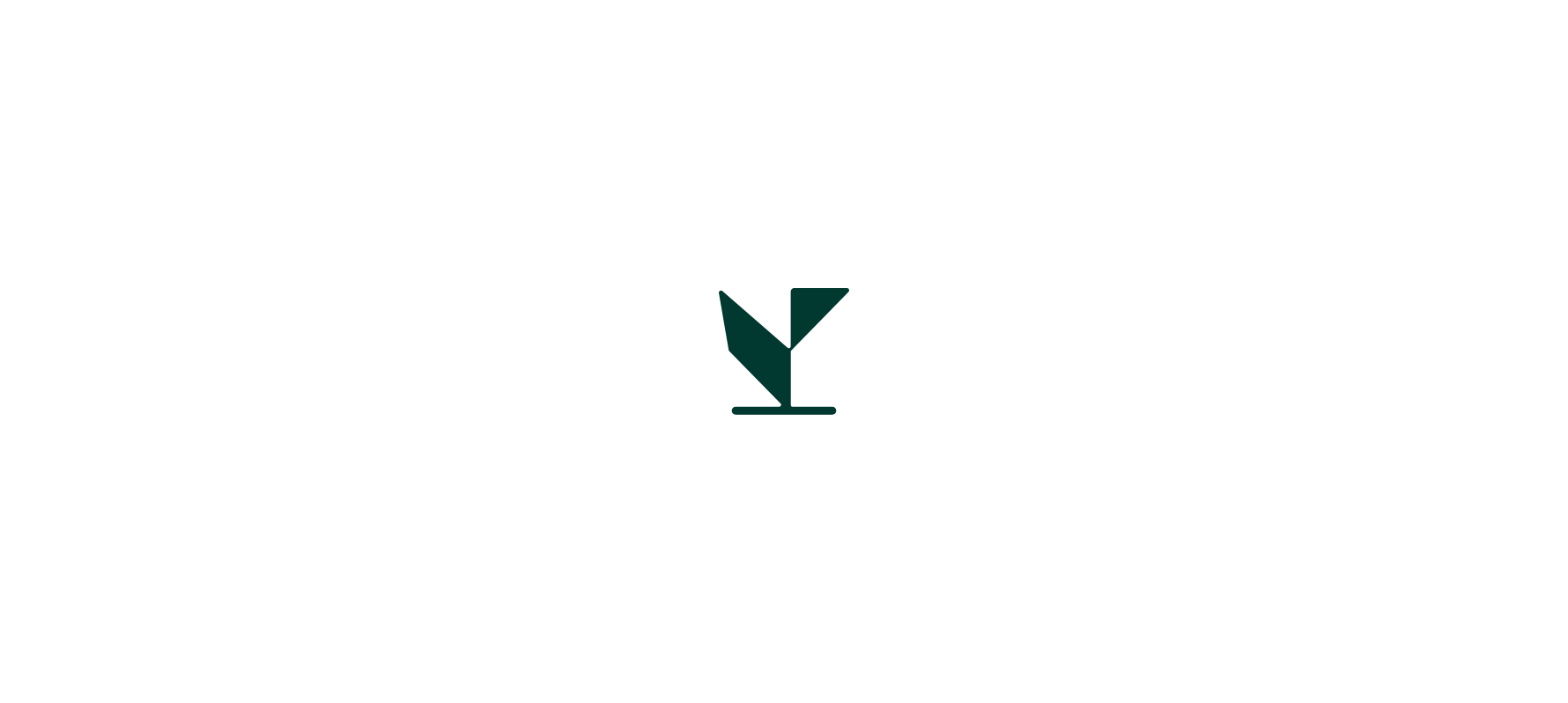 scroll, scrollTop: 0, scrollLeft: 0, axis: both 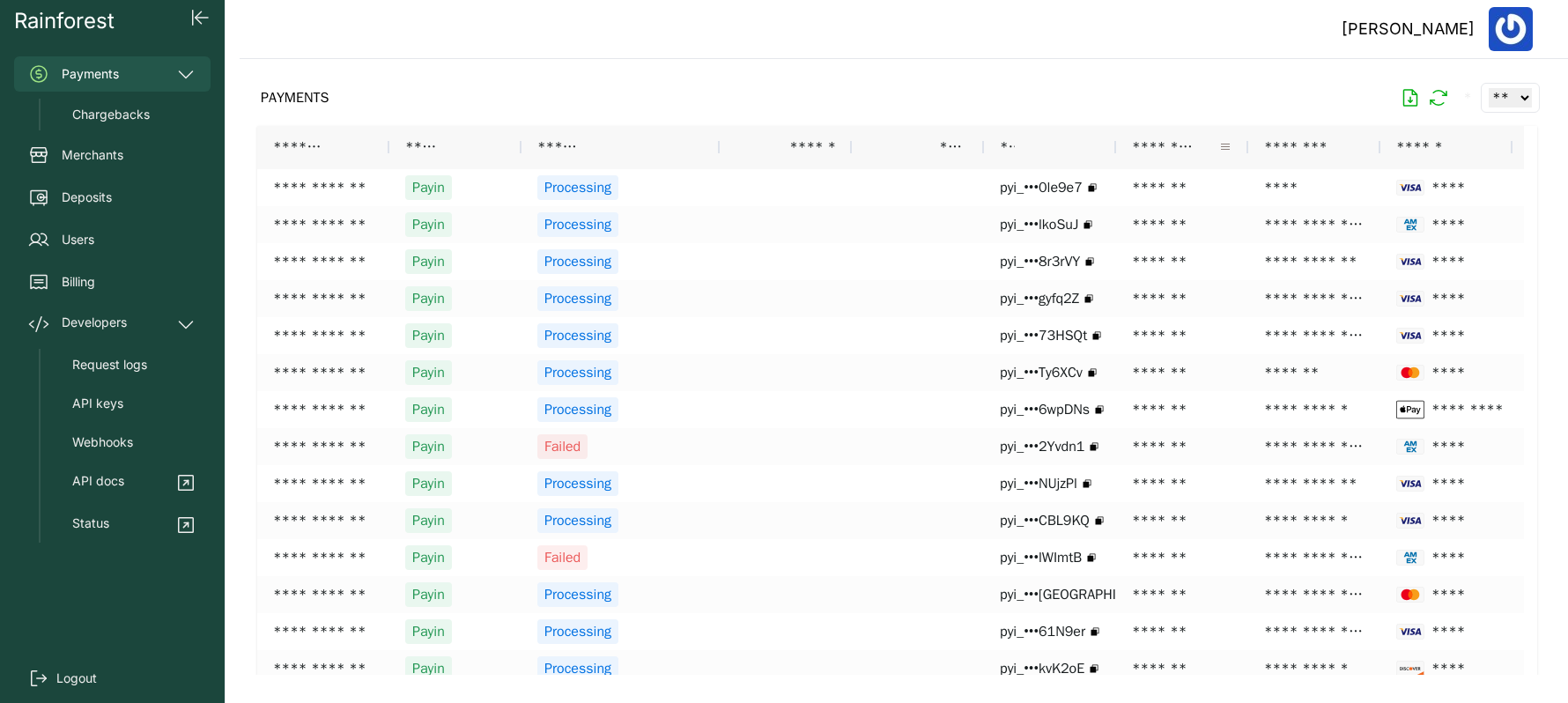 click at bounding box center [1225, 147] 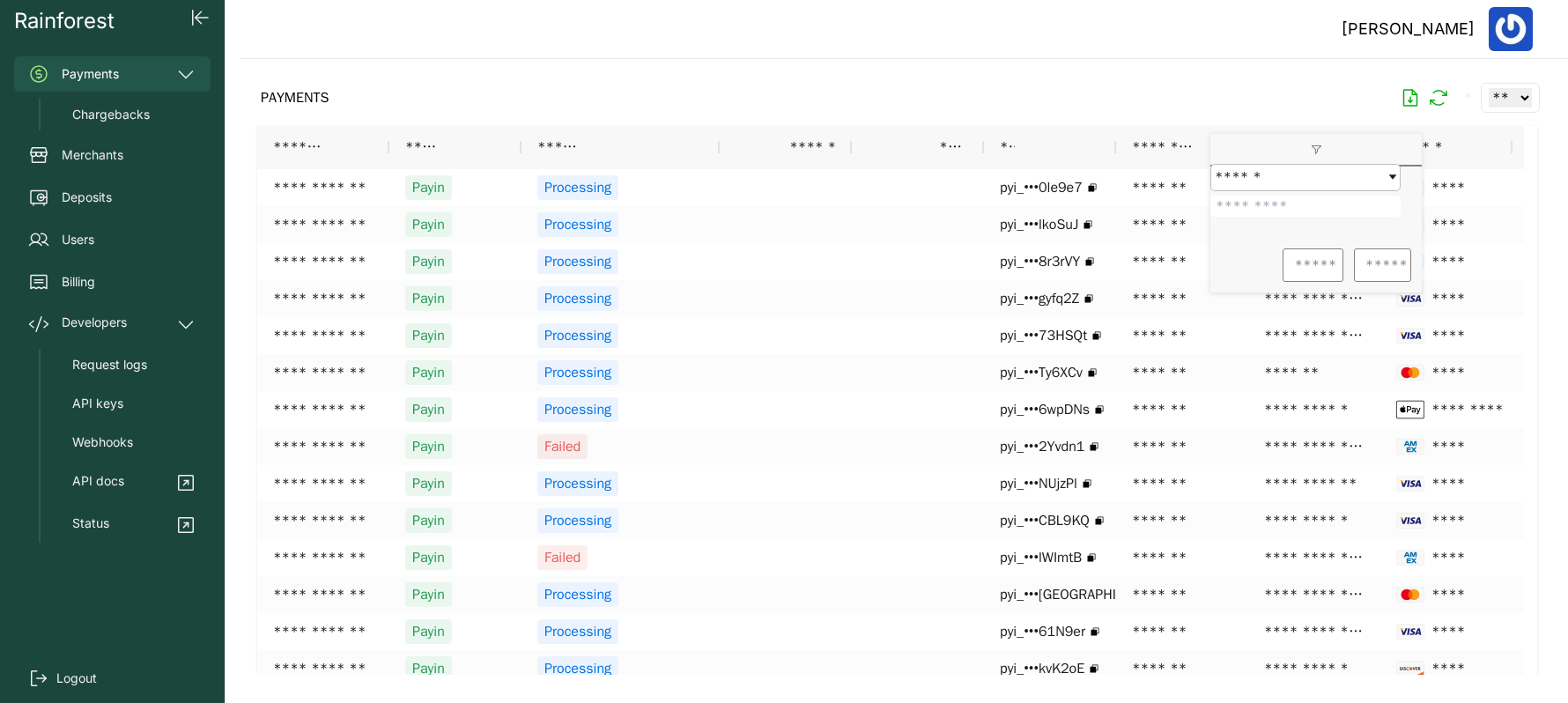 click at bounding box center [1305, 206] 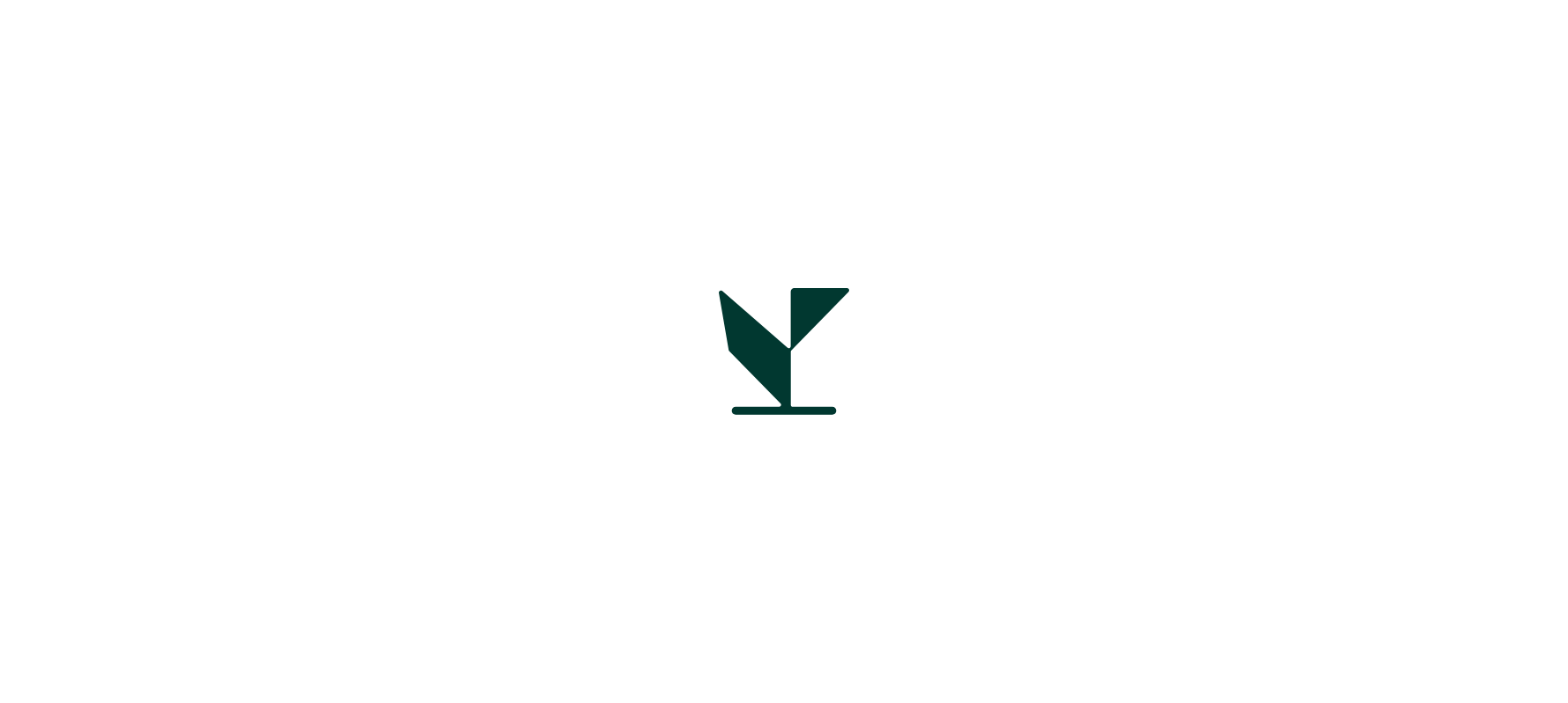 scroll, scrollTop: 0, scrollLeft: 0, axis: both 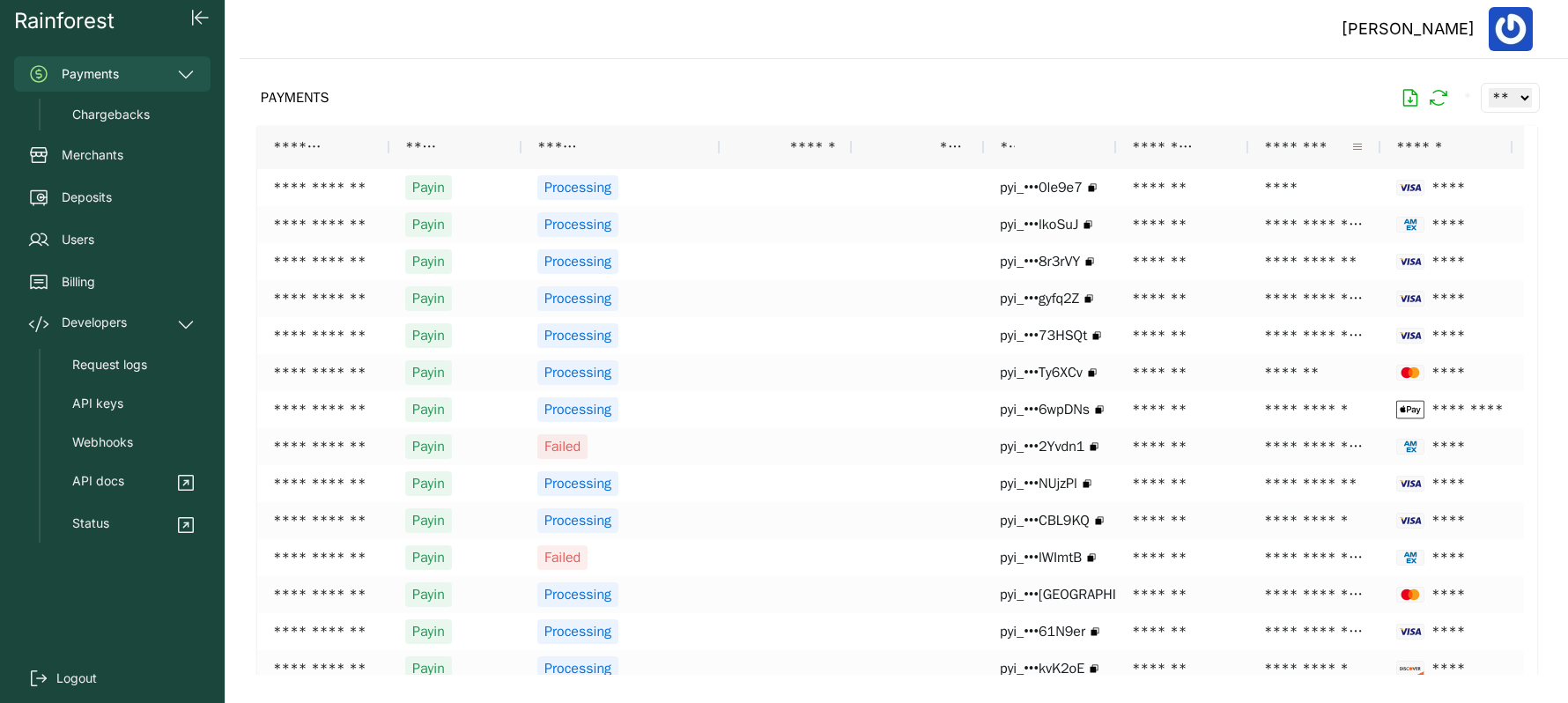 click at bounding box center (1357, 147) 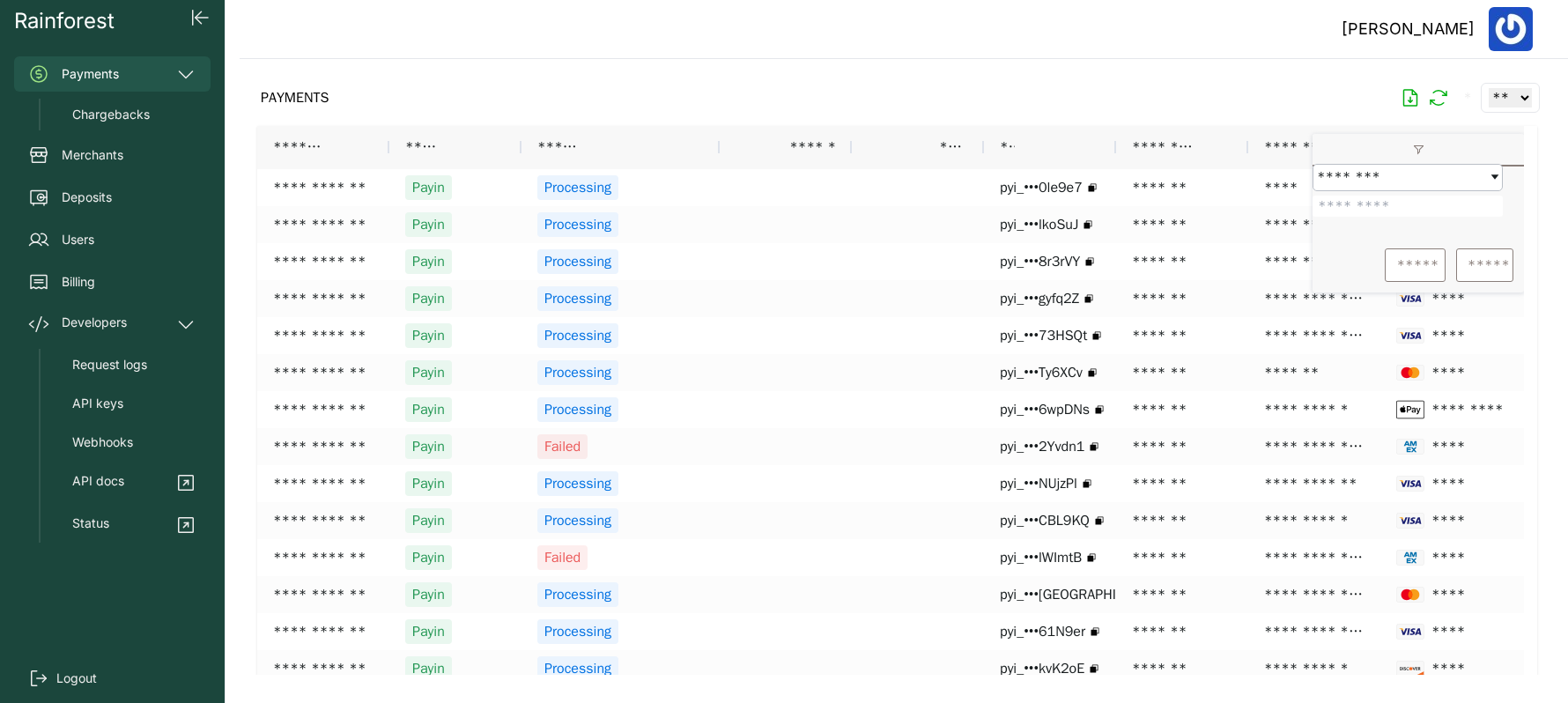 click at bounding box center (1408, 206) 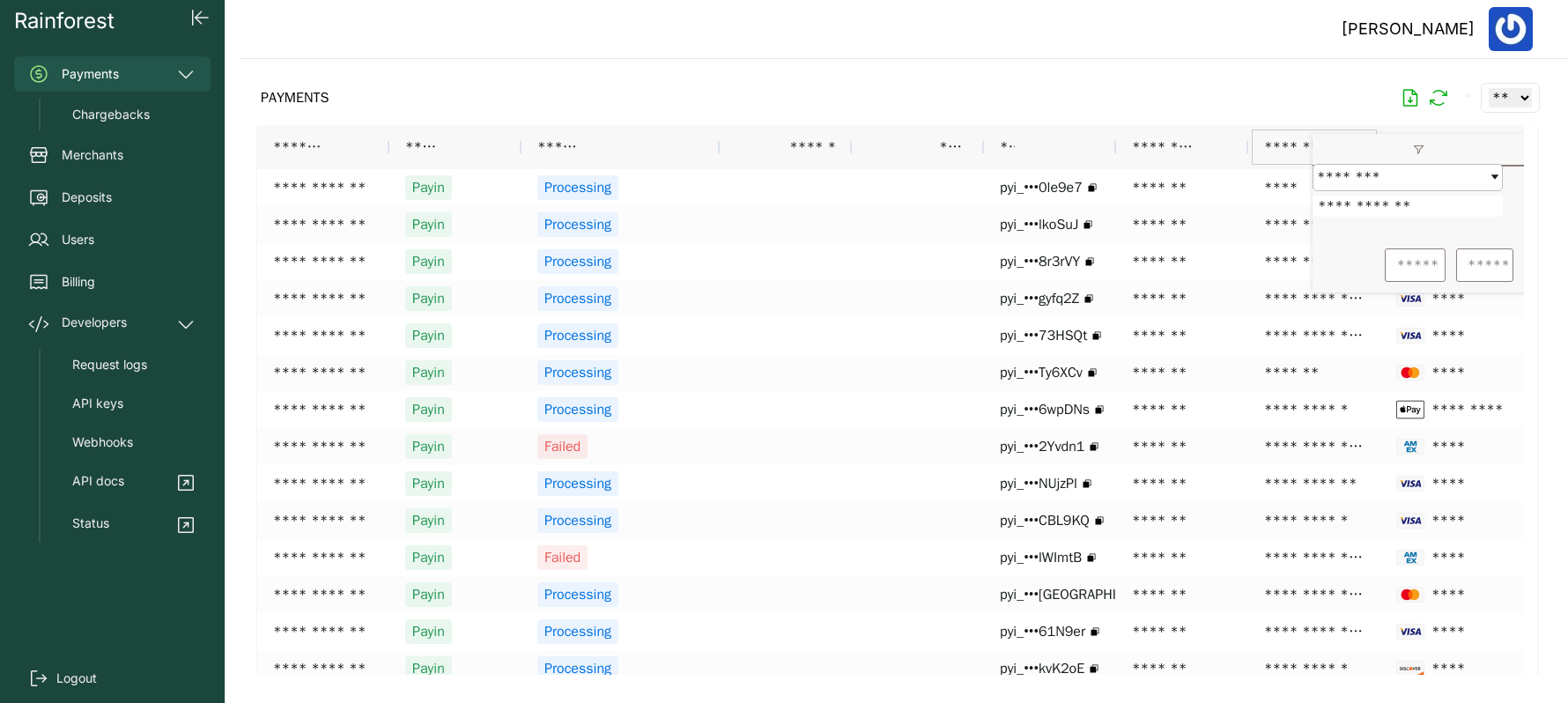 type on "**********" 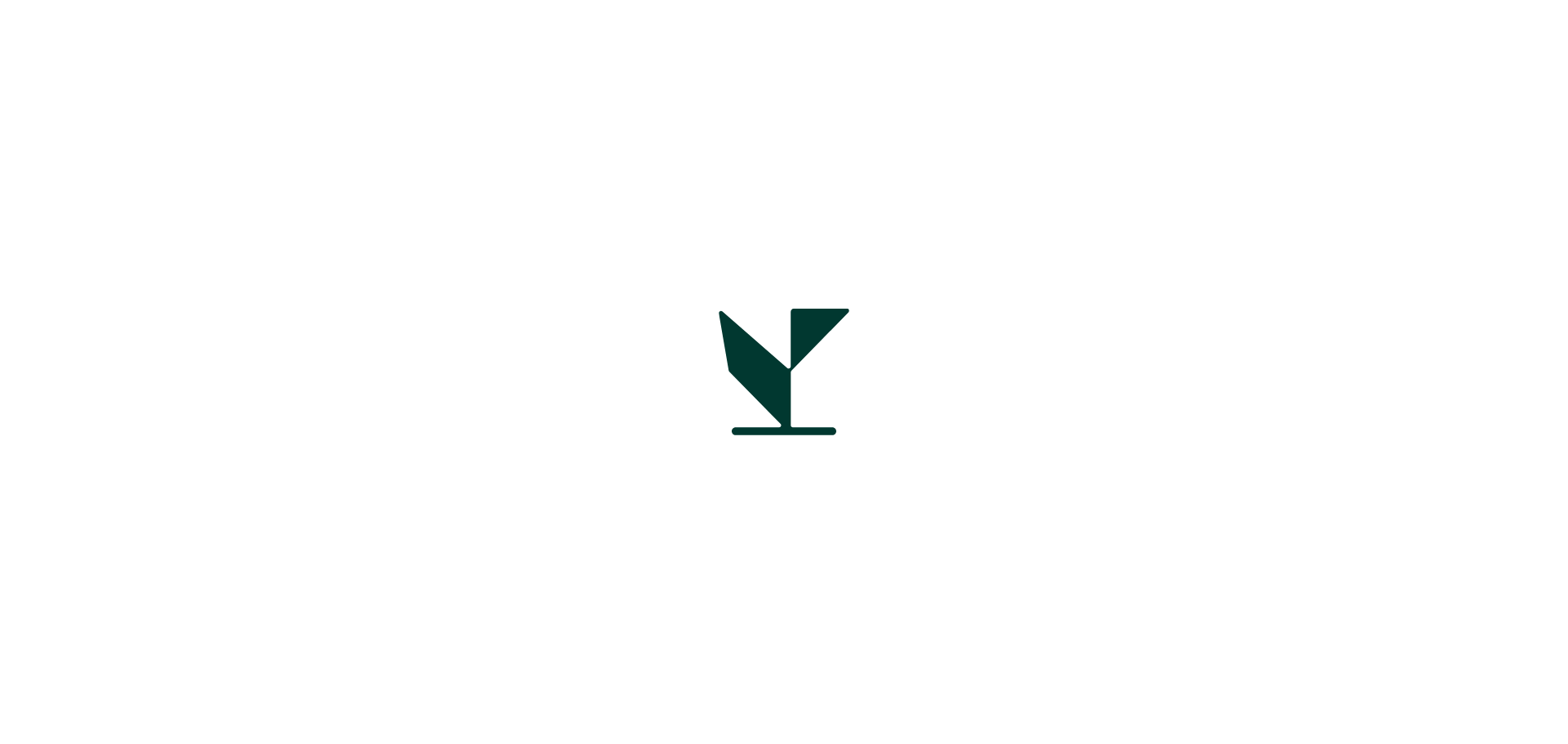 scroll, scrollTop: 0, scrollLeft: 0, axis: both 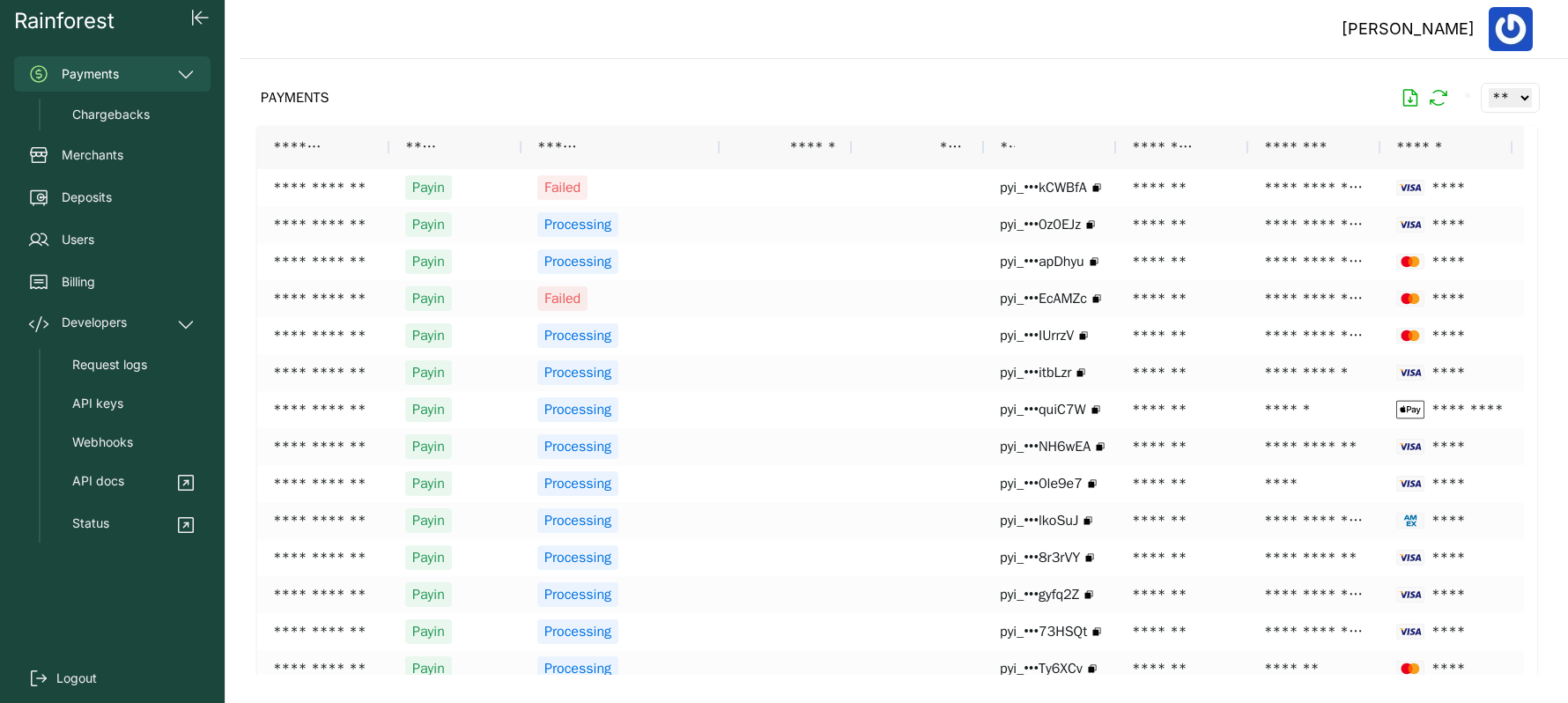 drag, startPoint x: 1125, startPoint y: 701, endPoint x: 1236, endPoint y: 722, distance: 112.969 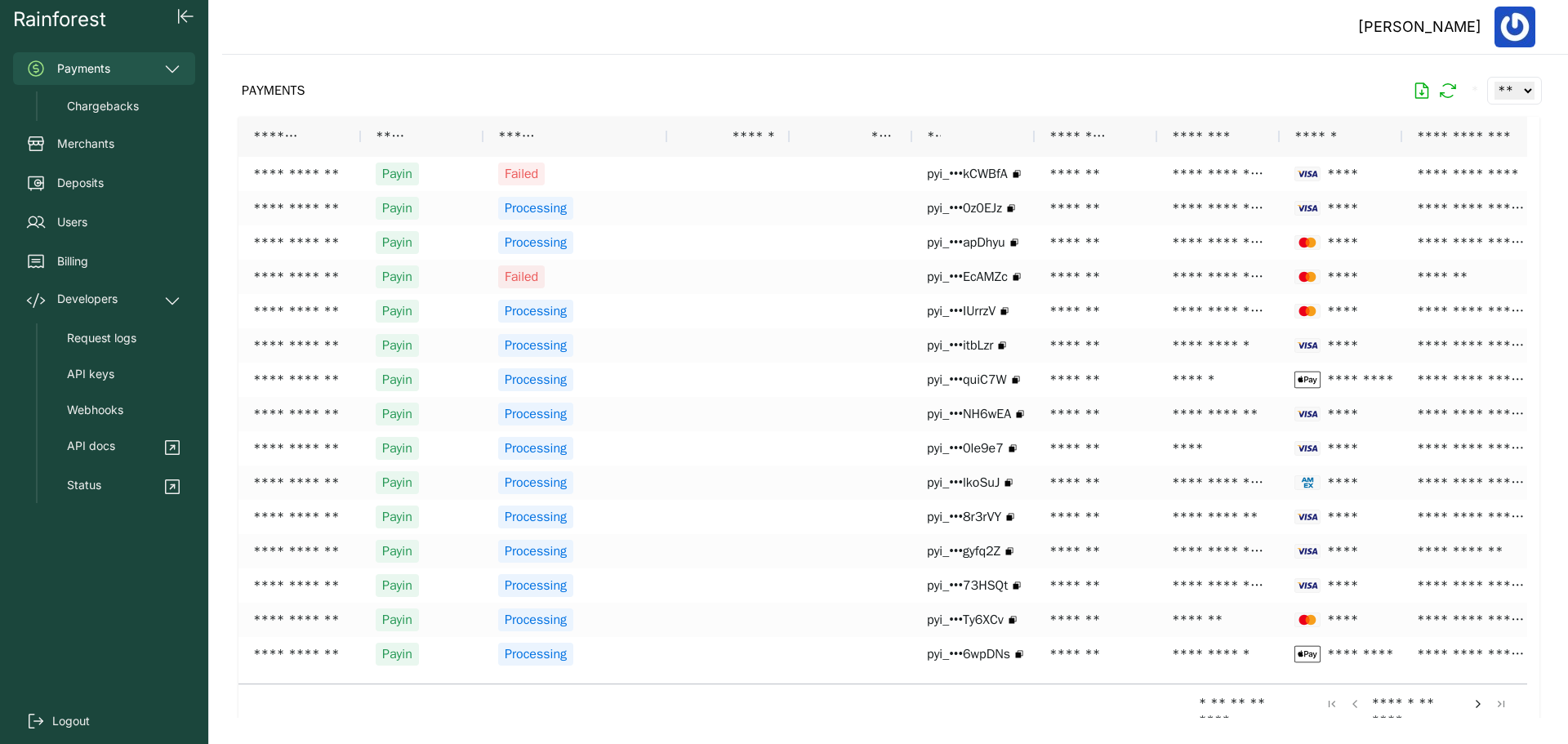 scroll, scrollTop: 0, scrollLeft: 65, axis: horizontal 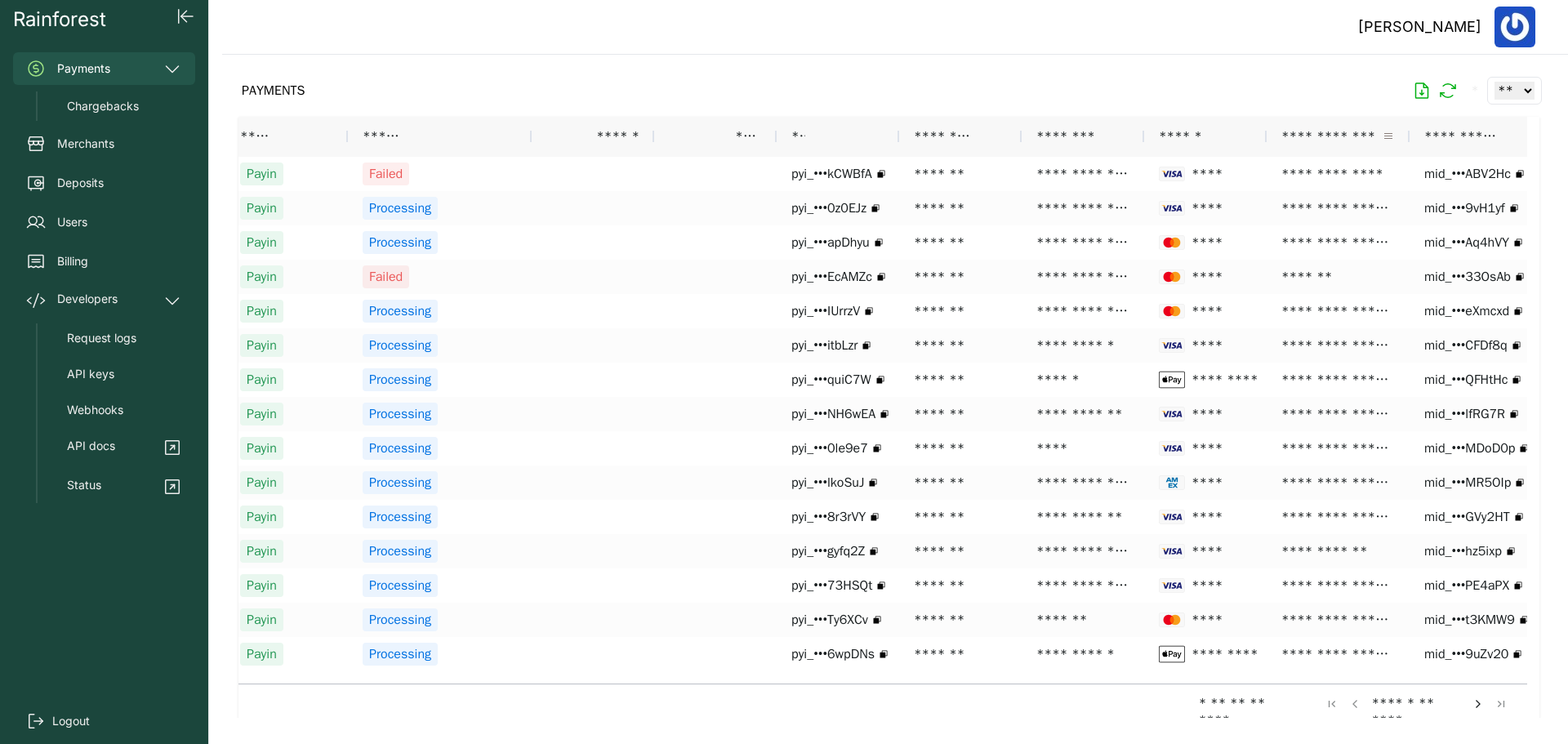 click at bounding box center [1388, 136] 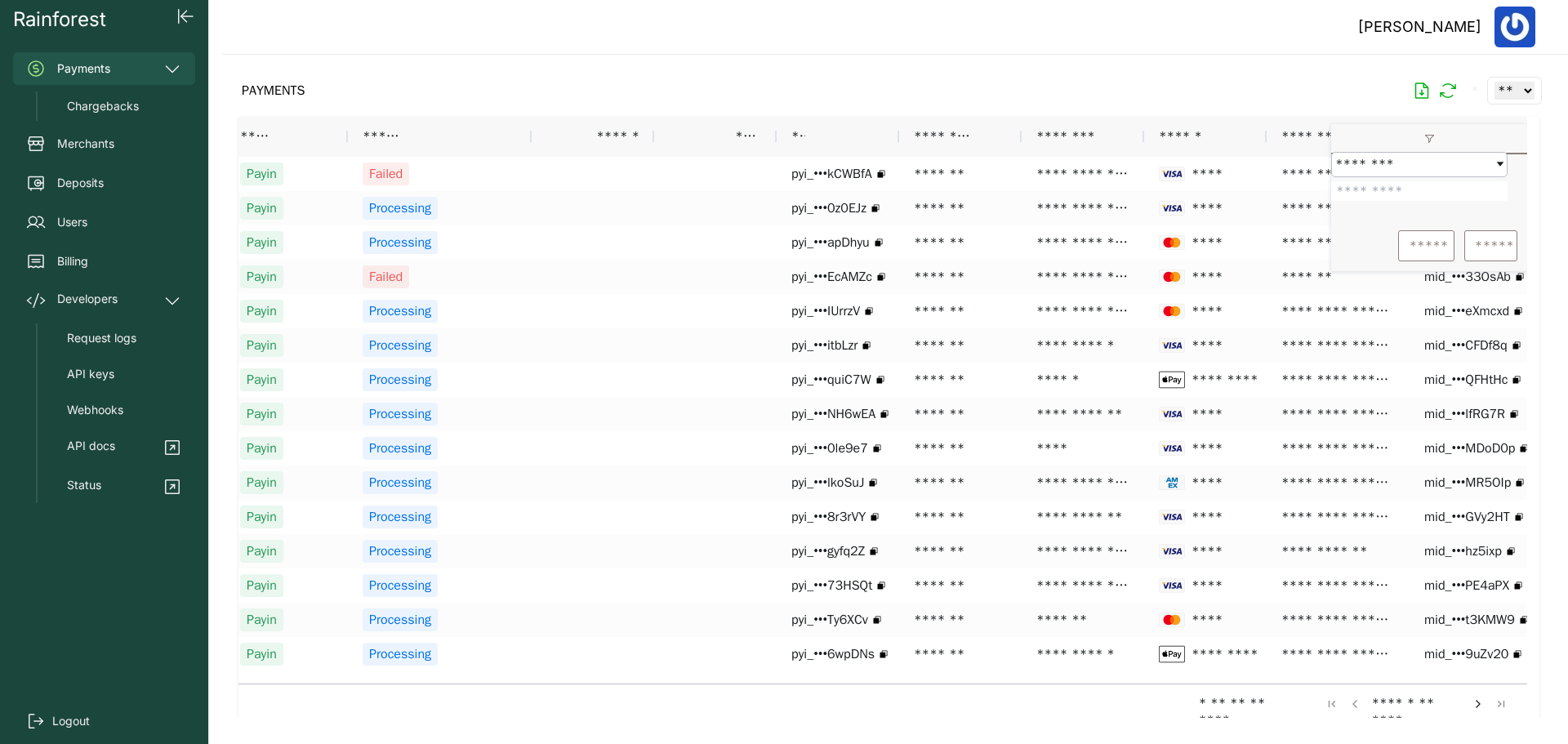 click at bounding box center [1419, 191] 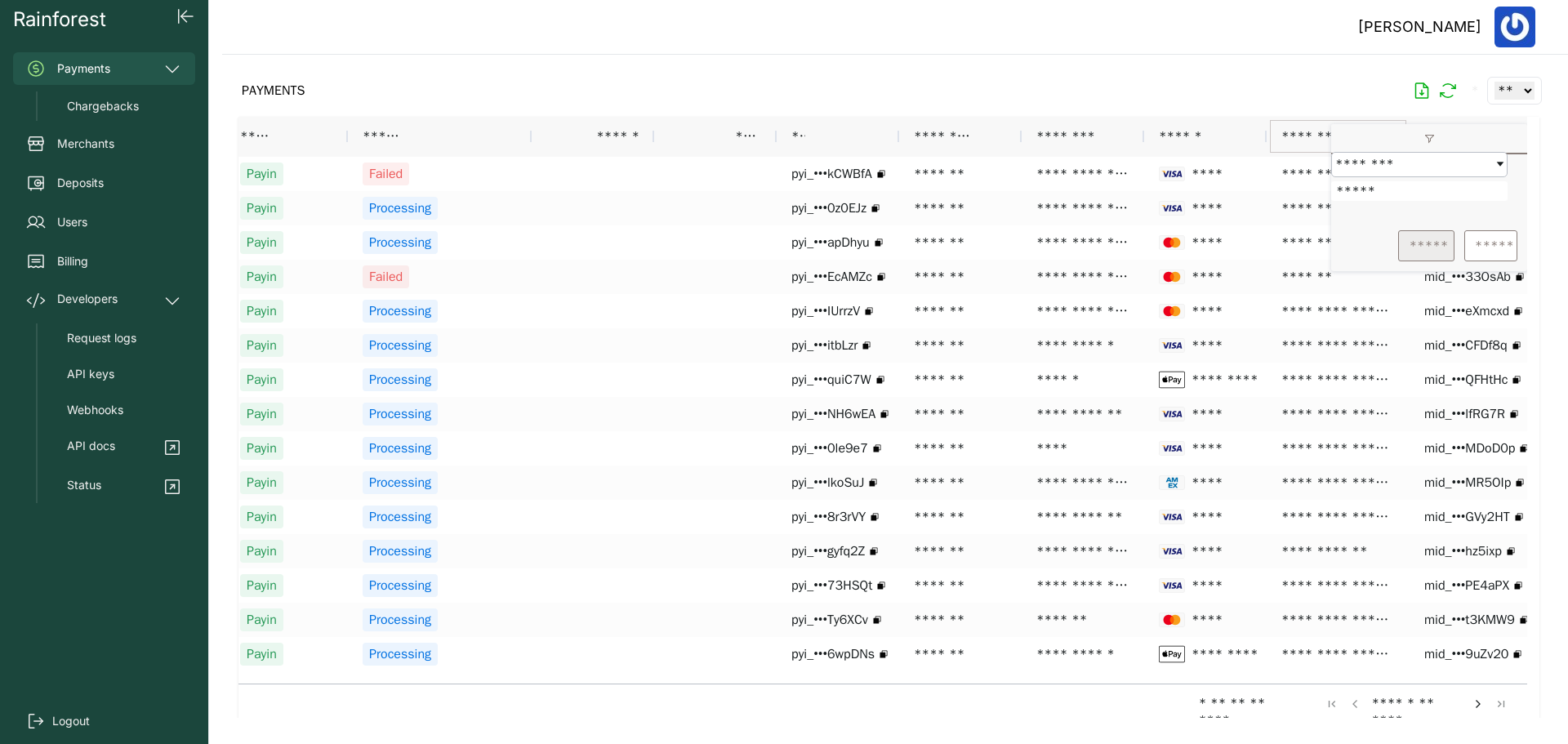 type on "*****" 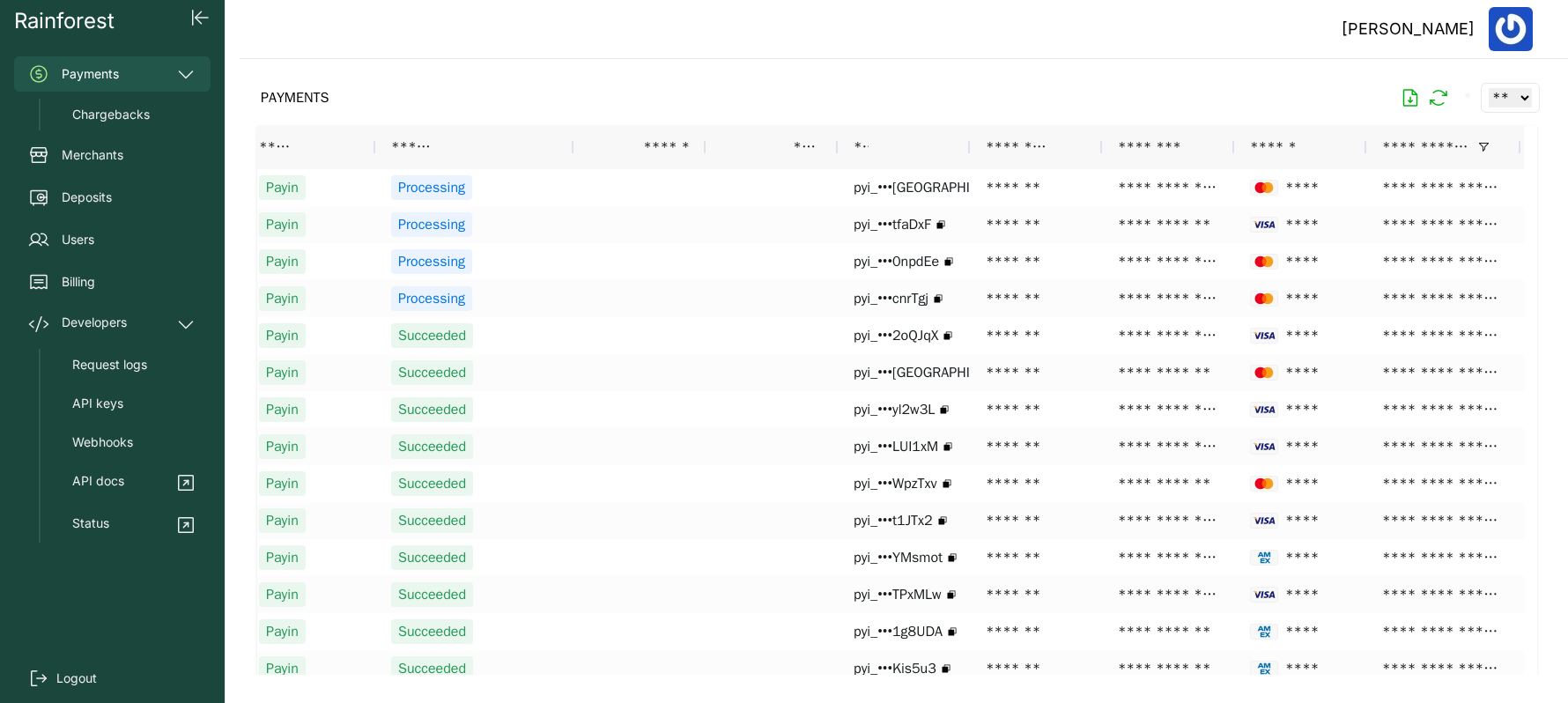 click on "[PERSON_NAME]" 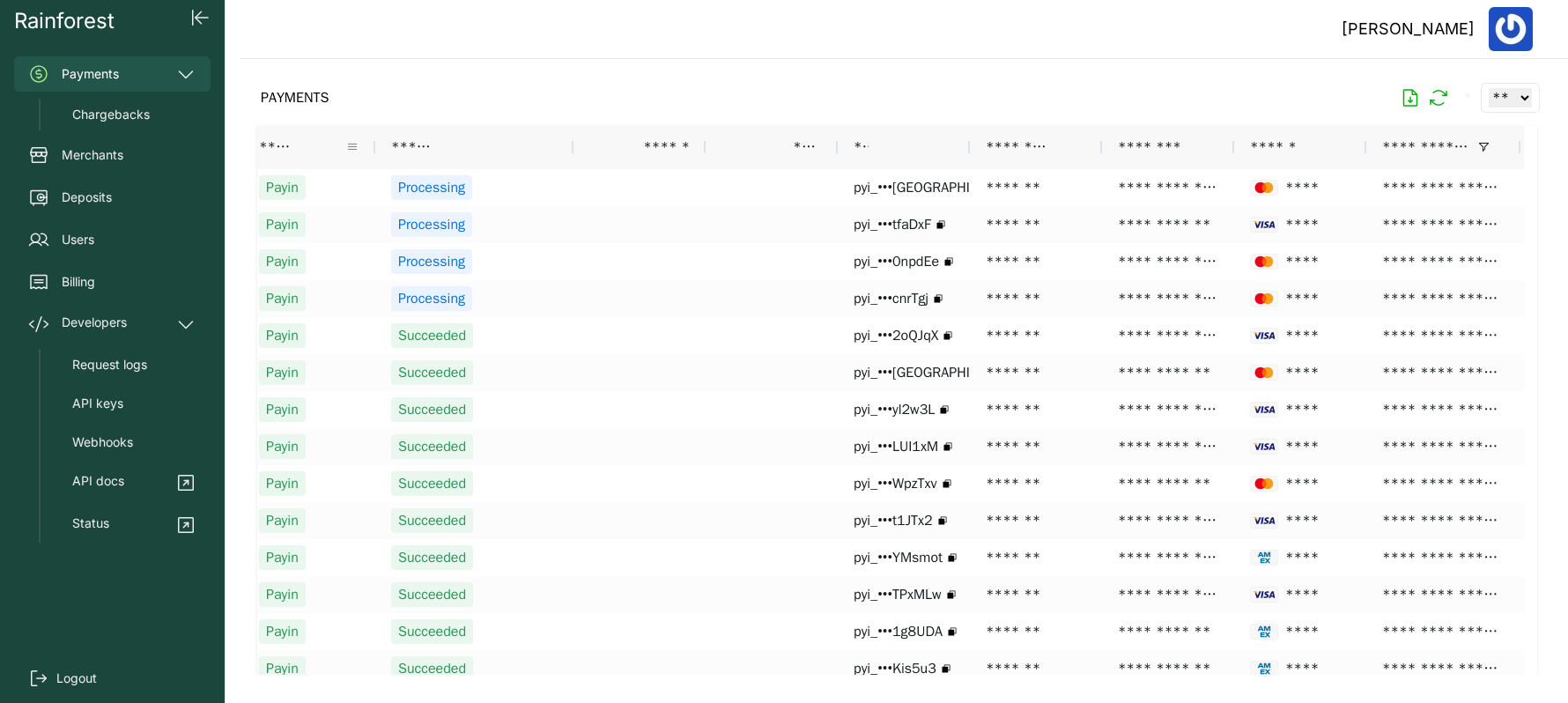 click at bounding box center (352, 147) 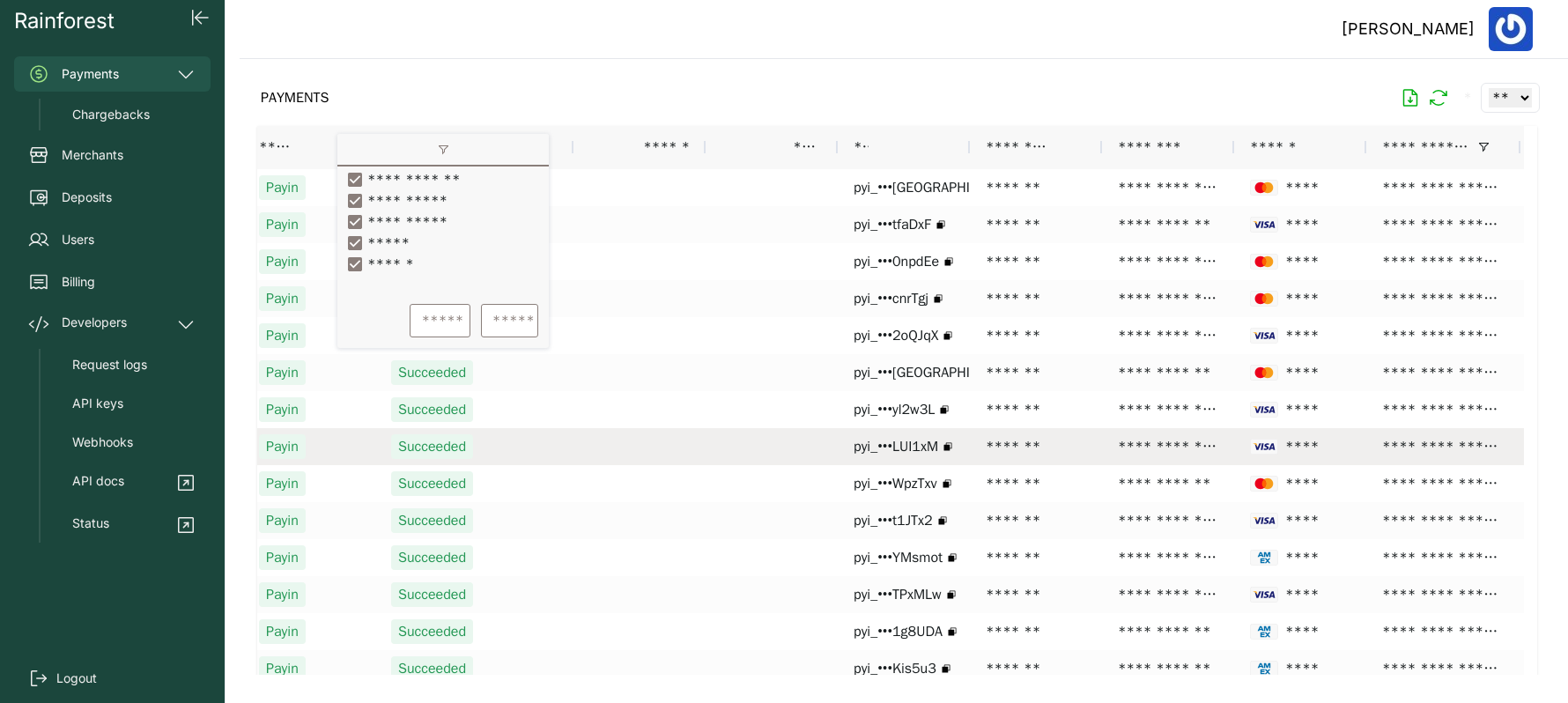 click on "Succeeded" at bounding box center [474, 447] 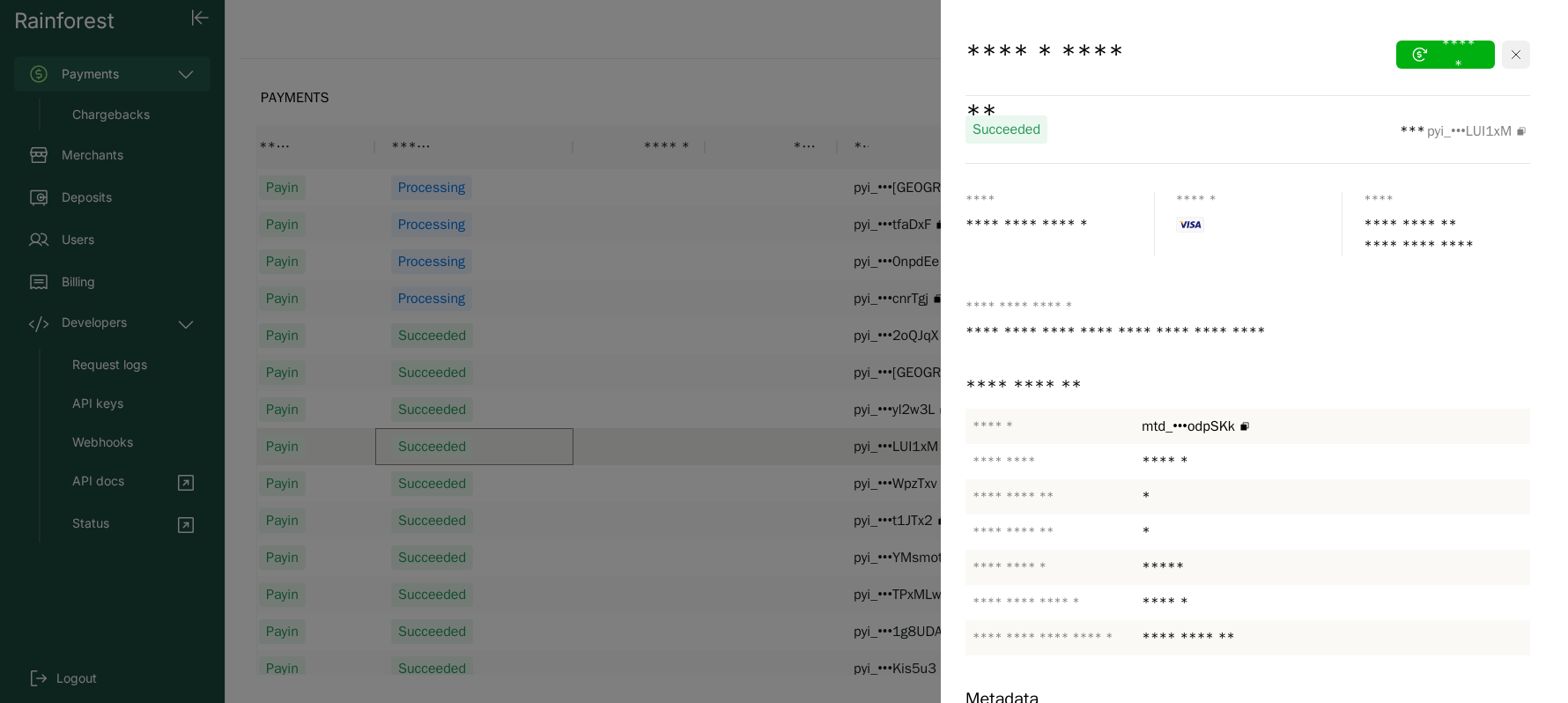 click 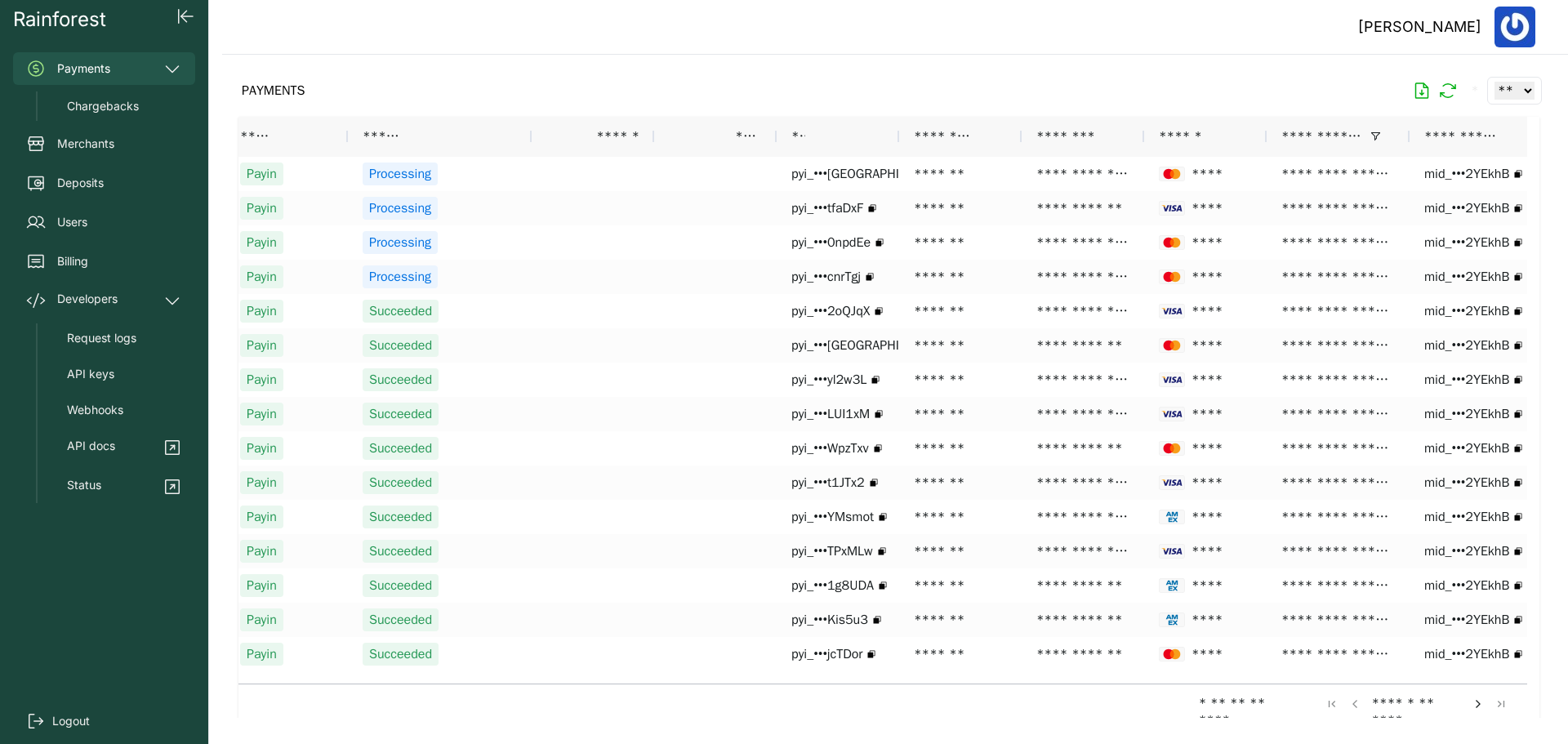 scroll, scrollTop: 0, scrollLeft: 83, axis: horizontal 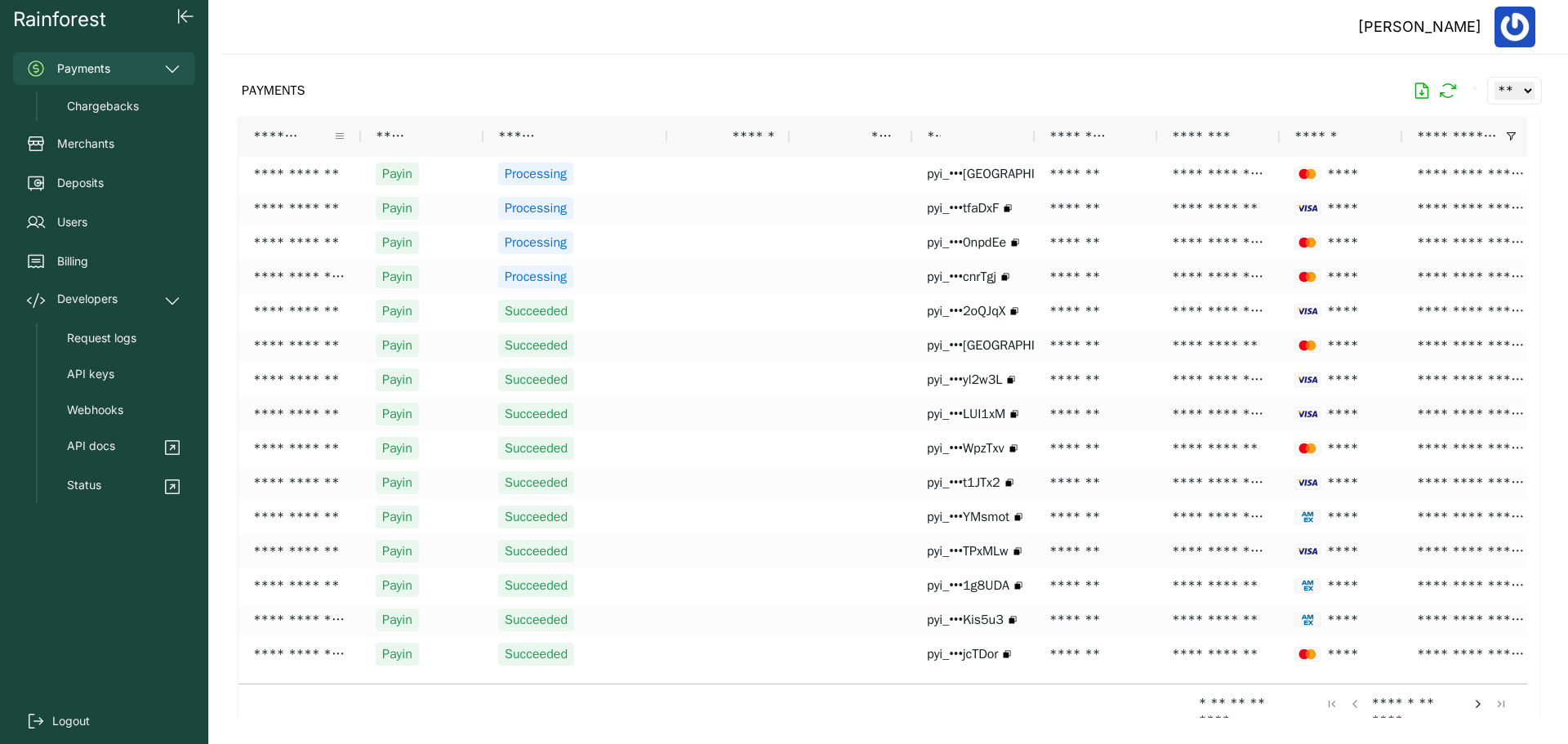 click at bounding box center [340, 136] 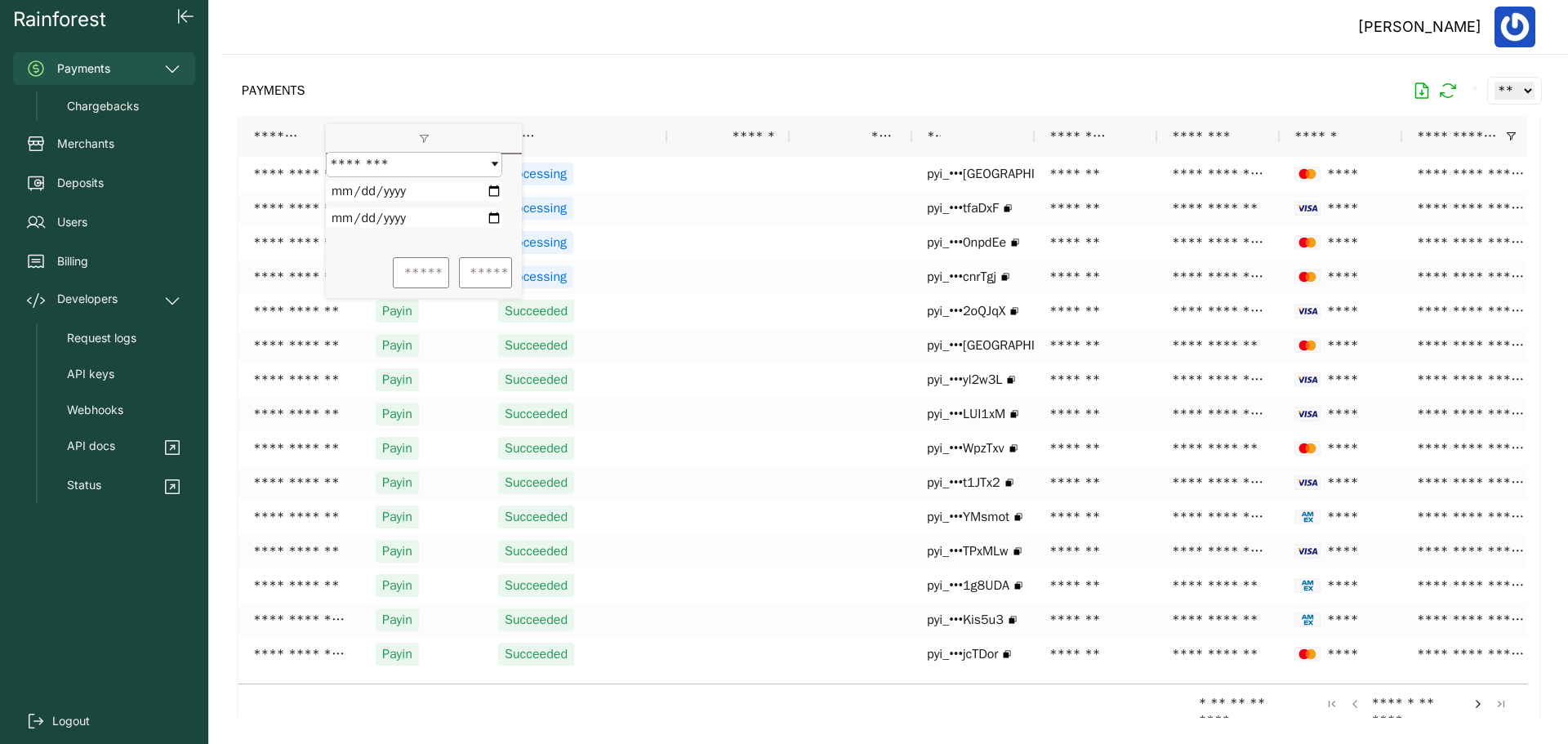 click at bounding box center (414, 191) 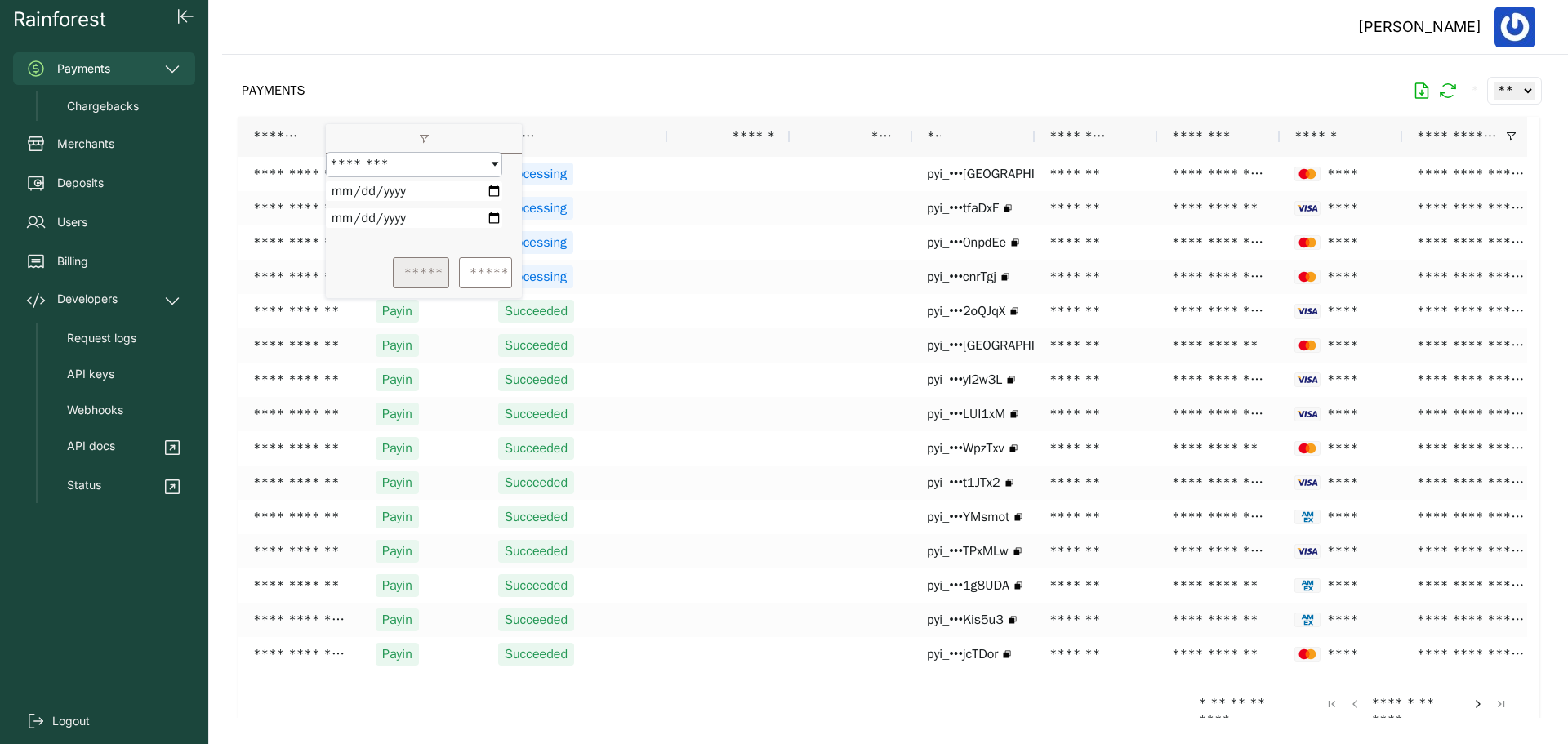 click on "*****" at bounding box center [421, 273] 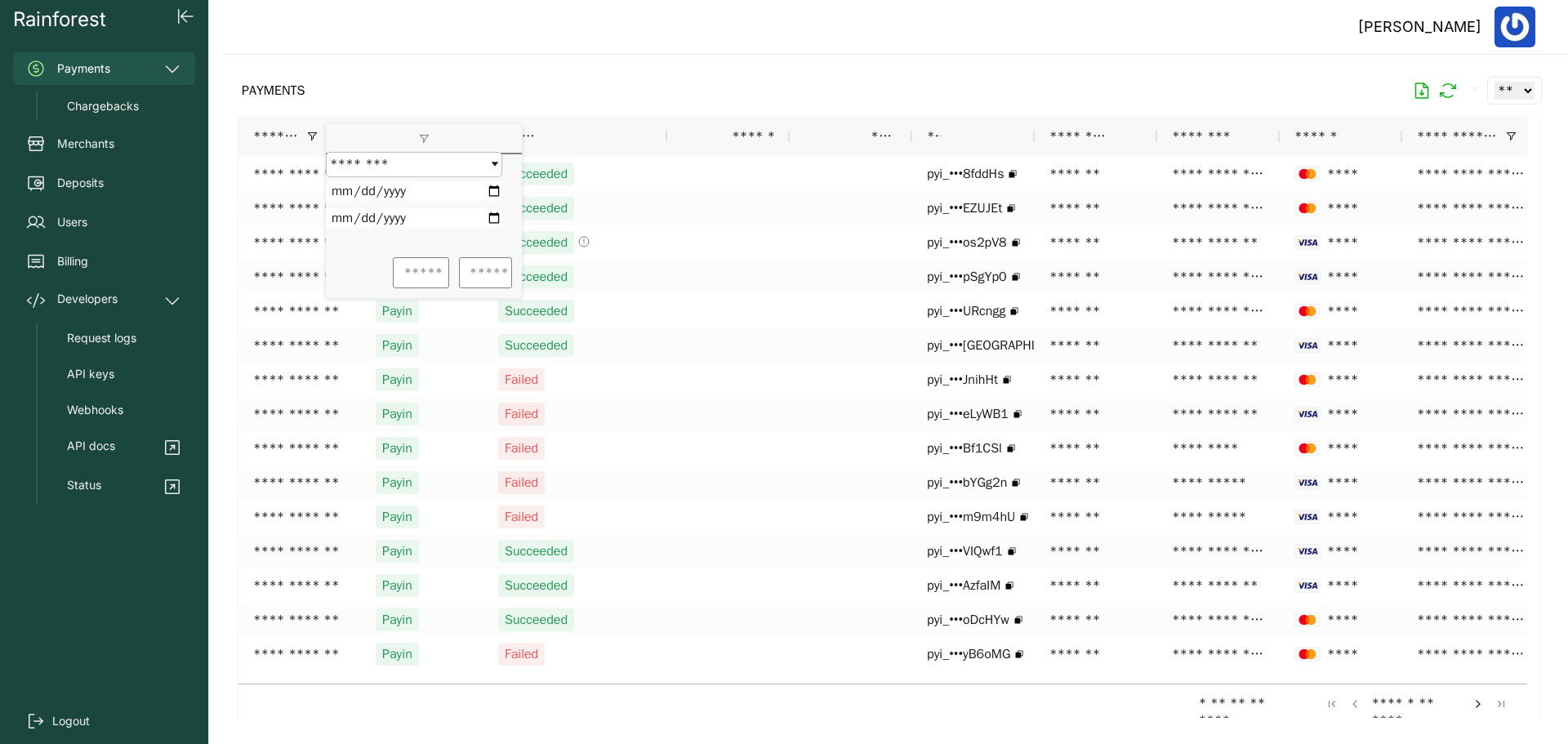 click on "PAYMENTS * ** ** ** ***" at bounding box center [889, 91] 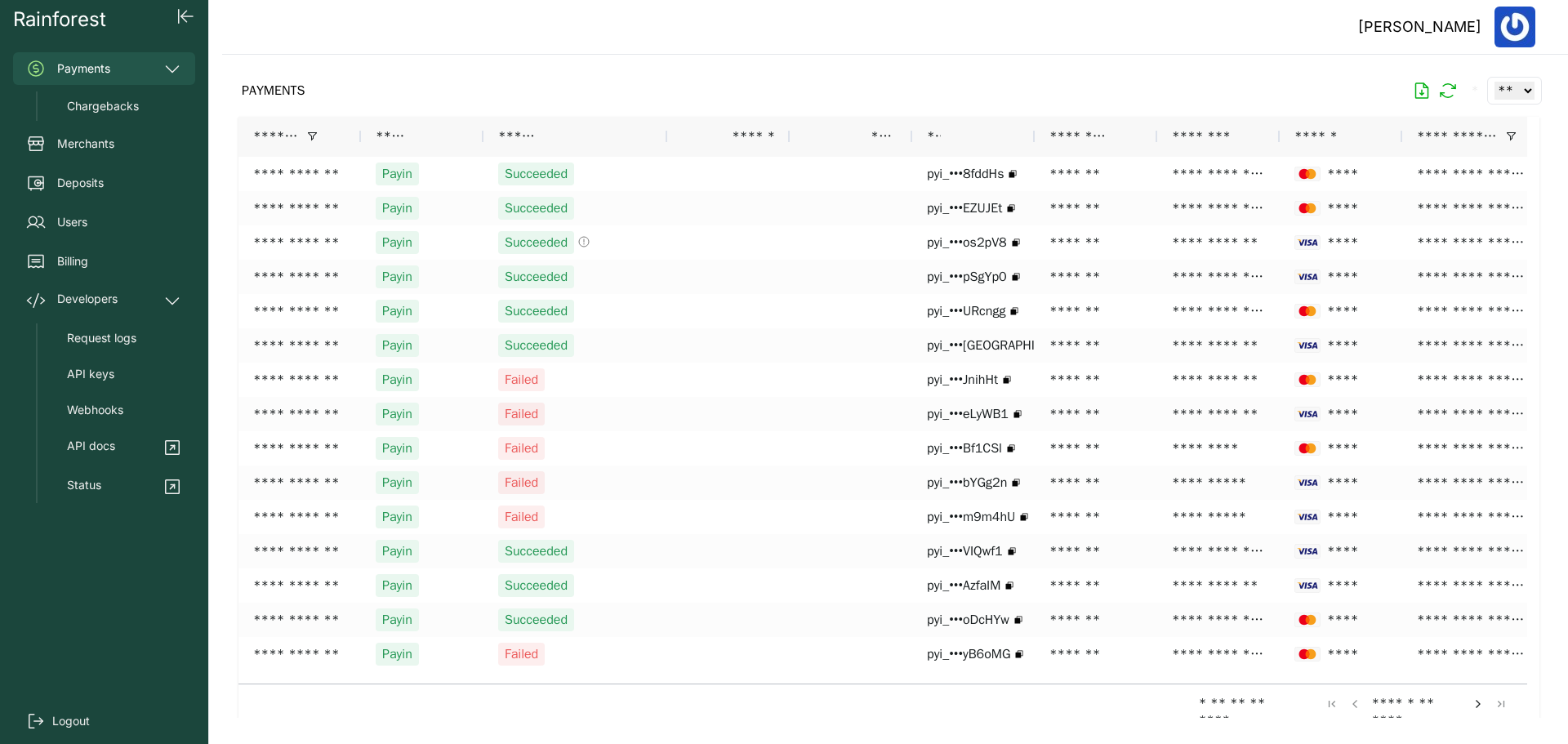 click on "******" at bounding box center [750, 136] 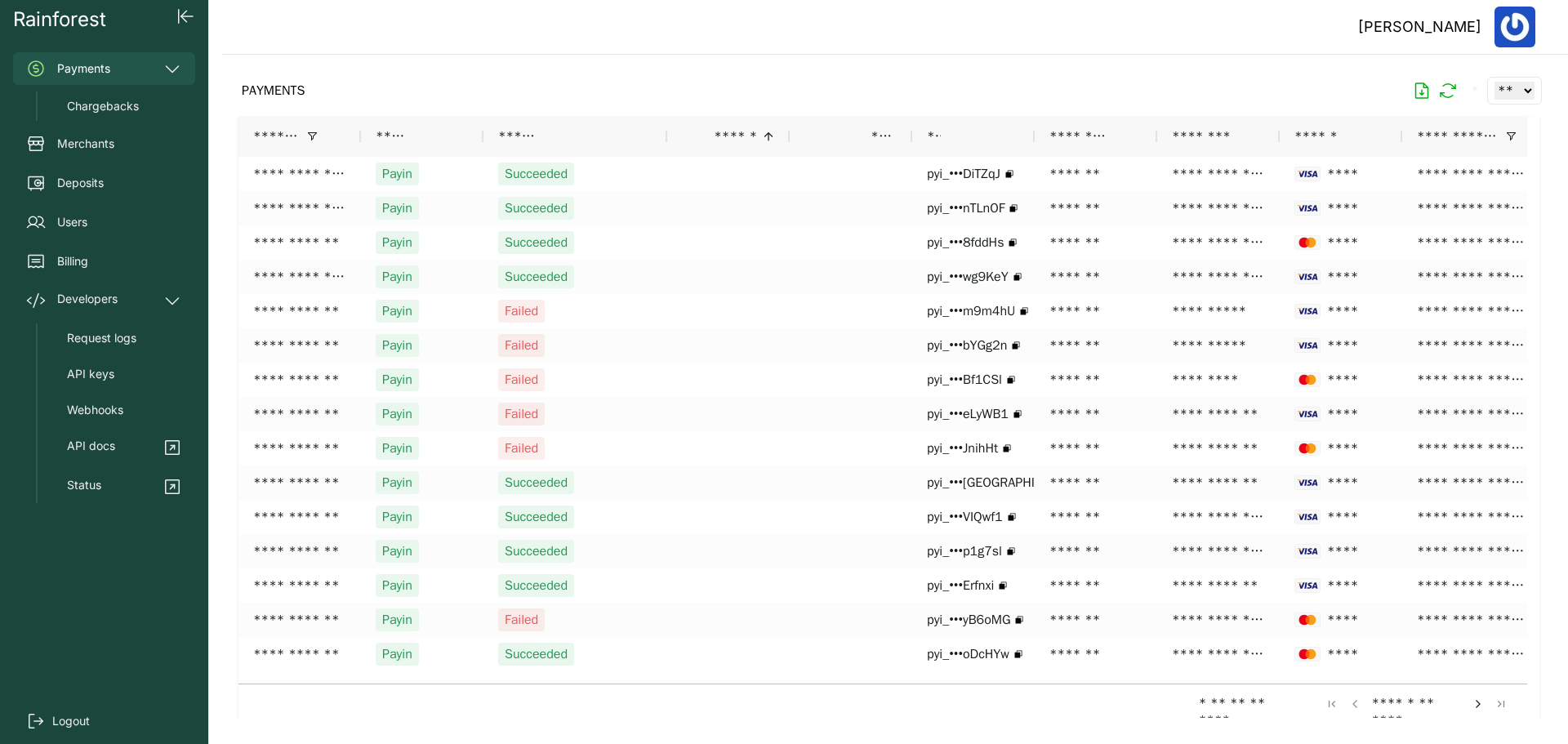 scroll, scrollTop: 5, scrollLeft: 0, axis: vertical 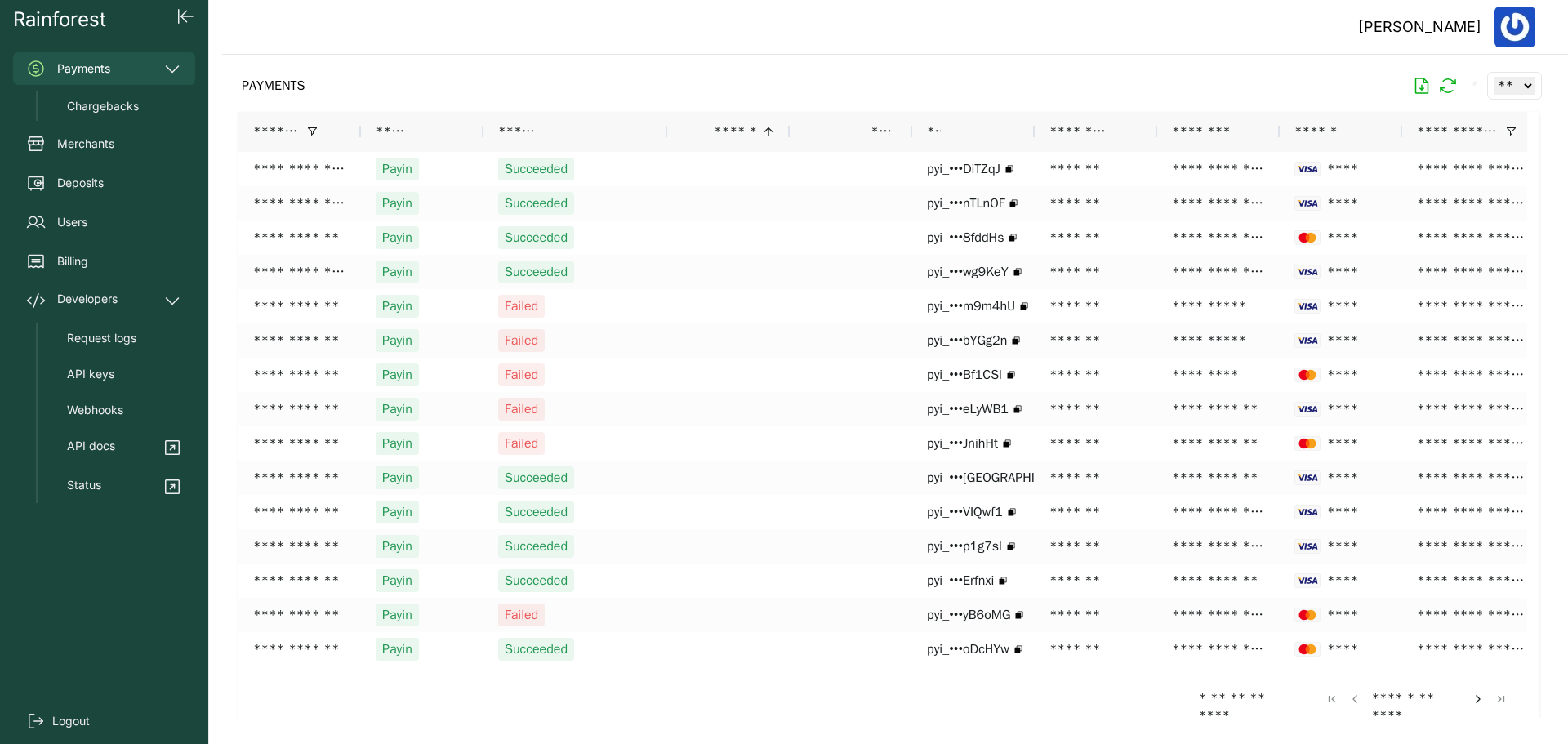 click at bounding box center [1478, 699] 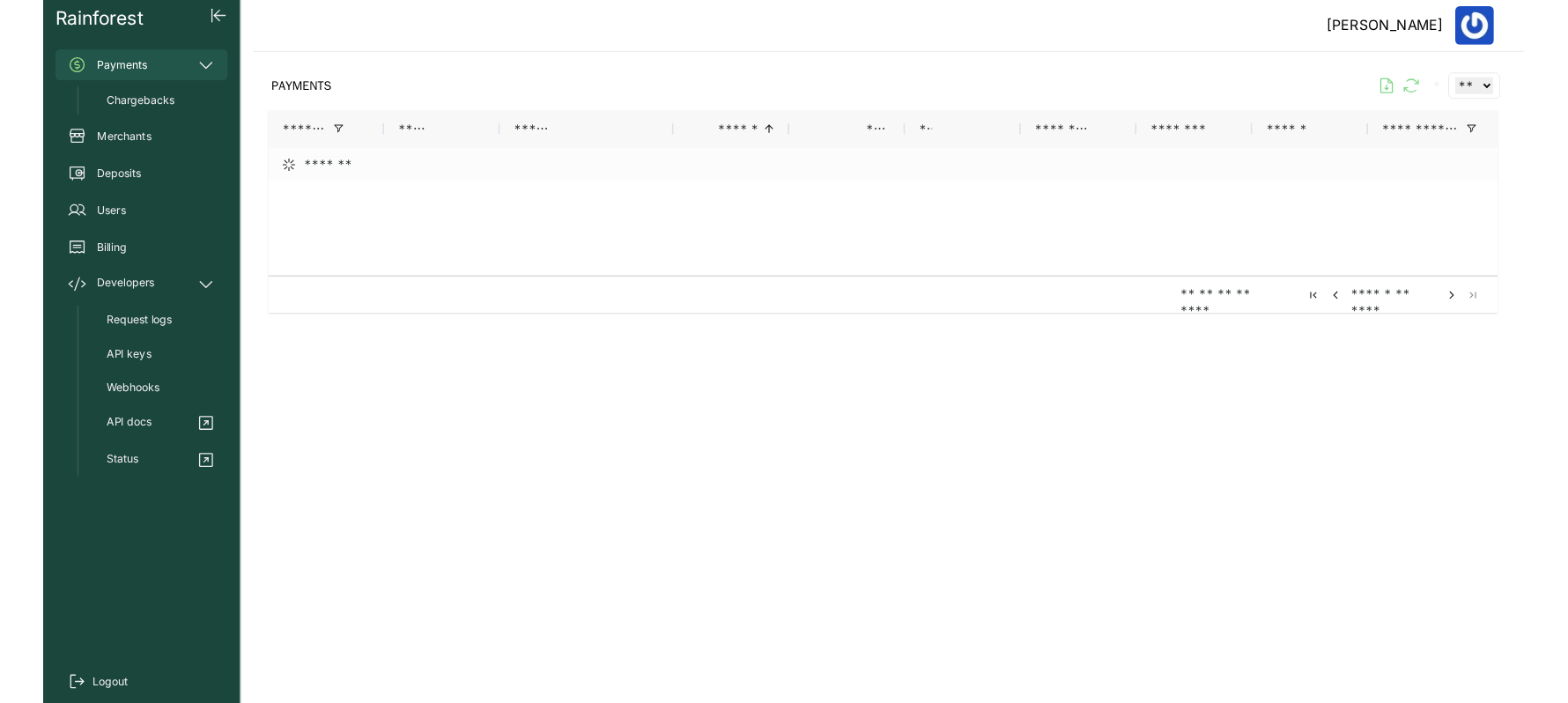scroll, scrollTop: 0, scrollLeft: 0, axis: both 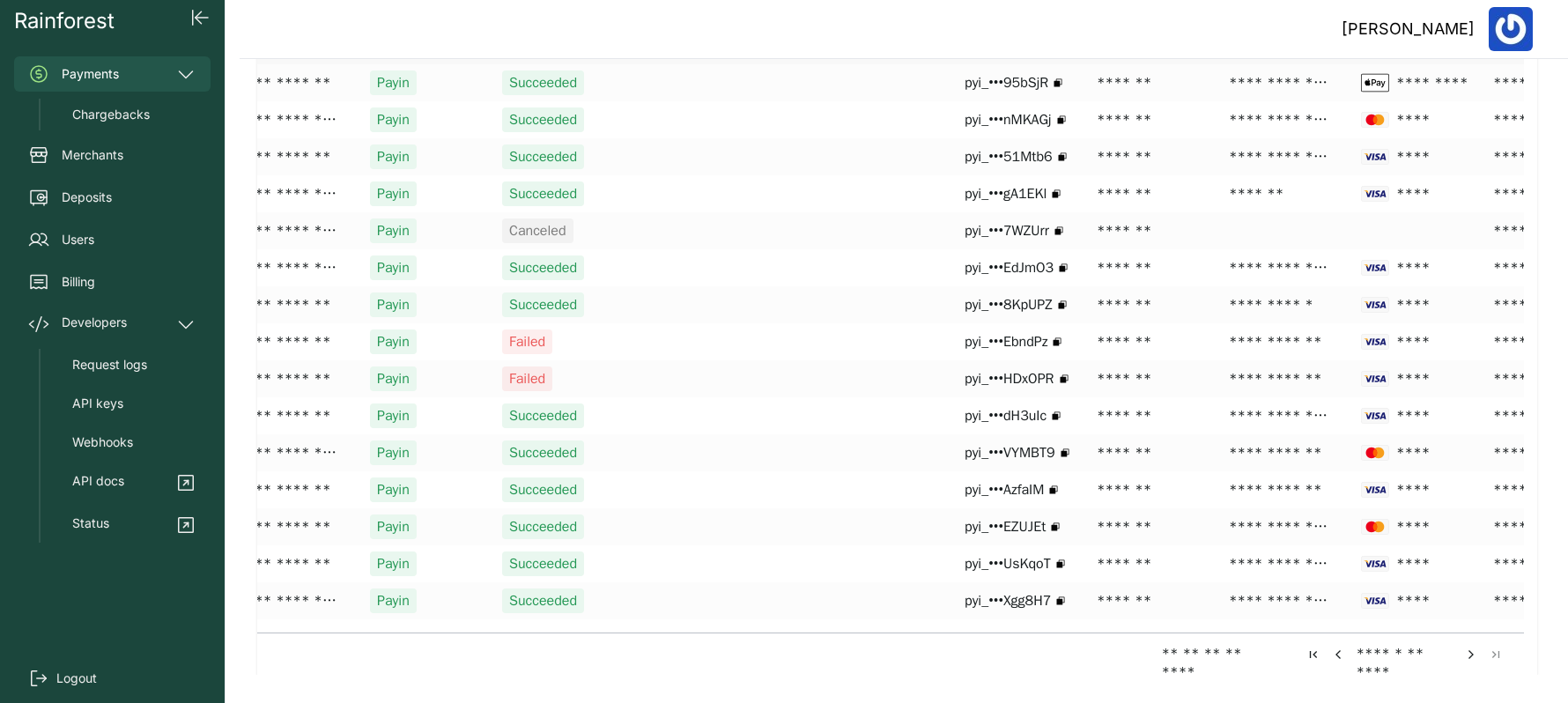 click at bounding box center [1471, 655] 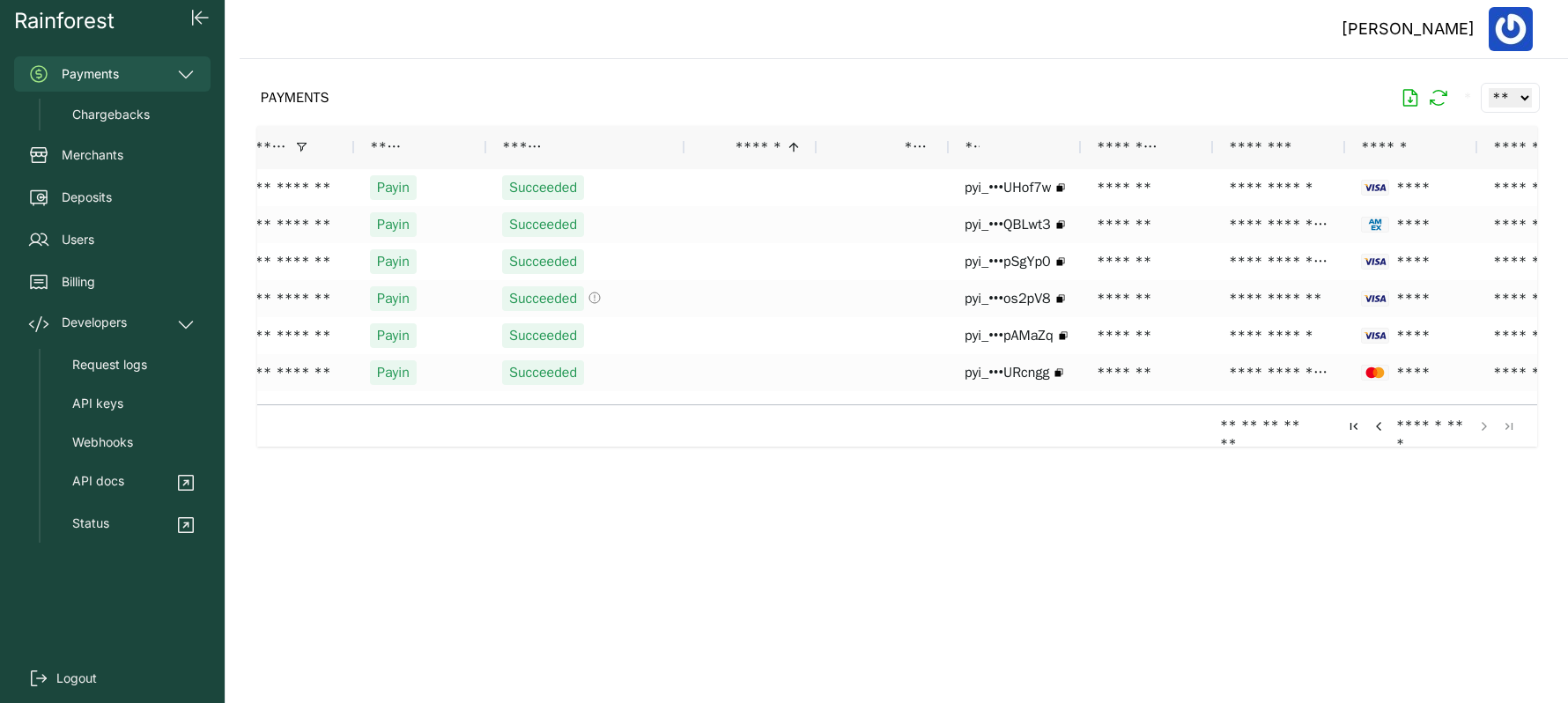 click on "[PERSON_NAME]" 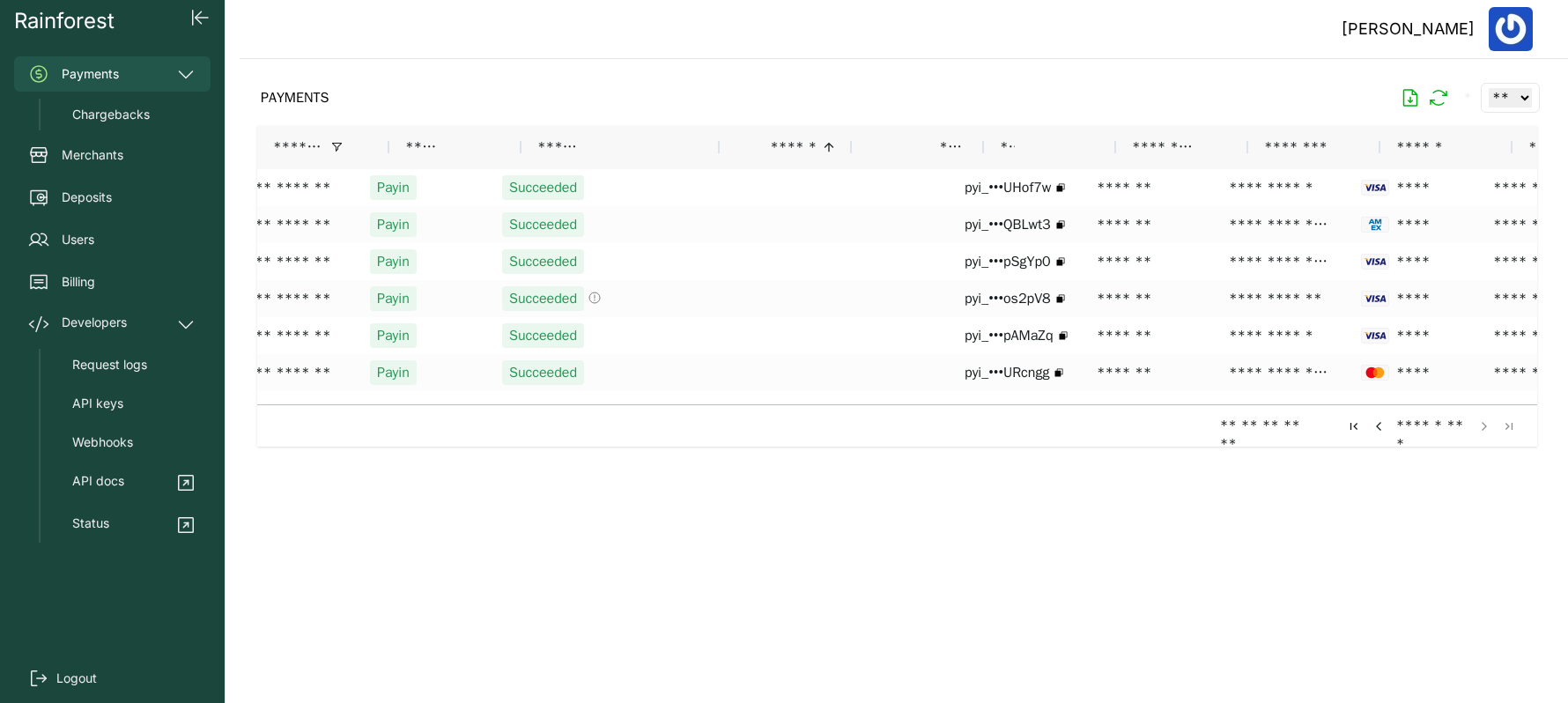 scroll, scrollTop: 0, scrollLeft: 0, axis: both 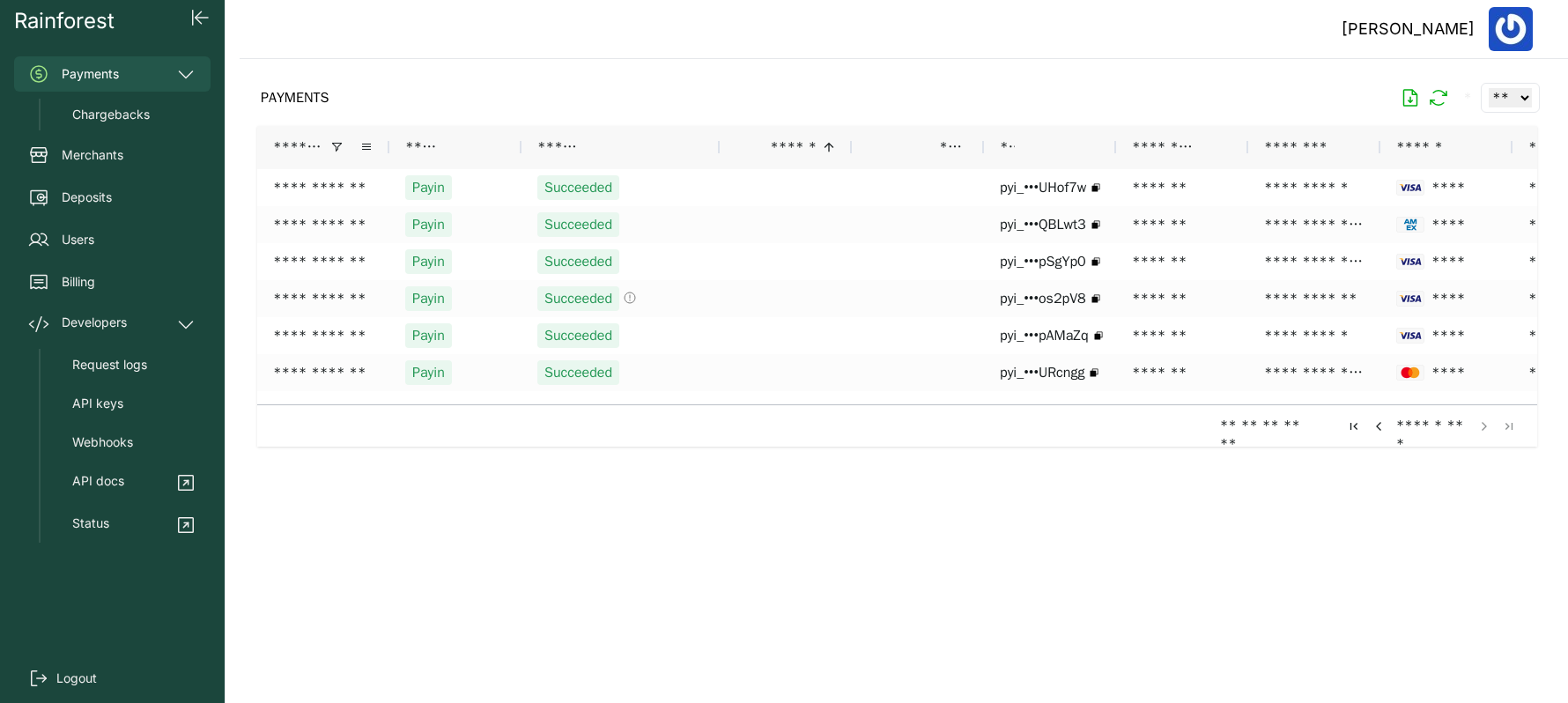 click at bounding box center (337, 147) 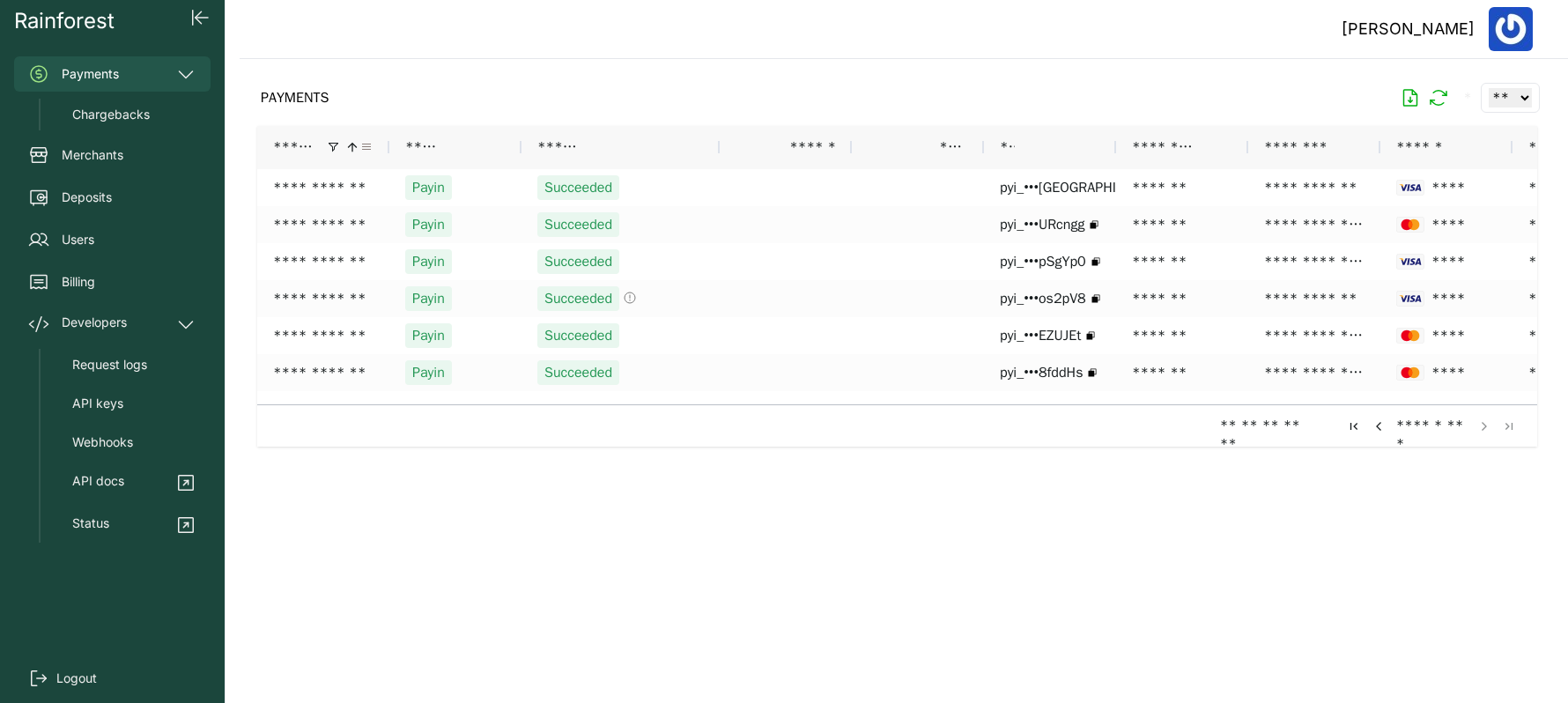 click at bounding box center [366, 147] 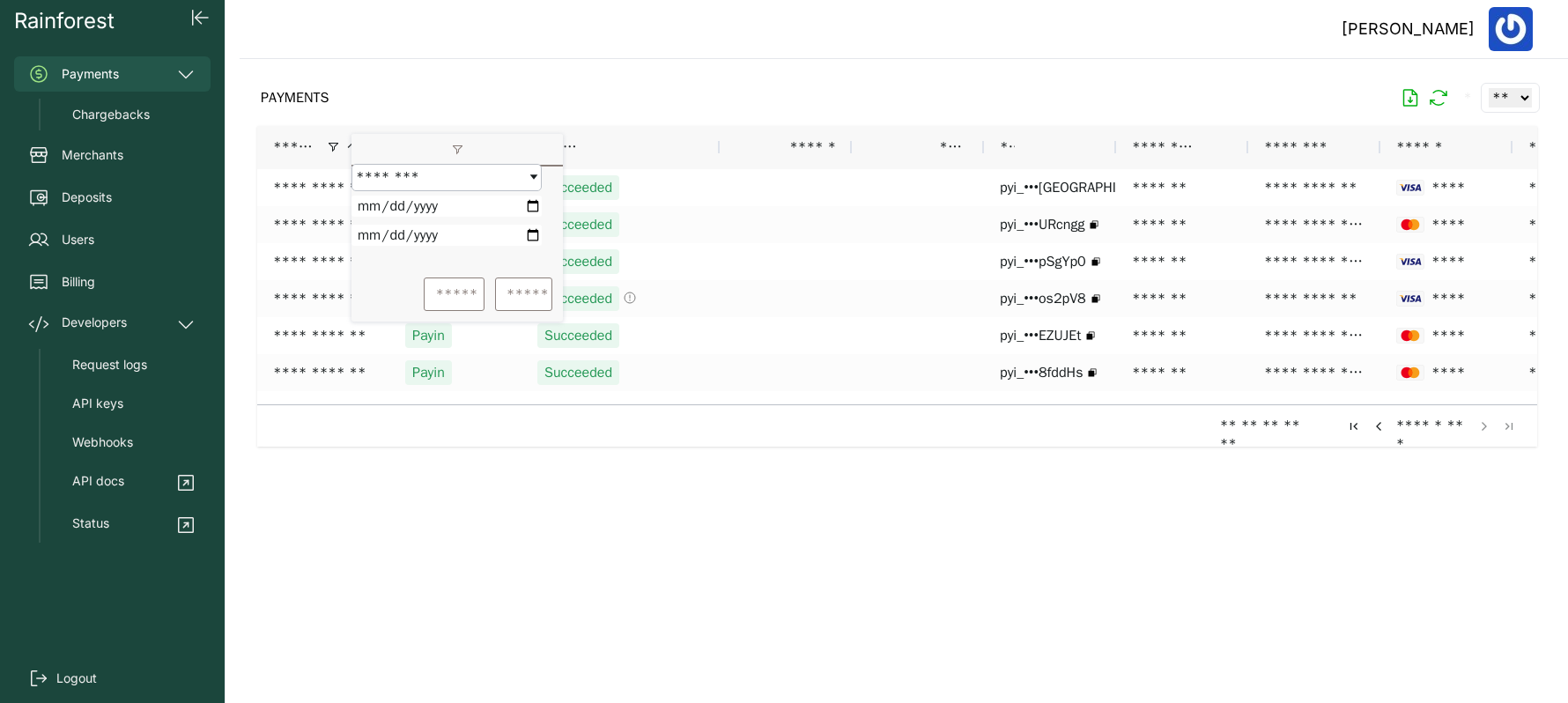 click on "**********" at bounding box center [447, 235] 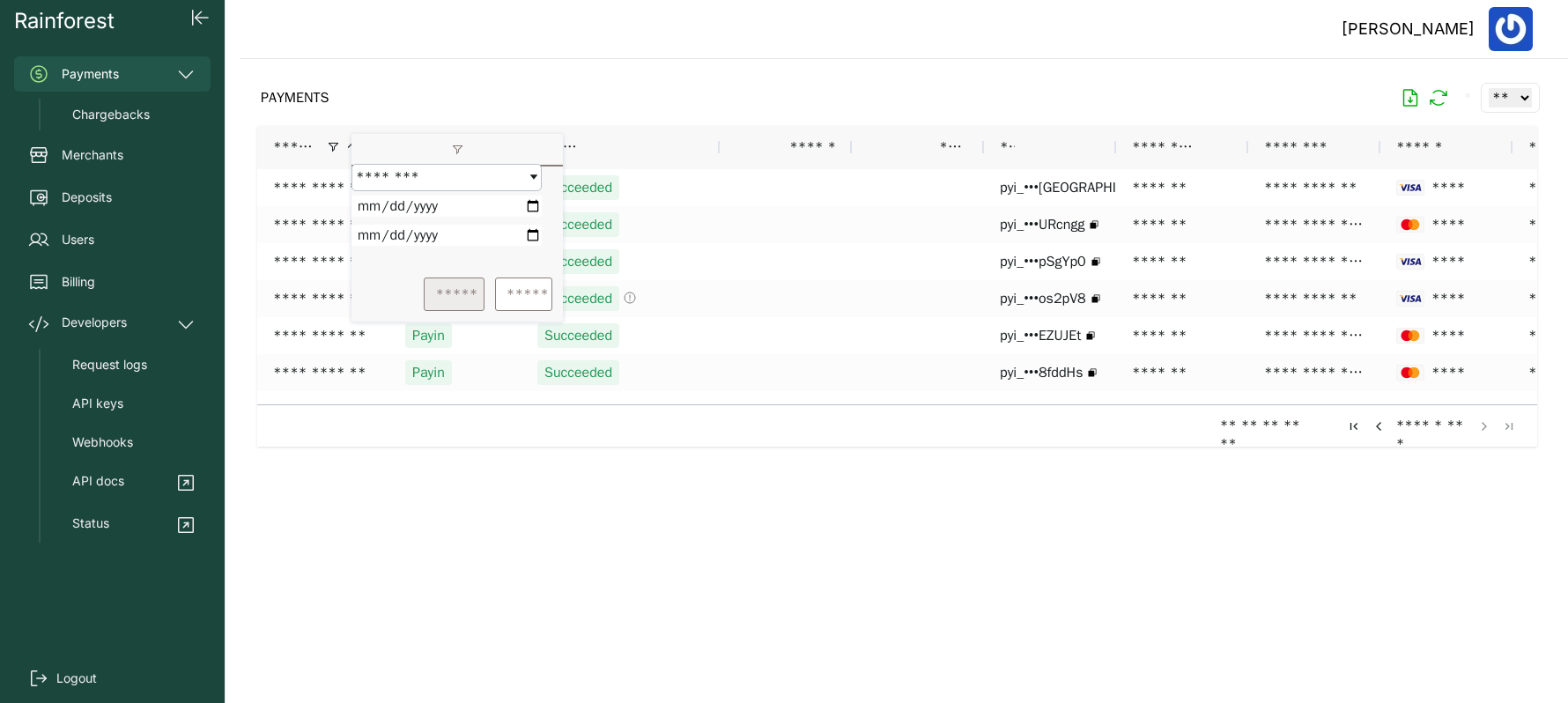 click on "*****" at bounding box center [454, 294] 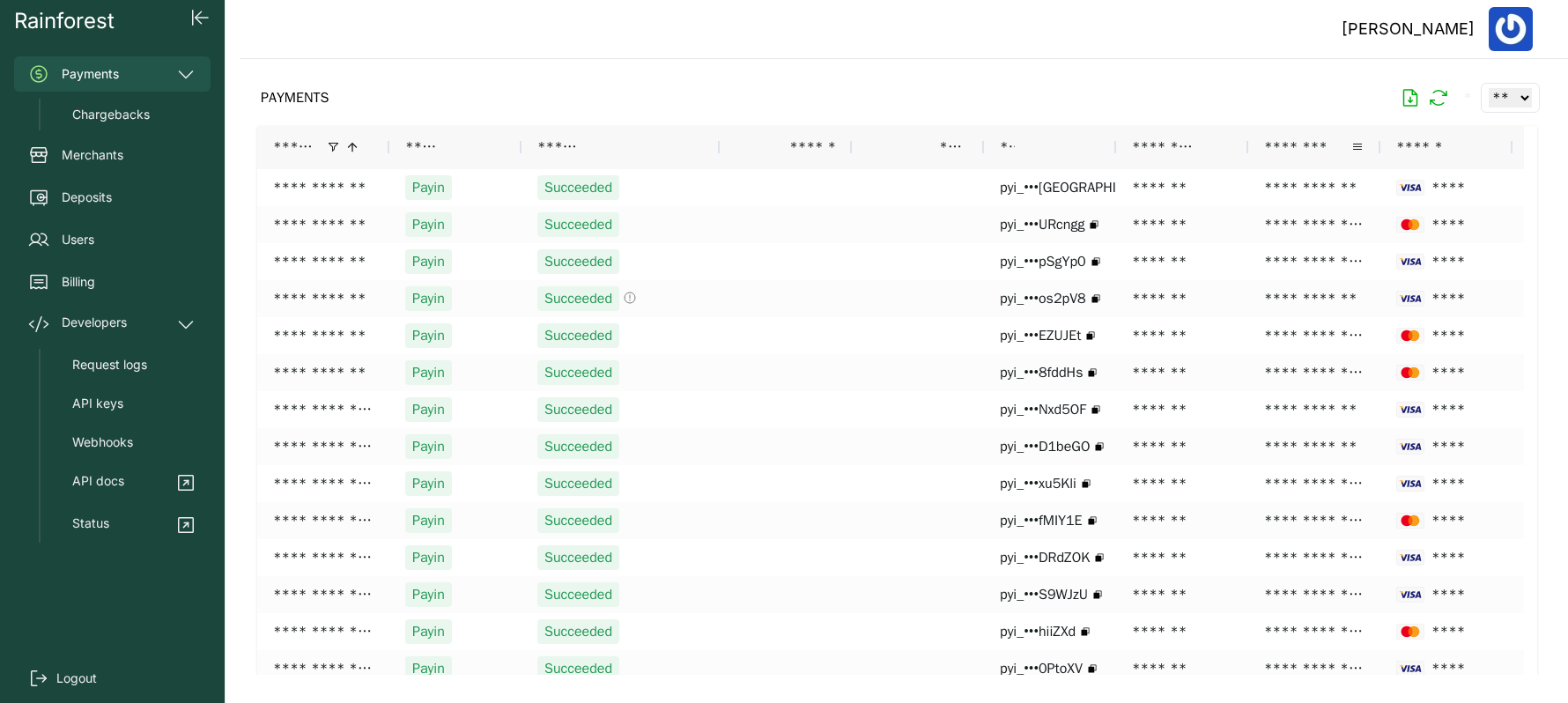 click on "********" at bounding box center [1296, 147] 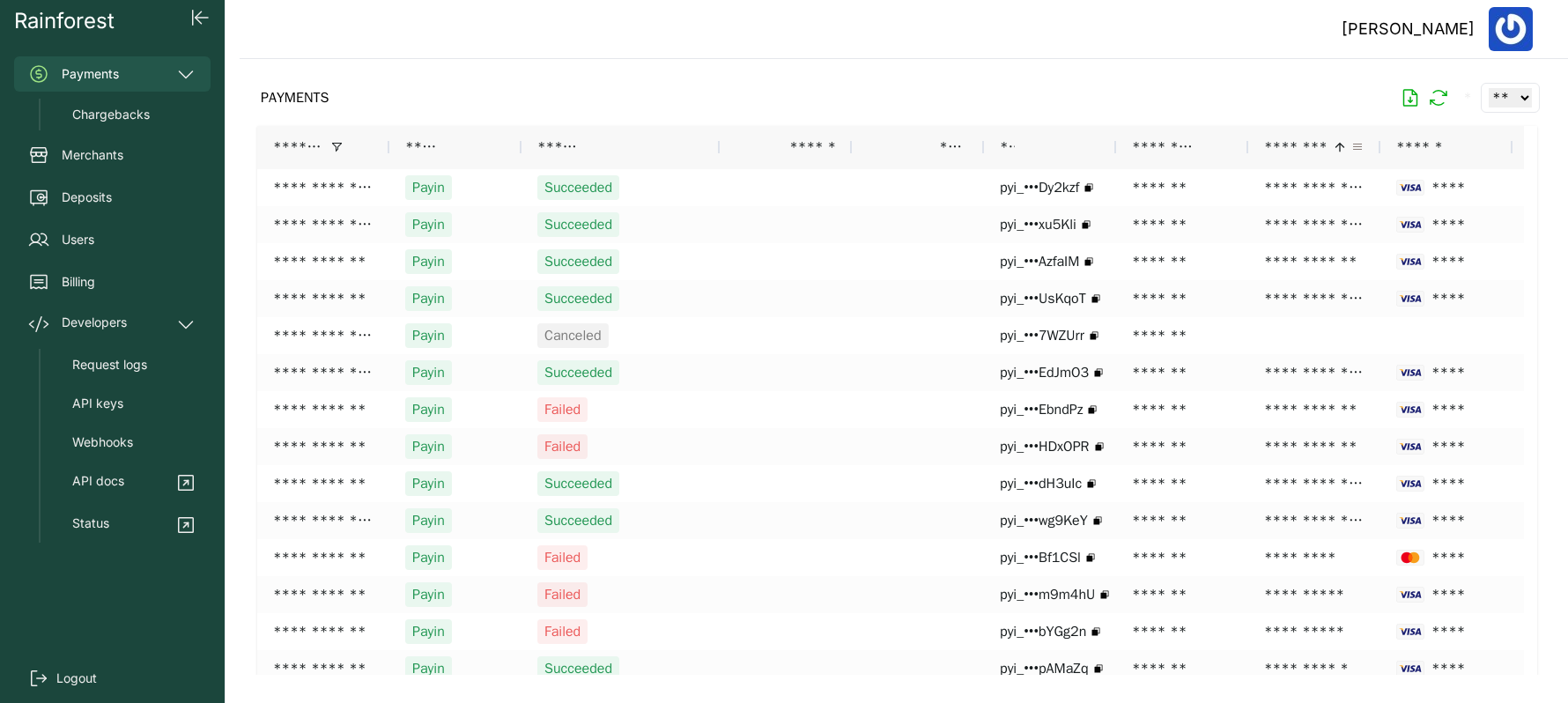click at bounding box center [1357, 147] 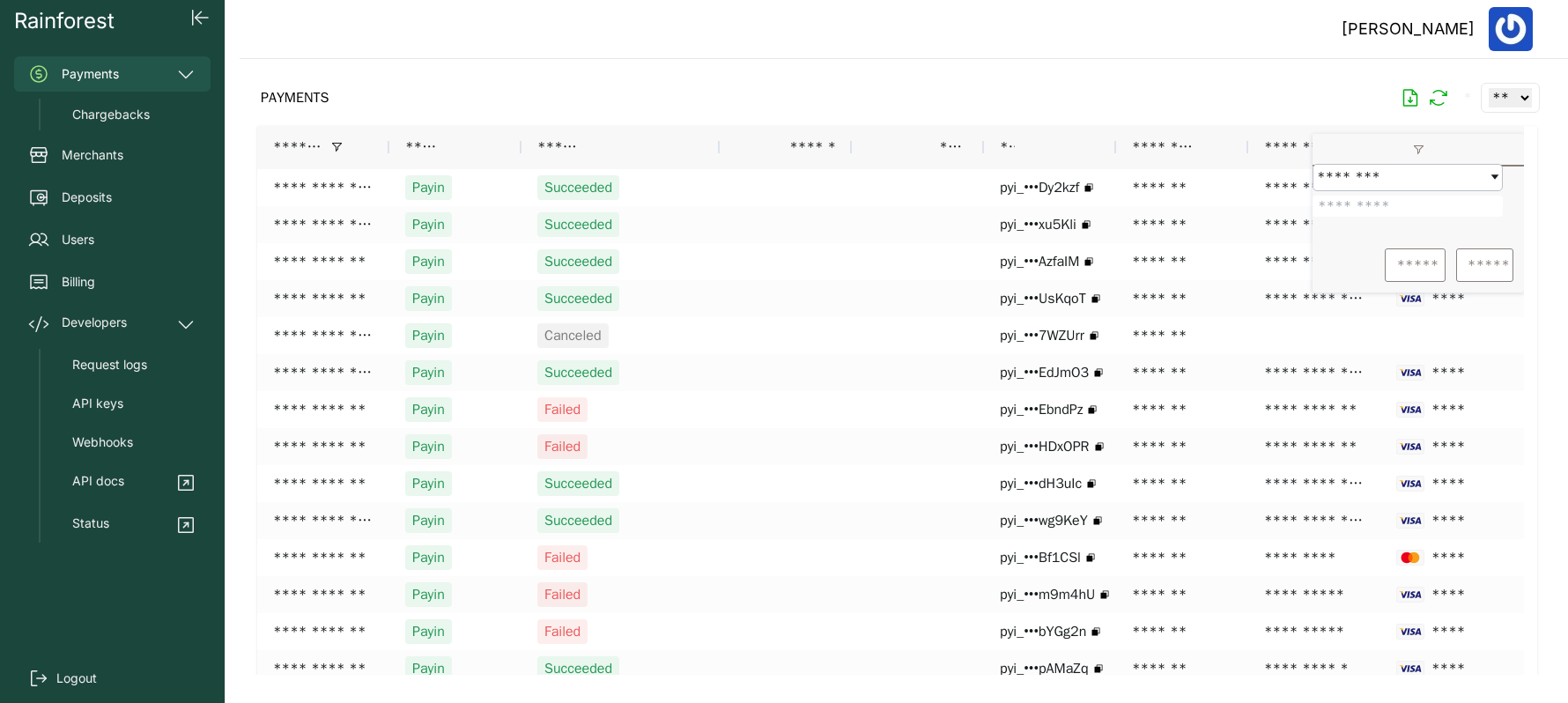 click at bounding box center (1408, 206) 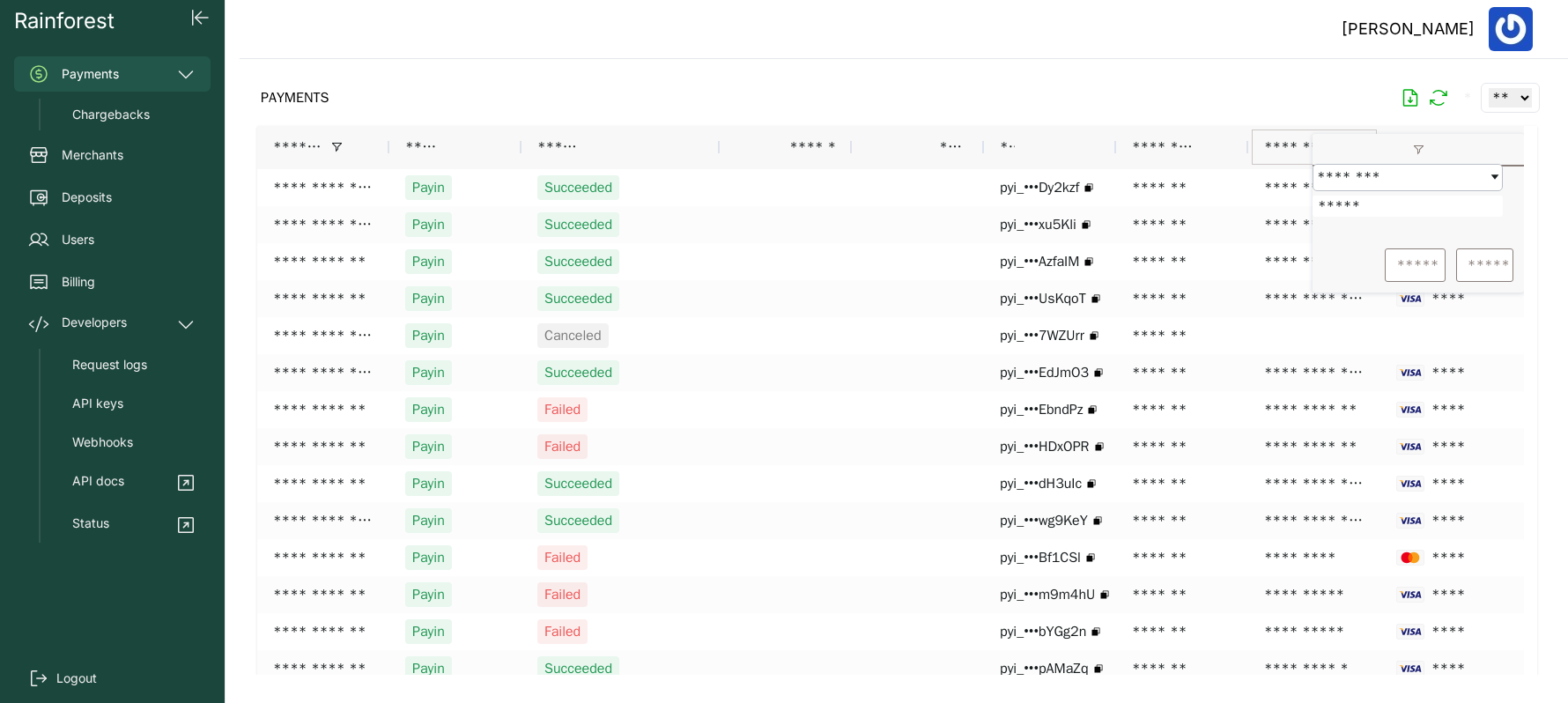 type on "*****" 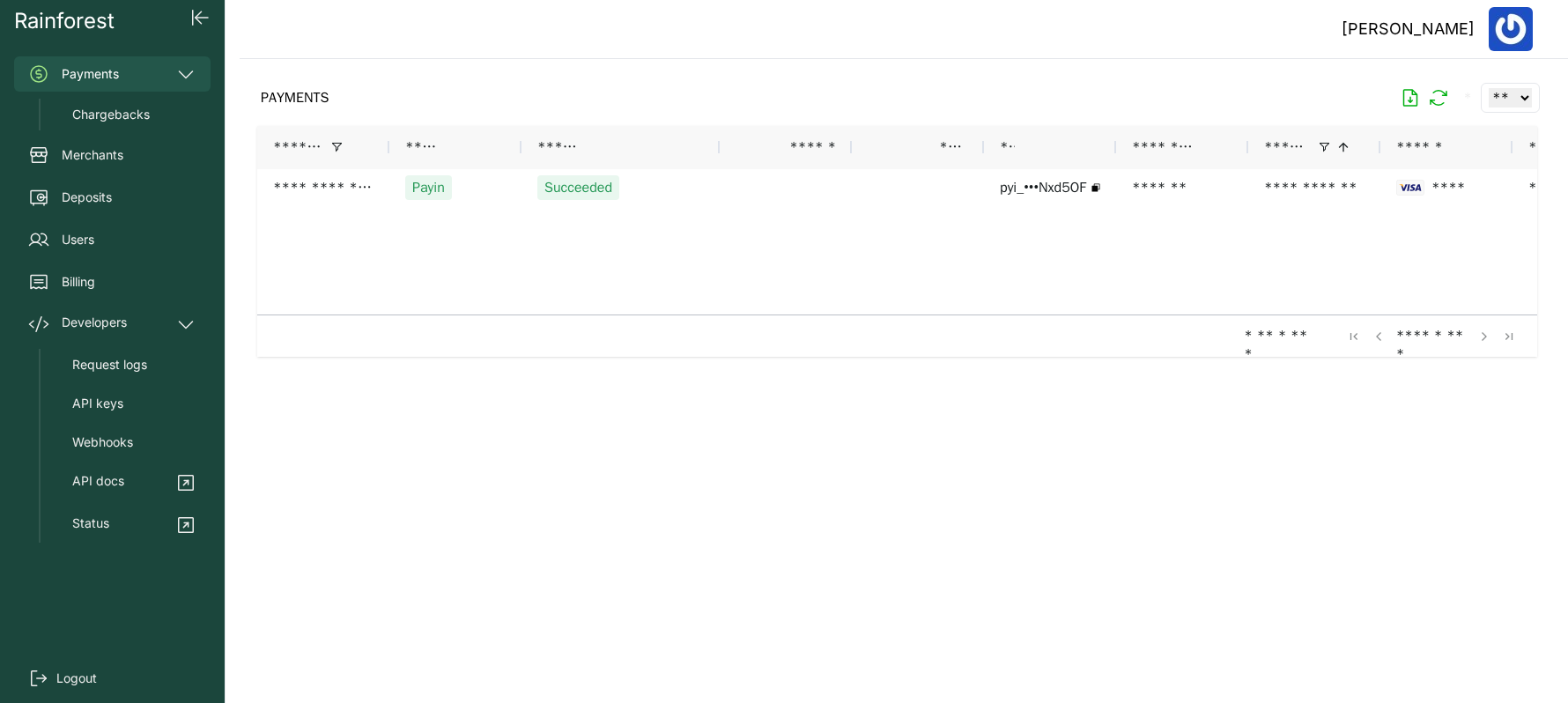 click at bounding box center (897, 366) 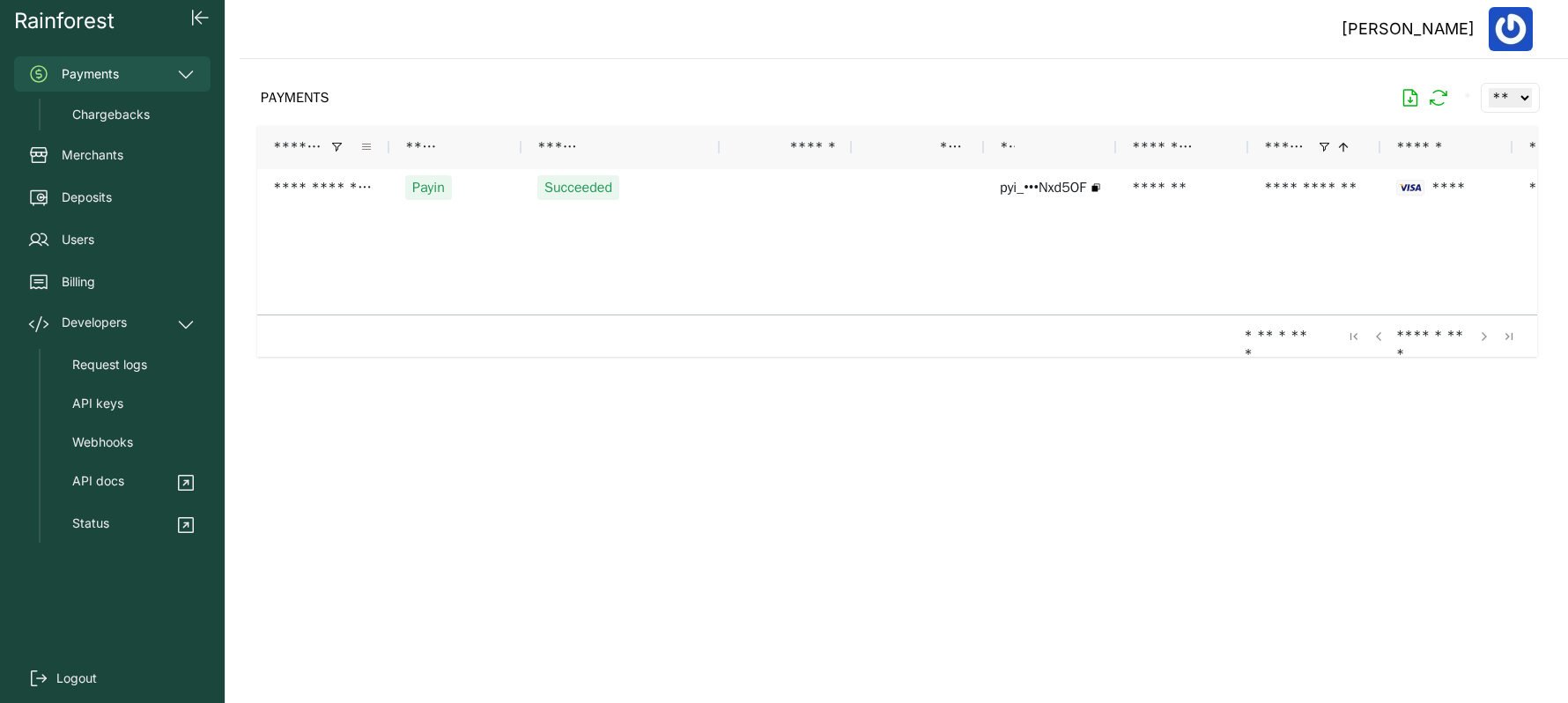 click at bounding box center [366, 147] 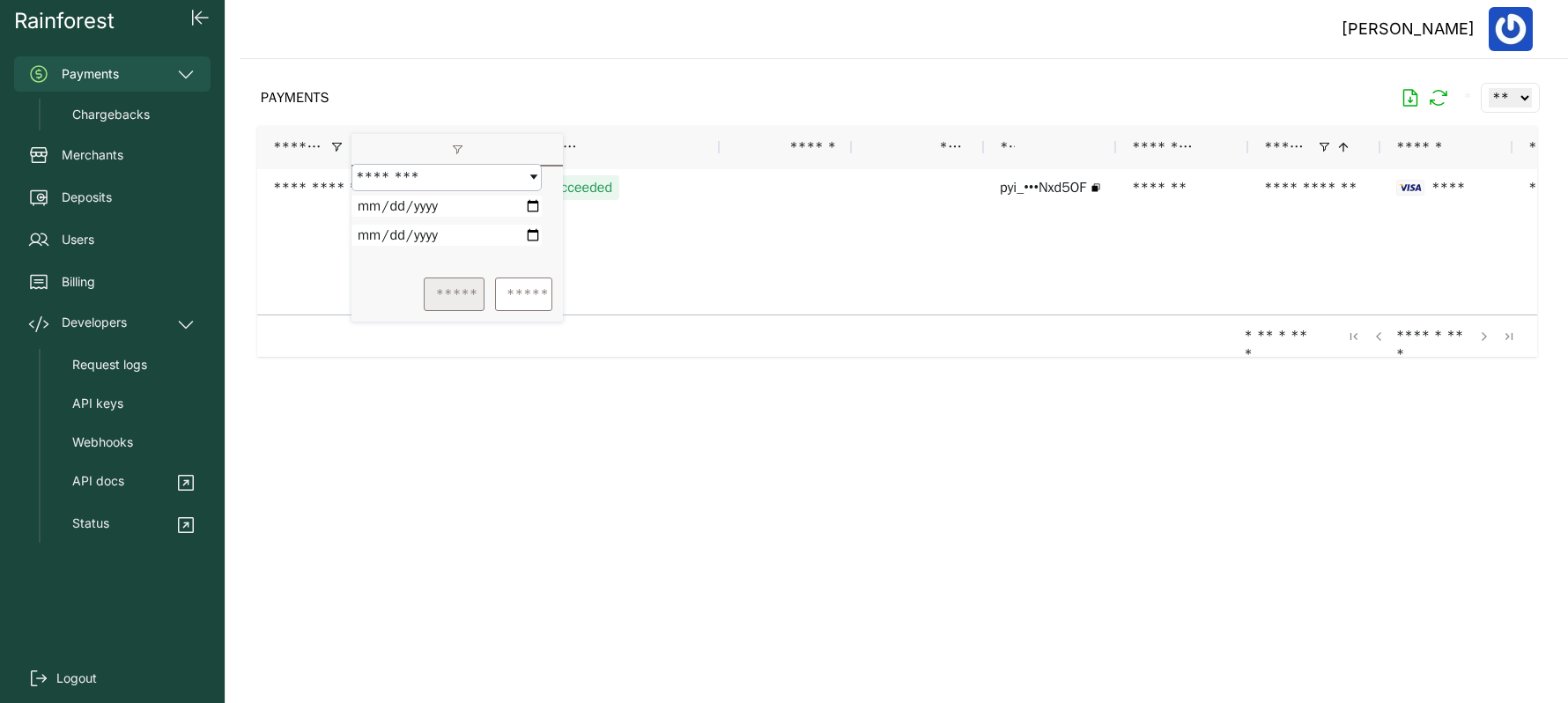 click on "*****" at bounding box center (454, 294) 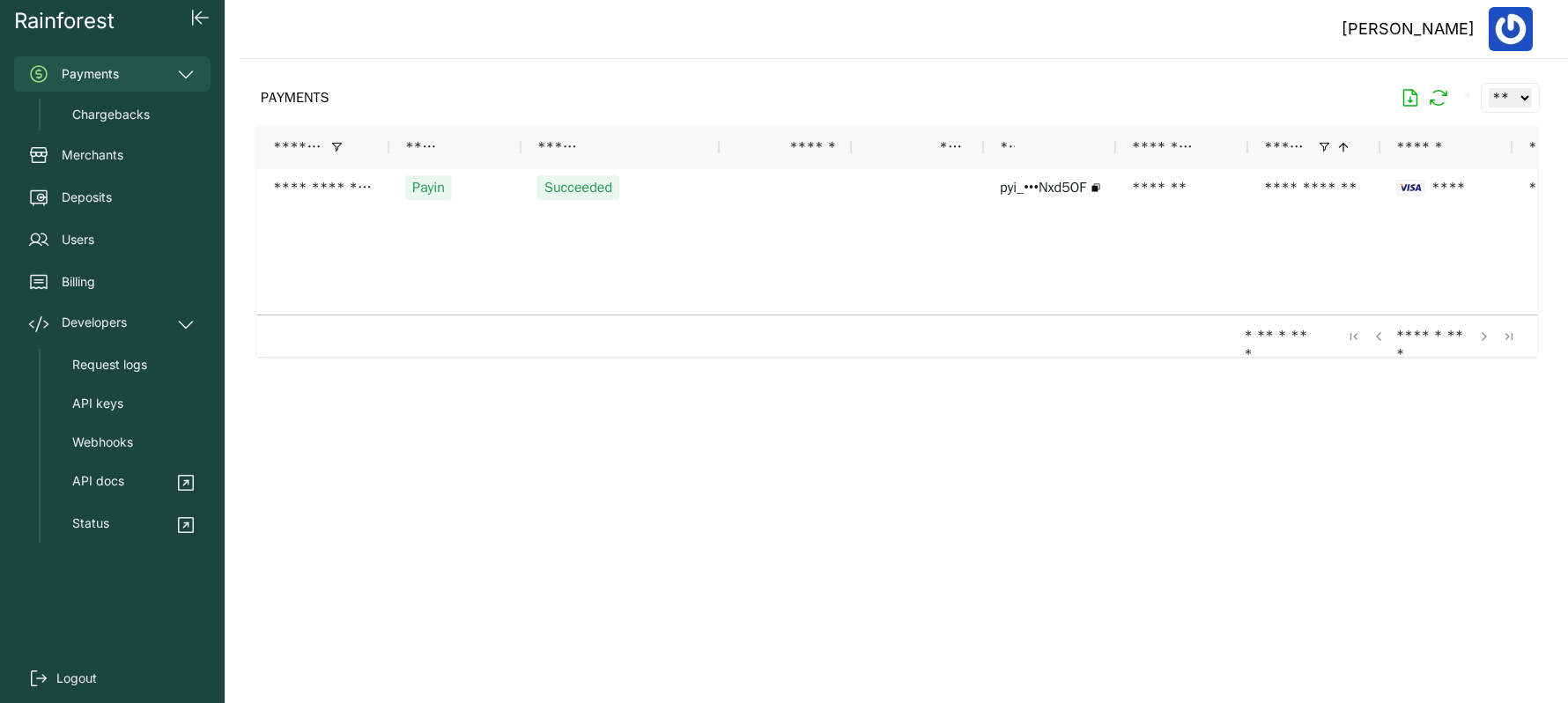 click at bounding box center [897, 366] 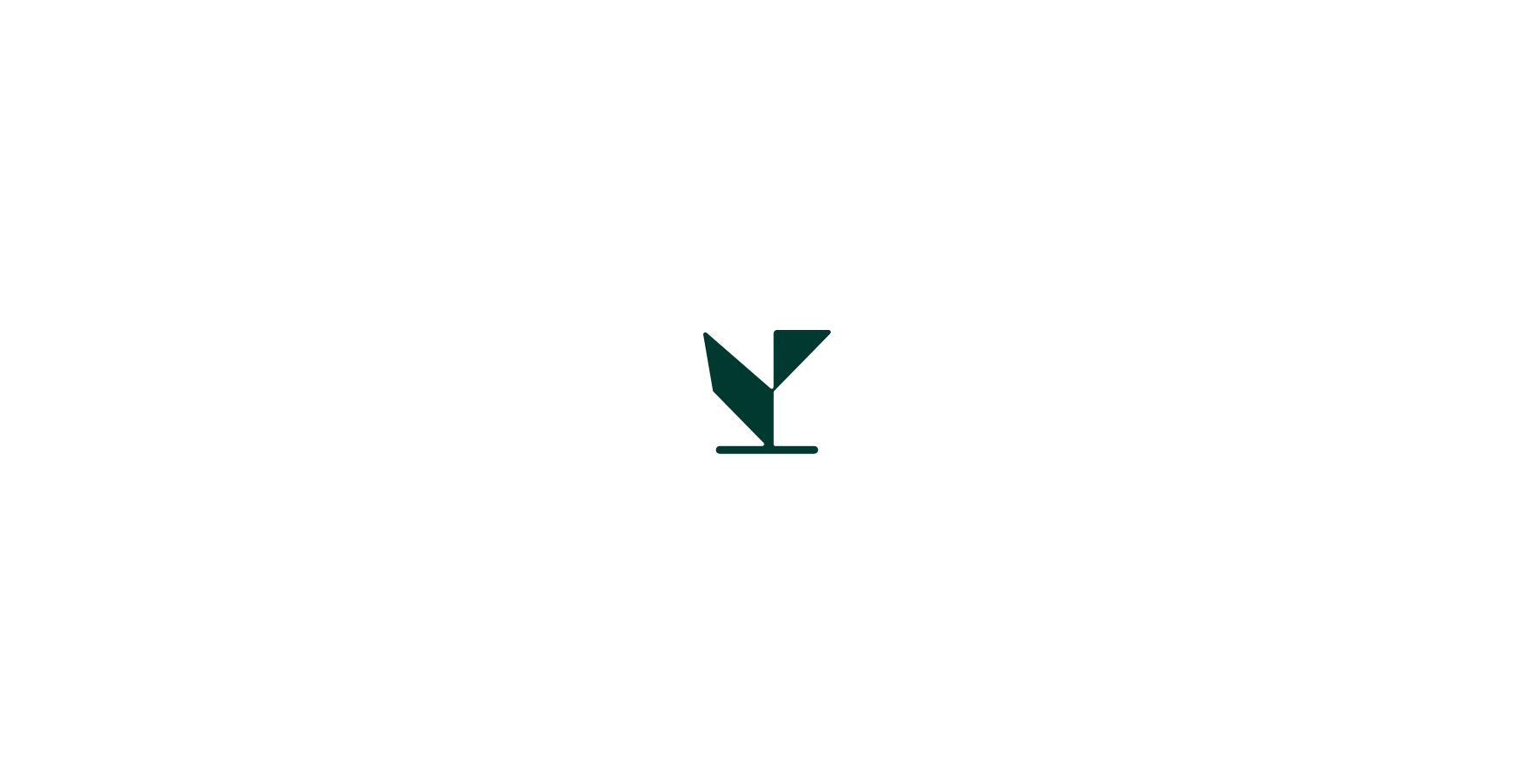 scroll, scrollTop: 0, scrollLeft: 0, axis: both 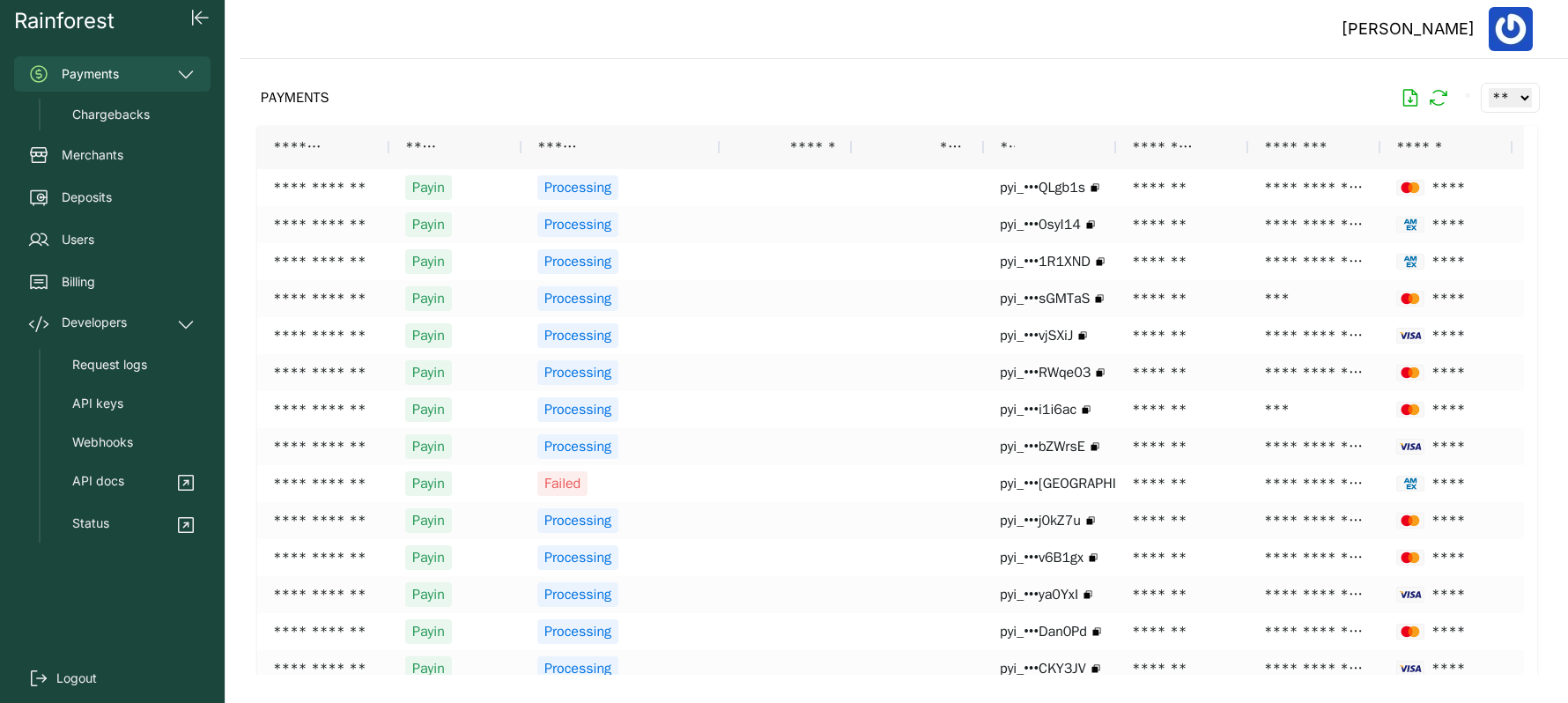 drag, startPoint x: 998, startPoint y: 701, endPoint x: 1126, endPoint y: 715, distance: 128.76335 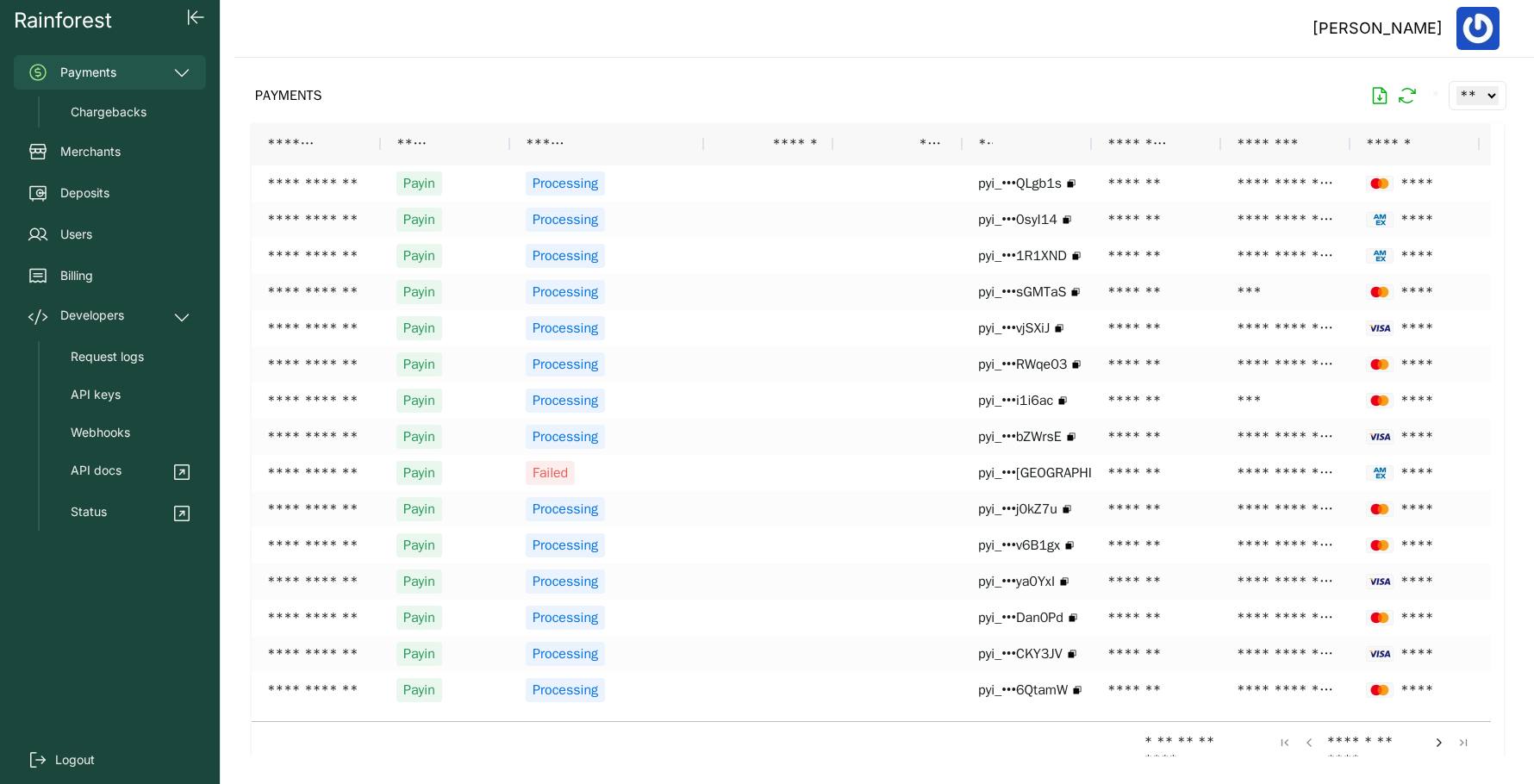 scroll, scrollTop: 0, scrollLeft: 30, axis: horizontal 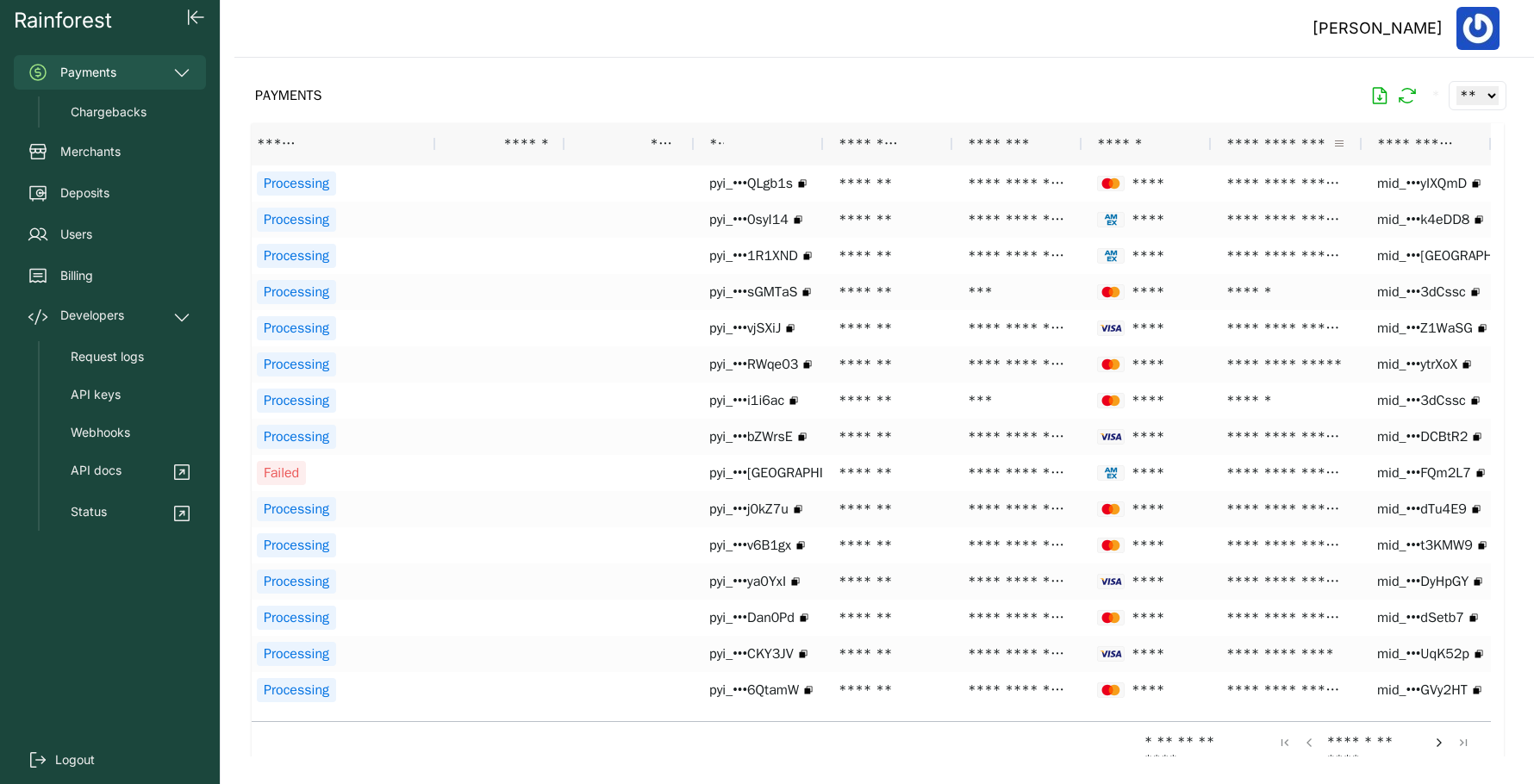 click at bounding box center (1339, 144) 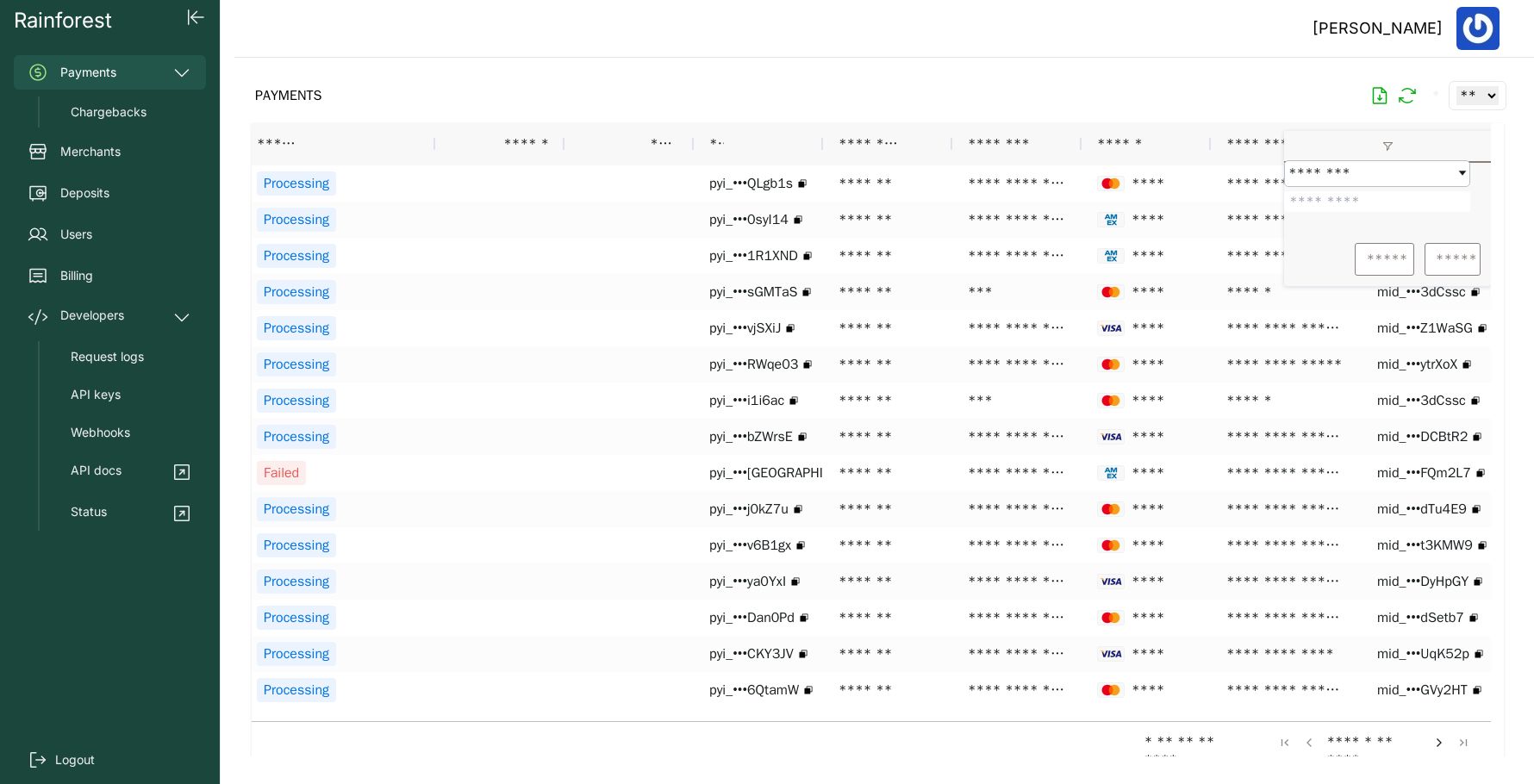 click at bounding box center (1377, 202) 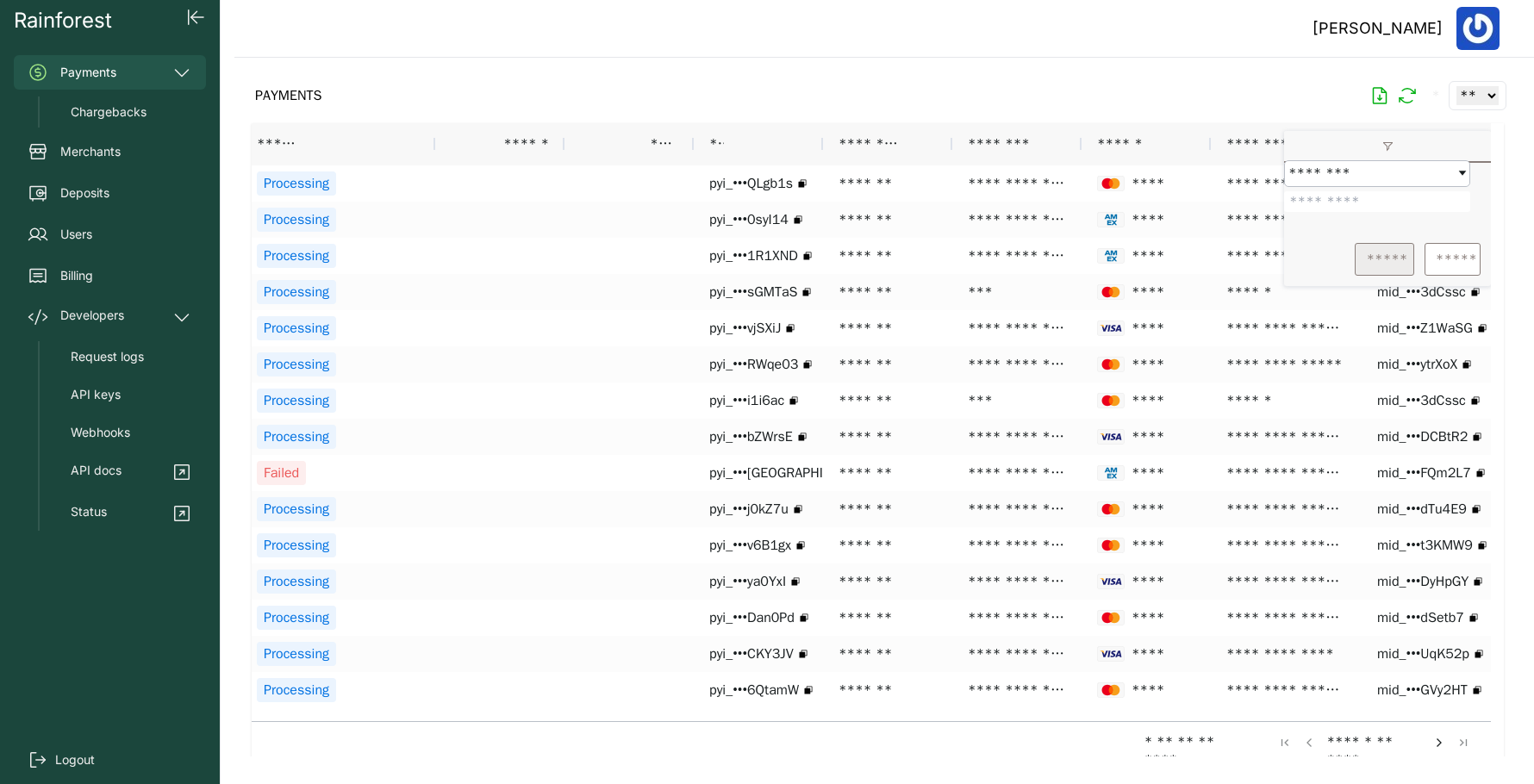 type on "*****" 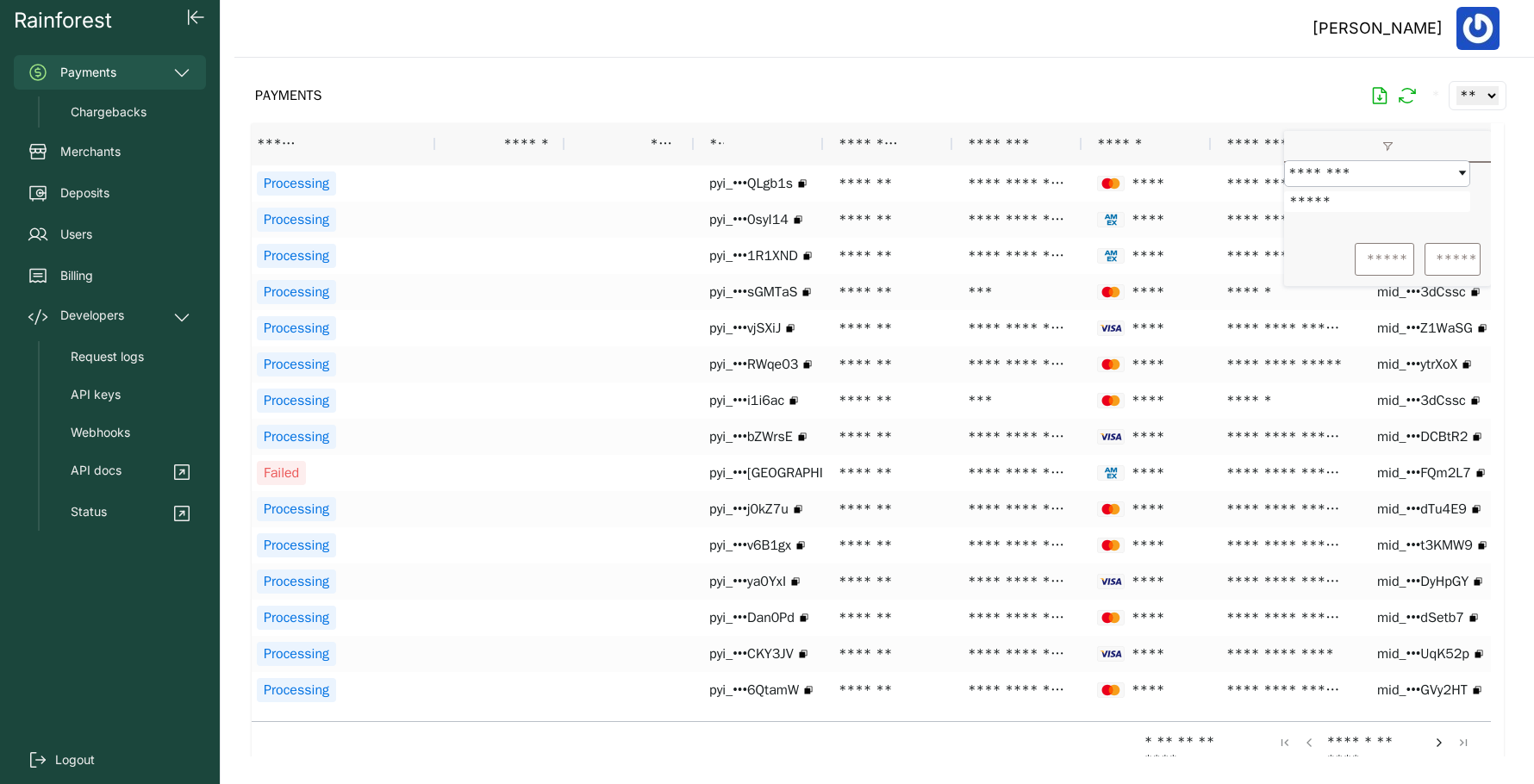 click on "*****" at bounding box center (1384, 259) 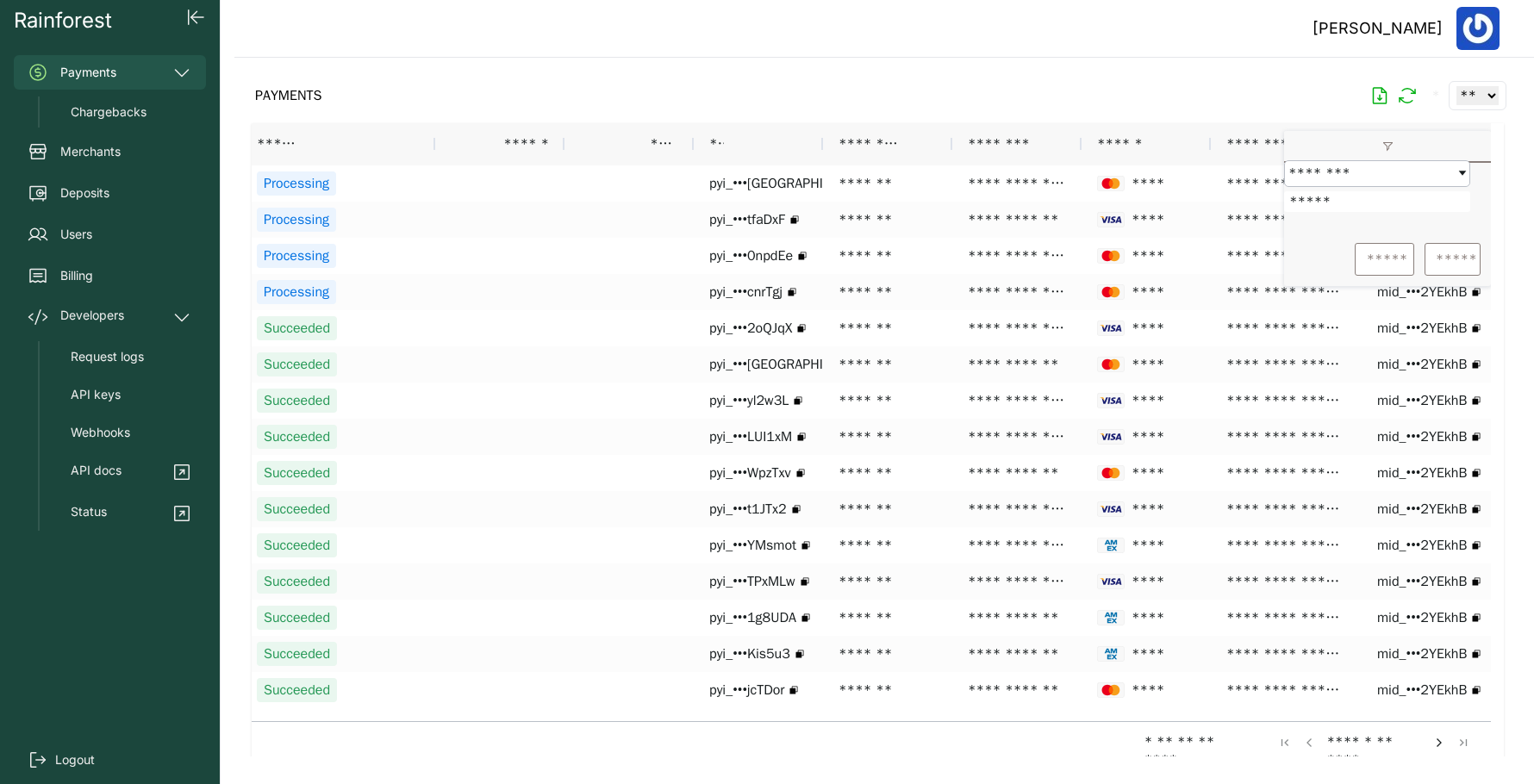 click on "*****" at bounding box center [1377, 202] 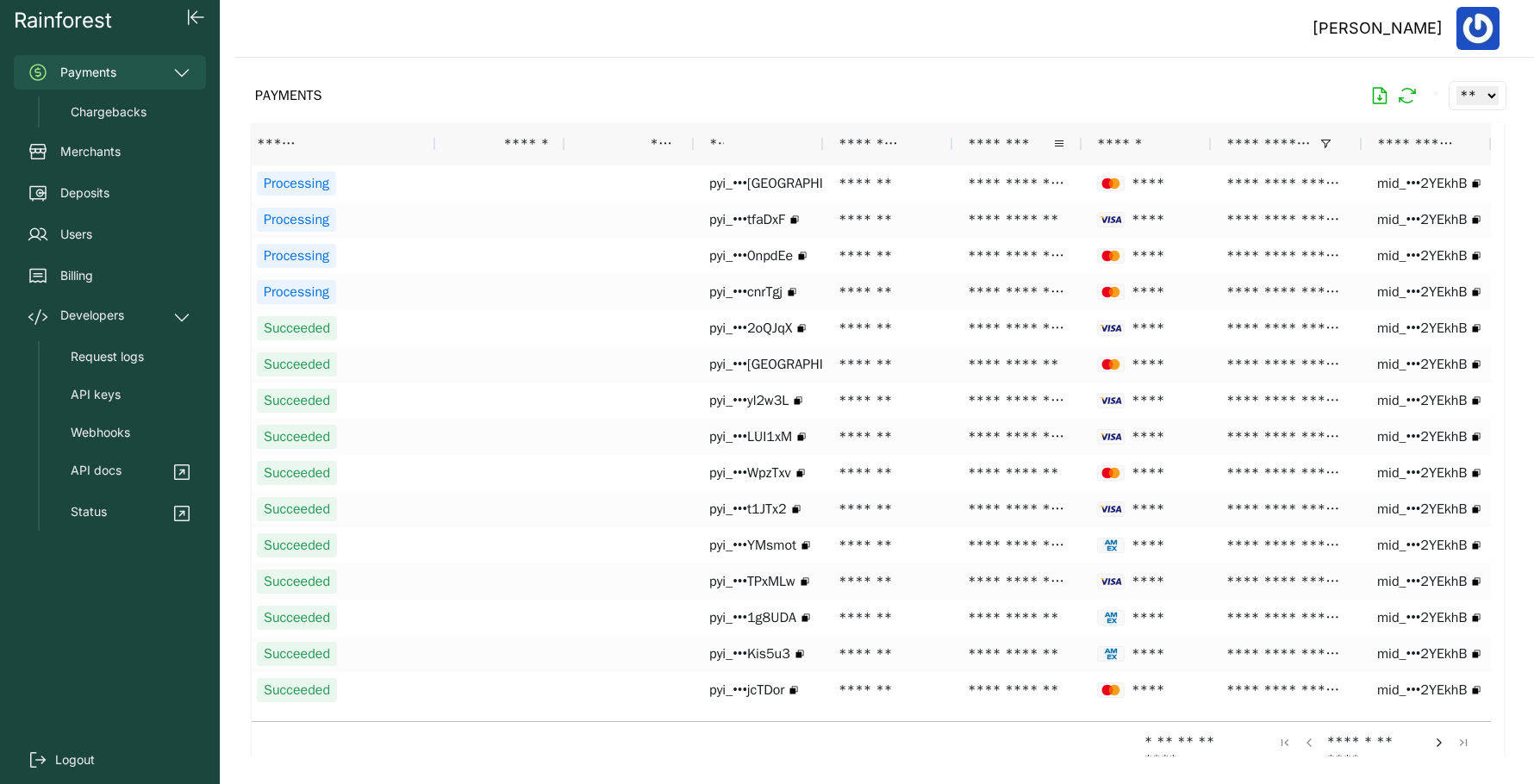 click on "********" at bounding box center [1017, 144] 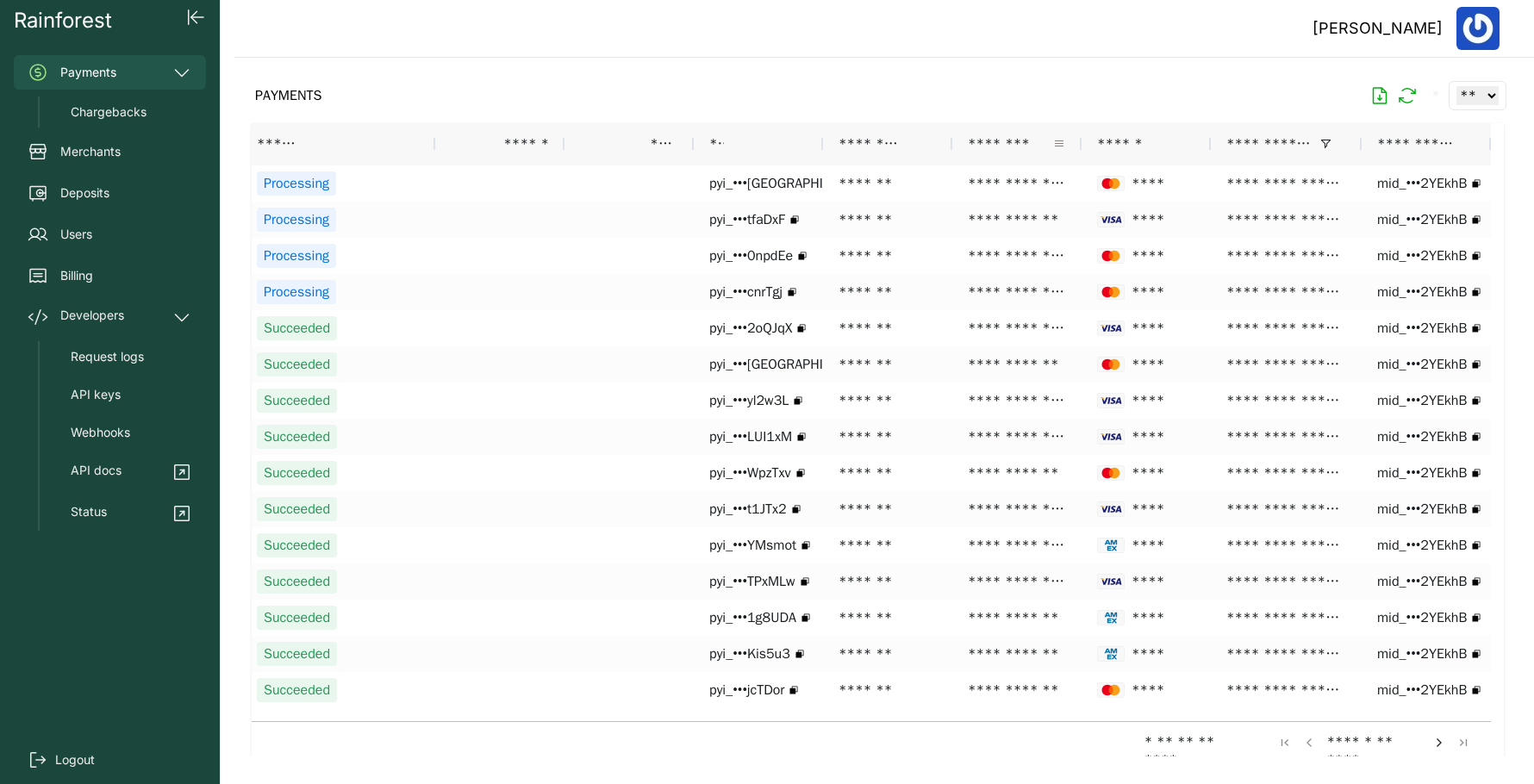 click at bounding box center [1059, 144] 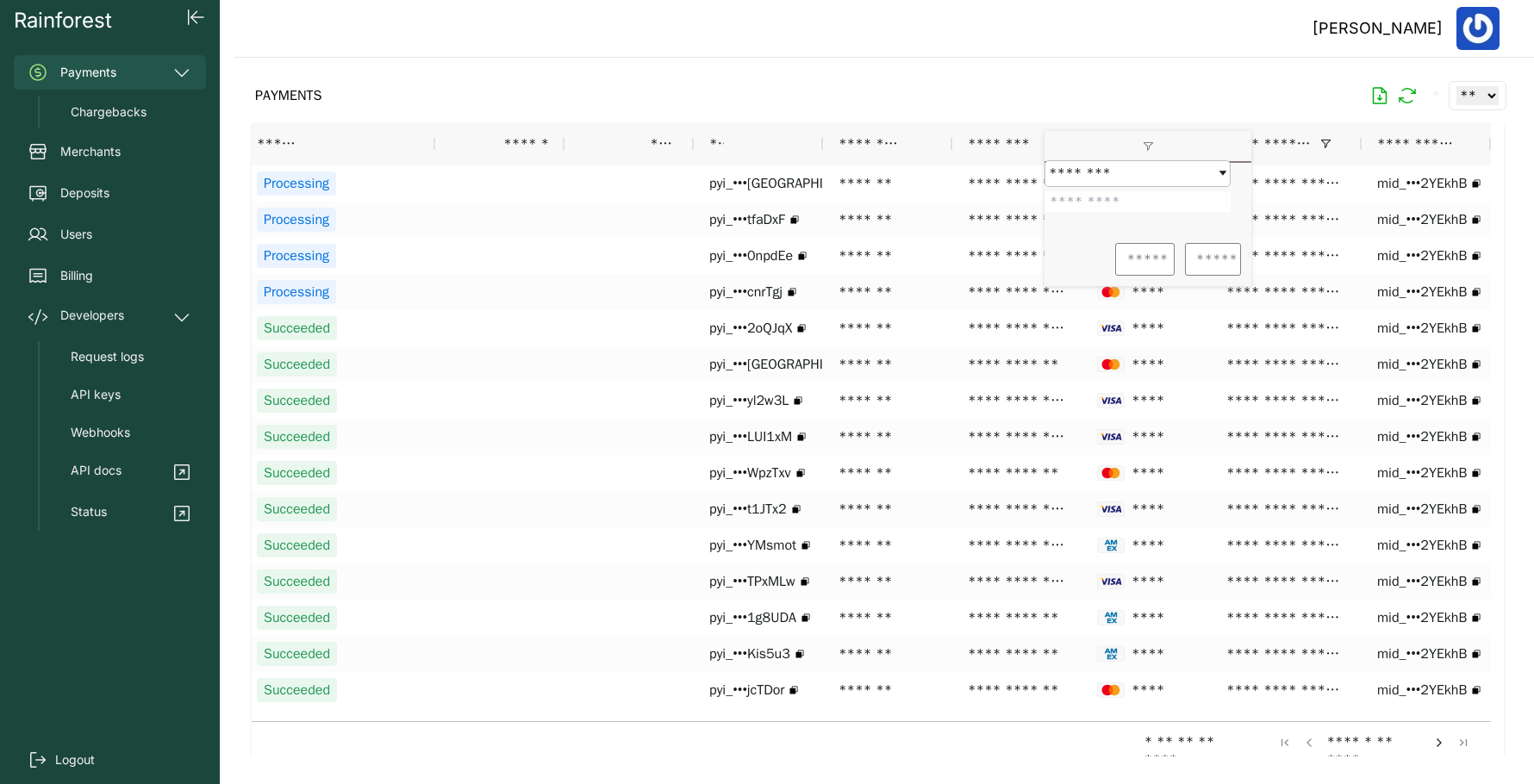 click at bounding box center [1138, 202] 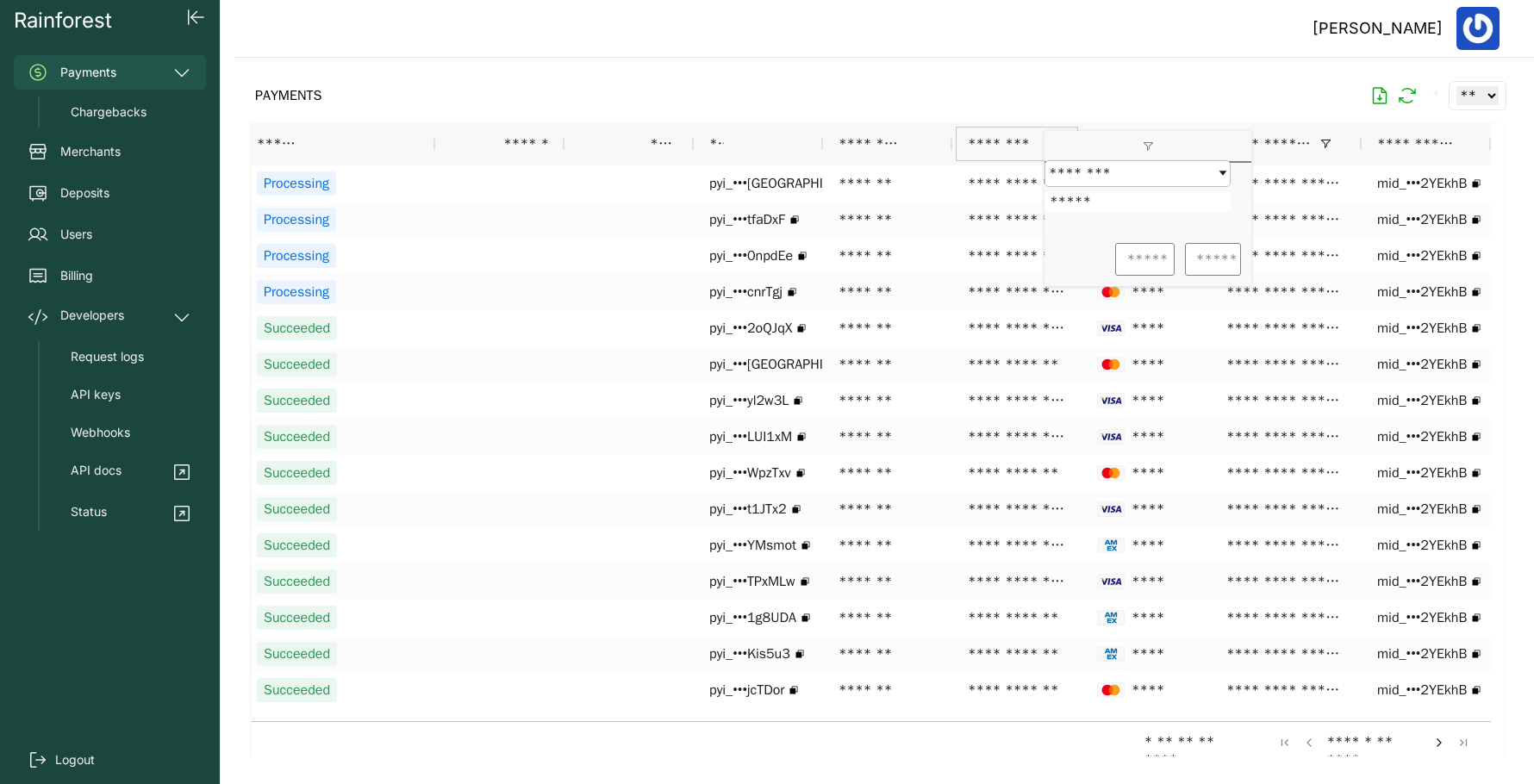 type on "*****" 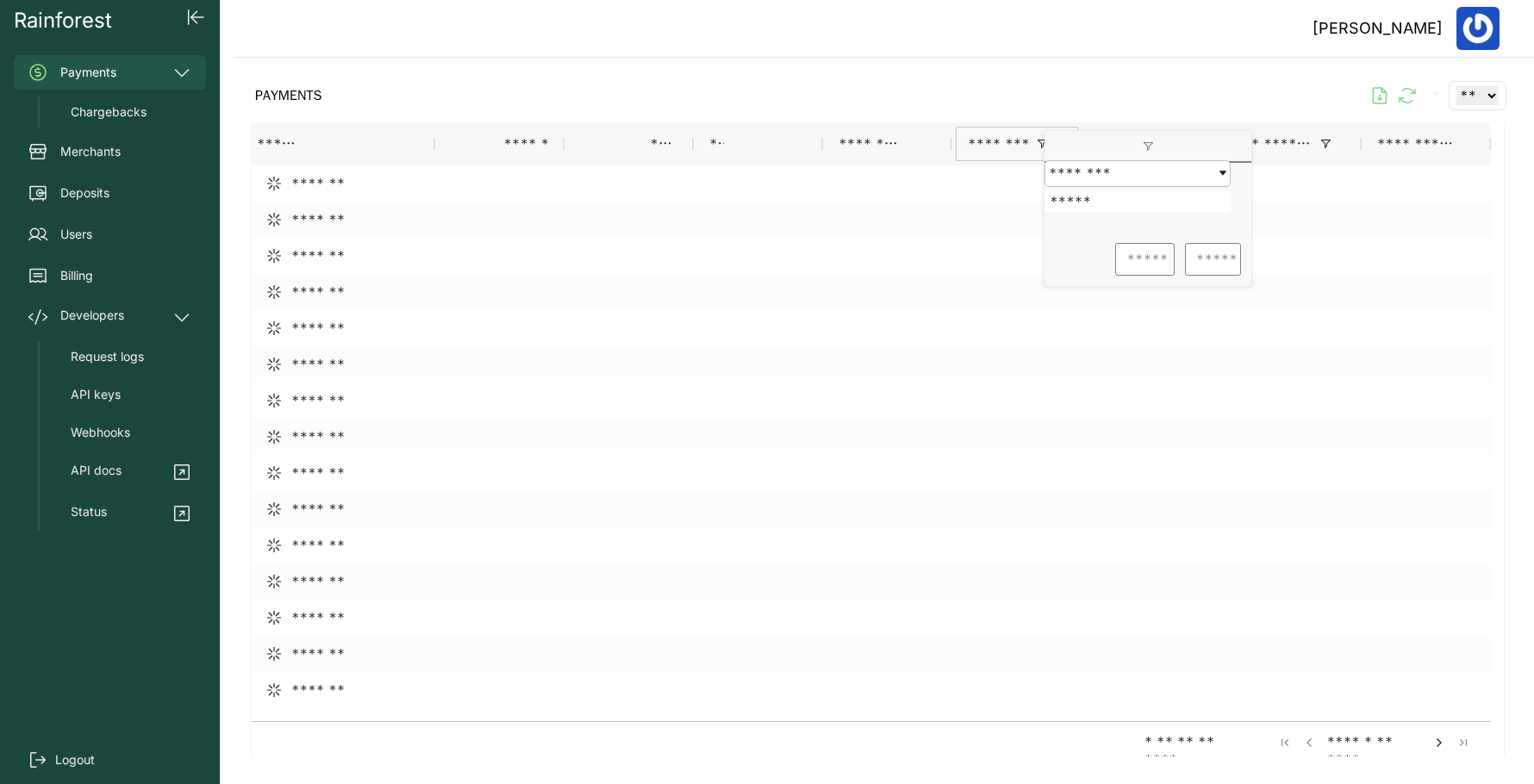 scroll, scrollTop: 0, scrollLeft: 256, axis: horizontal 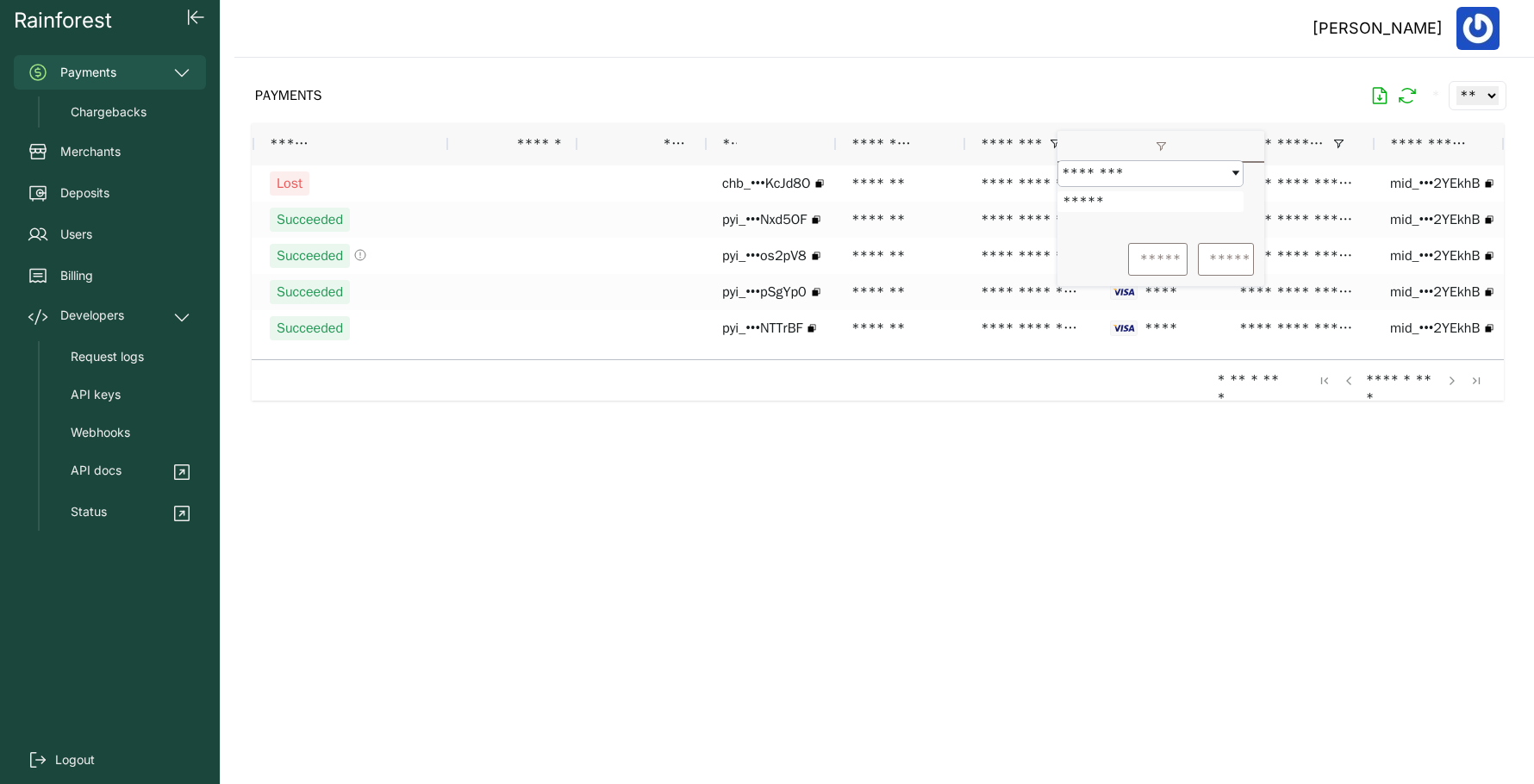 click at bounding box center [877, 407] 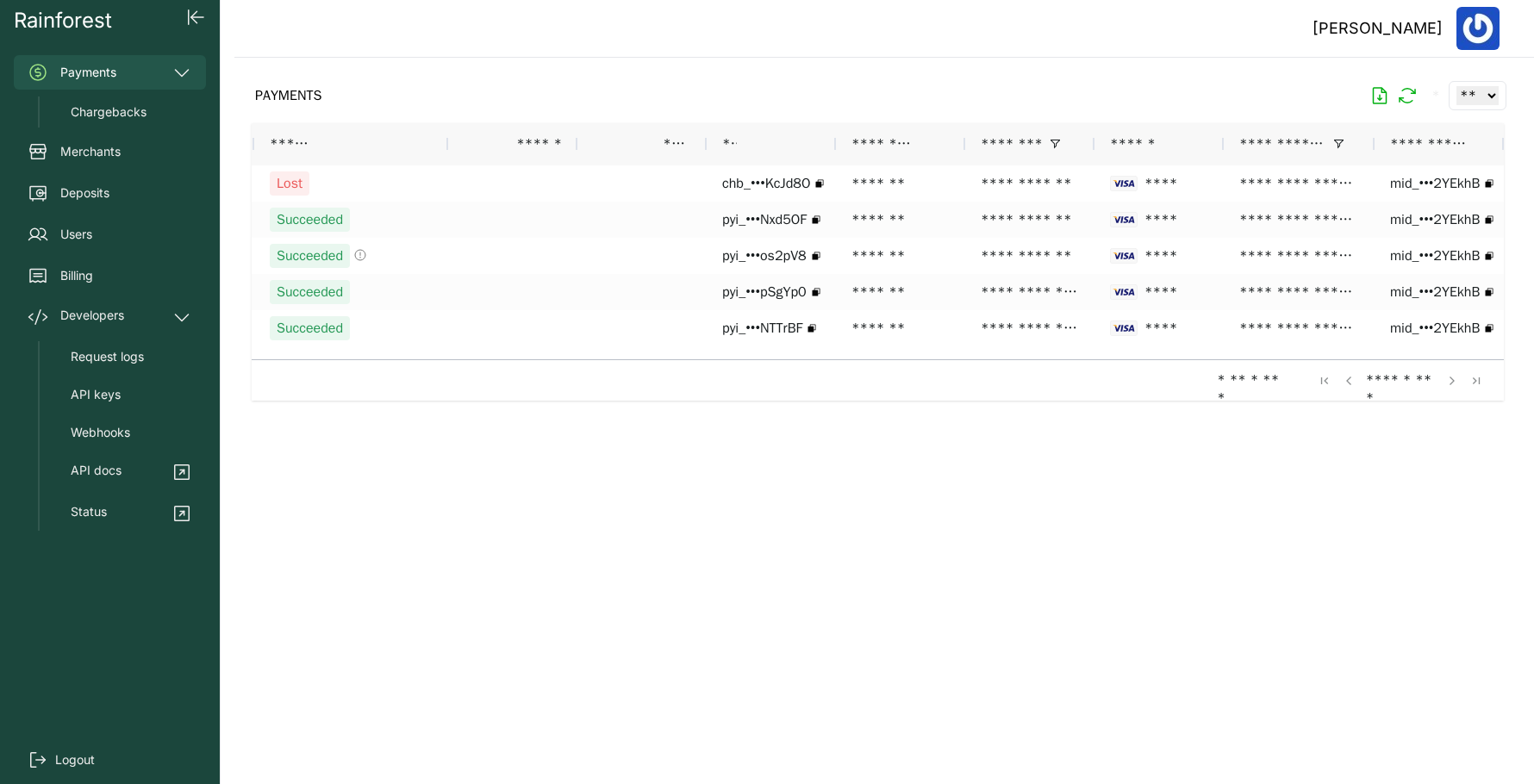 scroll, scrollTop: 0, scrollLeft: 199, axis: horizontal 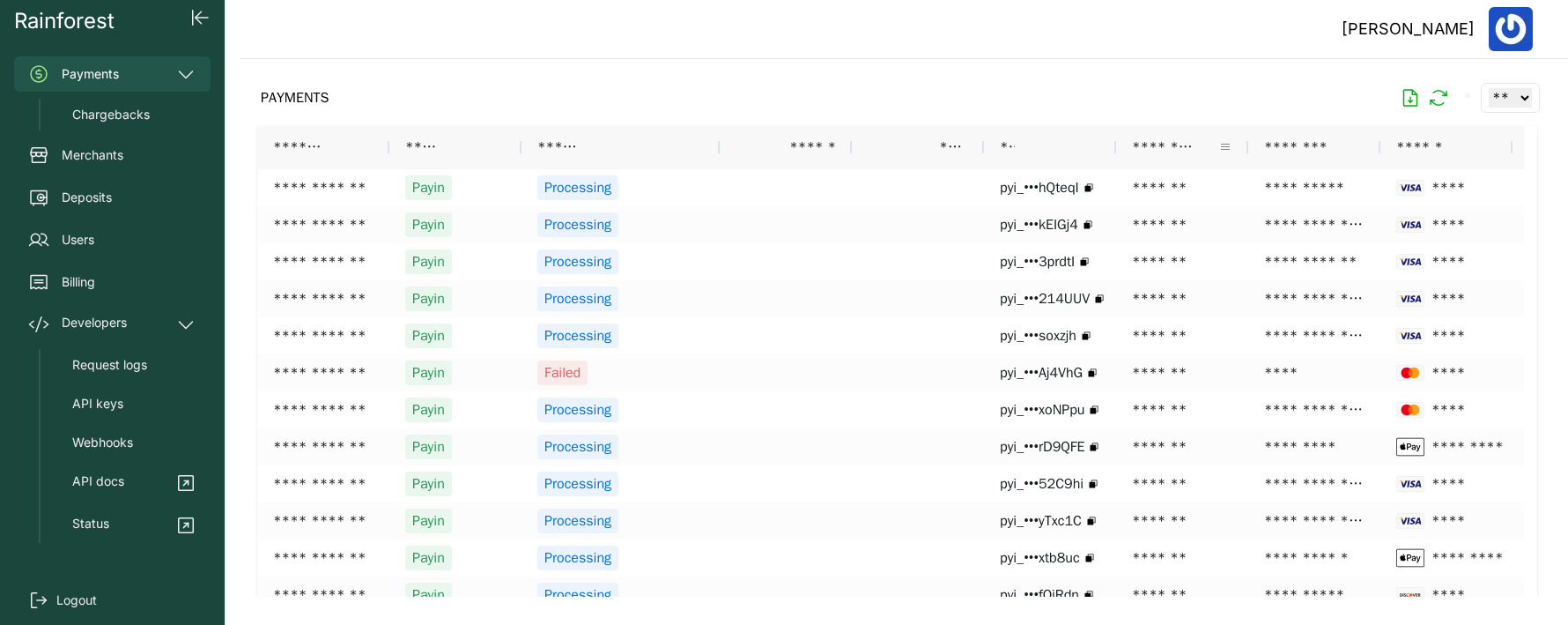 click at bounding box center [1225, 147] 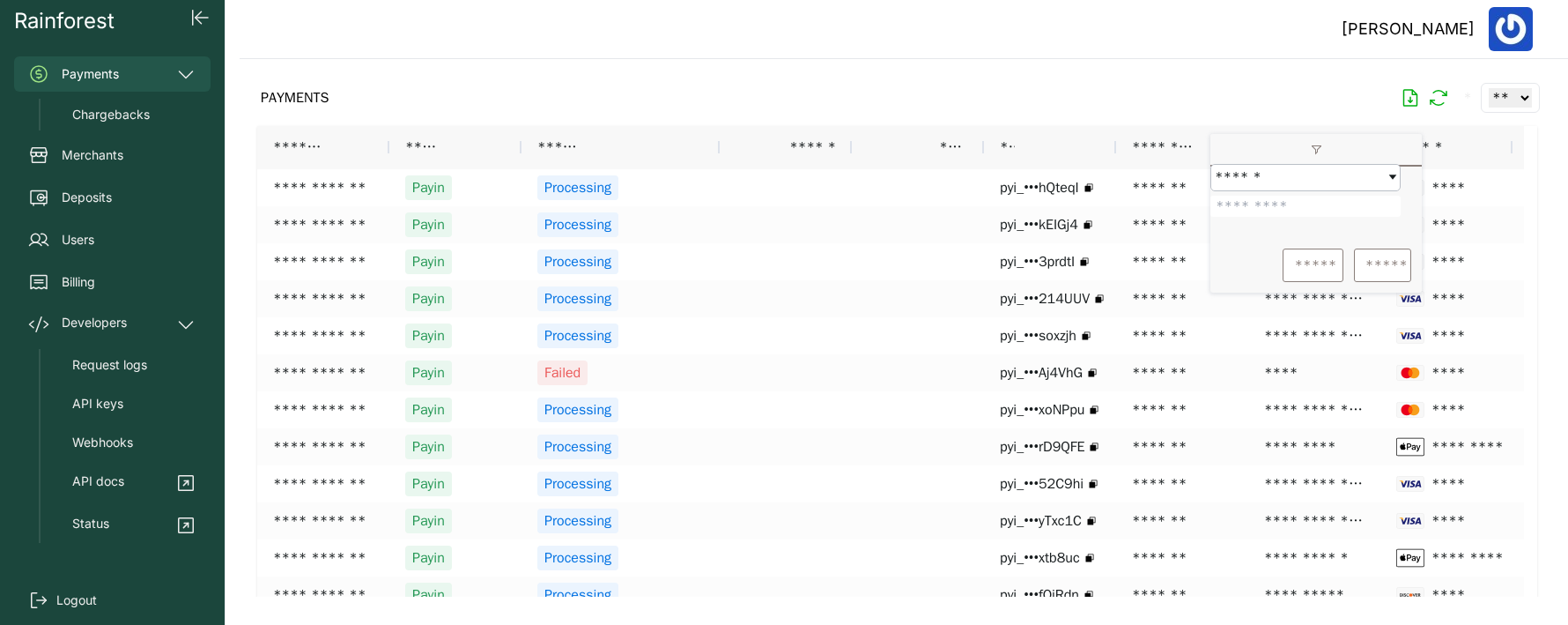 click at bounding box center (1305, 206) 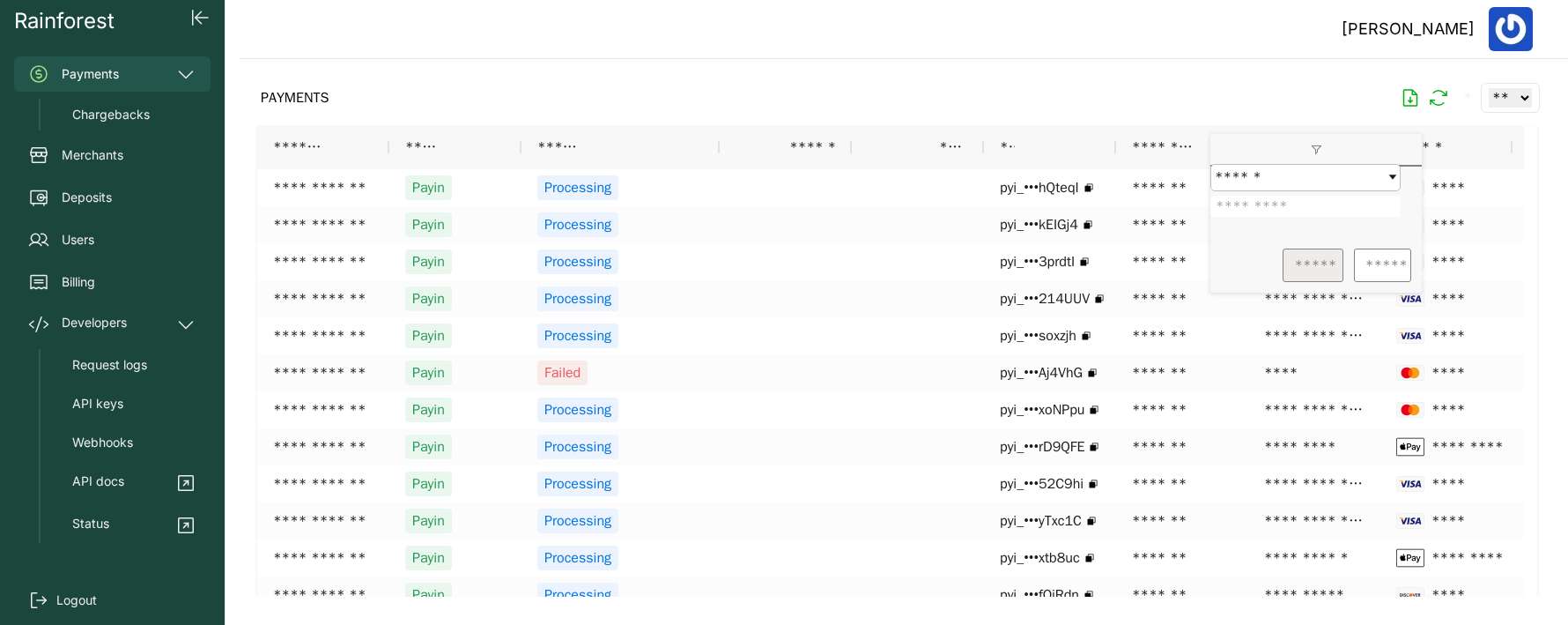 type on "*******" 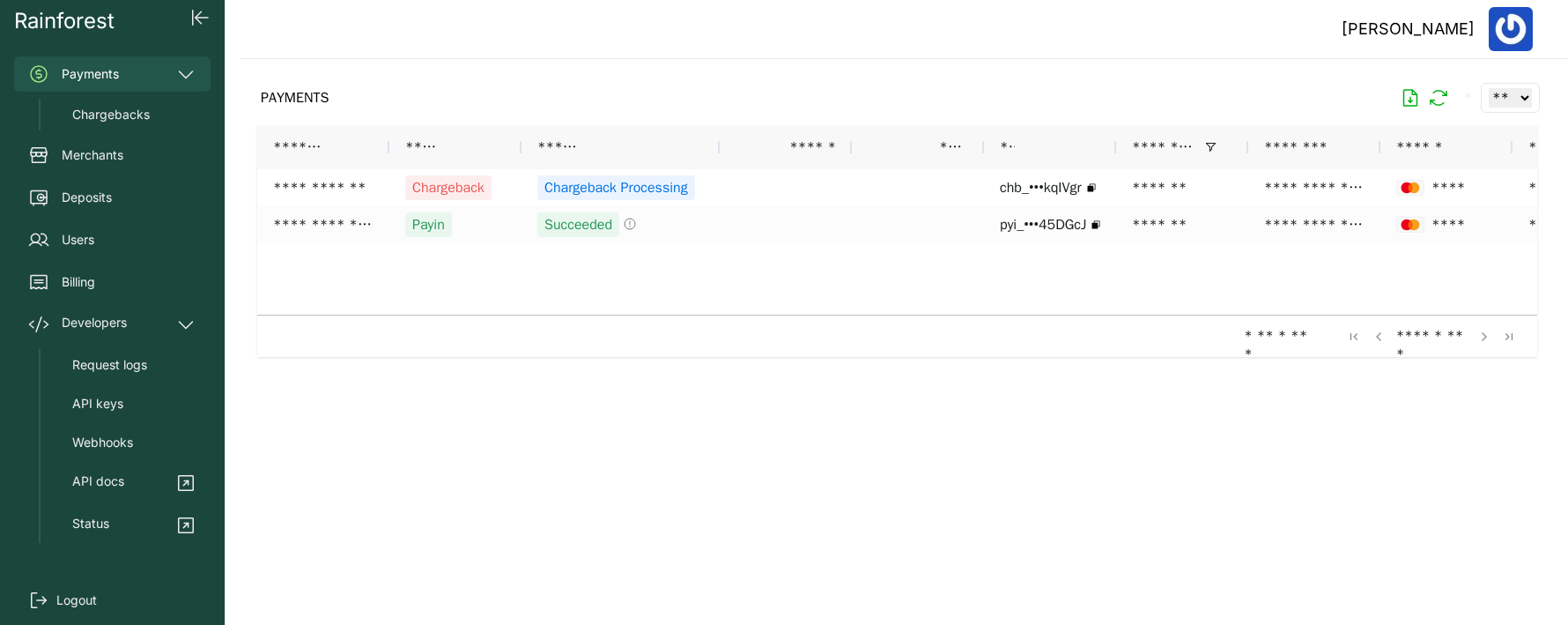 click on "[PERSON_NAME]" 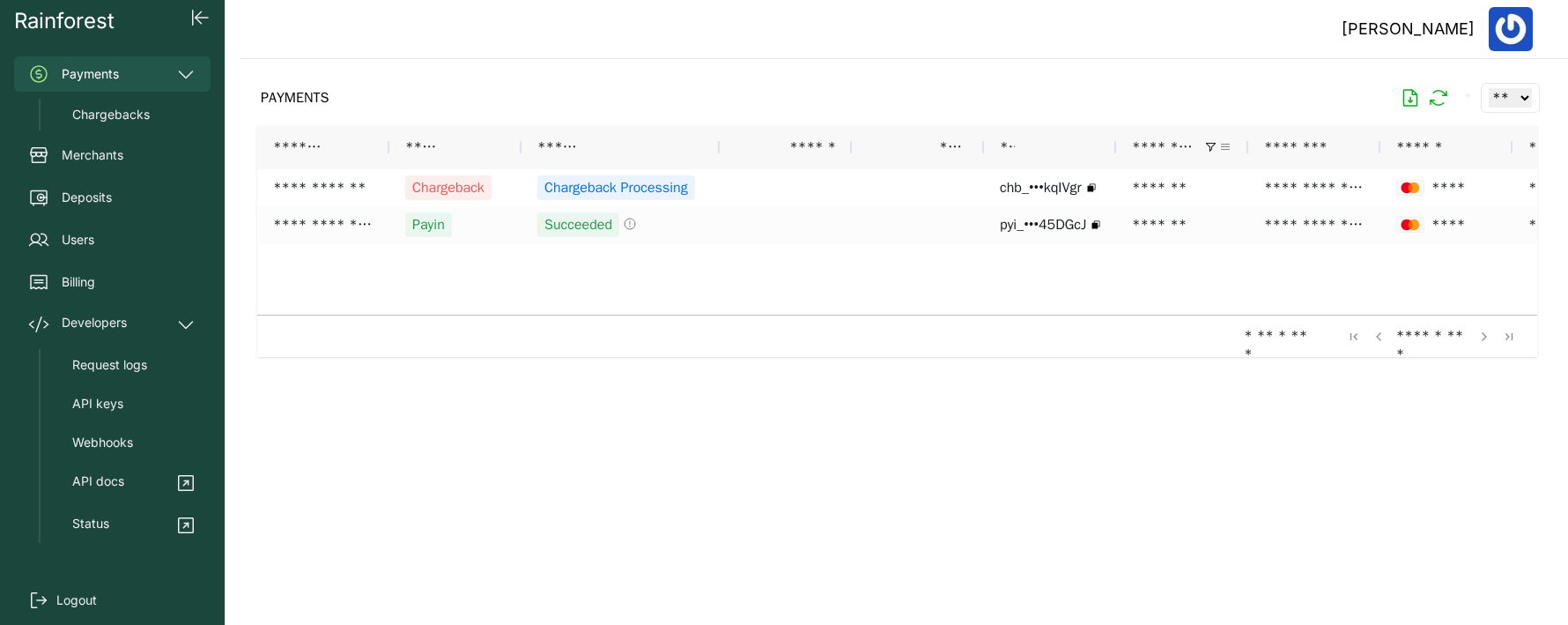 click at bounding box center [1225, 147] 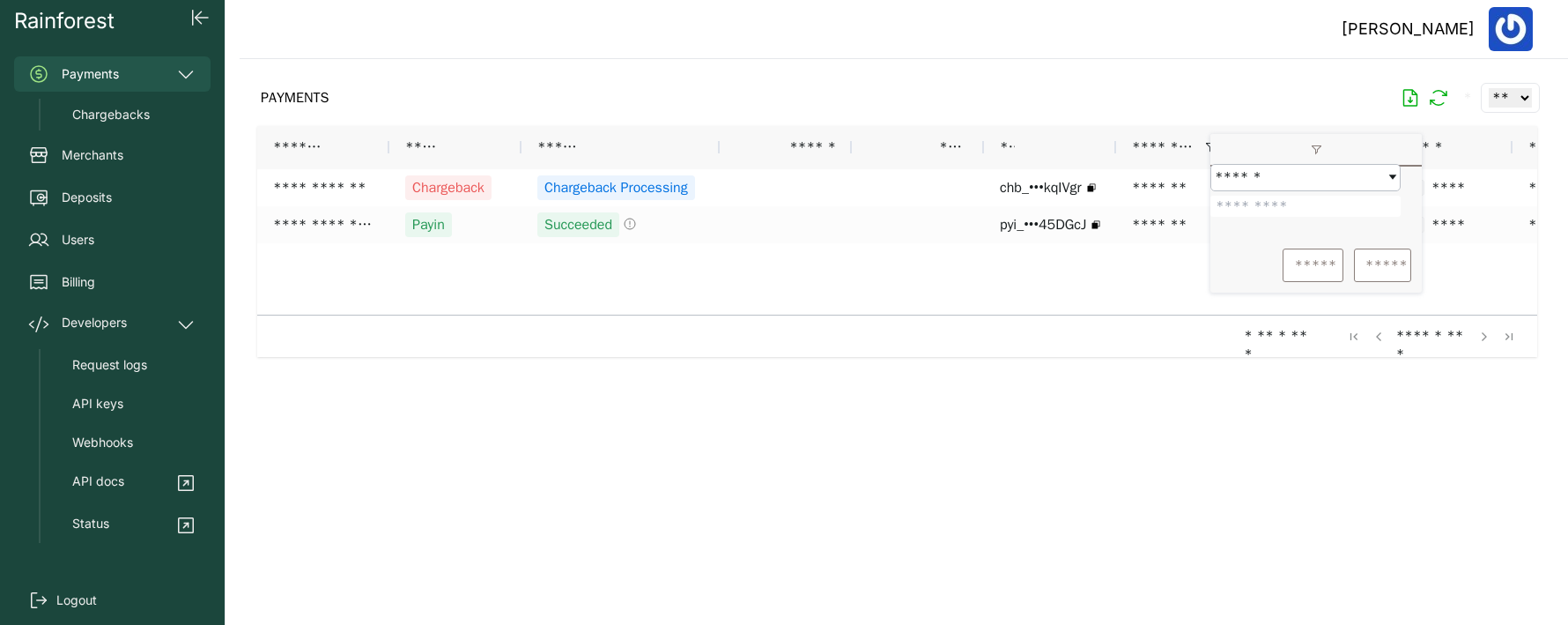 drag, startPoint x: 1320, startPoint y: 221, endPoint x: 1216, endPoint y: 220, distance: 104.004808 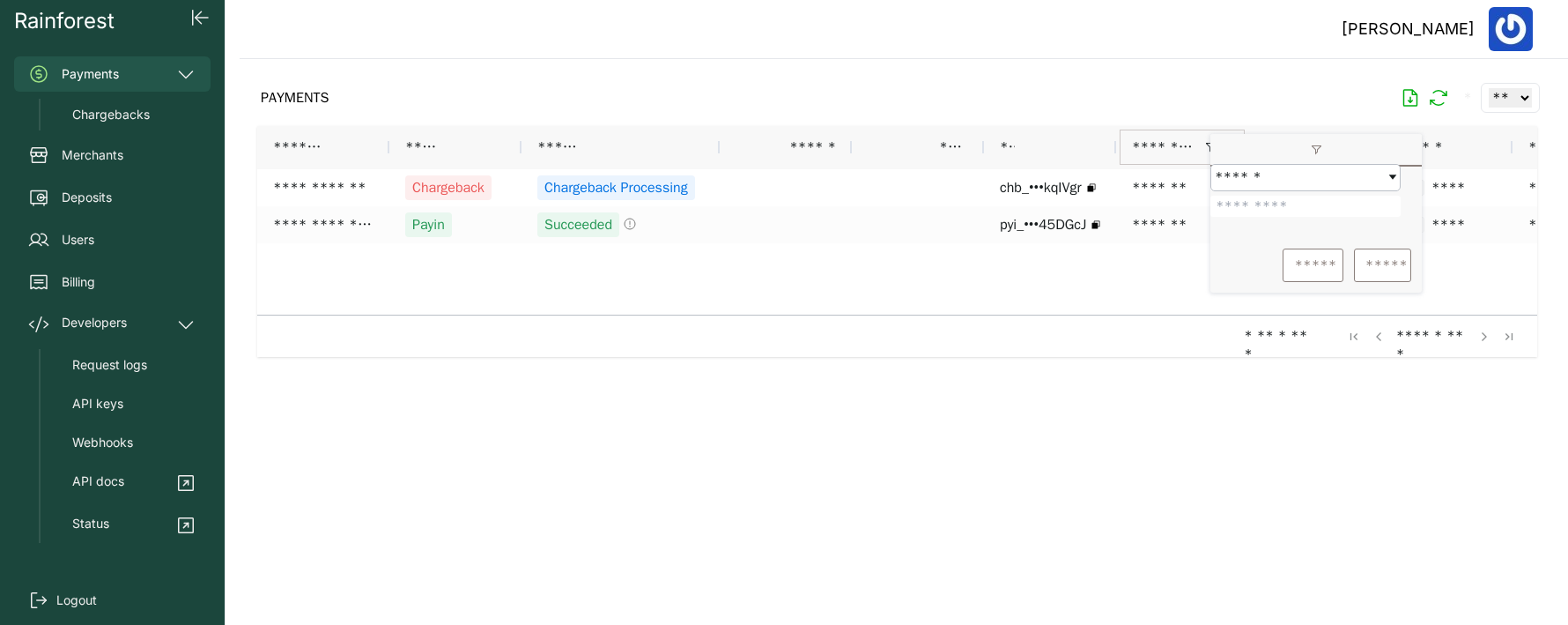 type on "*******" 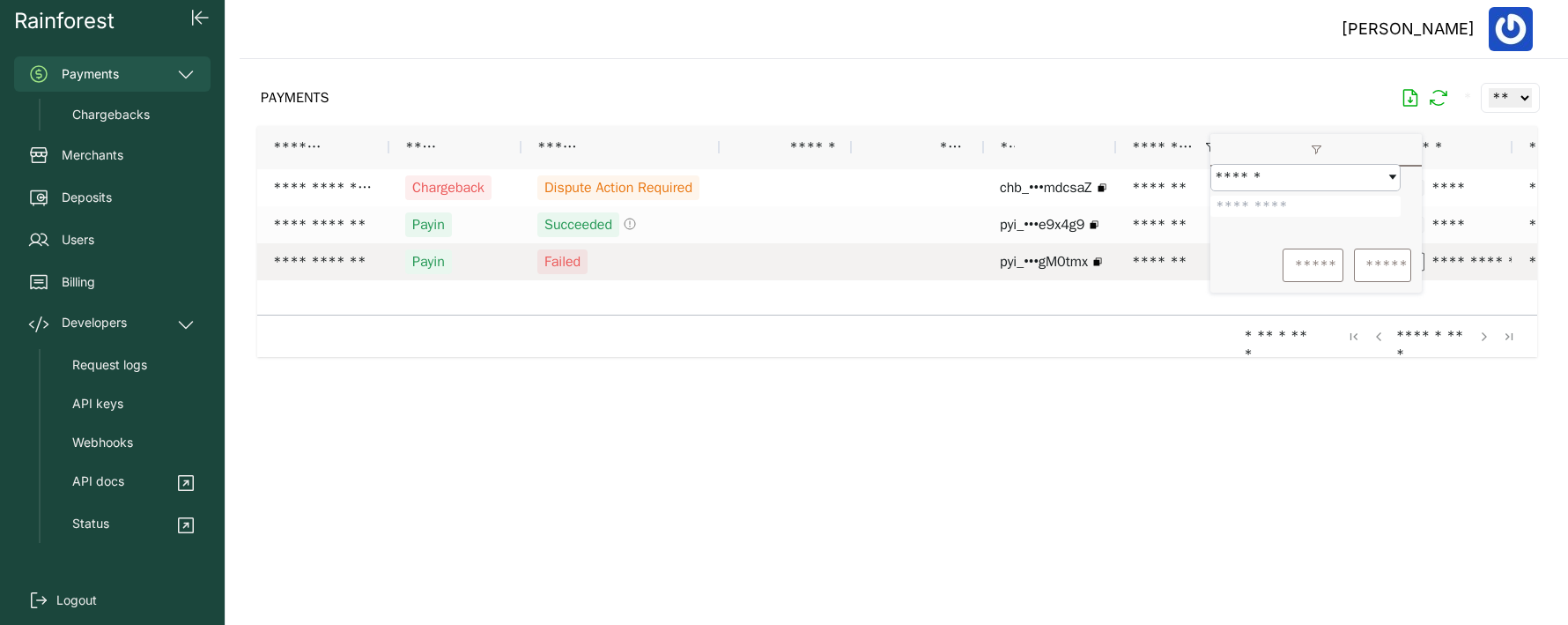 click on "pyi_•••gM0tmx" at bounding box center [1044, 262] 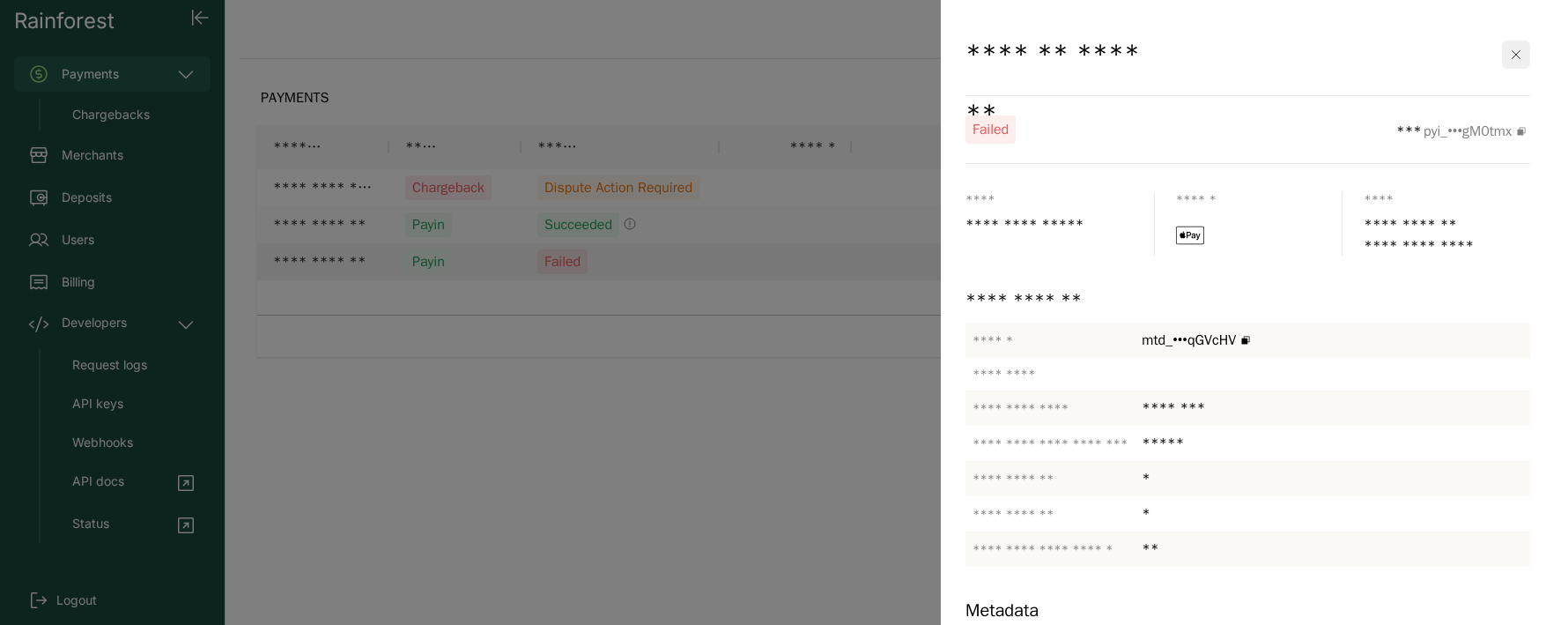 click 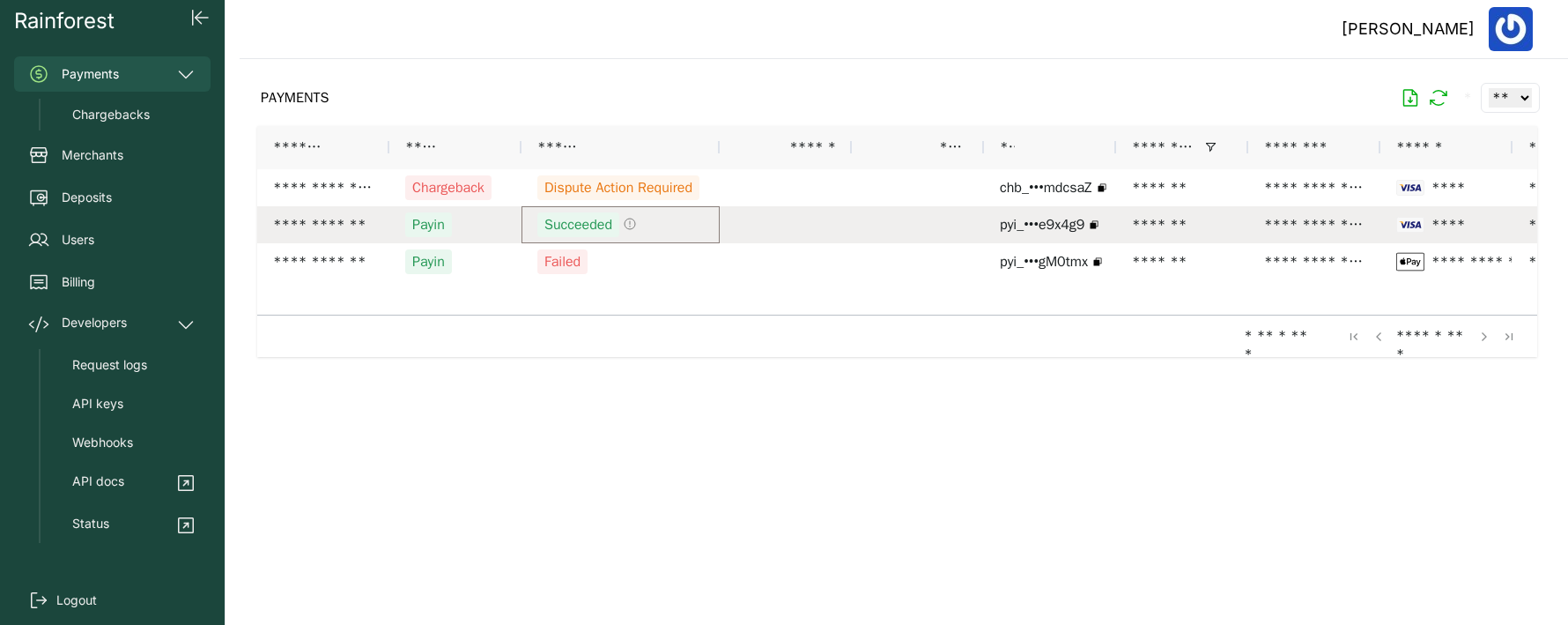 click on "Succeeded" at bounding box center (578, 225) 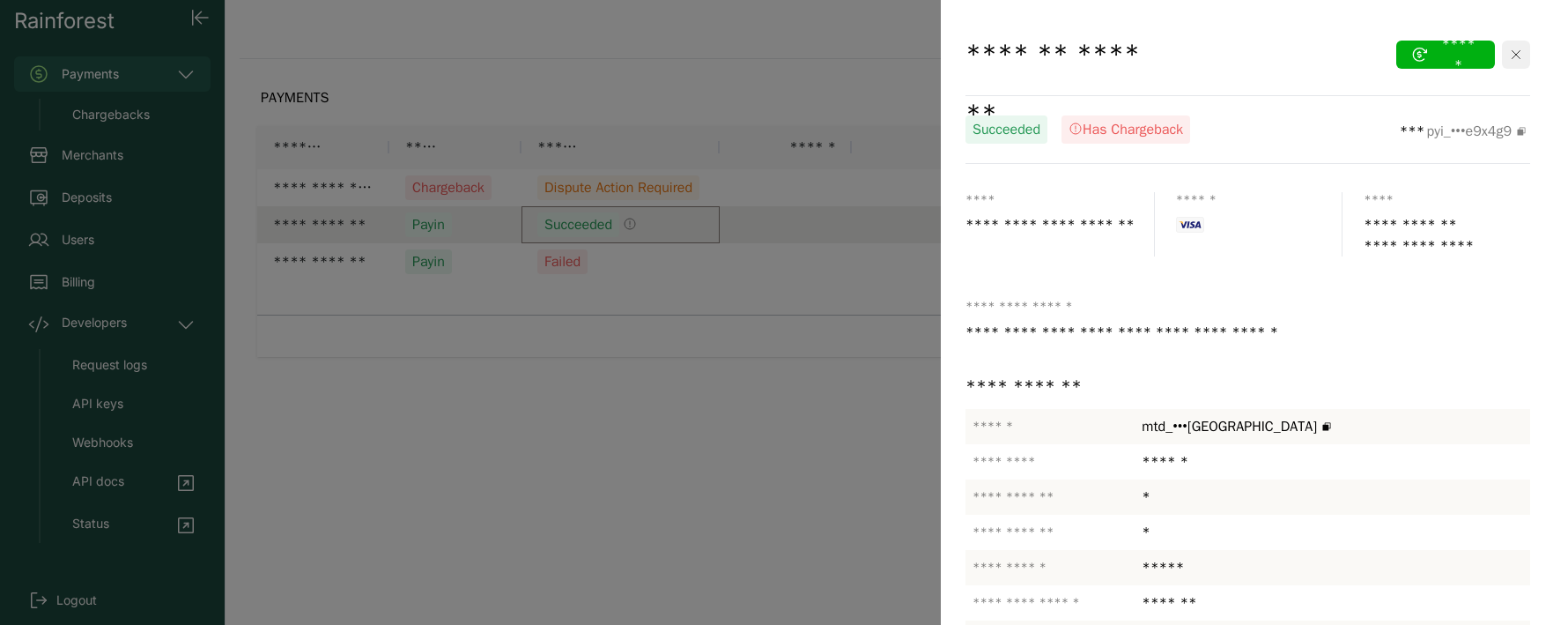 click 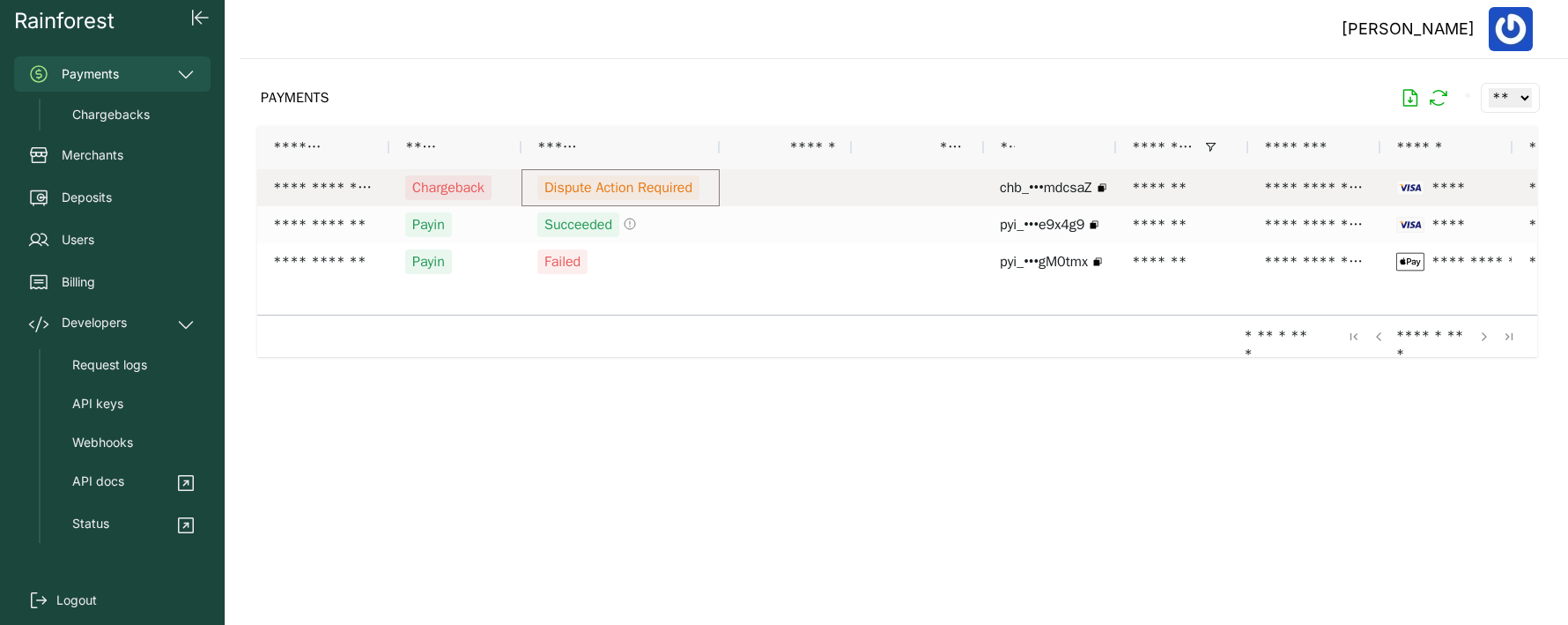 click on "Dispute Action Required" at bounding box center [618, 188] 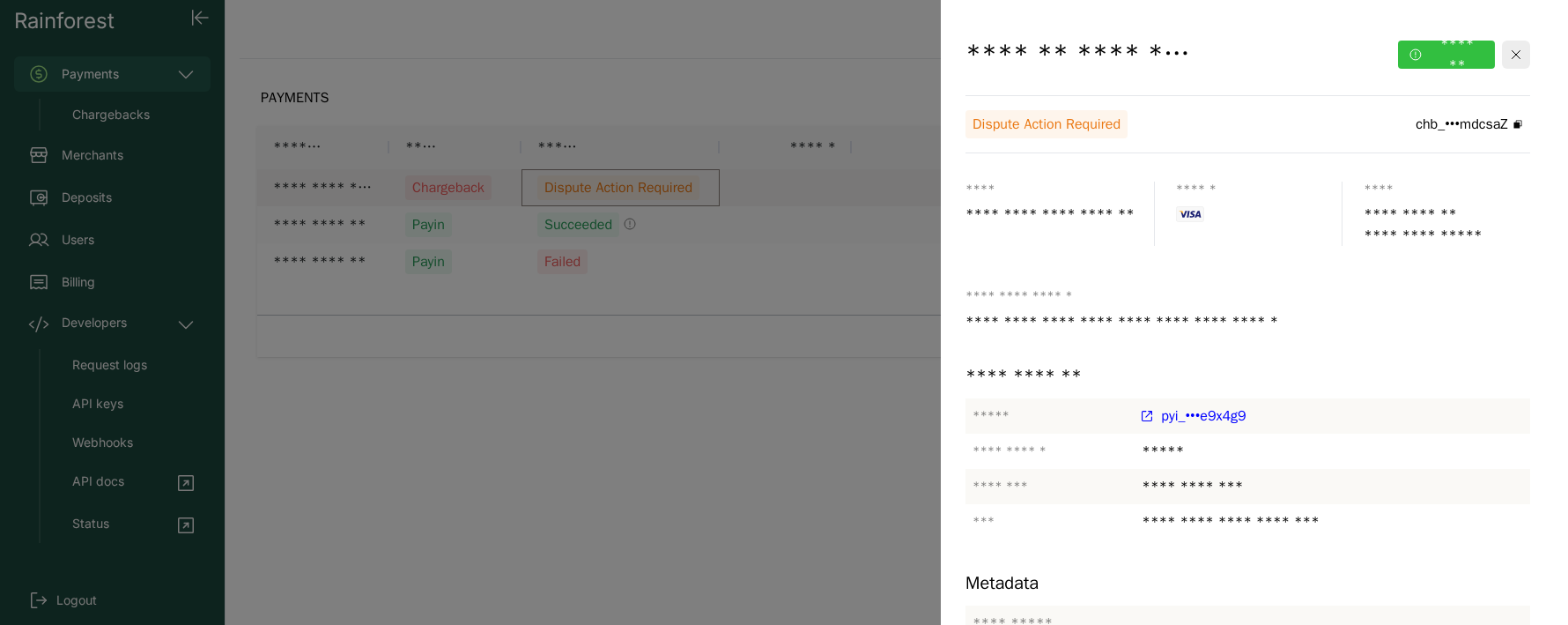 click on "*******" 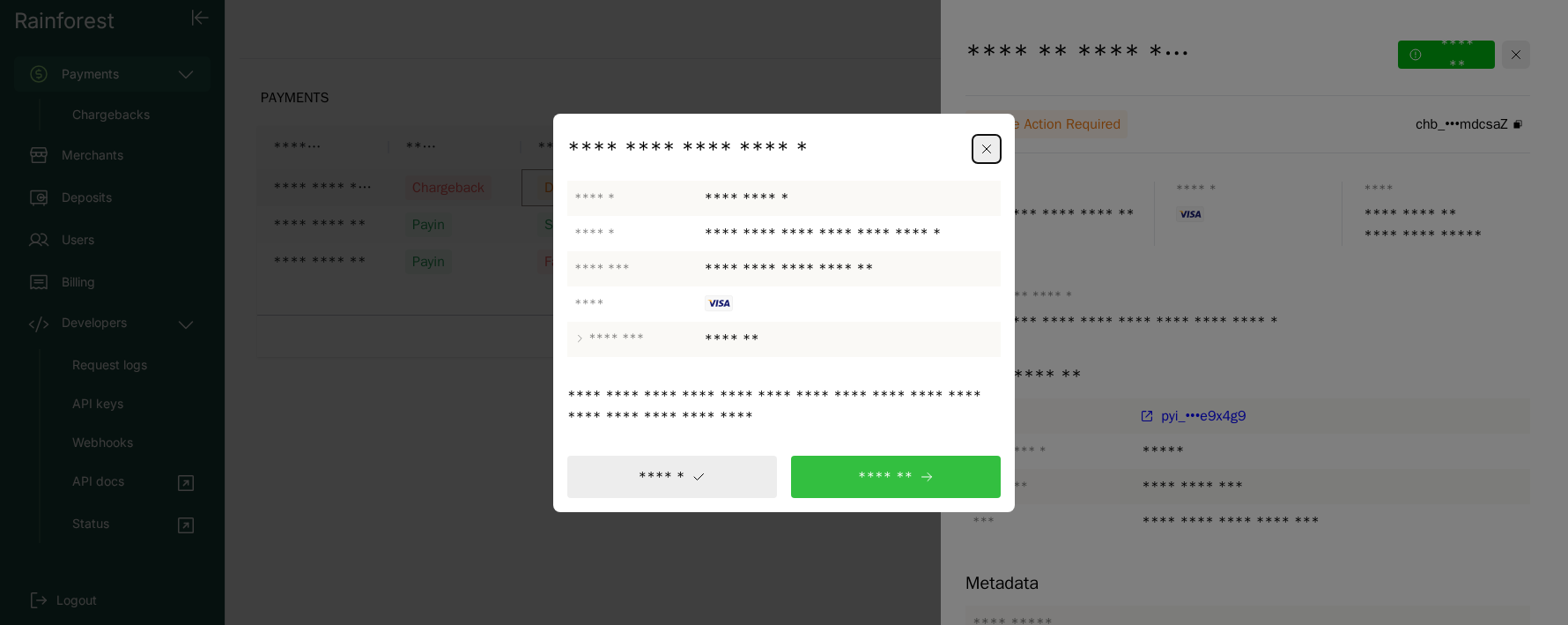 click on "*******" at bounding box center [896, 477] 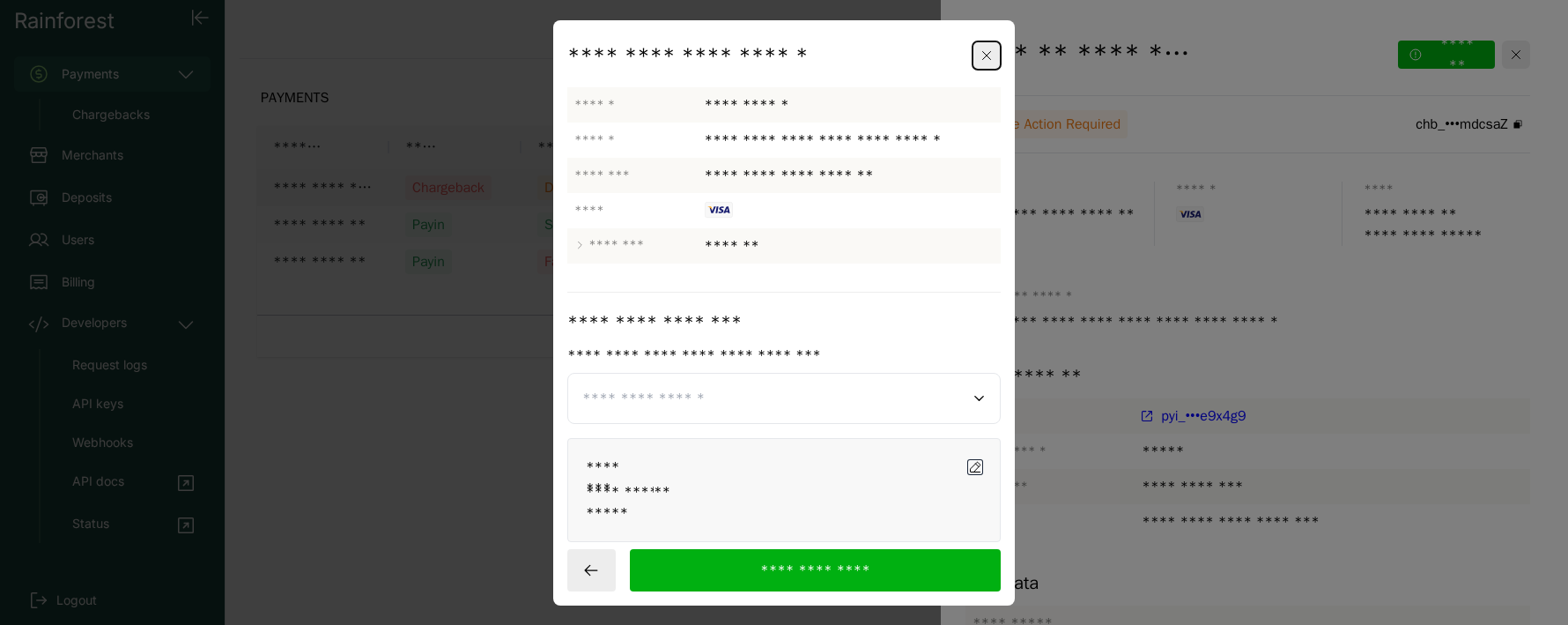 click 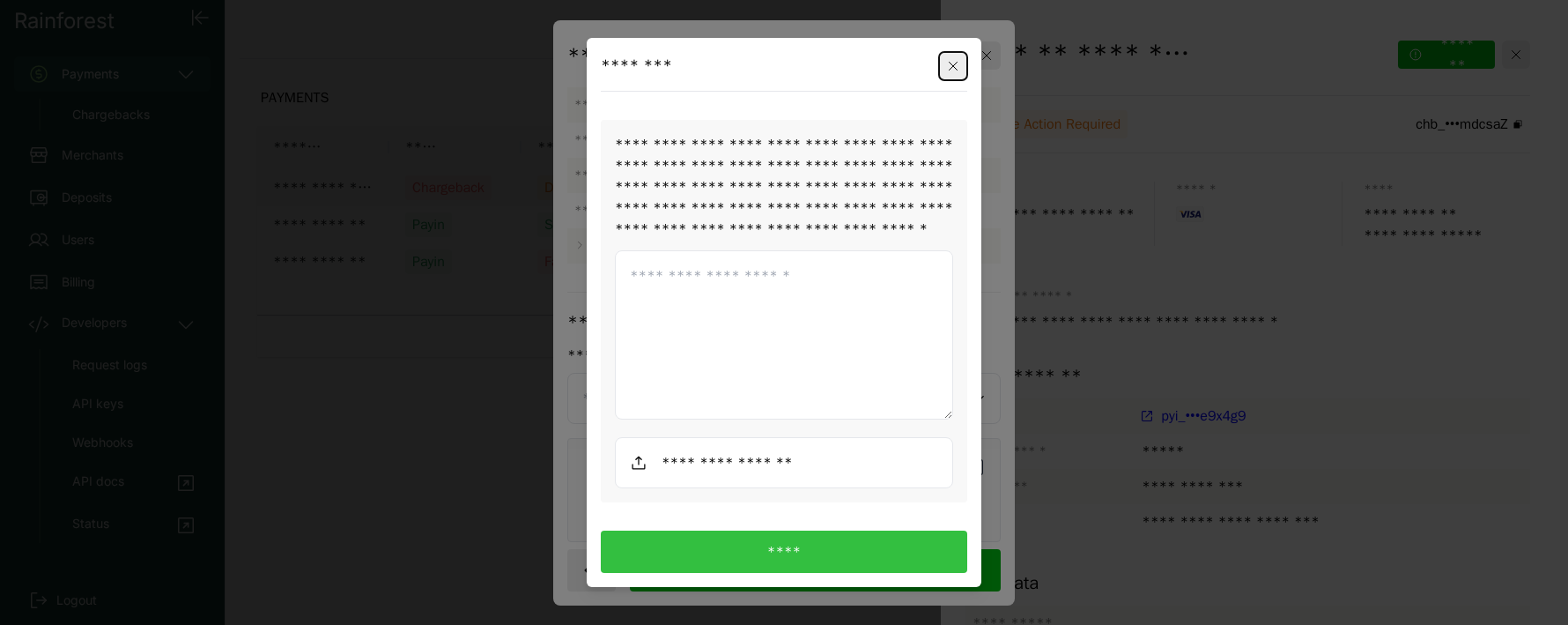 click at bounding box center (784, 335) 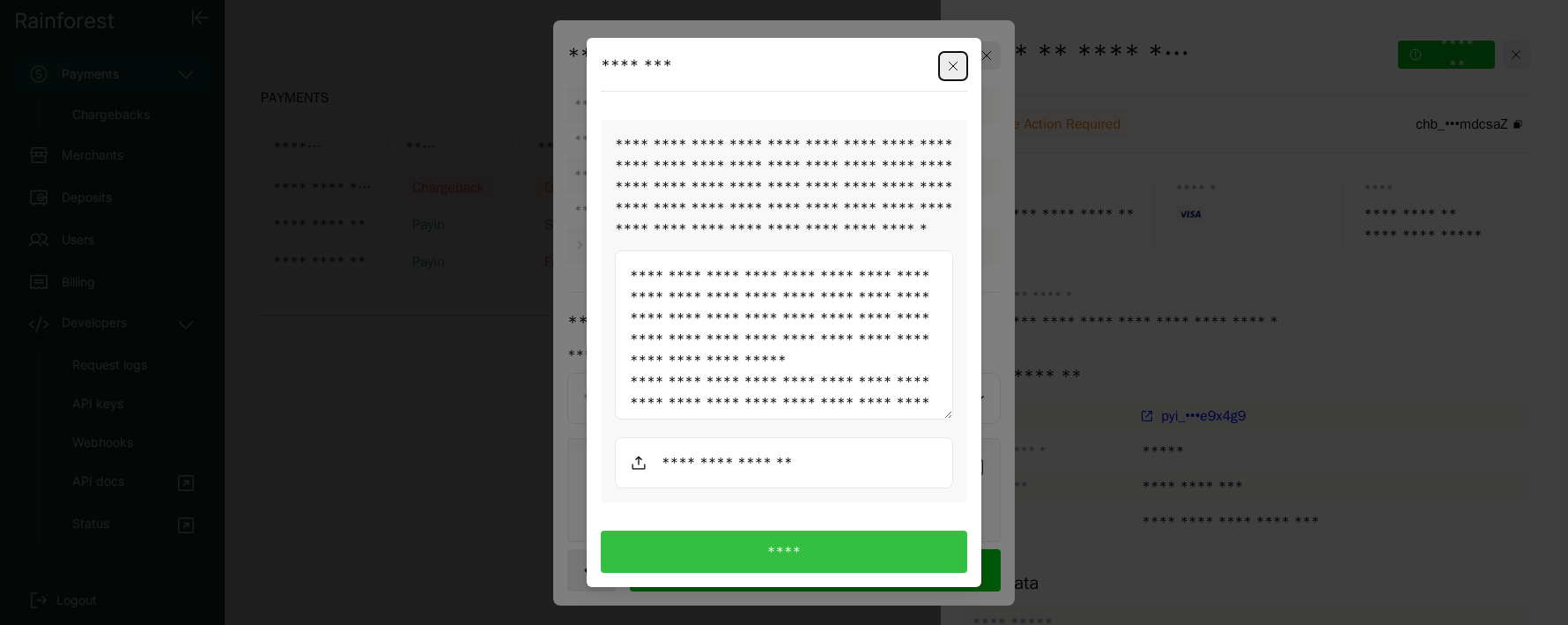scroll, scrollTop: 709, scrollLeft: 0, axis: vertical 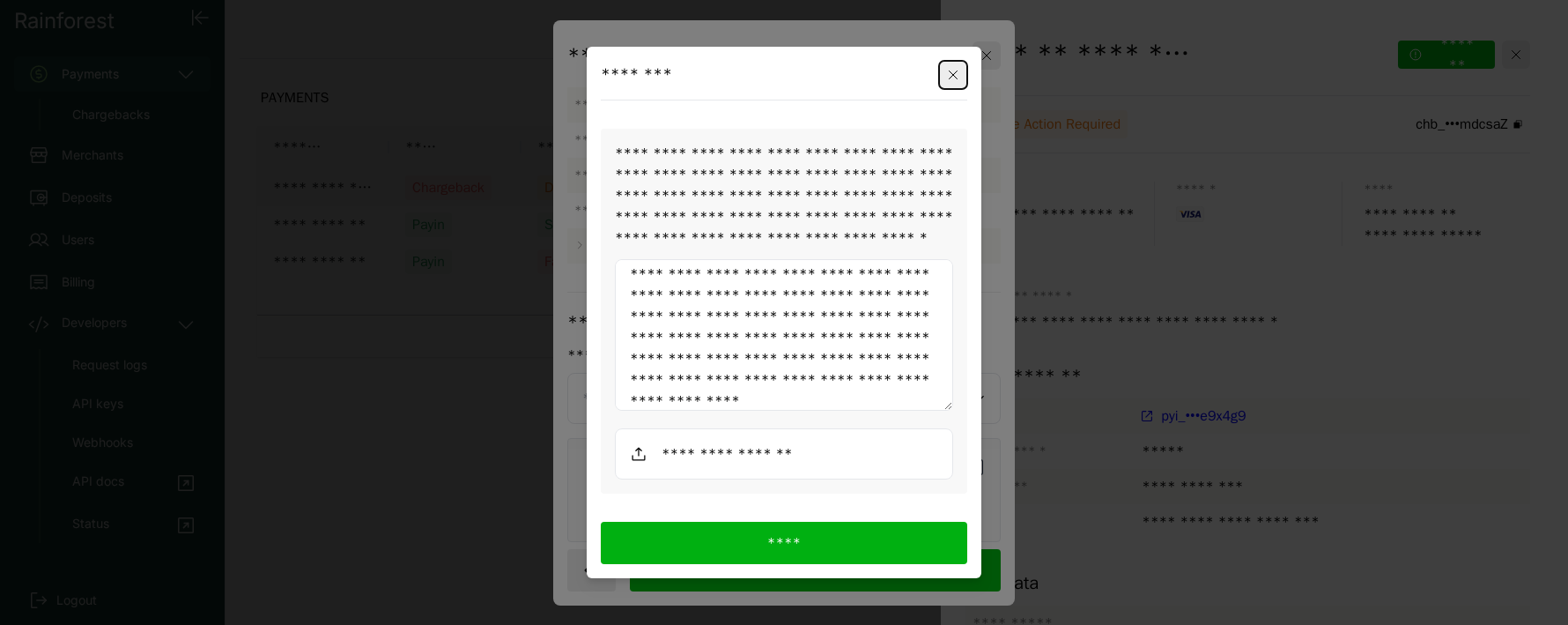 type on "**********" 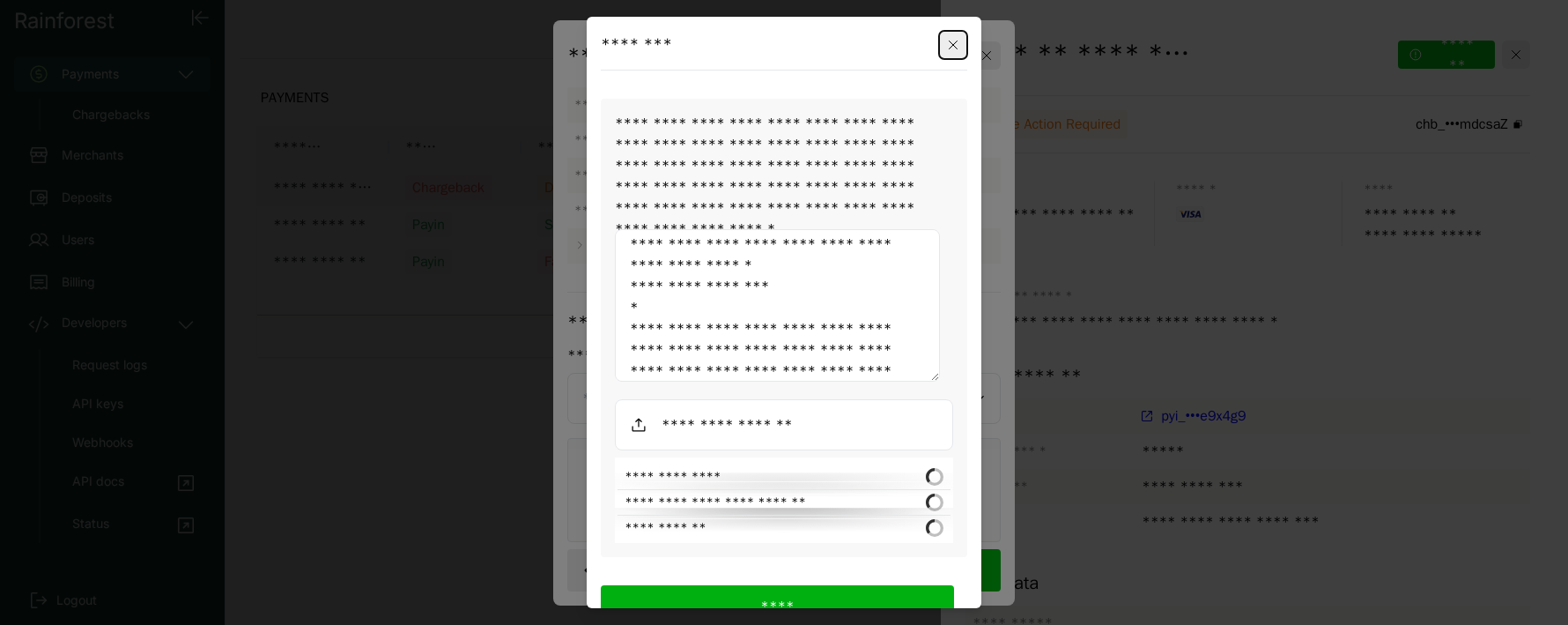 scroll, scrollTop: 751, scrollLeft: 0, axis: vertical 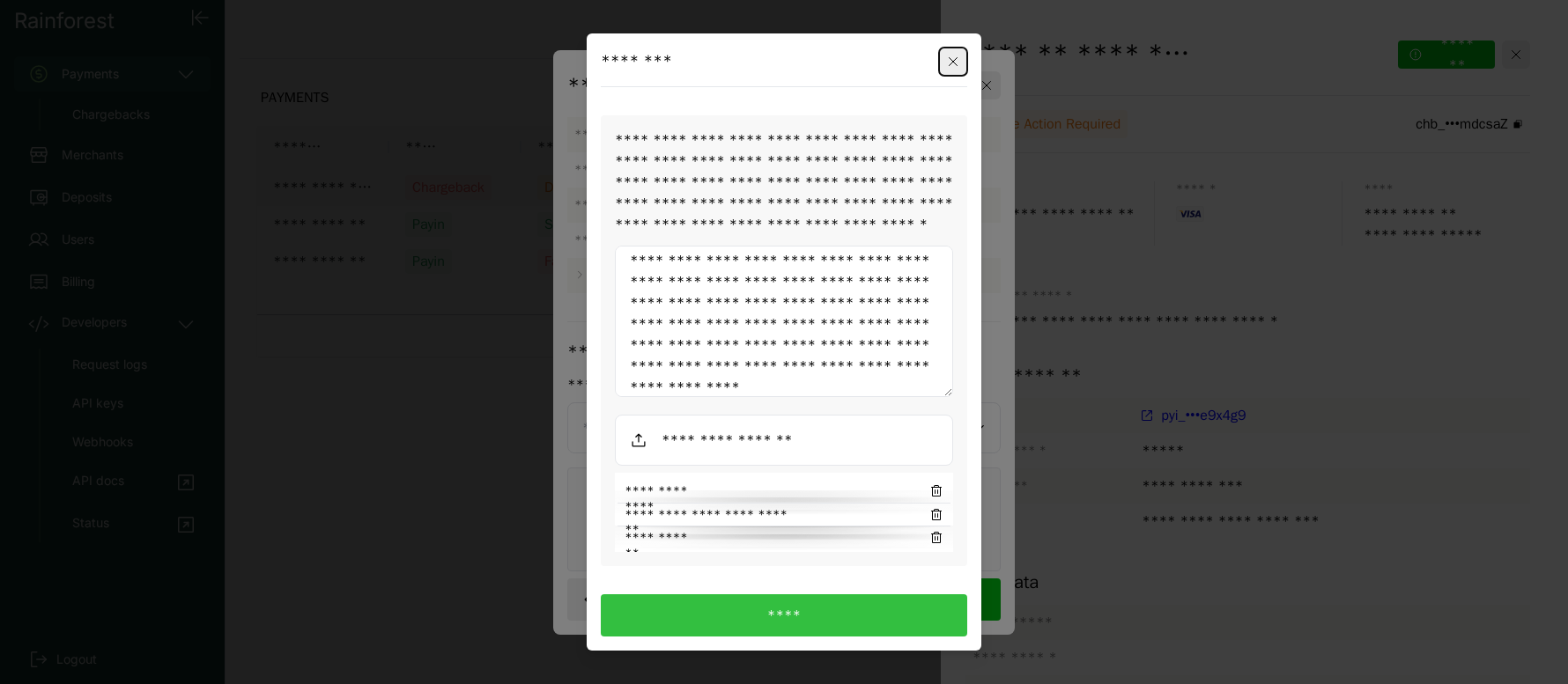 click on "****" at bounding box center (784, 615) 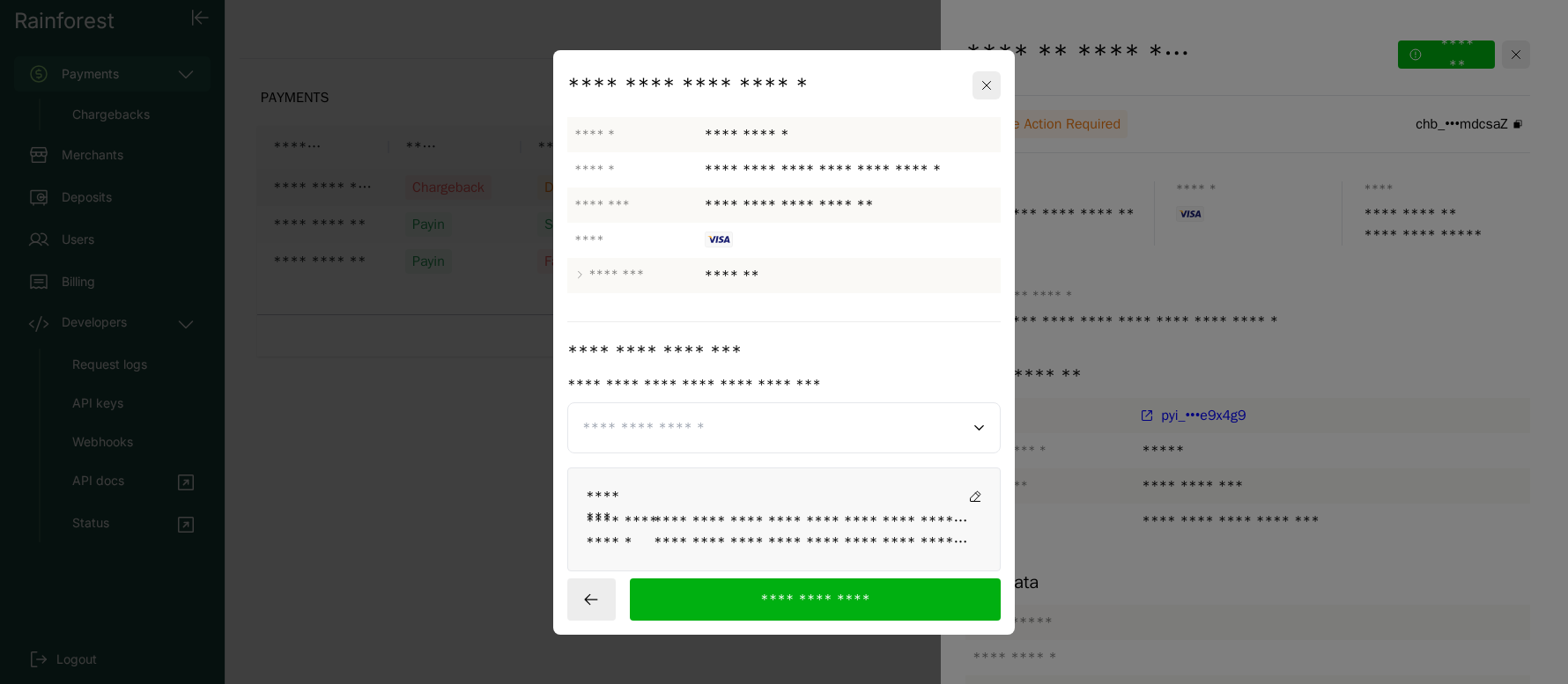 click on "**********" at bounding box center [815, 599] 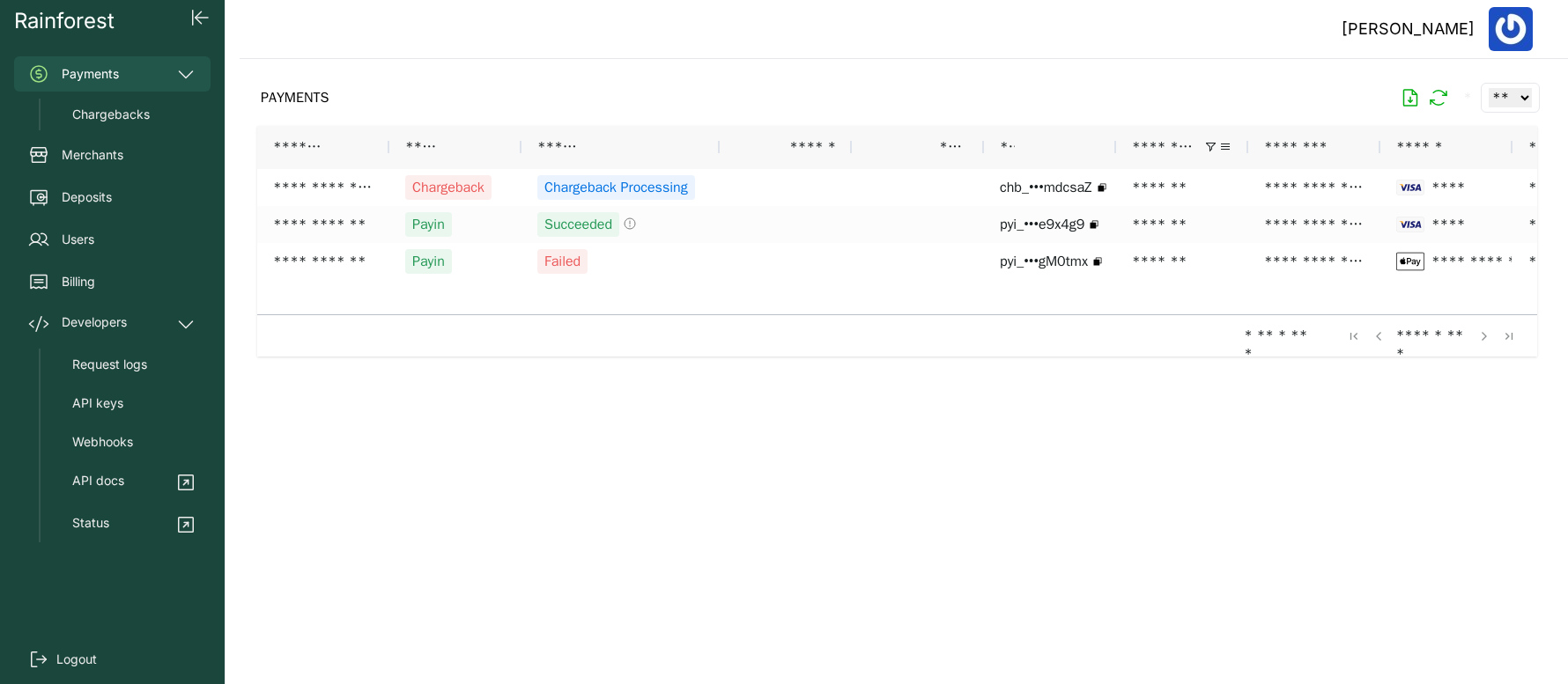 click on "**********" at bounding box center (1182, 147) 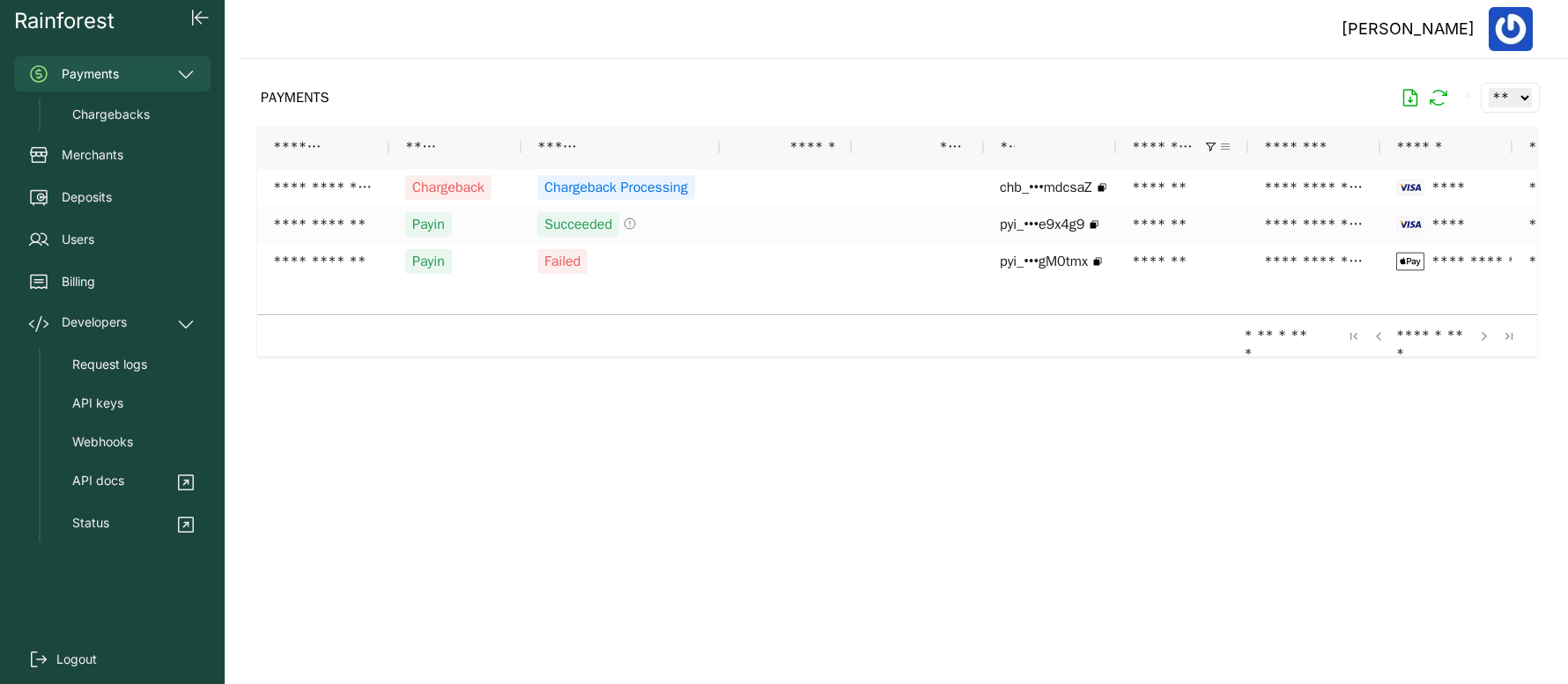click at bounding box center (1225, 147) 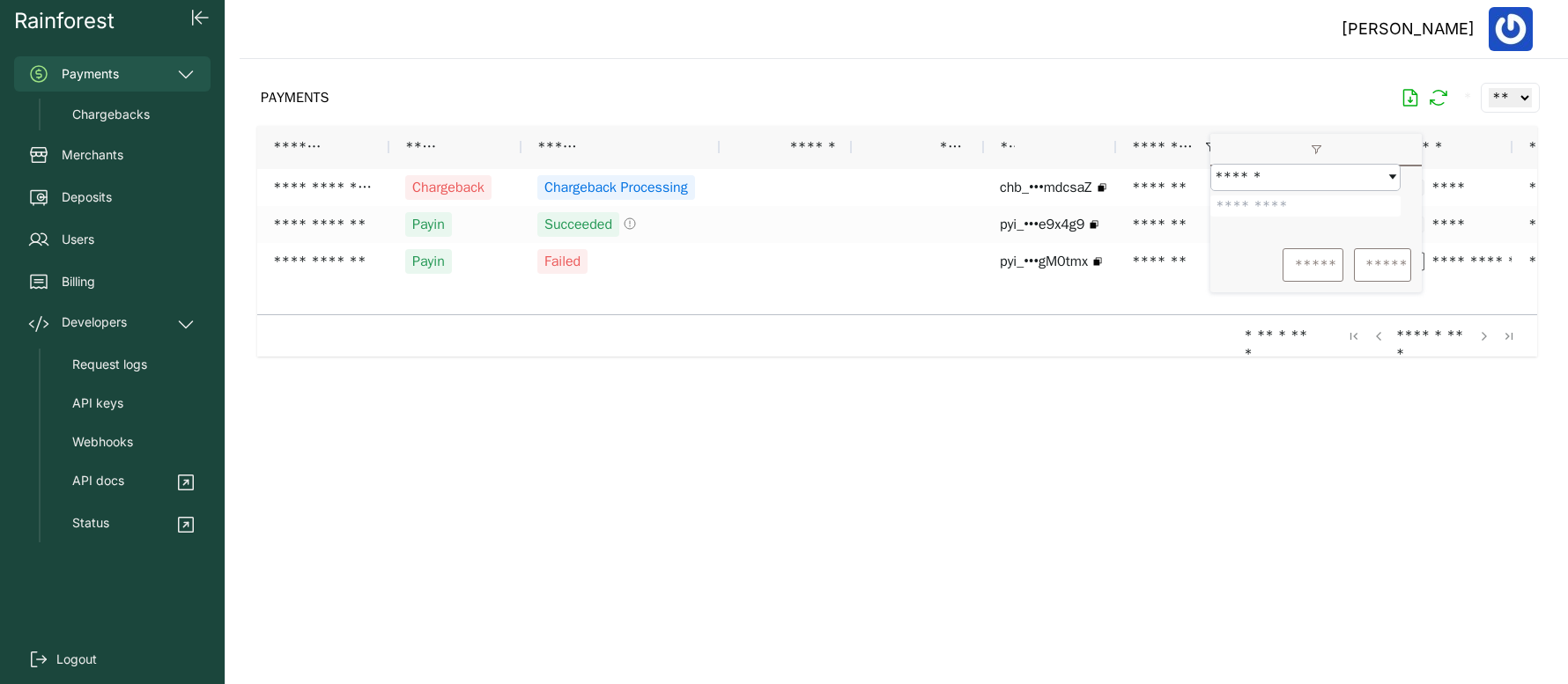 drag, startPoint x: 1305, startPoint y: 224, endPoint x: 1223, endPoint y: 216, distance: 82.38932 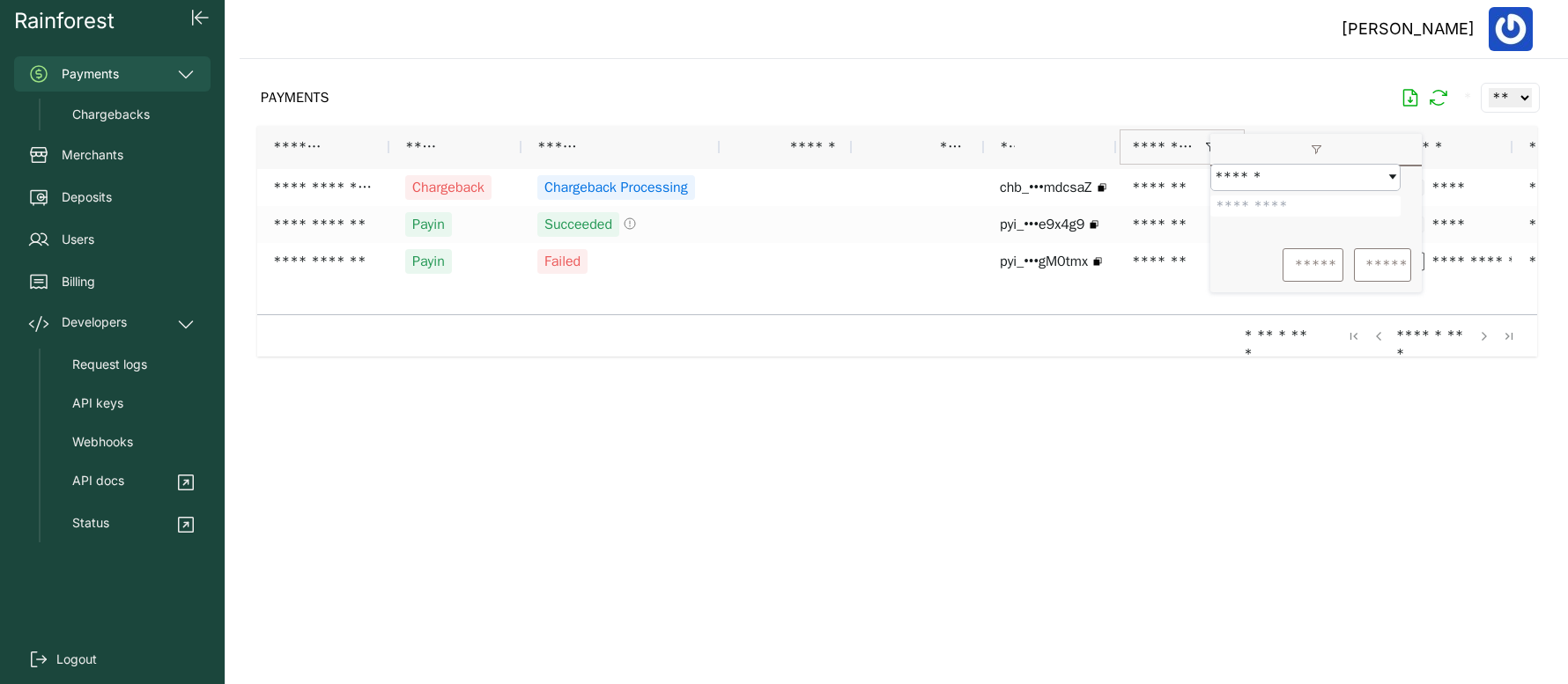 type on "*******" 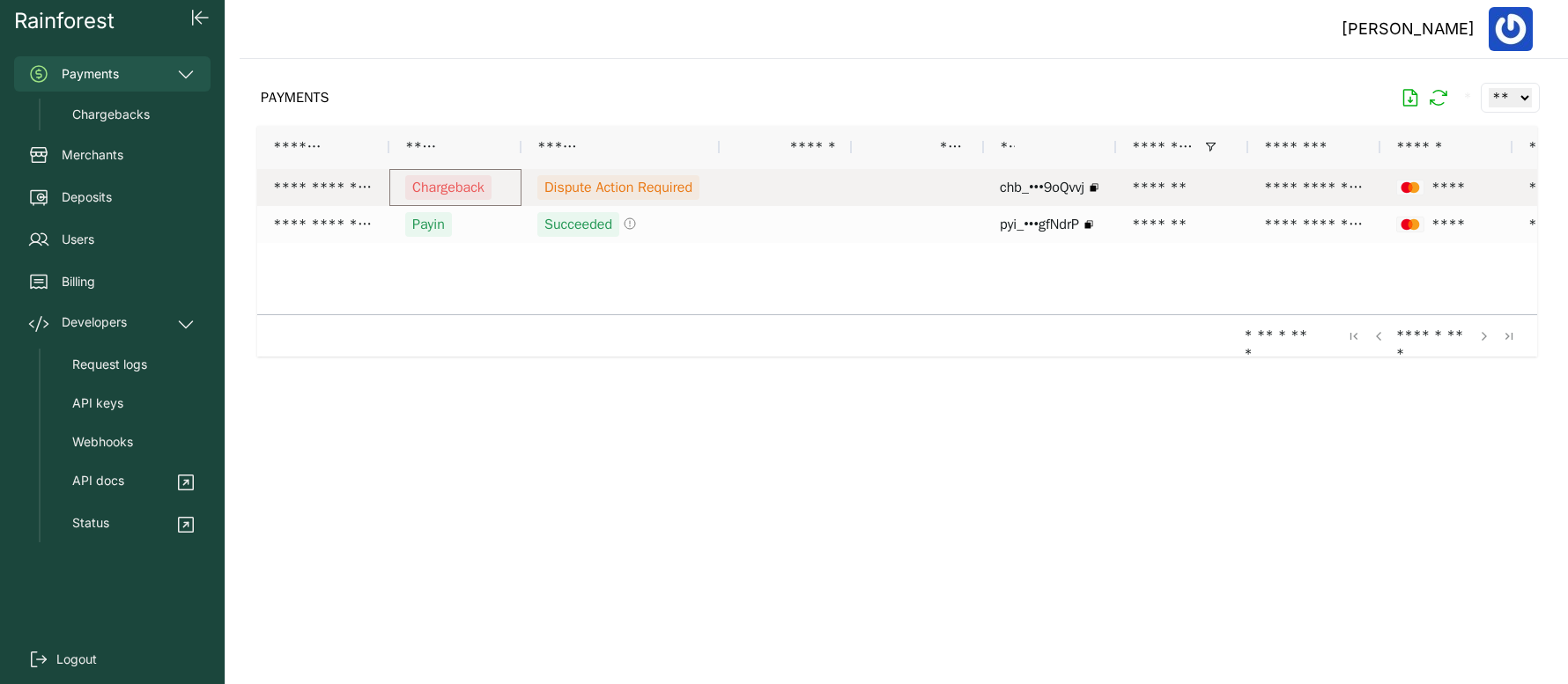 click on "Chargeback" at bounding box center (448, 188) 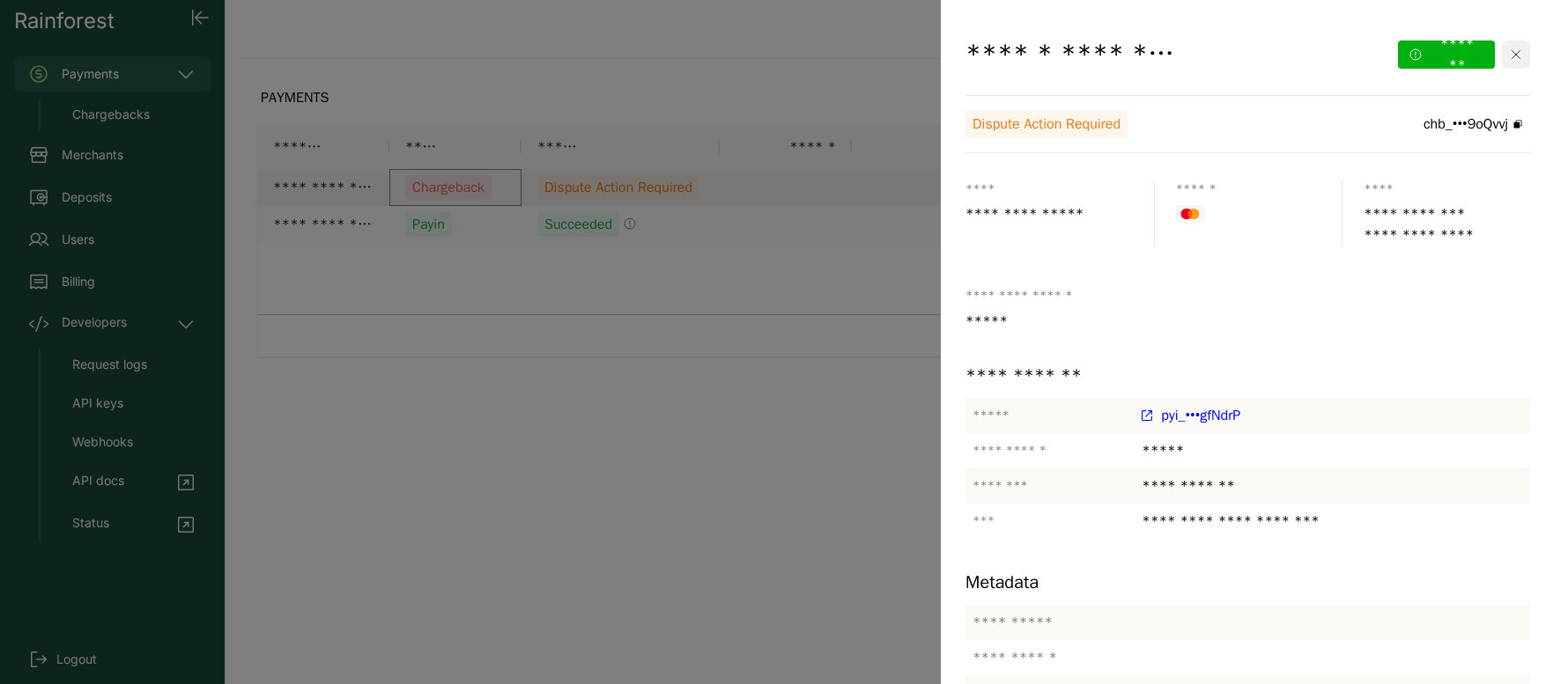 click 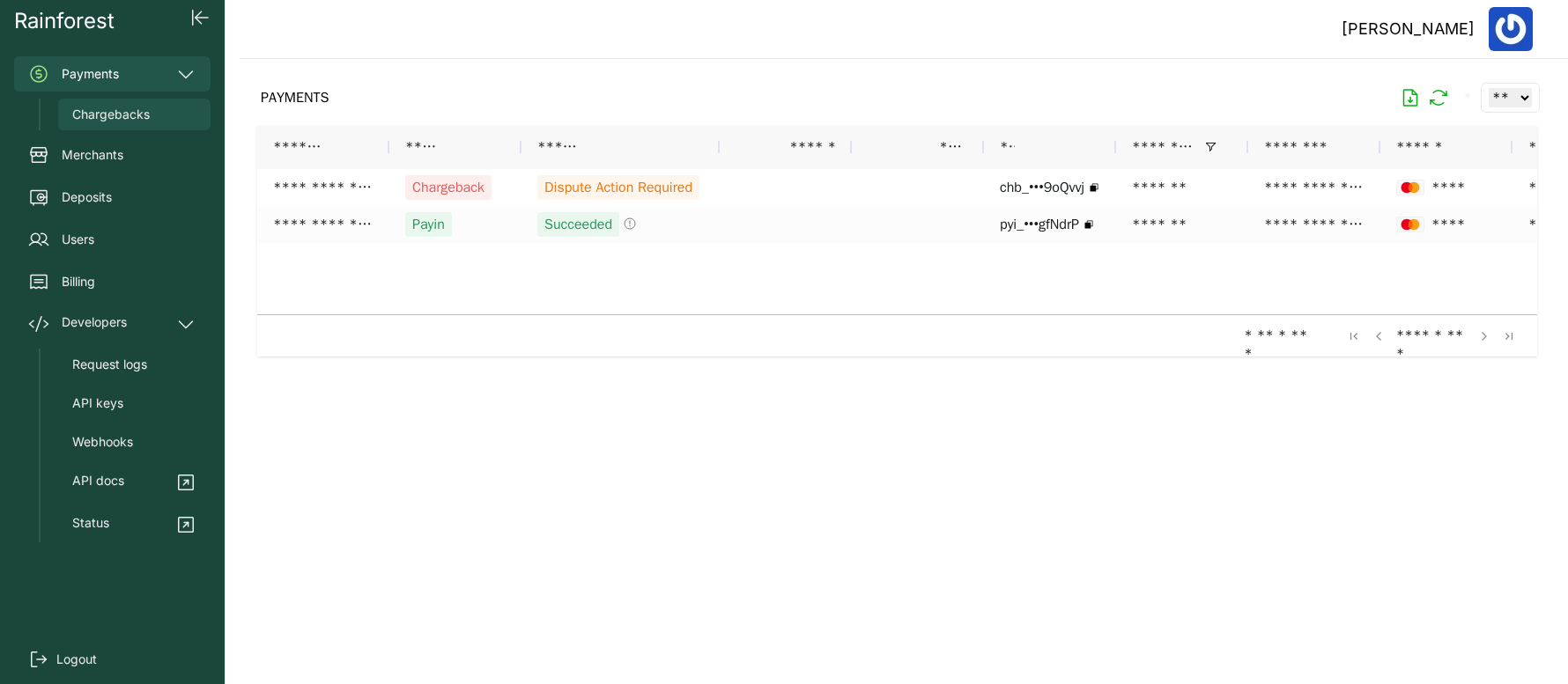 click on "Chargebacks" at bounding box center (111, 114) 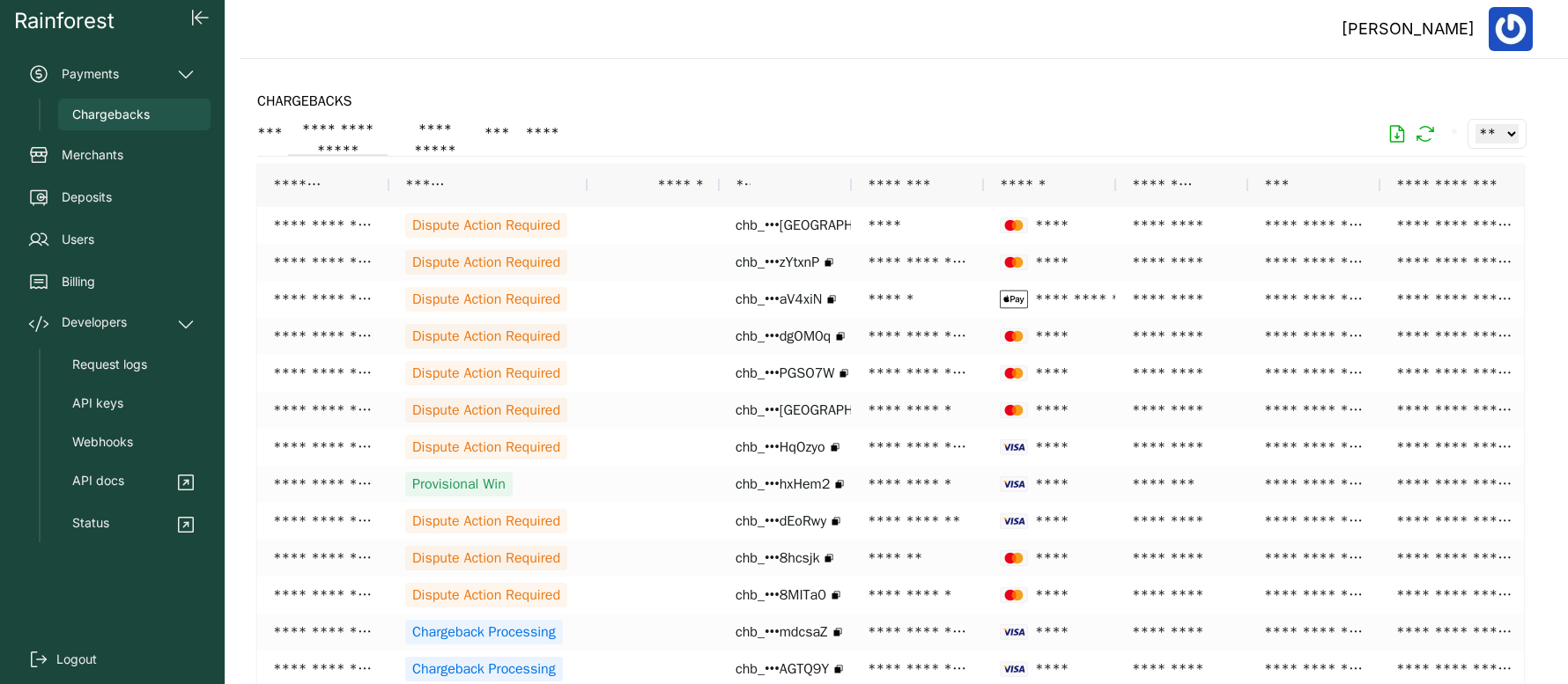 click on "**********" 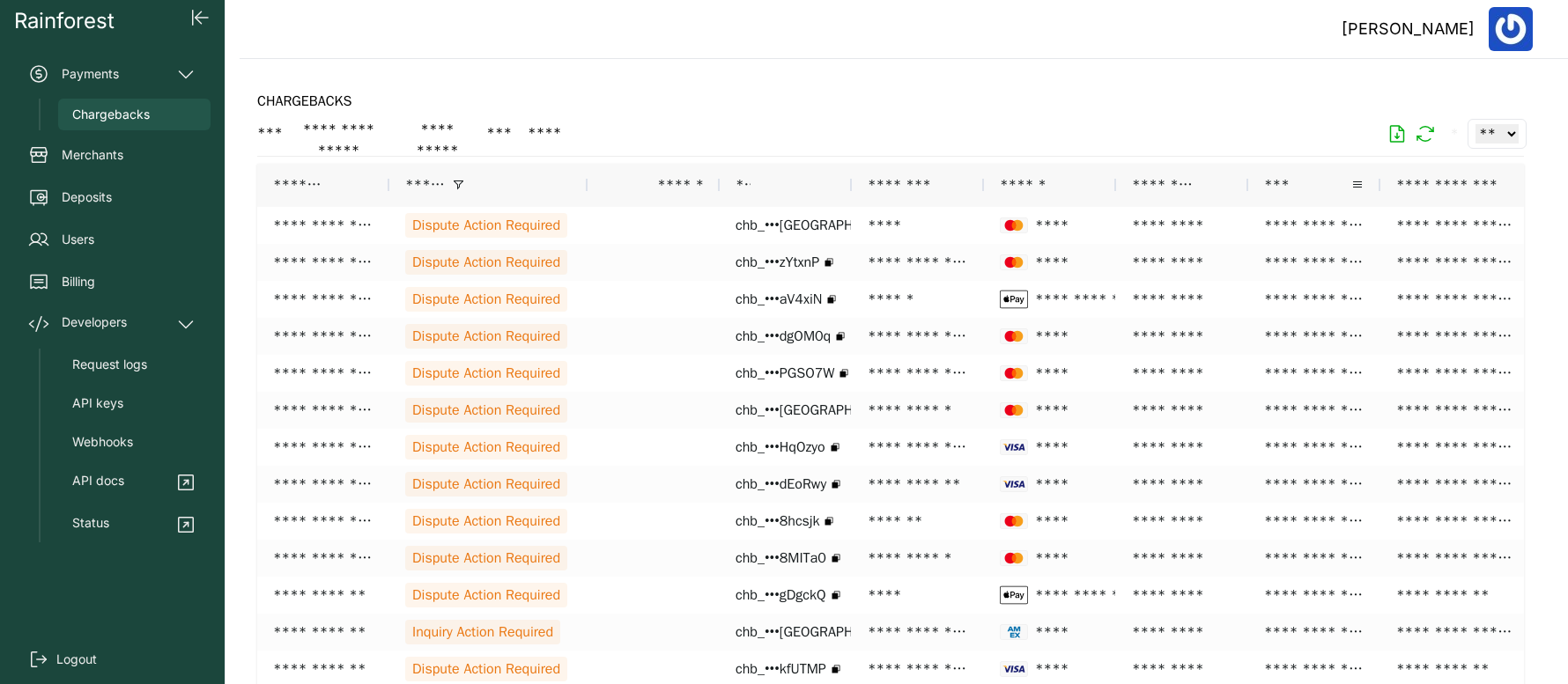 click on "***" at bounding box center (1279, 185) 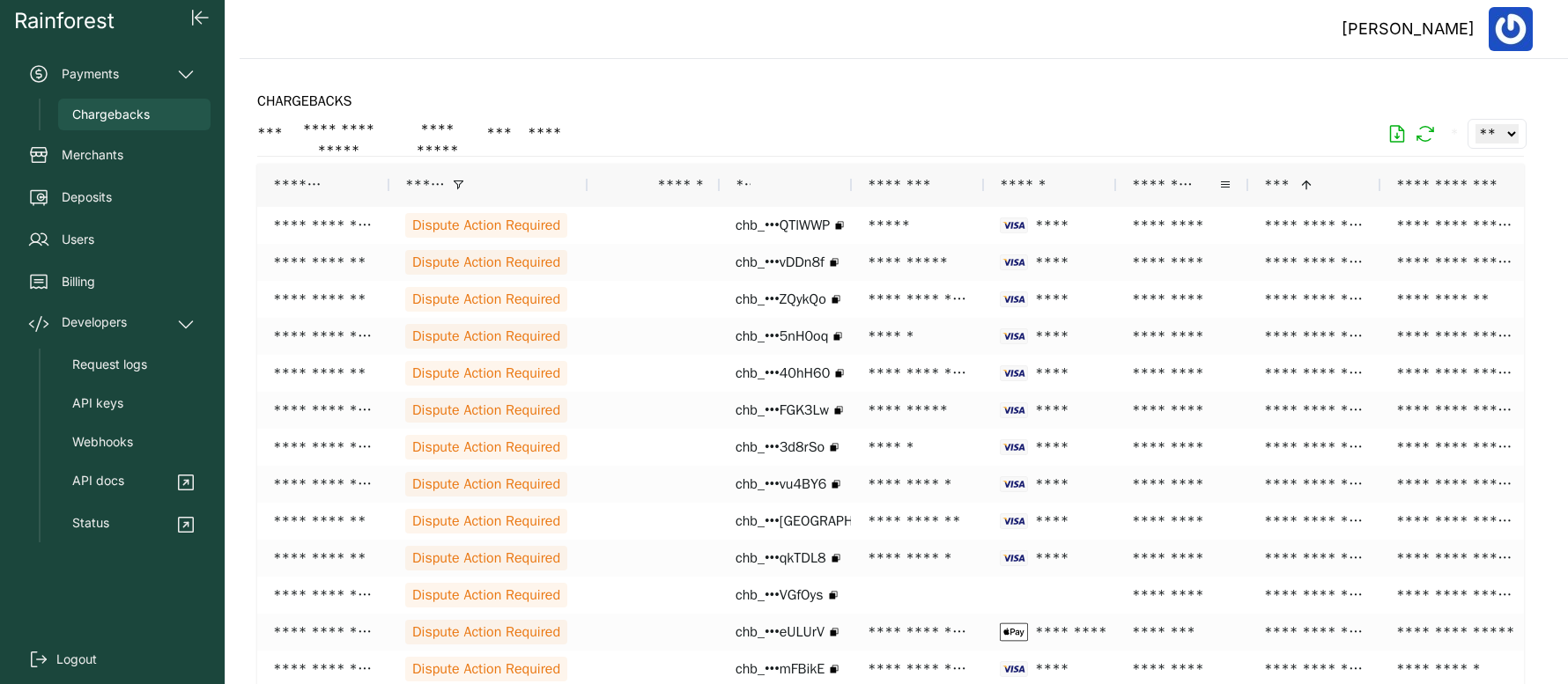 click on "********" at bounding box center (1163, 185) 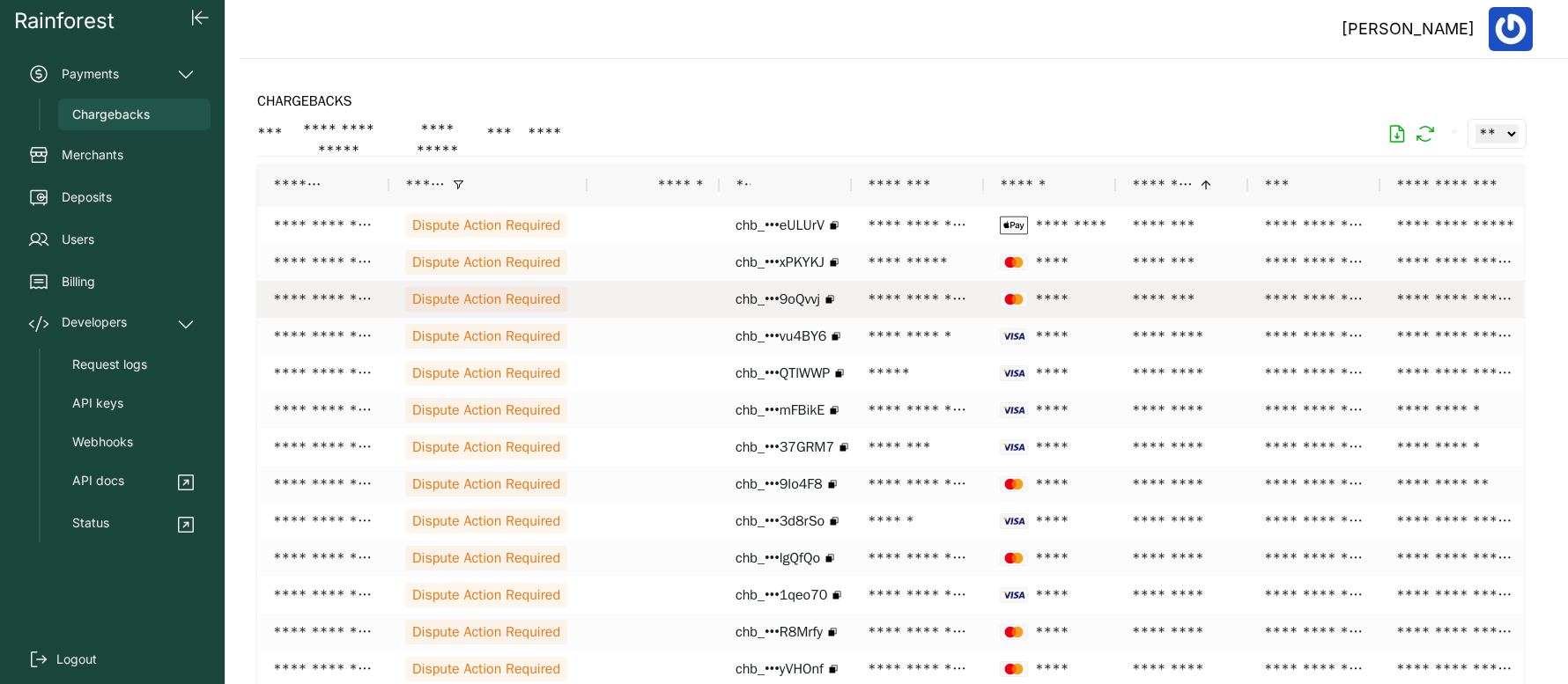 click on "Dispute Action Required" at bounding box center (486, 299) 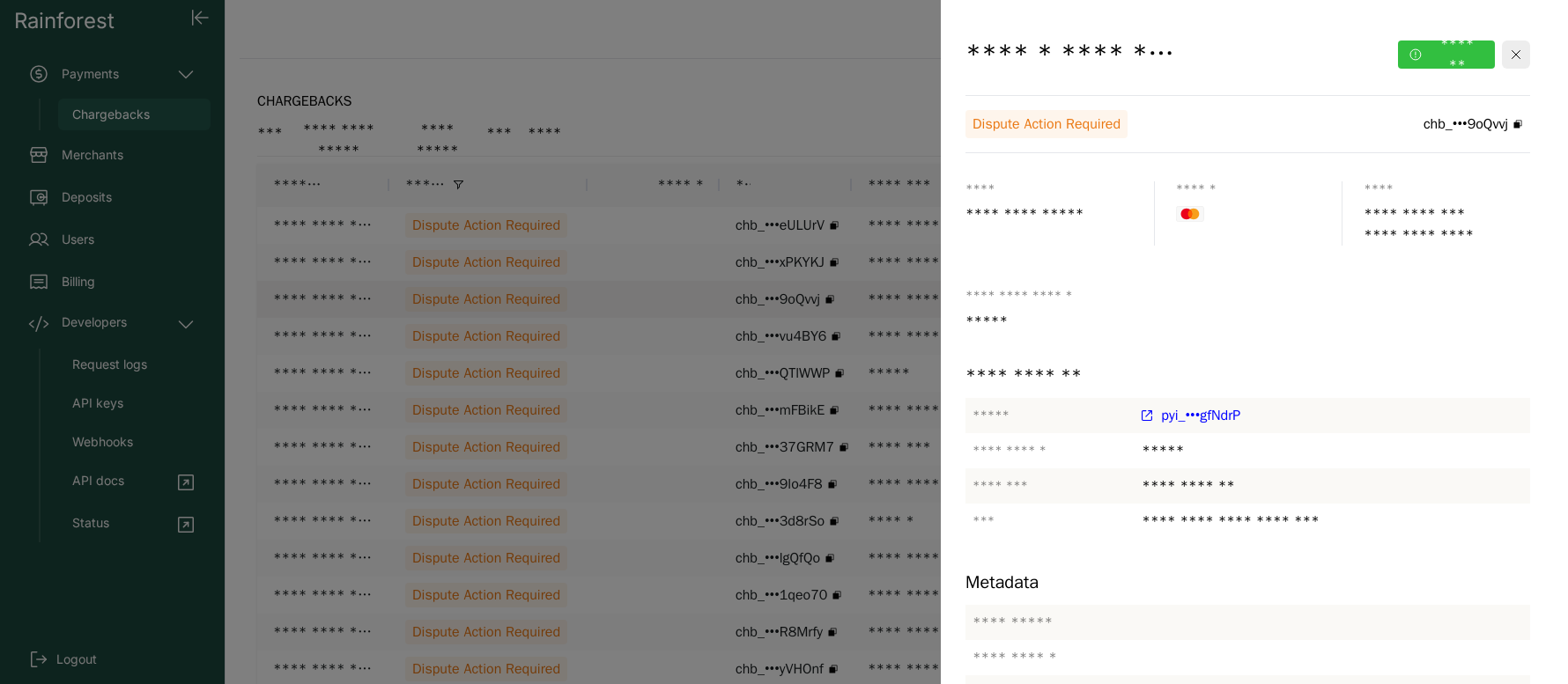 click on "*******" 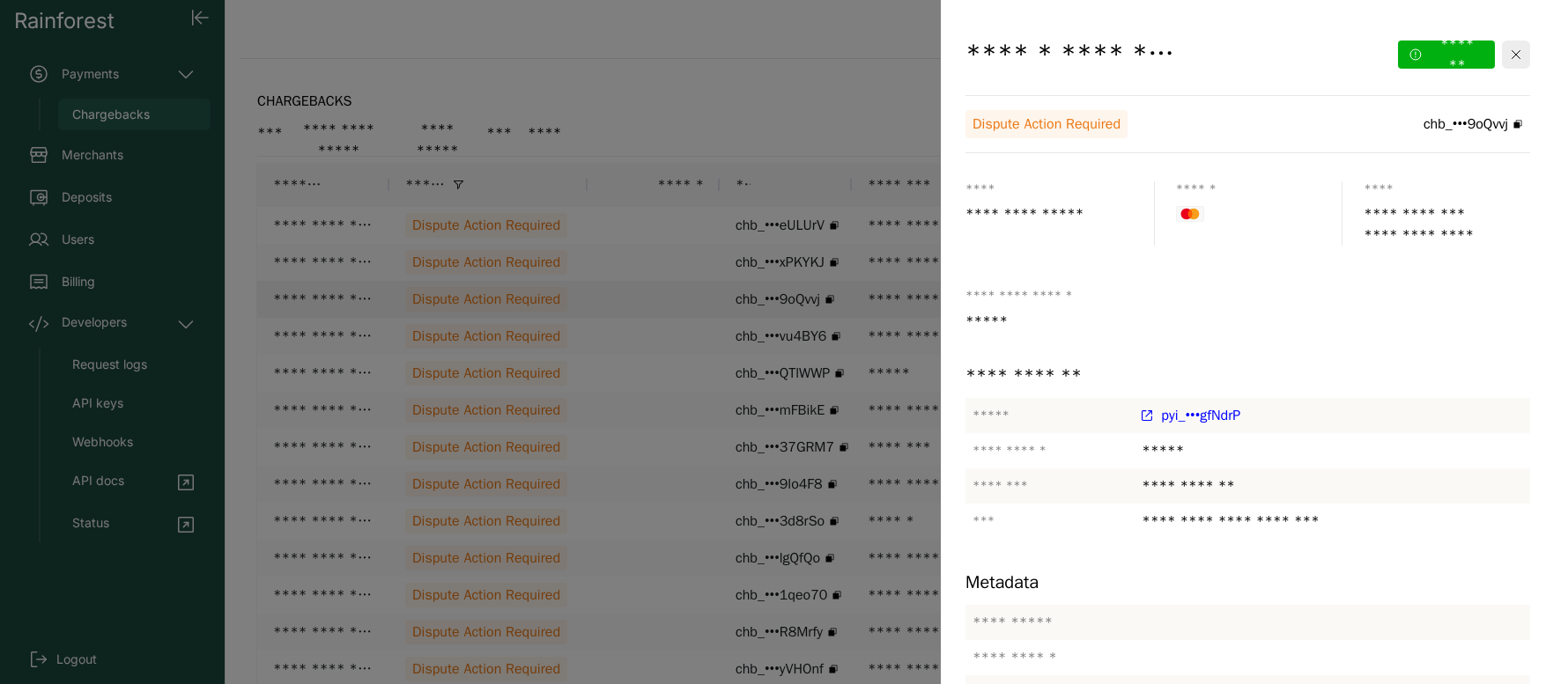 click on "******" at bounding box center [1143, 1137] 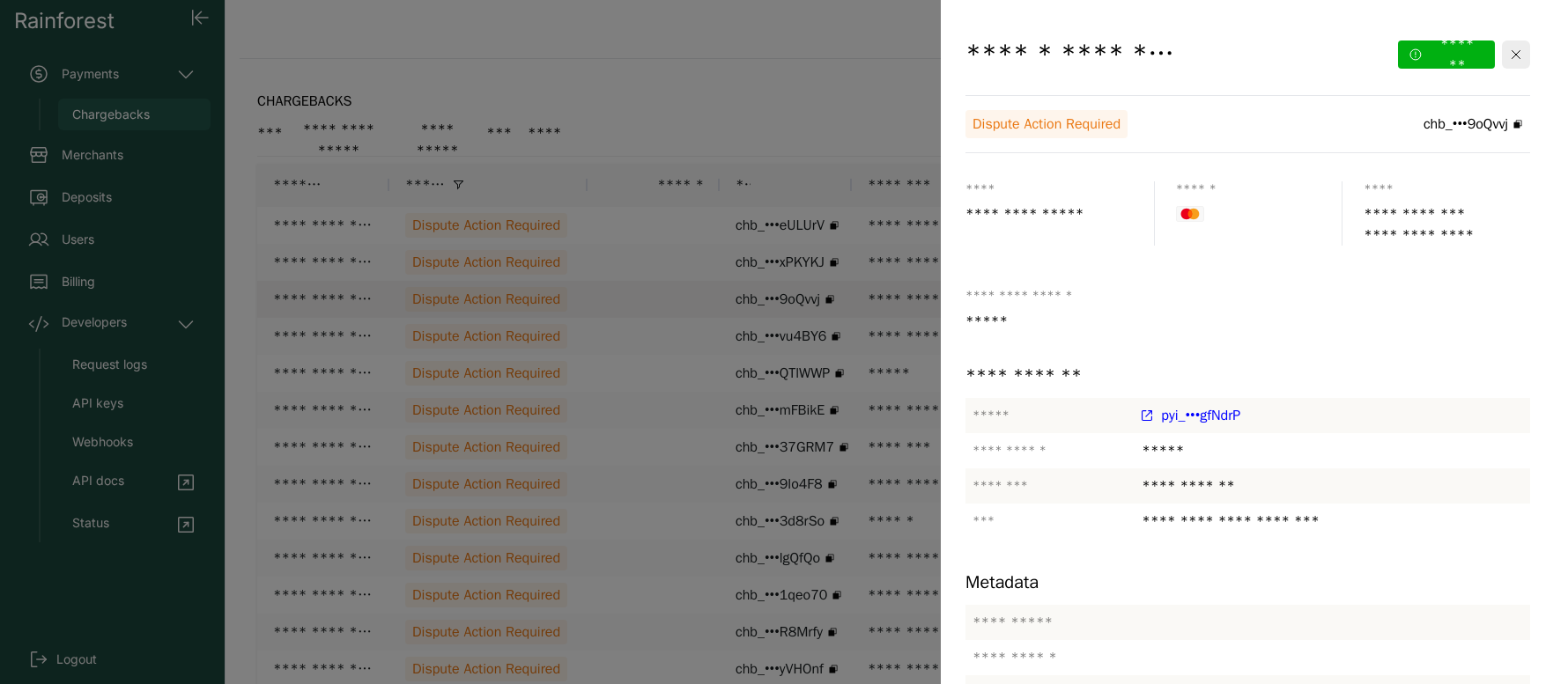 click on "******" 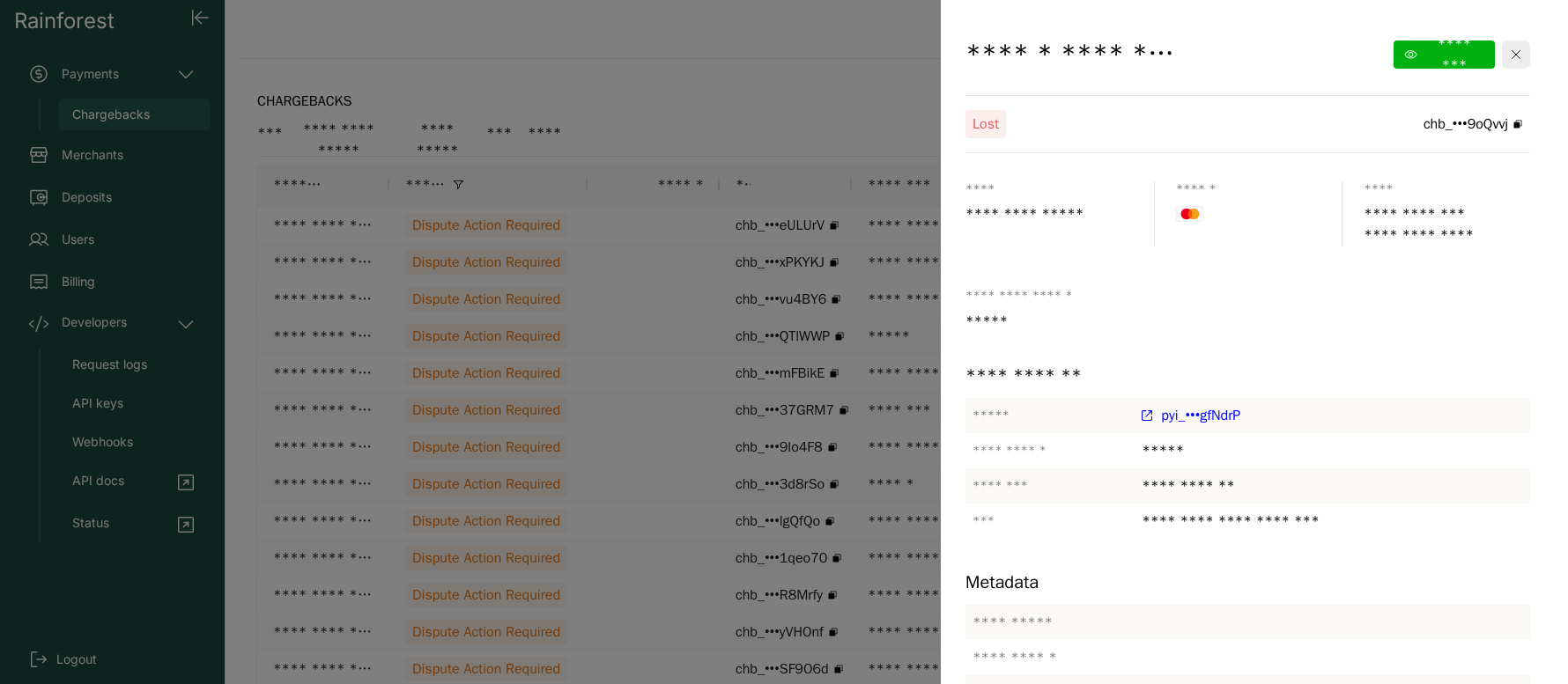 click on "********" at bounding box center (1461, 55) 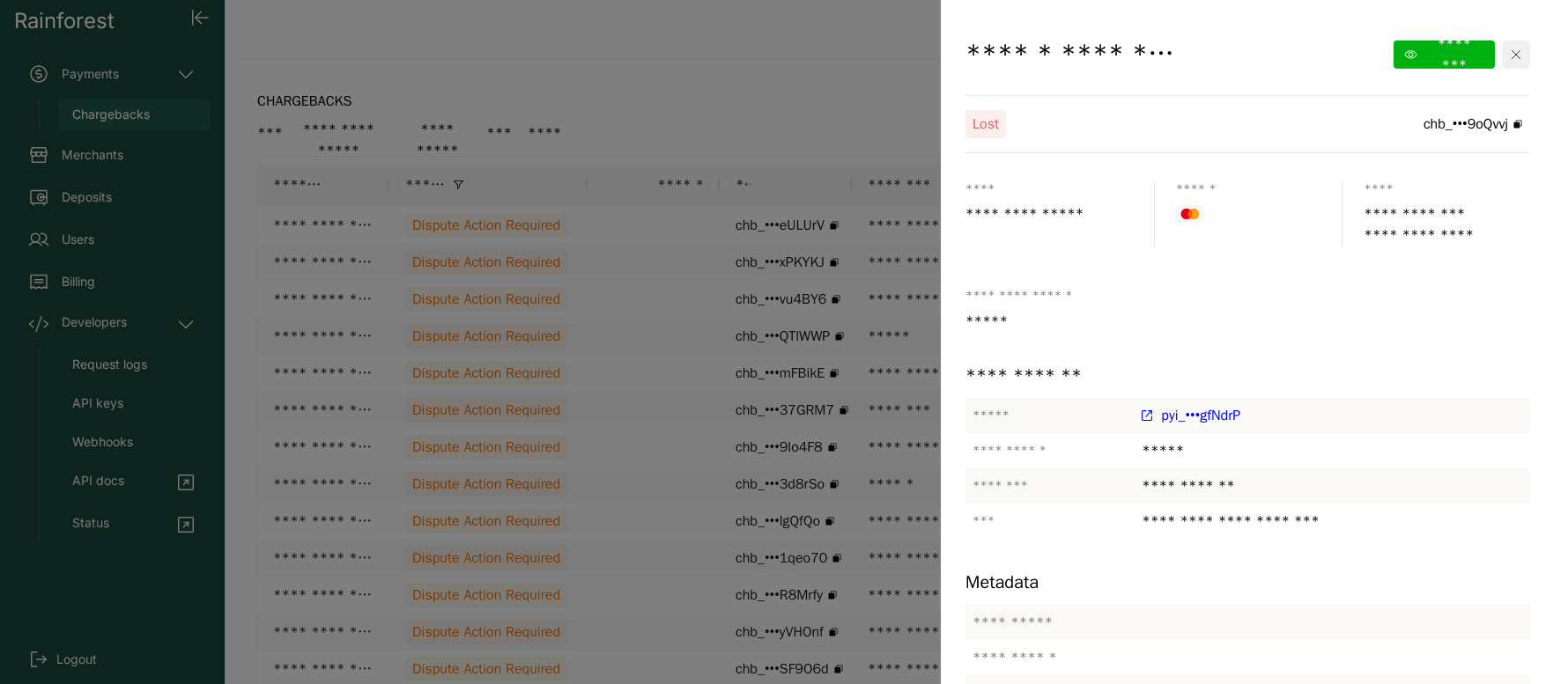click 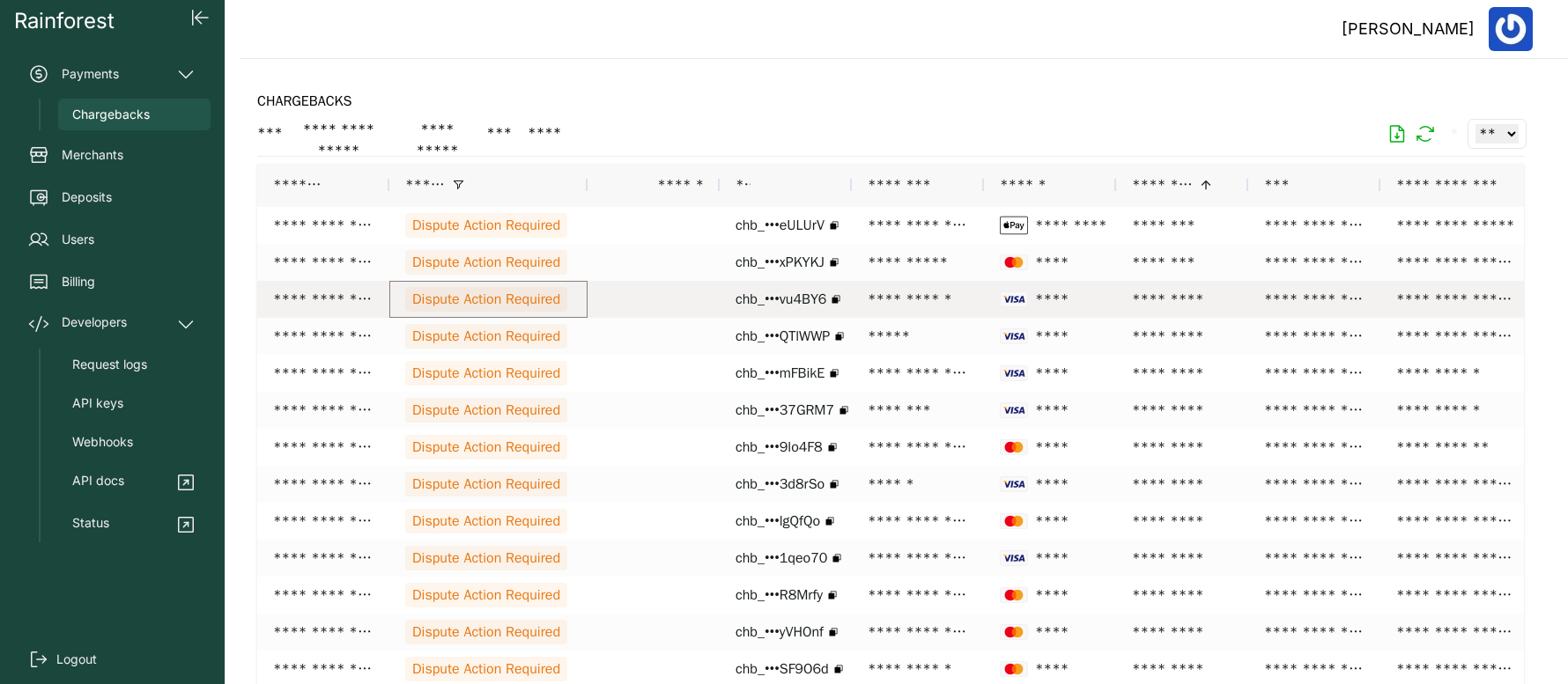 click on "Dispute Action Required" at bounding box center (486, 299) 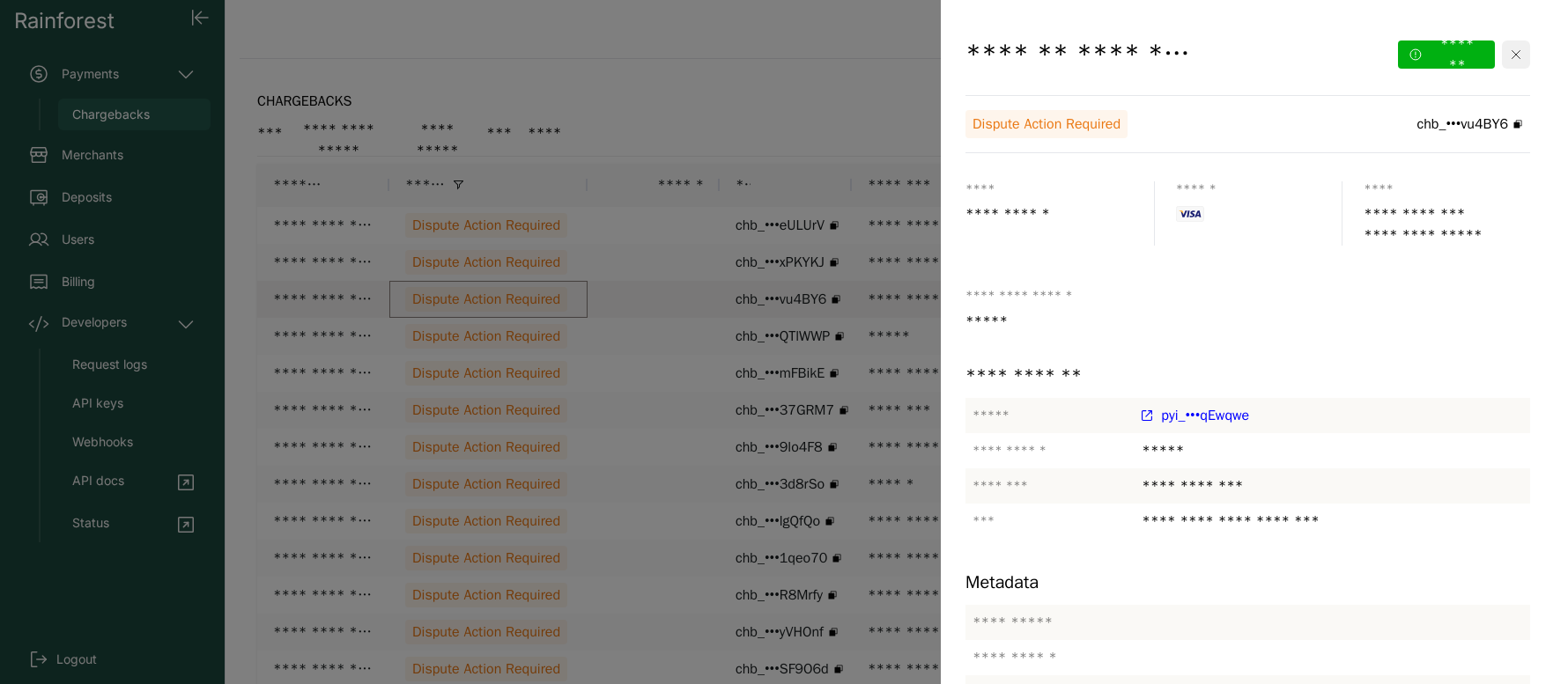 click 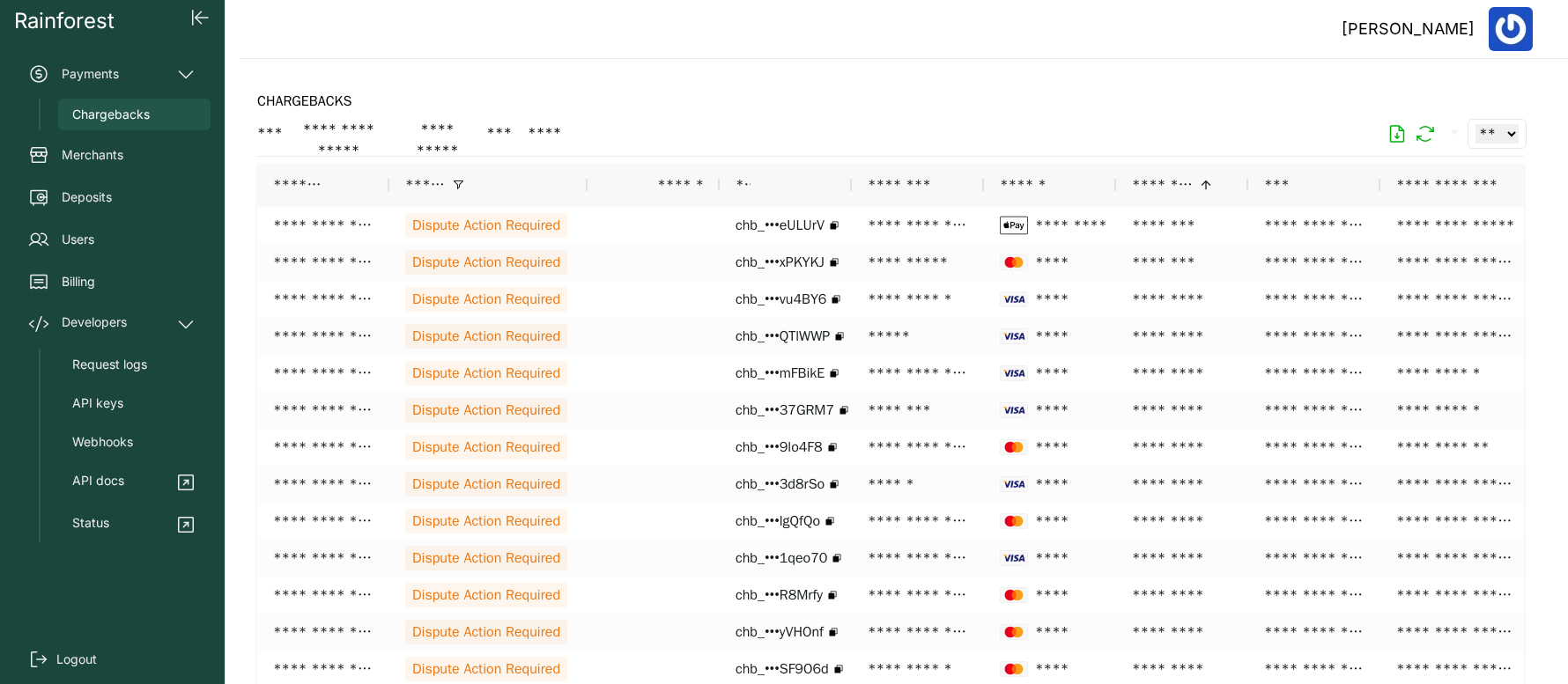 click on "Rainforest Payments Chargebacks Merchants Deposits Users Billing Developers Request logs API keys Webhooks API docs Status Logout [PERSON_NAME]" 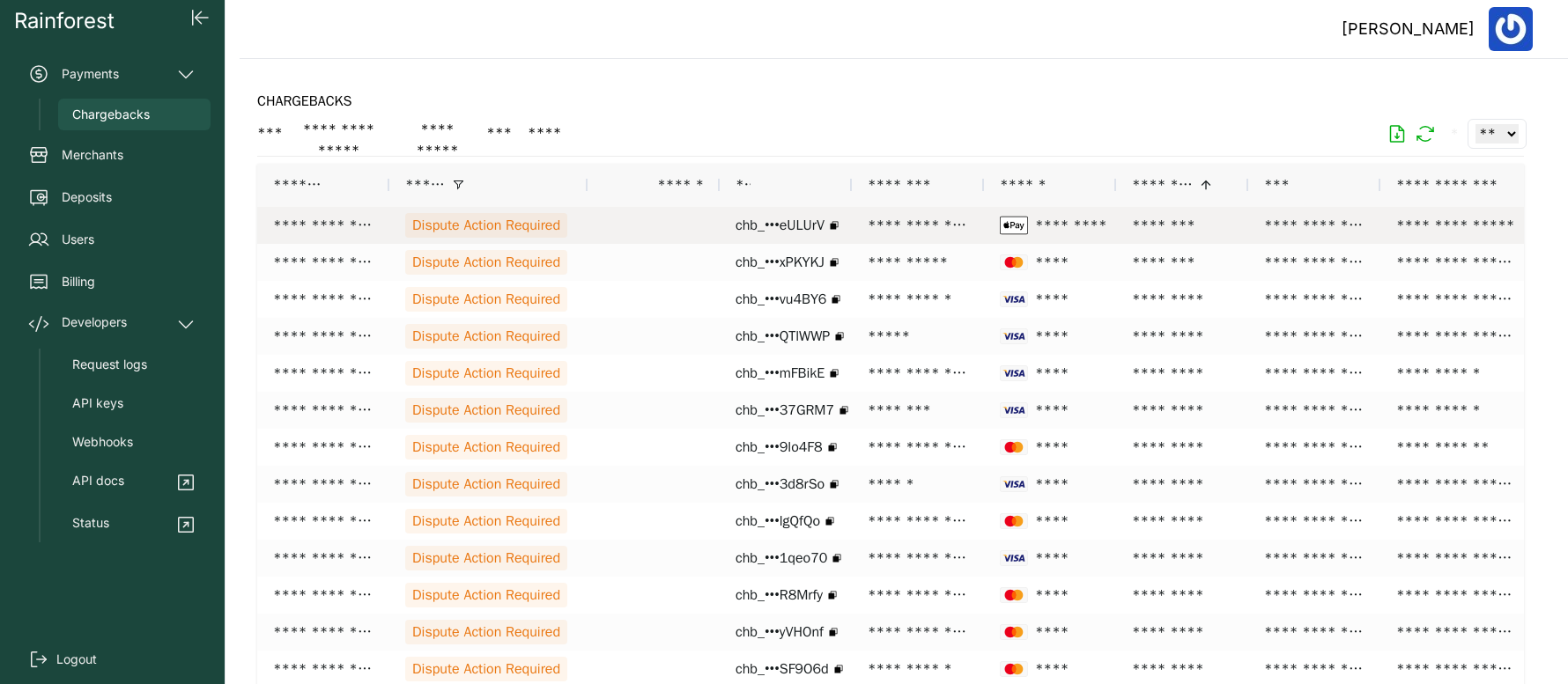click on "Dispute Action Required" at bounding box center [486, 225] 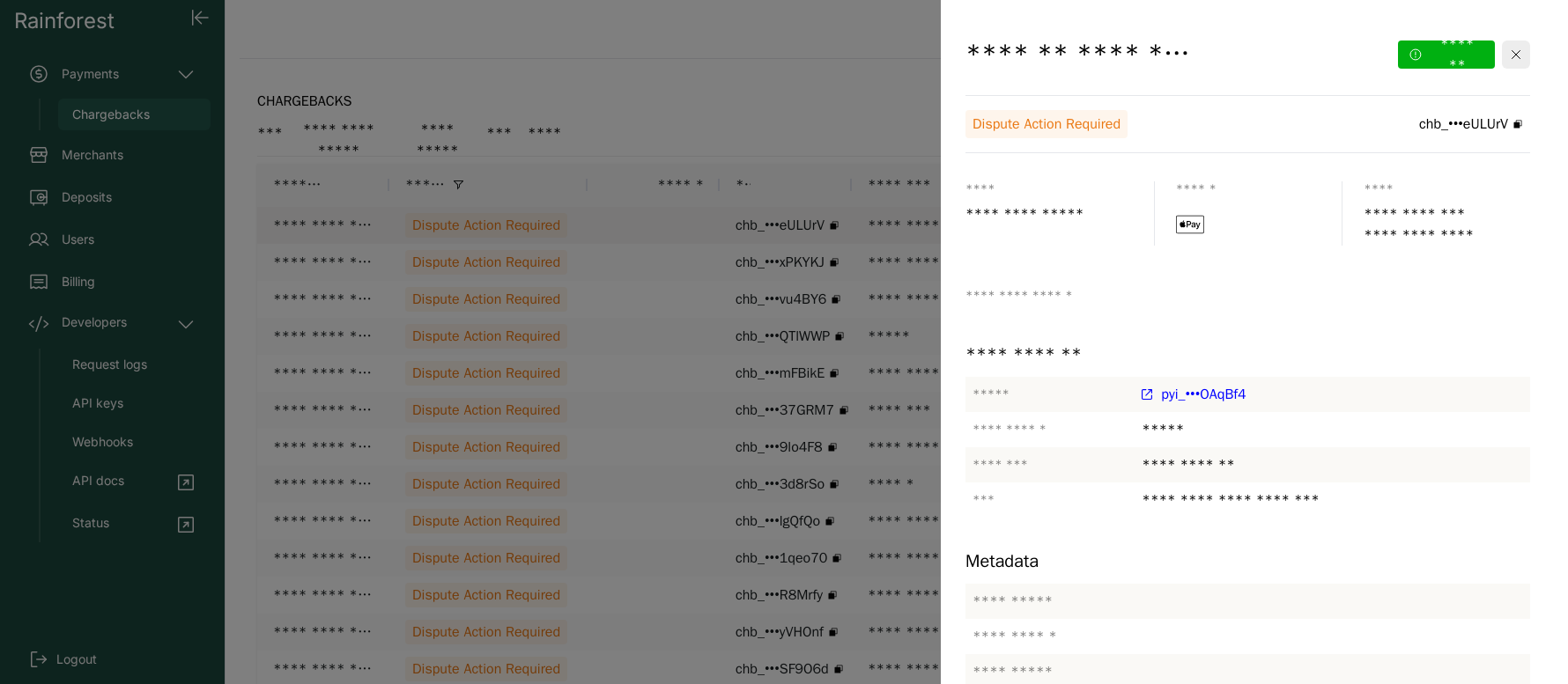 click on "pyi_•••OAqBf4" at bounding box center (1203, 394) 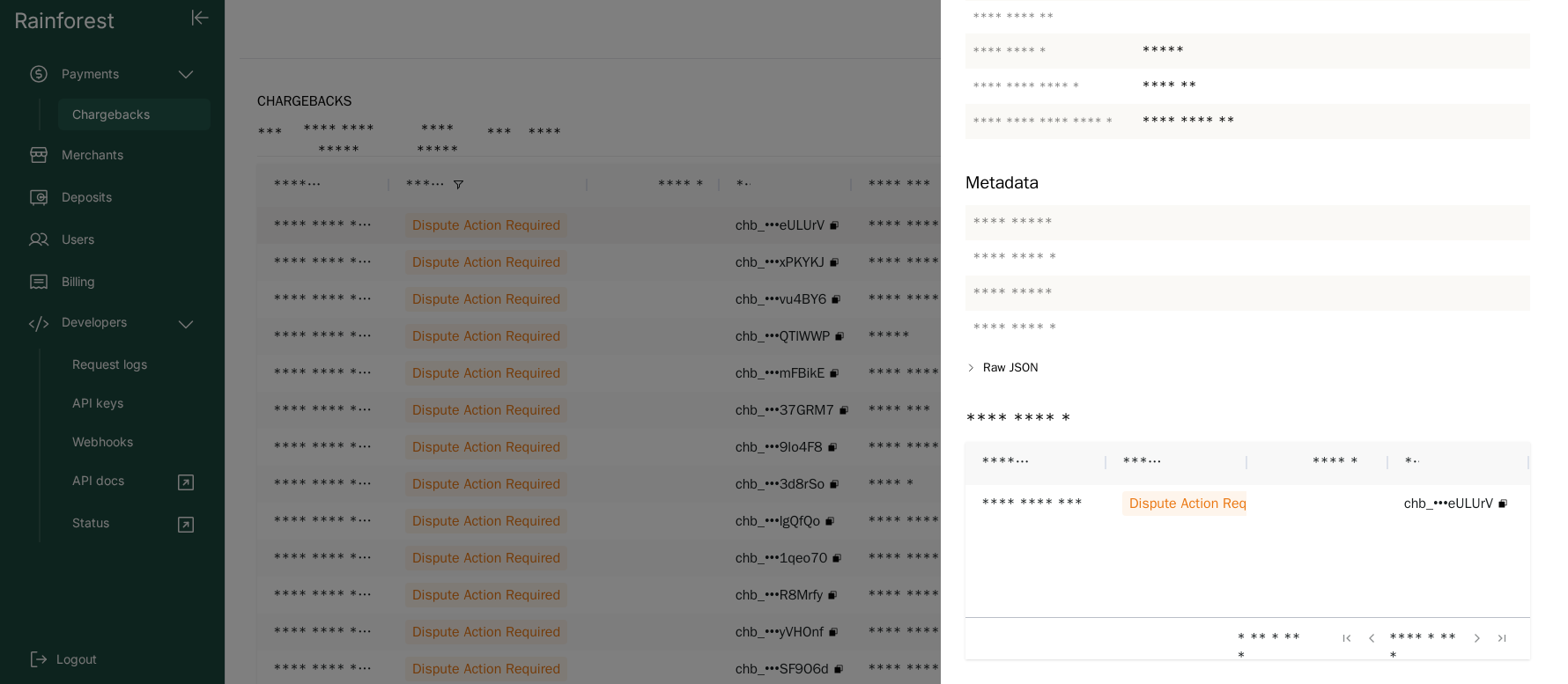 scroll, scrollTop: 440, scrollLeft: 0, axis: vertical 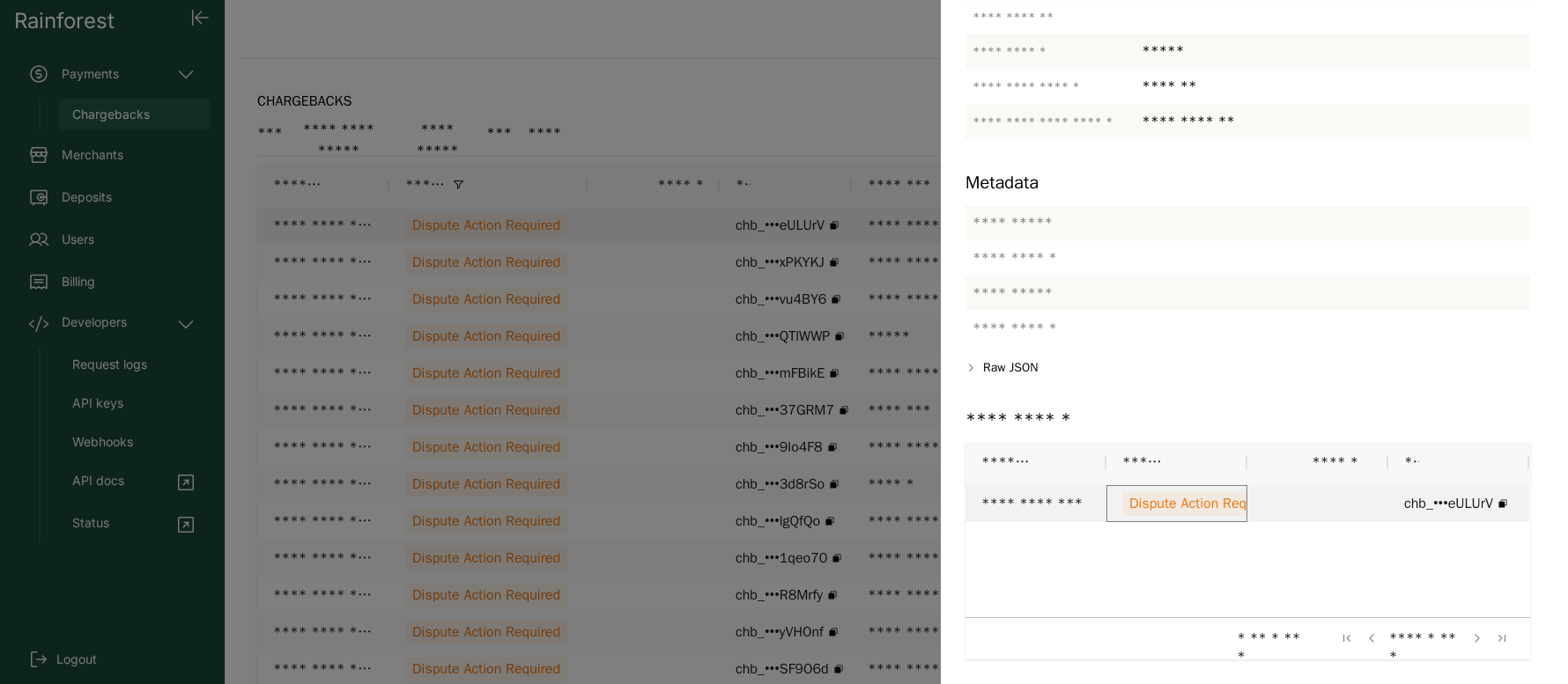 click on "Dispute Action Required" at bounding box center [1203, 504] 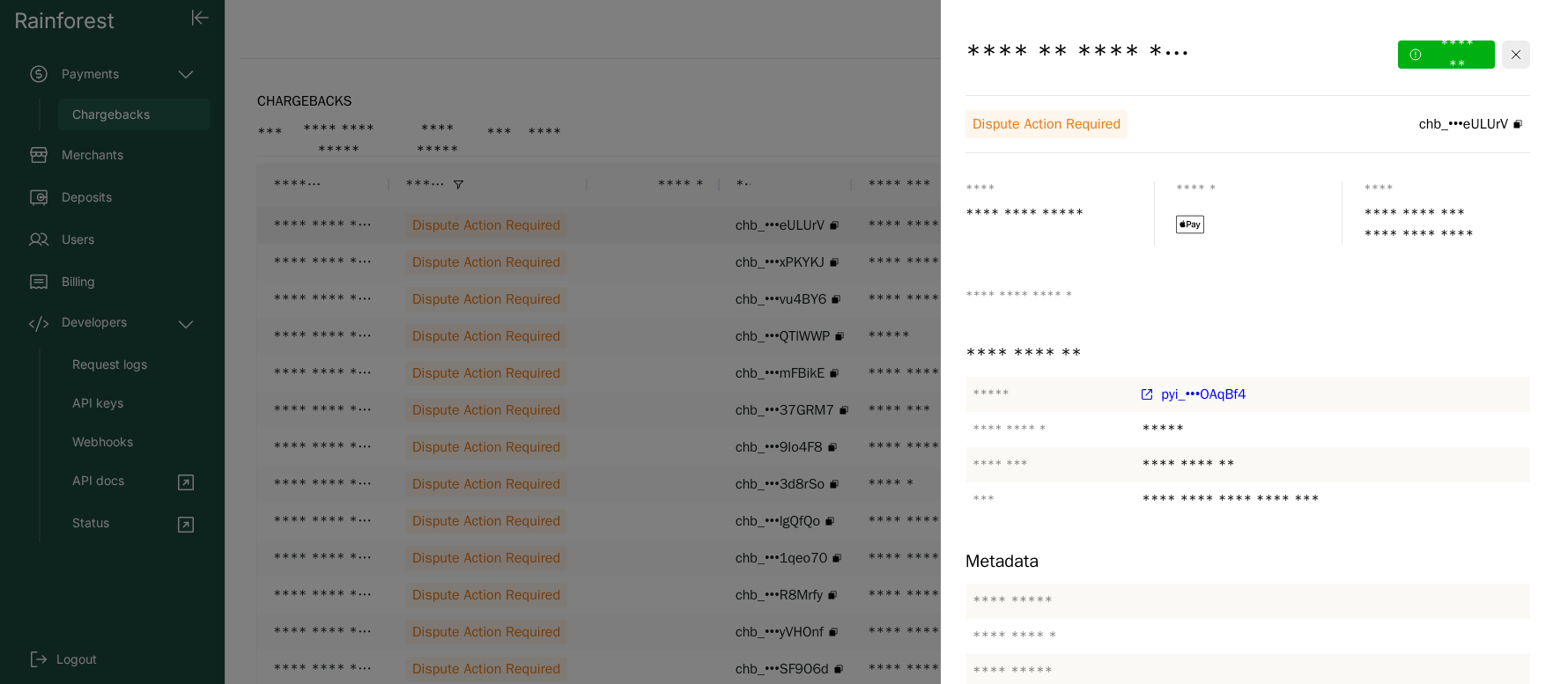 drag, startPoint x: 1453, startPoint y: 58, endPoint x: 1520, endPoint y: 268, distance: 220.42913 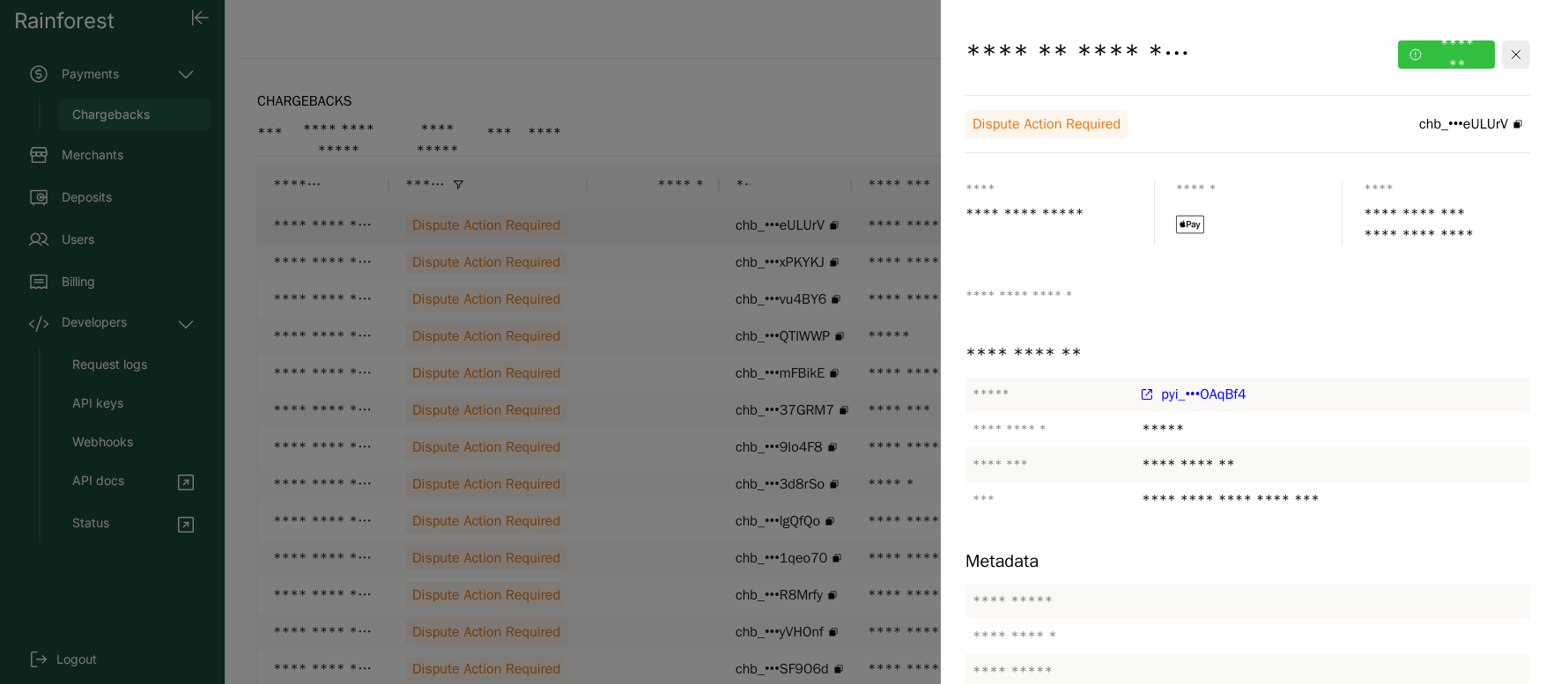 click on "*******" 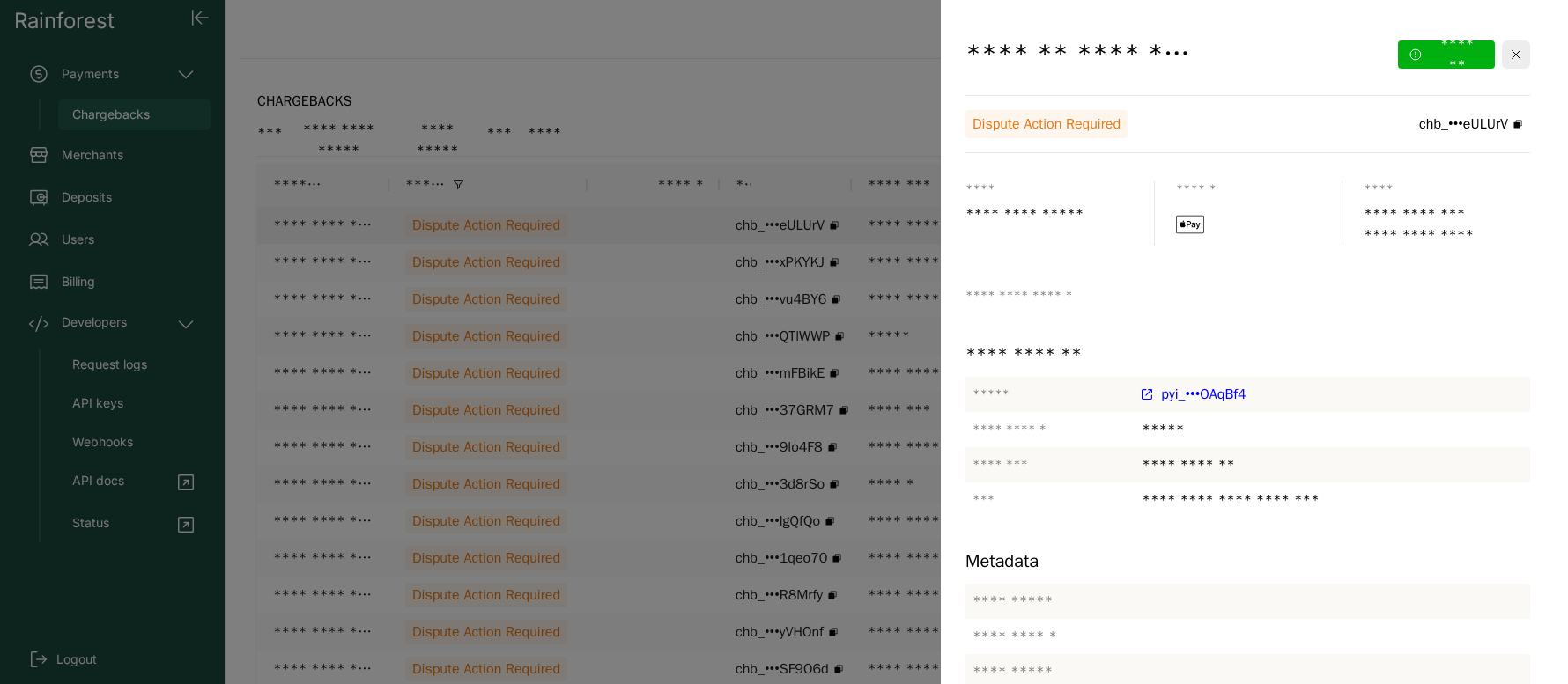 click on "*******" at bounding box center (1366, 1123) 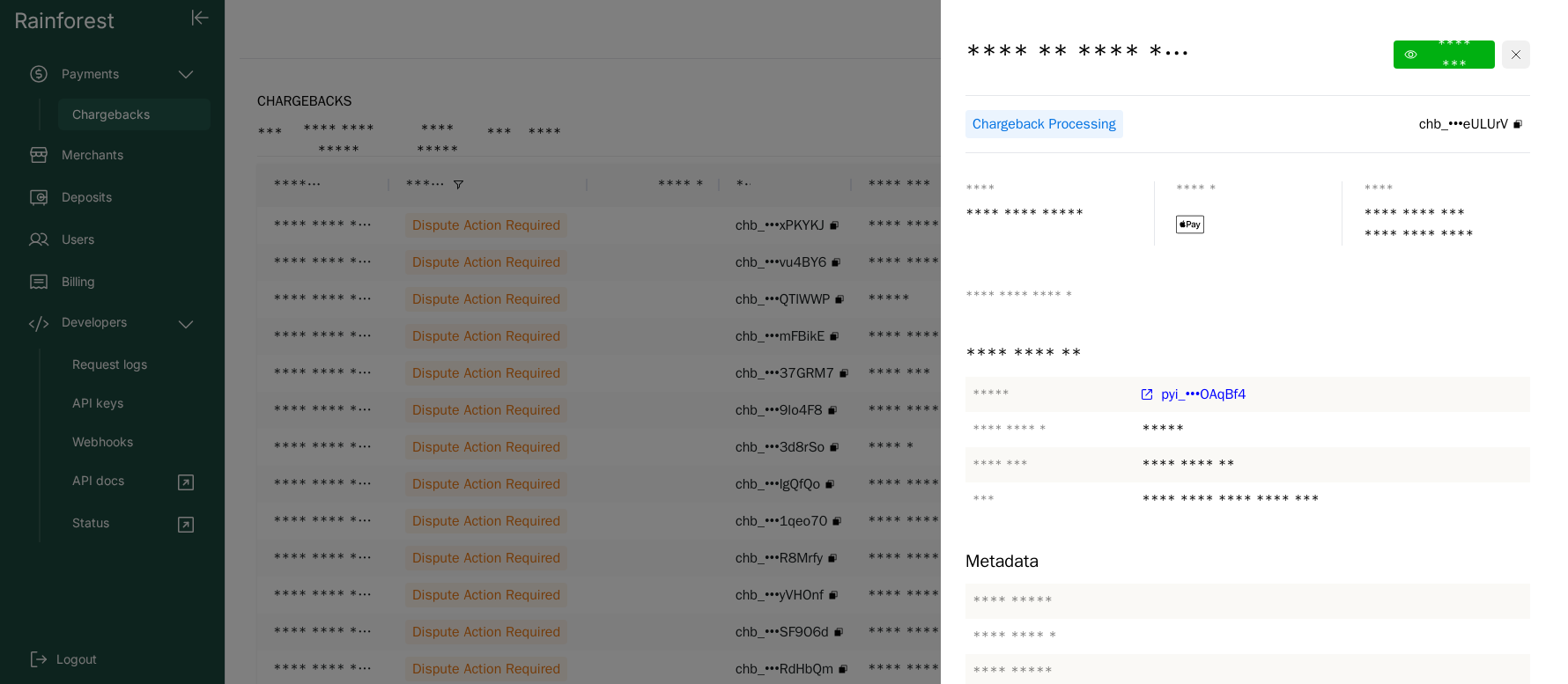 click 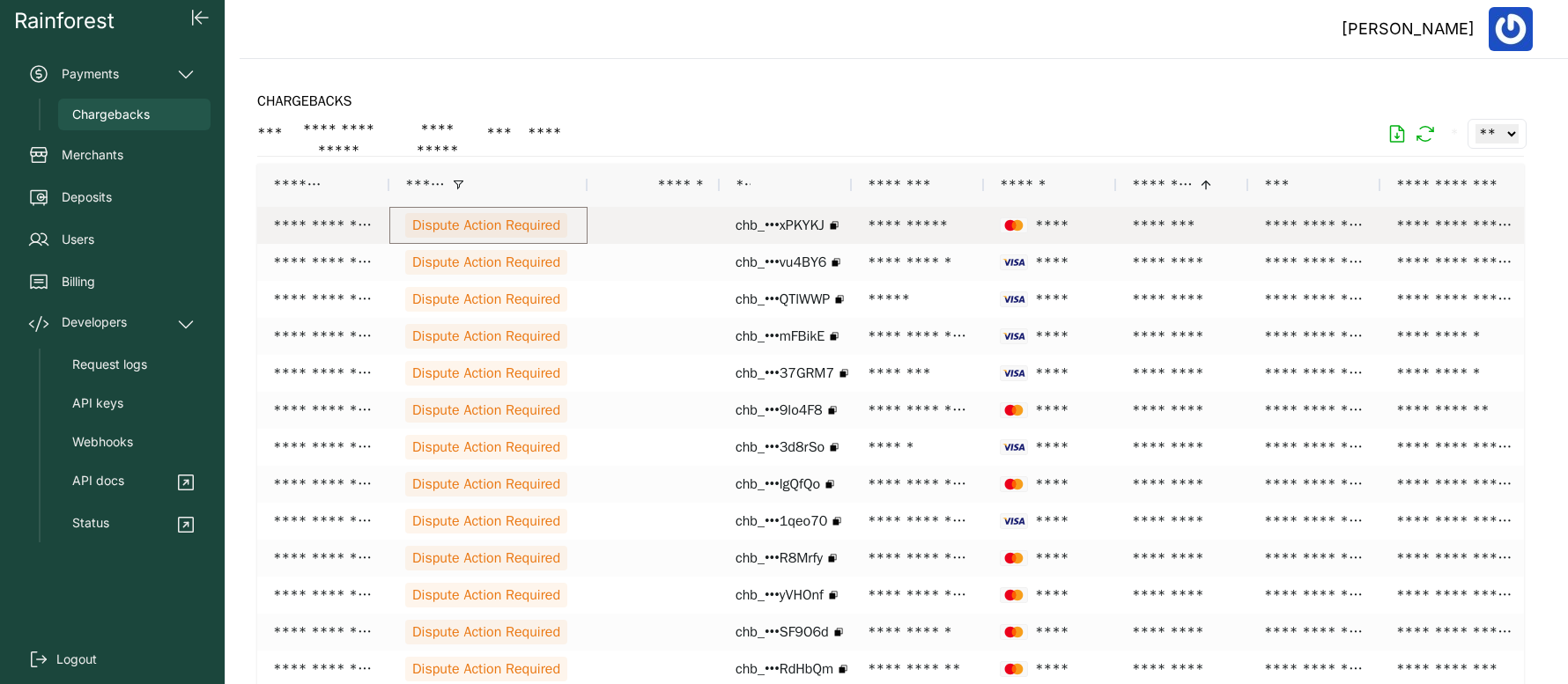 click on "Dispute Action Required" at bounding box center [486, 225] 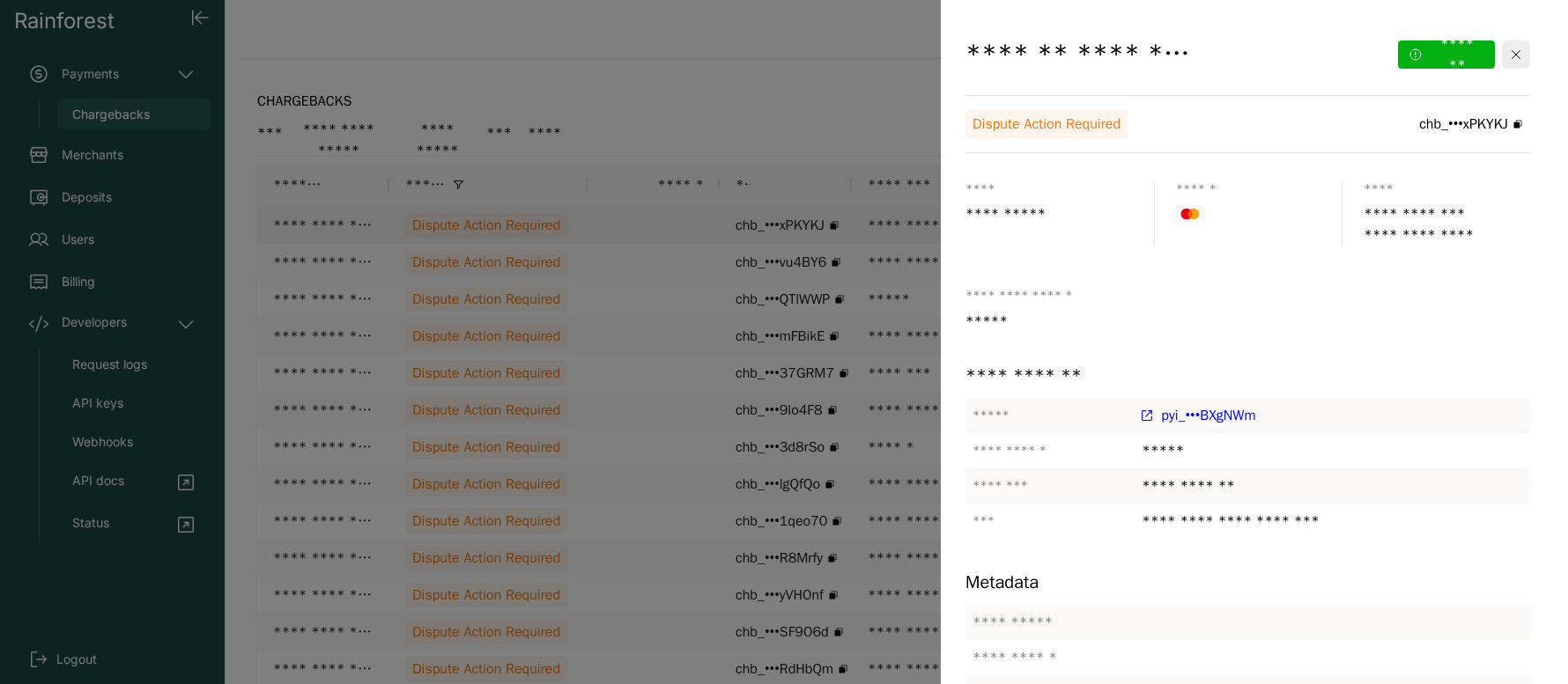 click at bounding box center (784, 342) 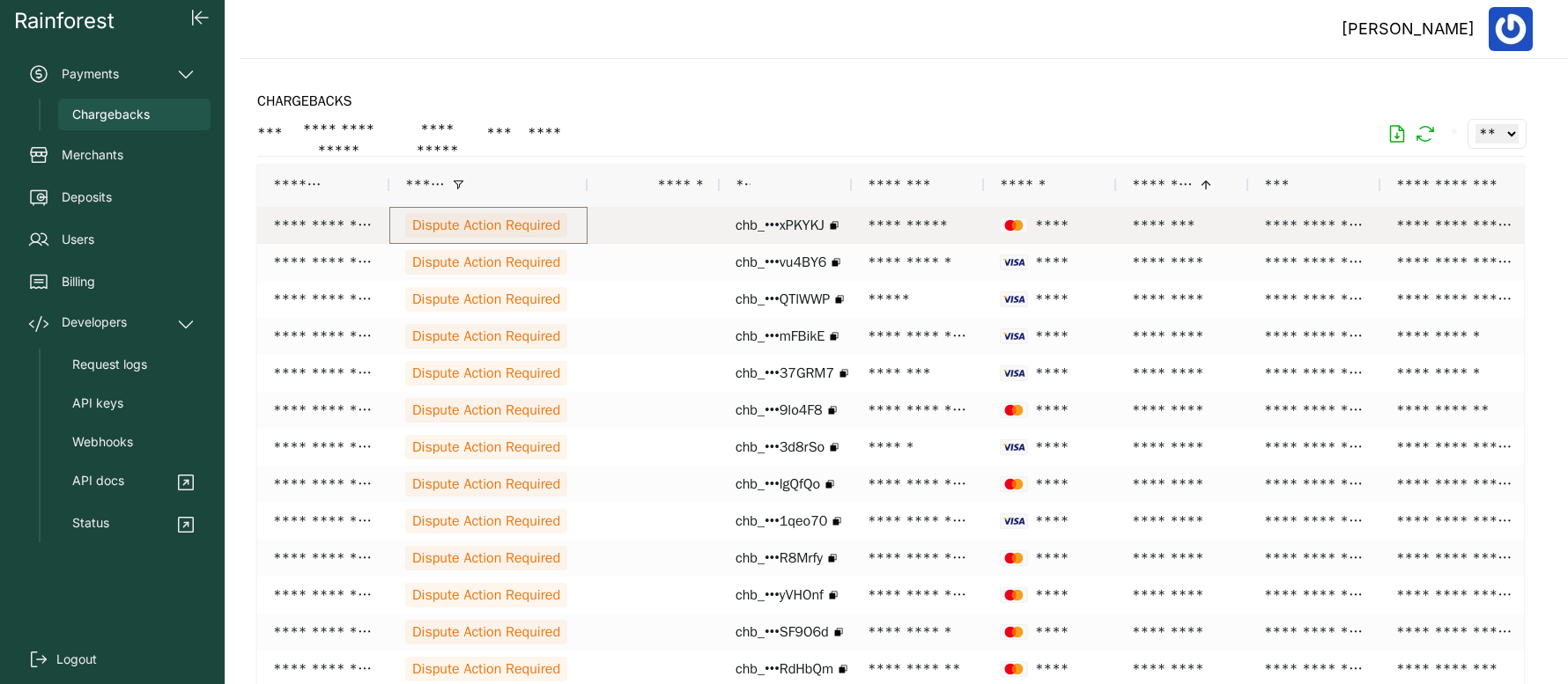 click on "Dispute Action Required" at bounding box center (486, 225) 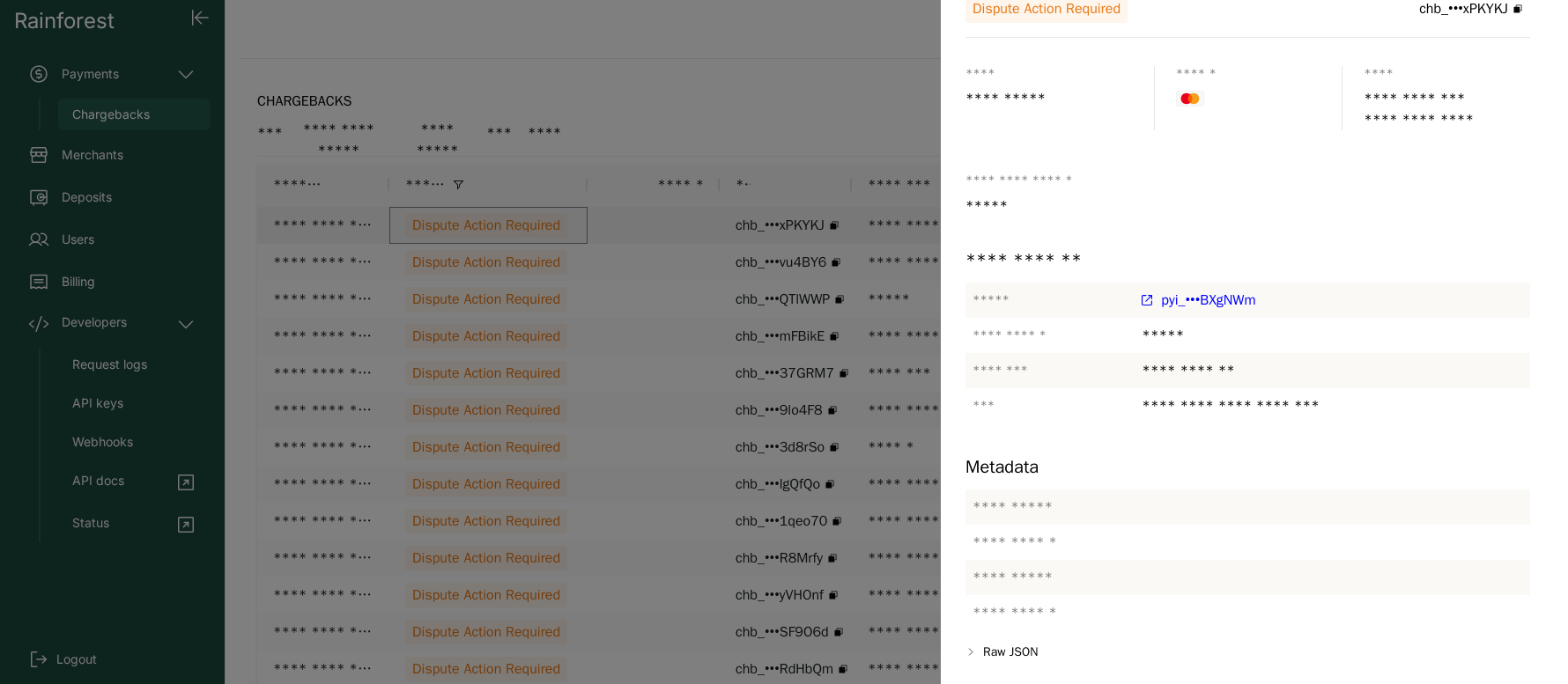 scroll, scrollTop: 129, scrollLeft: 0, axis: vertical 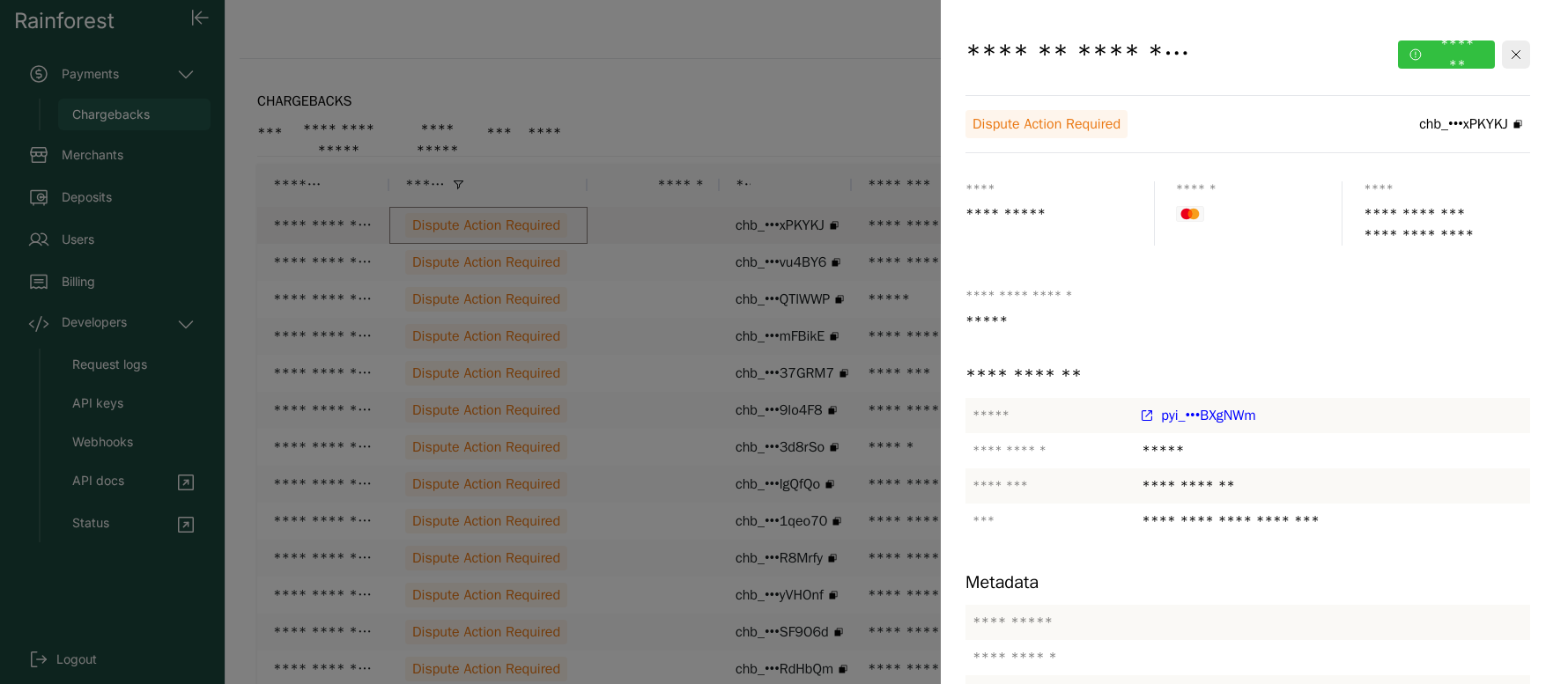 click on "*******" 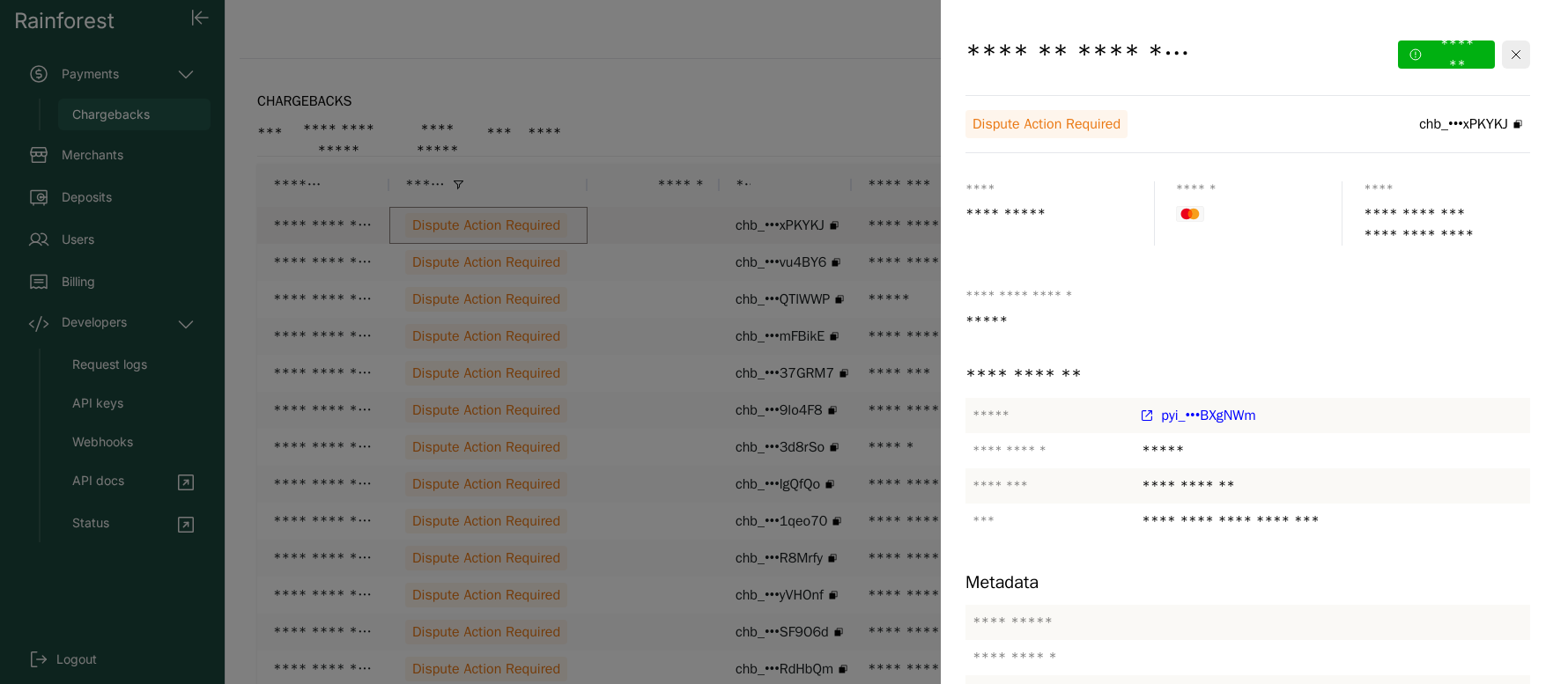 click on "*******" at bounding box center [1366, 1137] 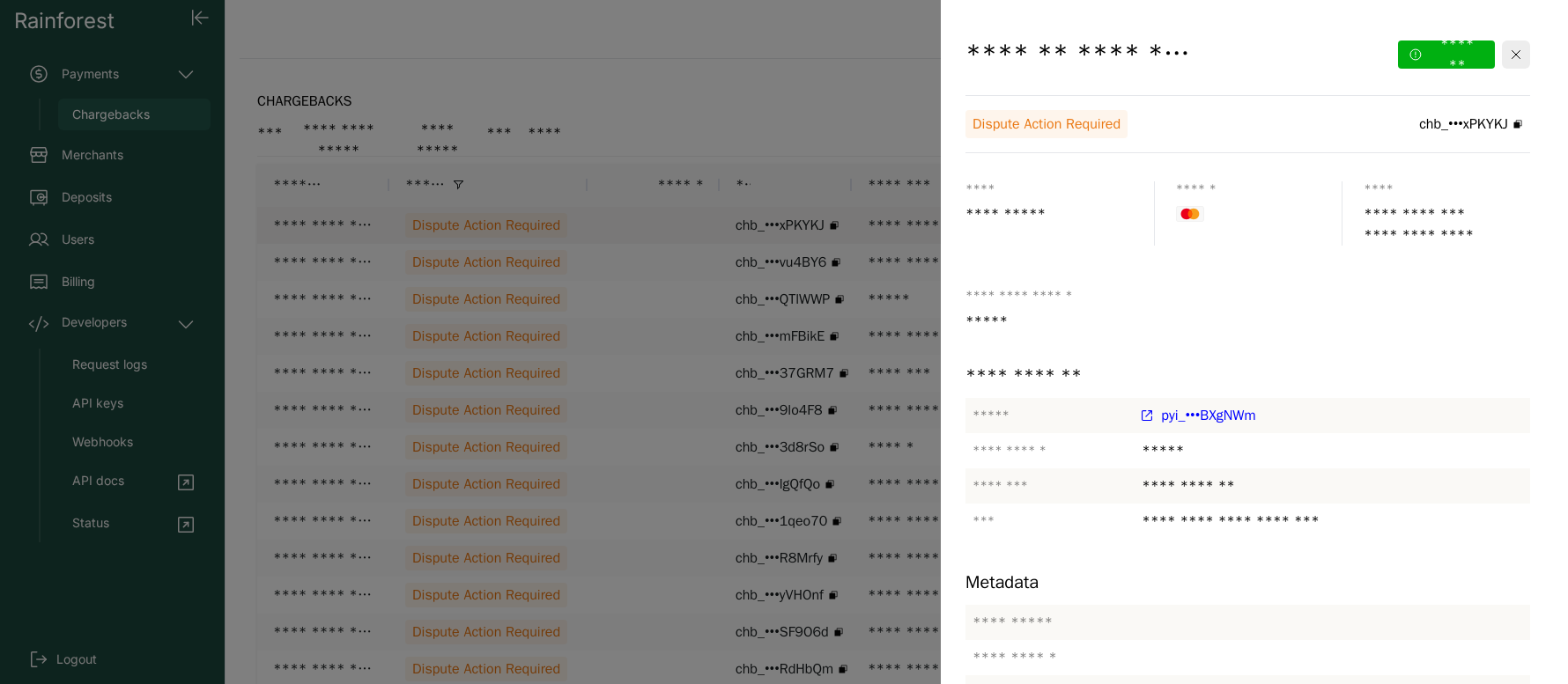 click 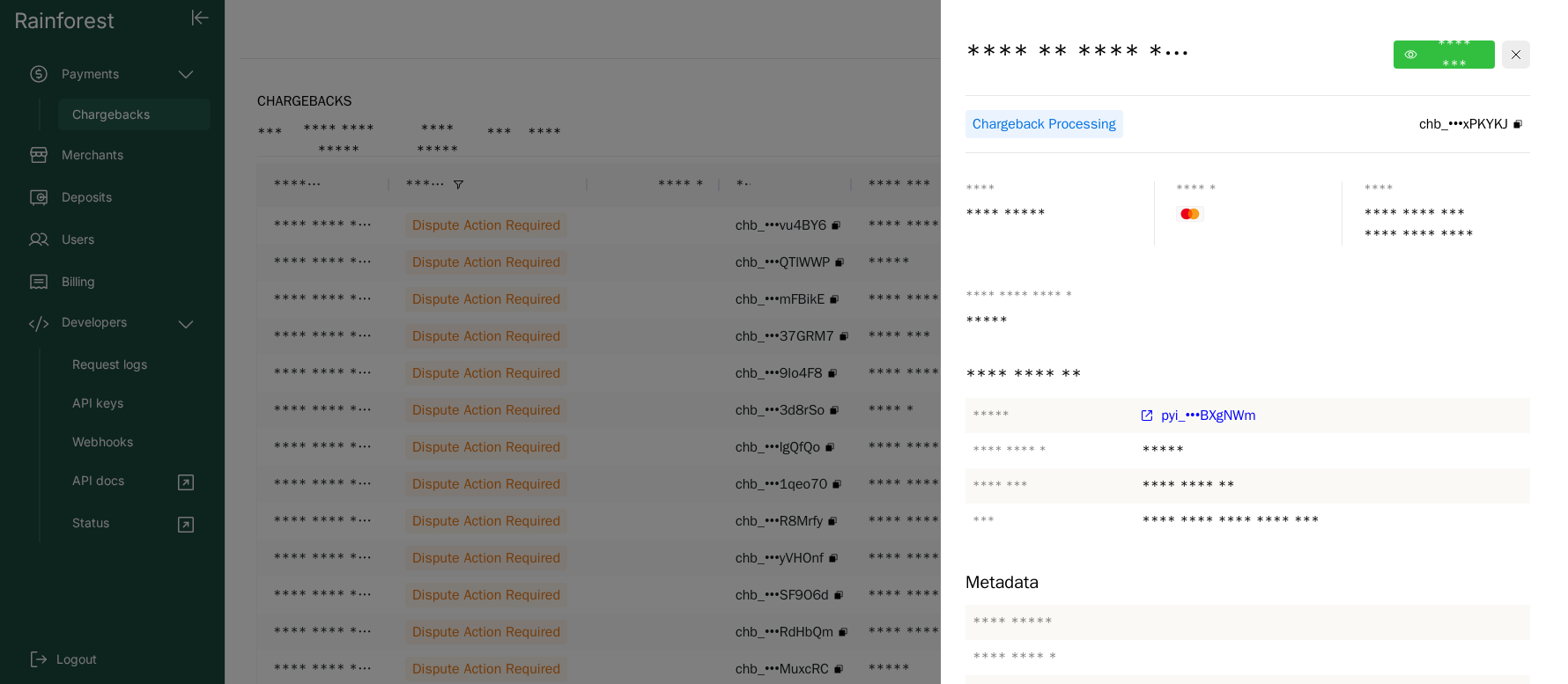click on "********" 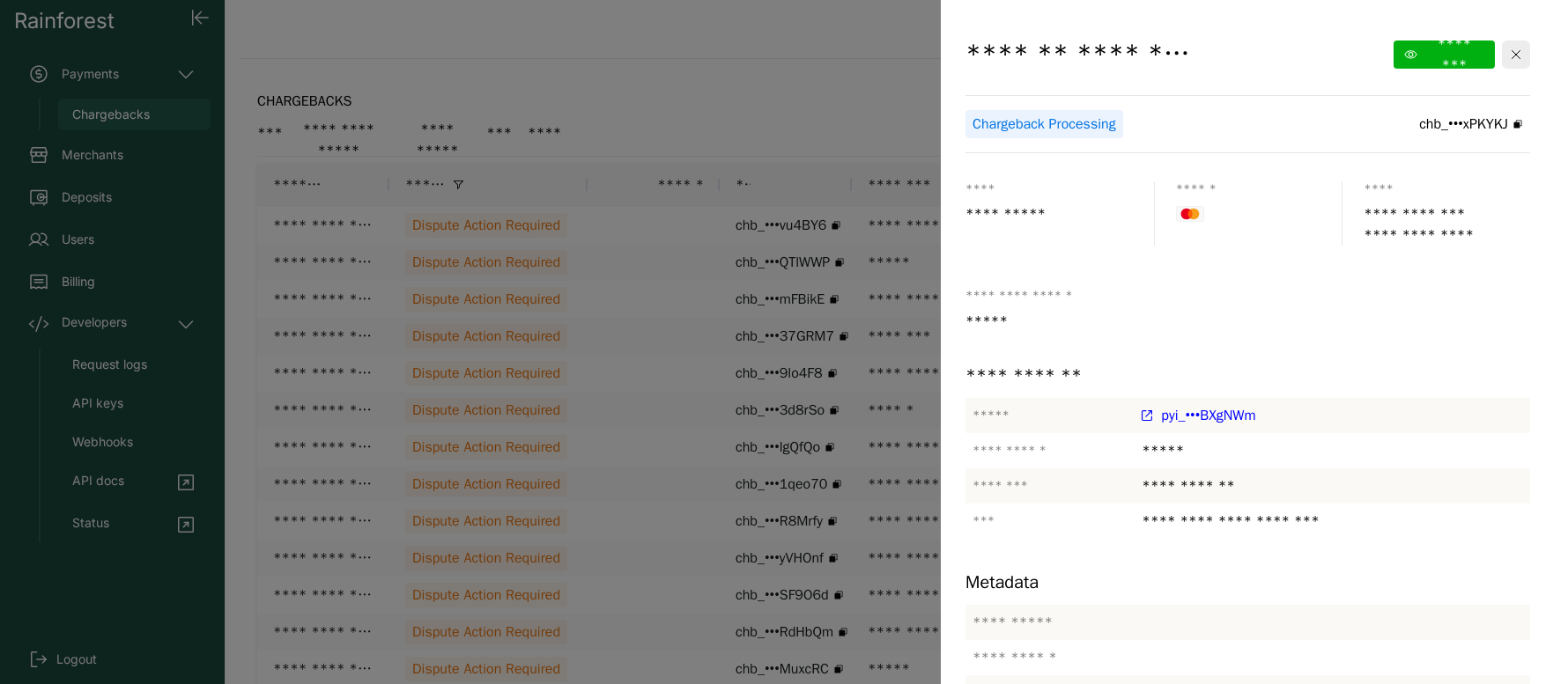 click 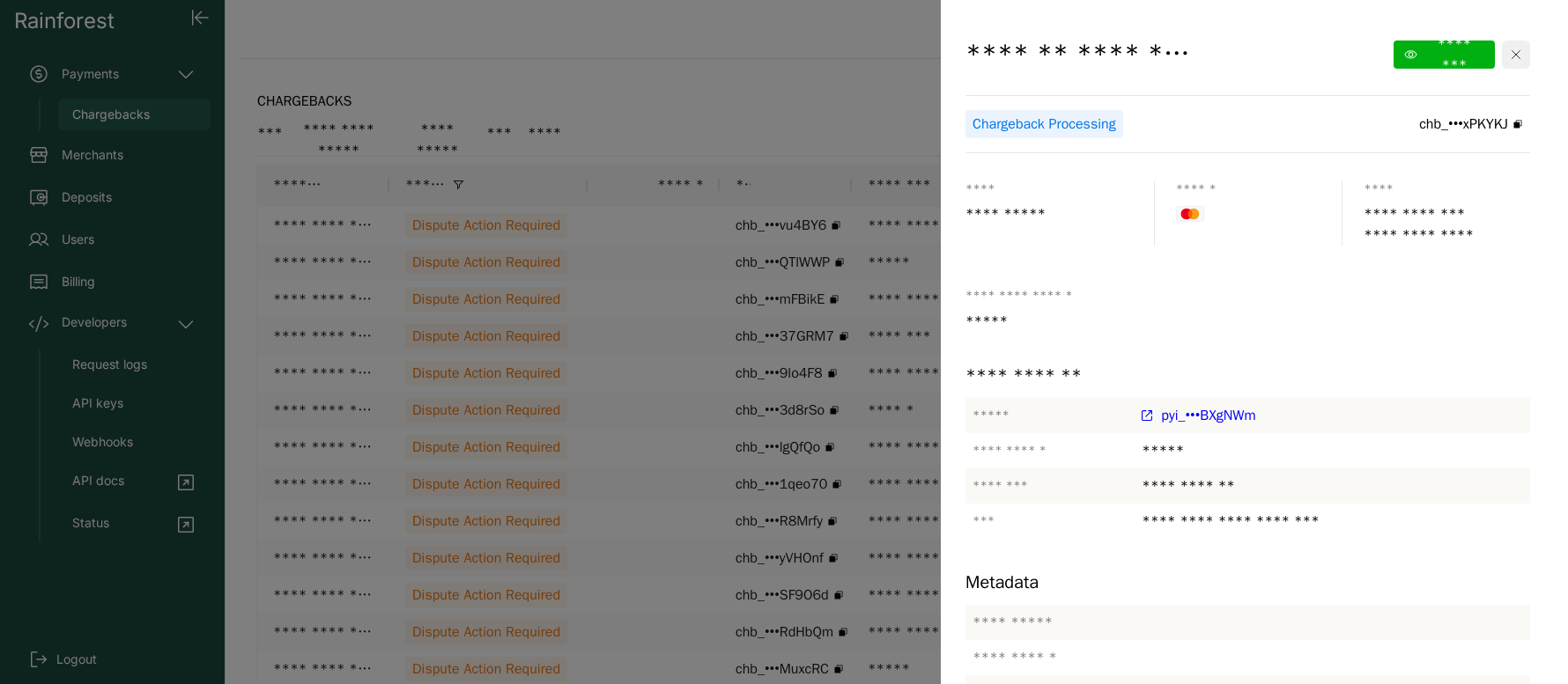 click 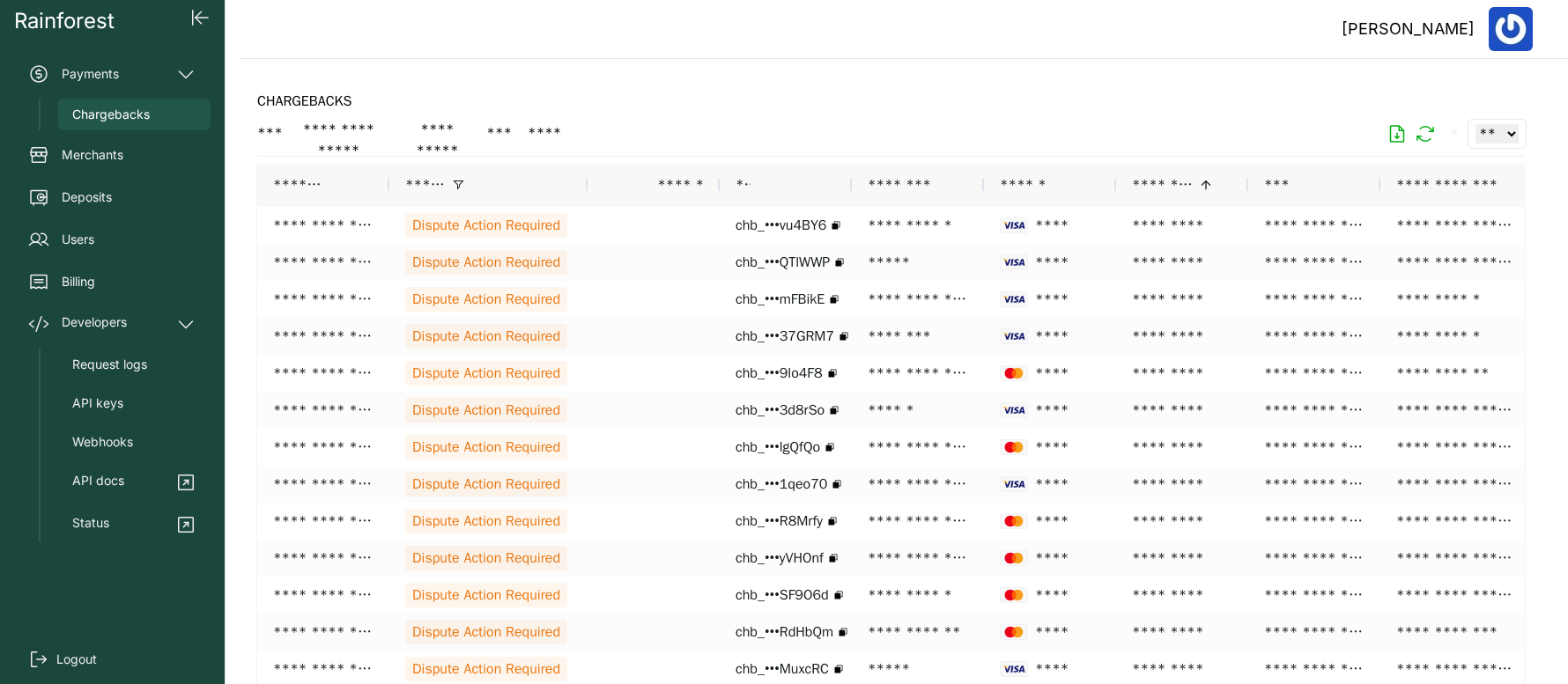 click on "**********" 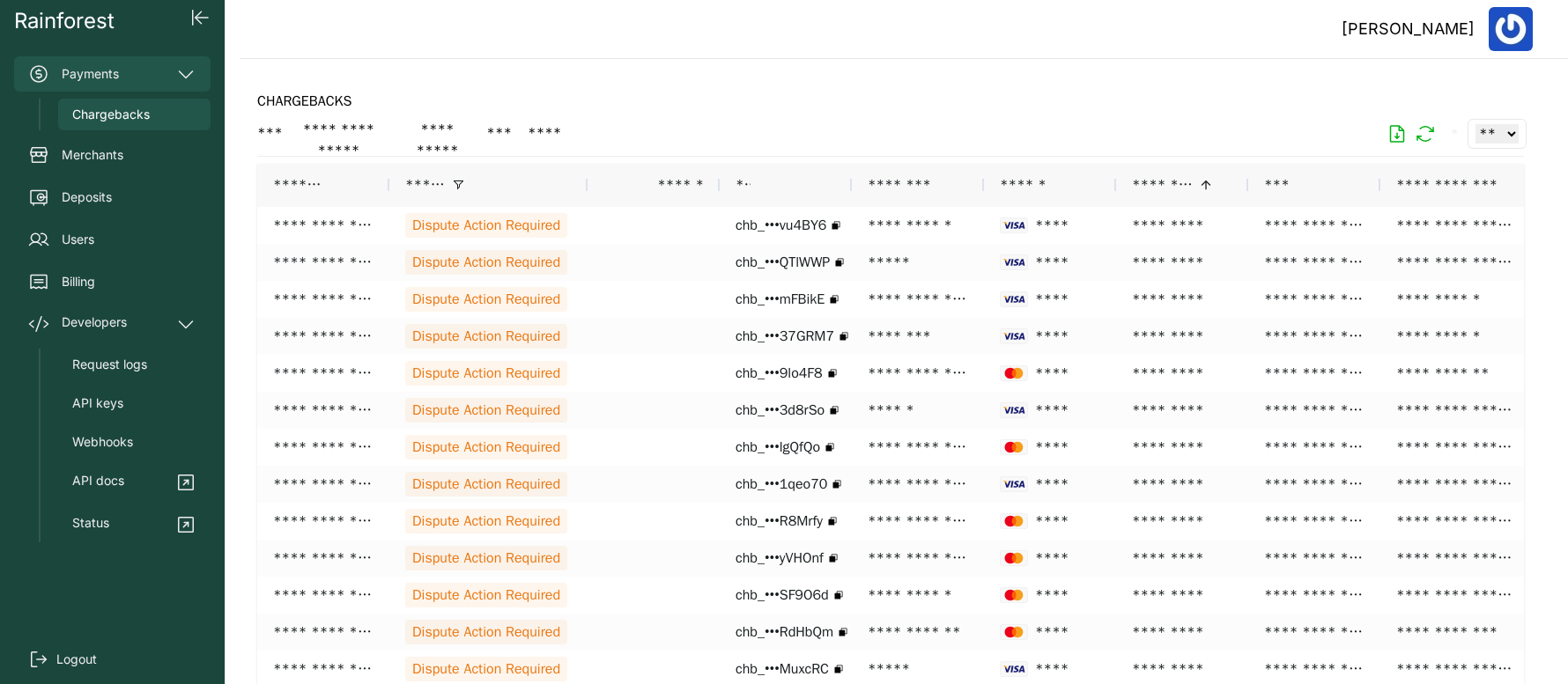 click on "Payments" at bounding box center (112, 74) 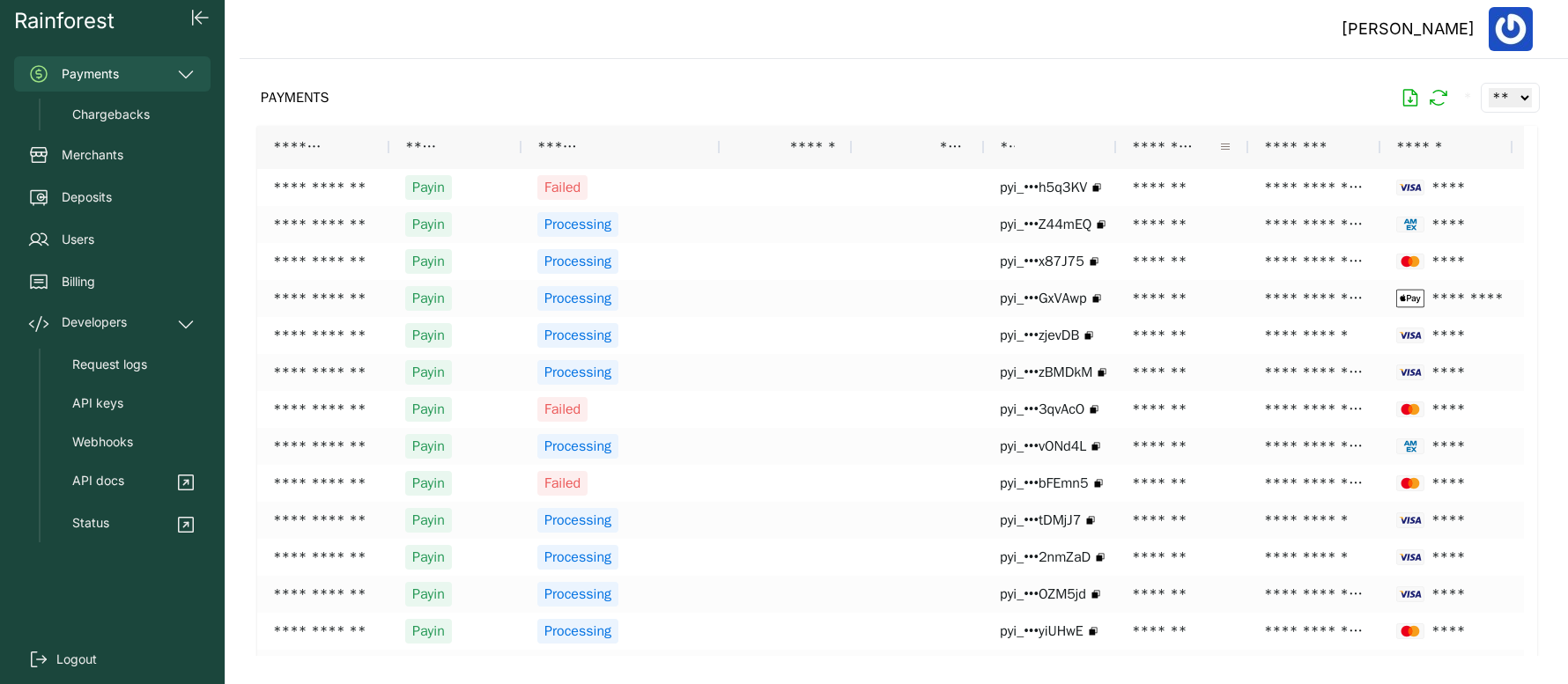 click at bounding box center [1225, 147] 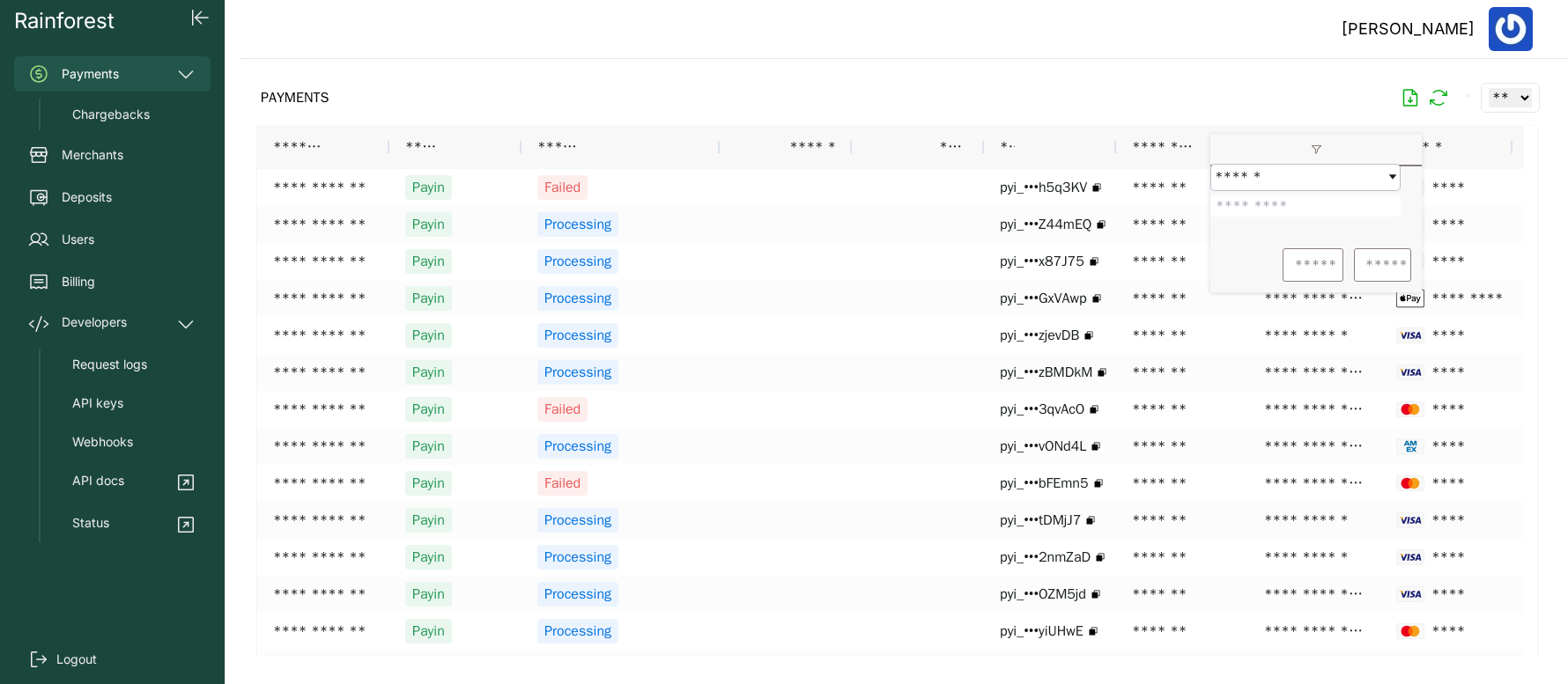 click at bounding box center [1305, 206] 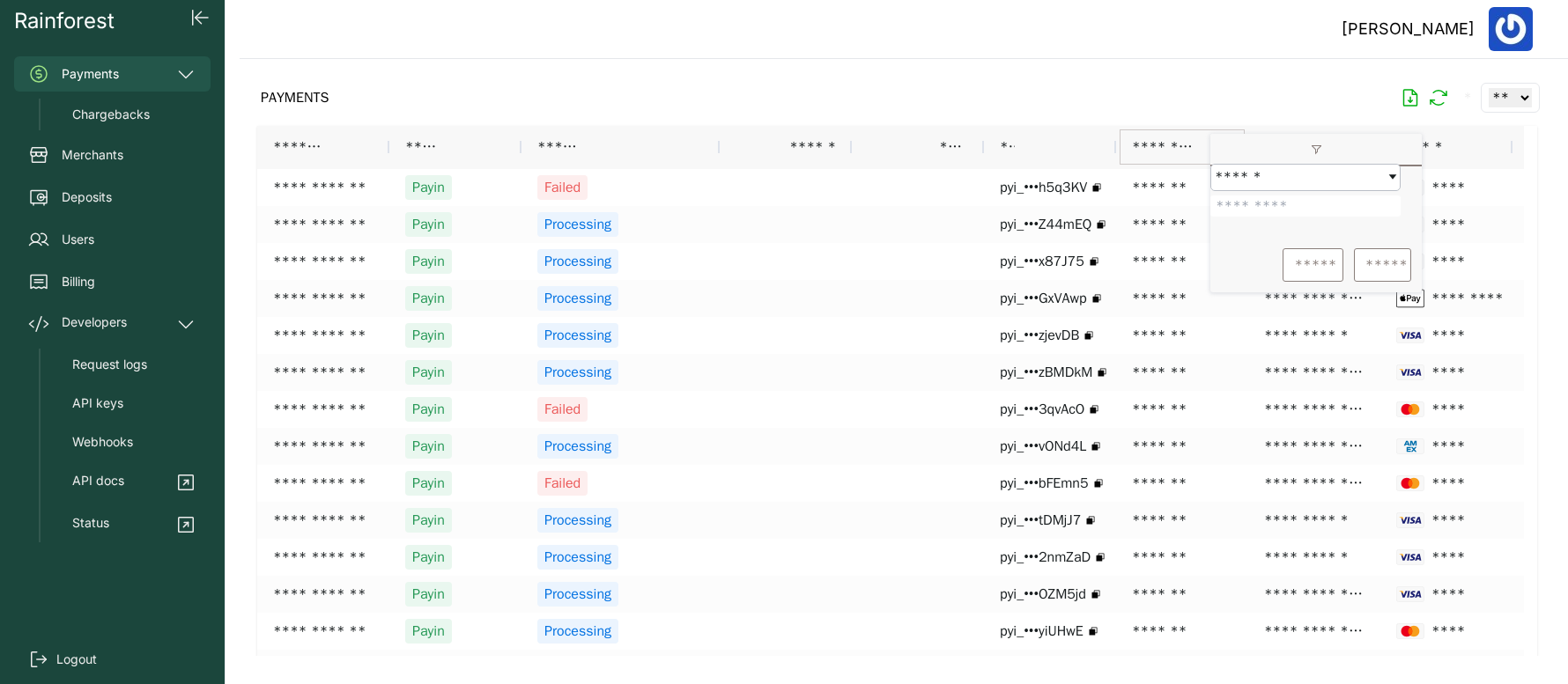 type on "*******" 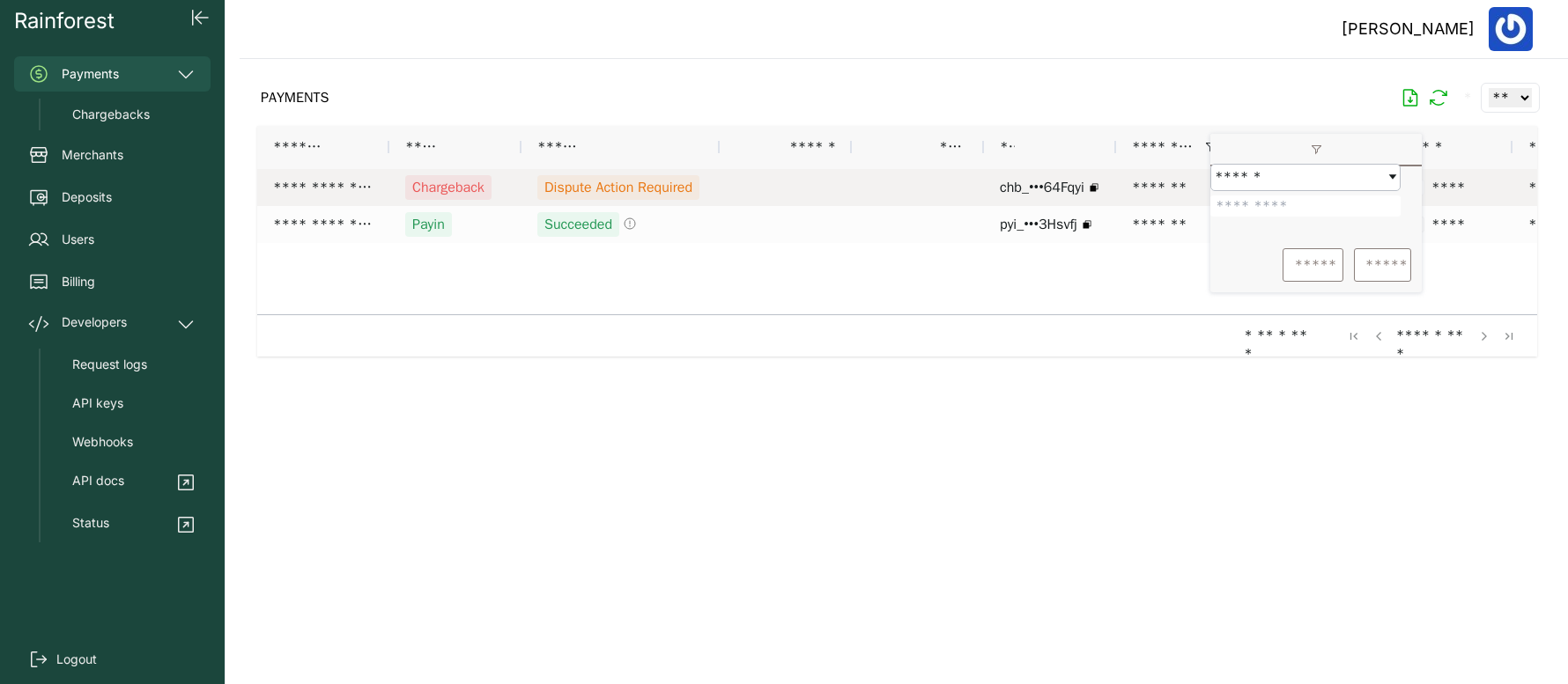 click on "Chargeback" at bounding box center [448, 188] 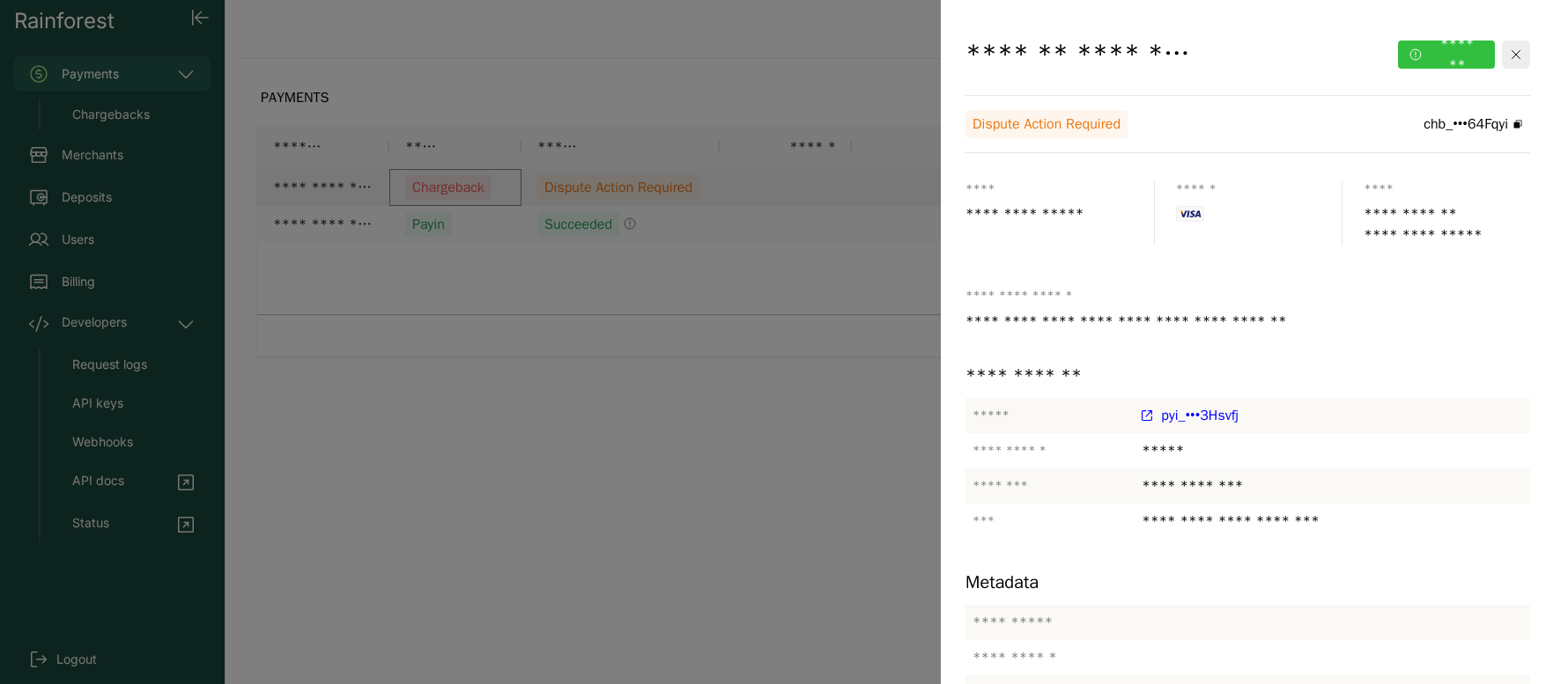 click on "*******" 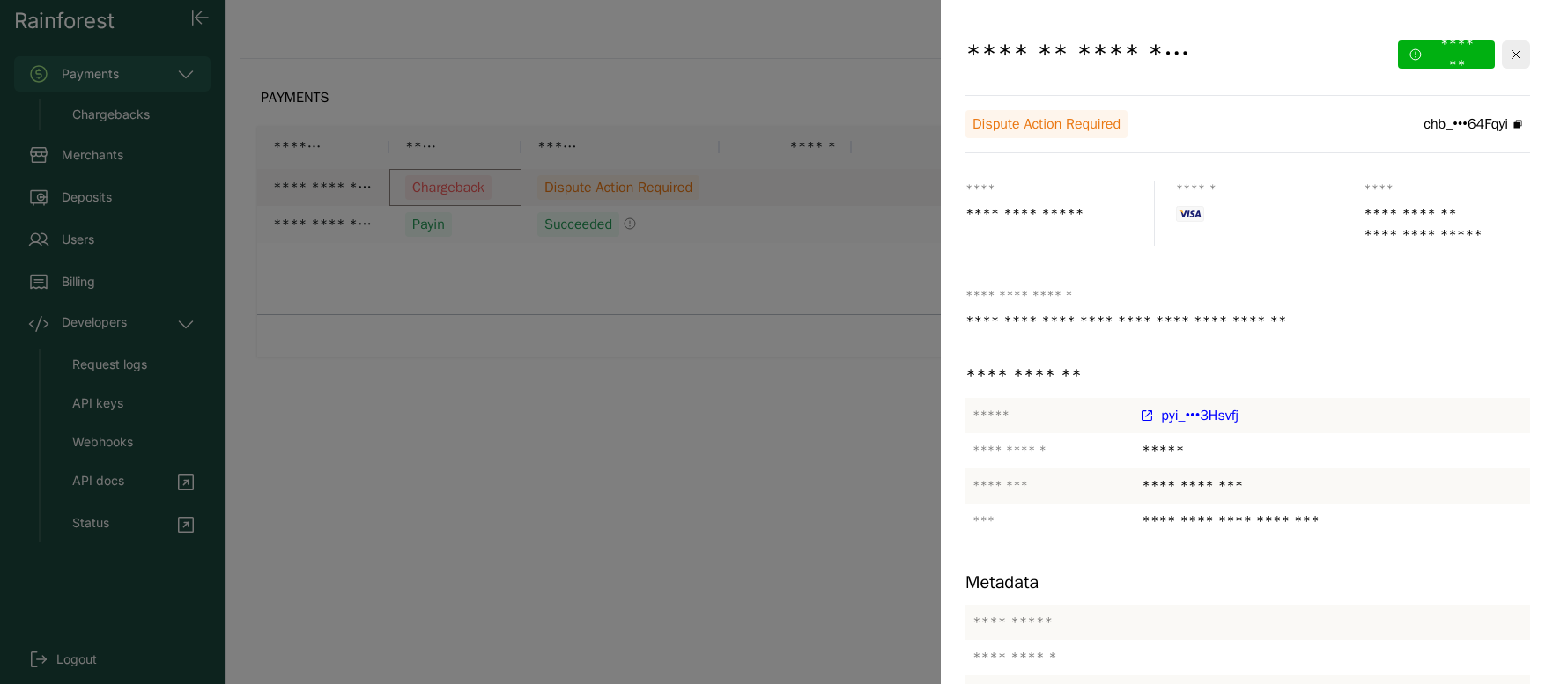 click 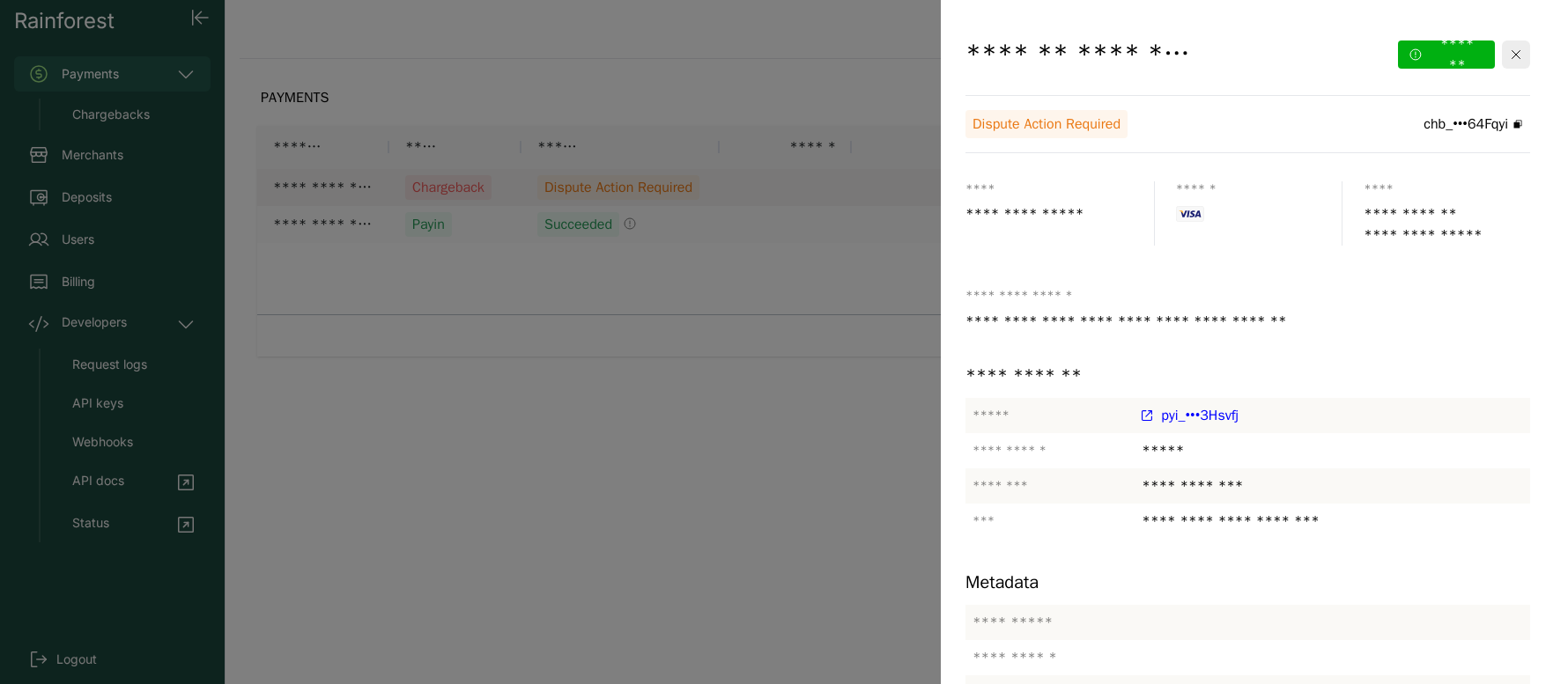 click 